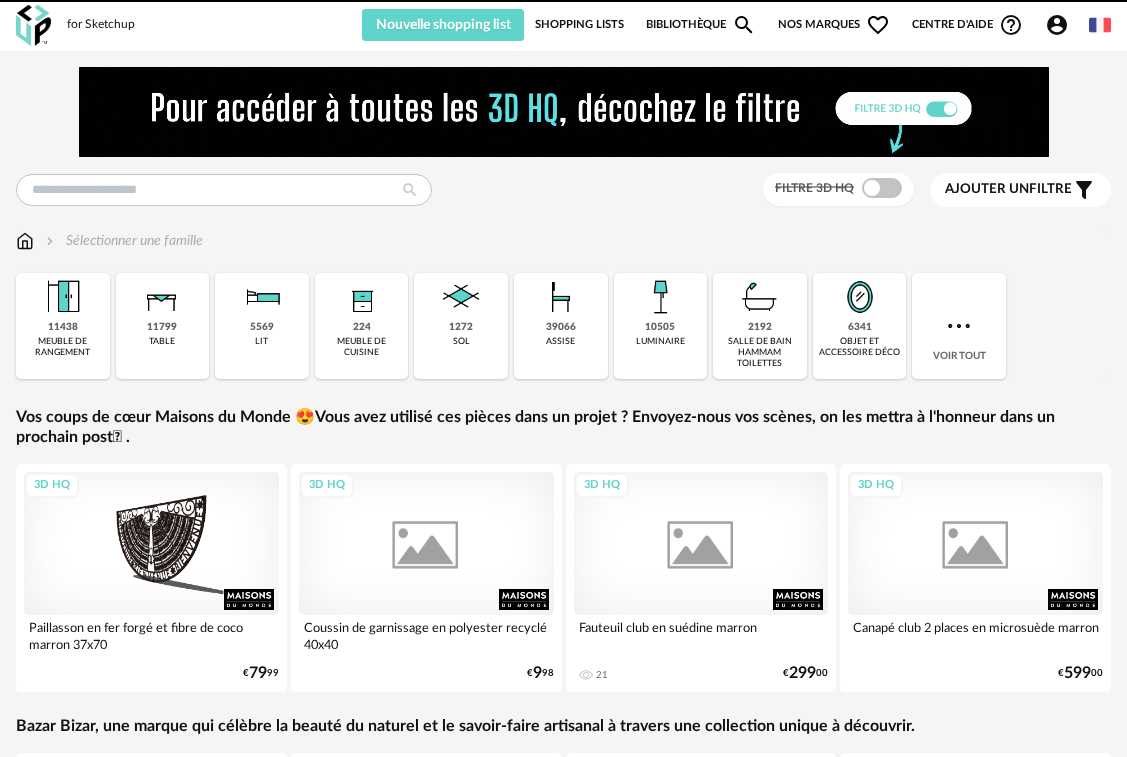 scroll, scrollTop: 0, scrollLeft: 0, axis: both 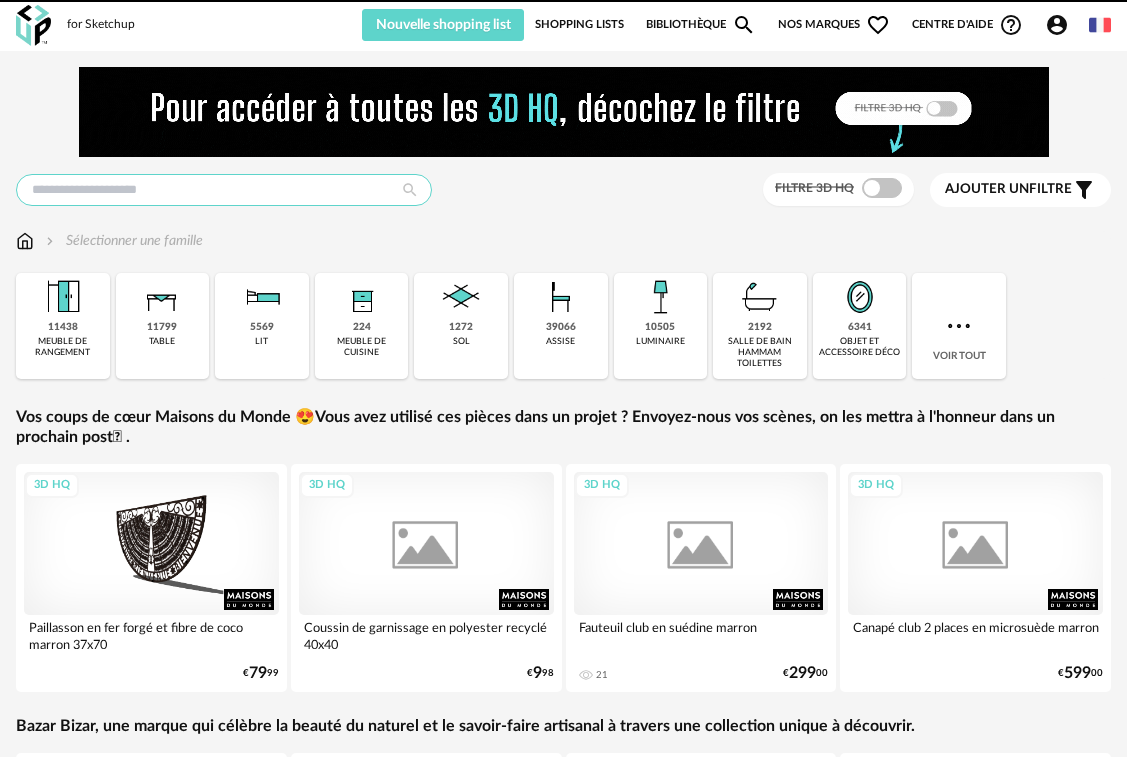 click at bounding box center [224, 190] 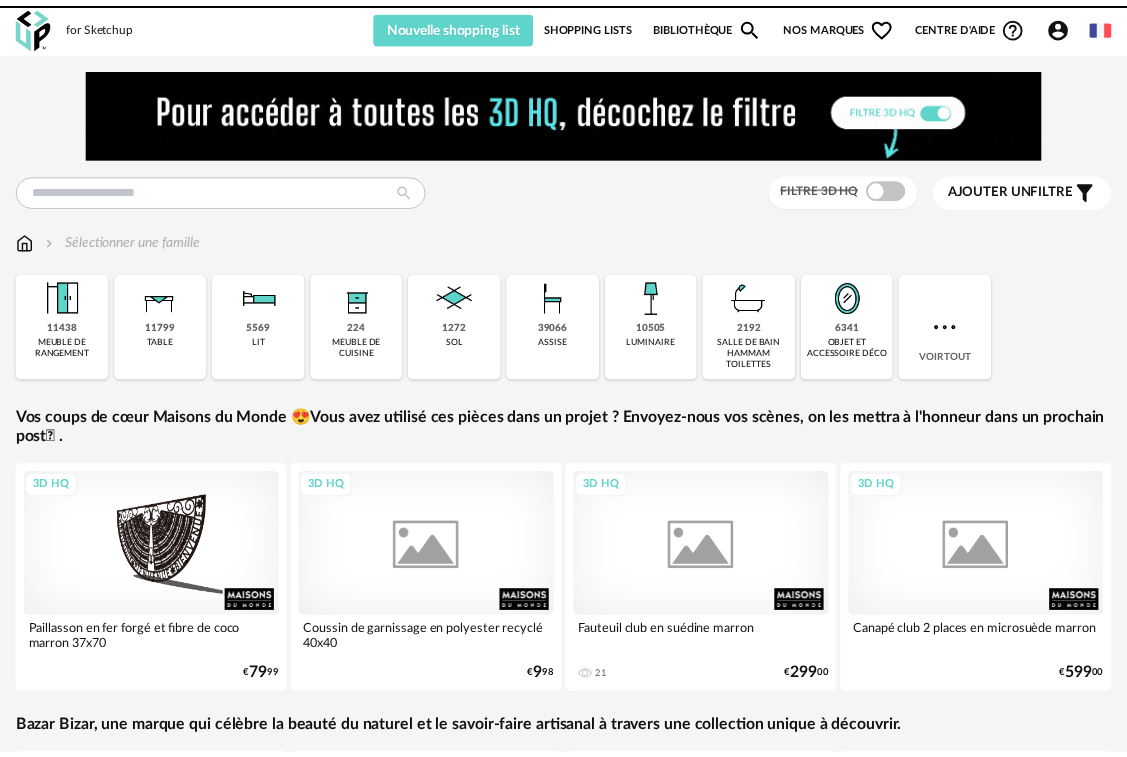 scroll, scrollTop: 0, scrollLeft: 0, axis: both 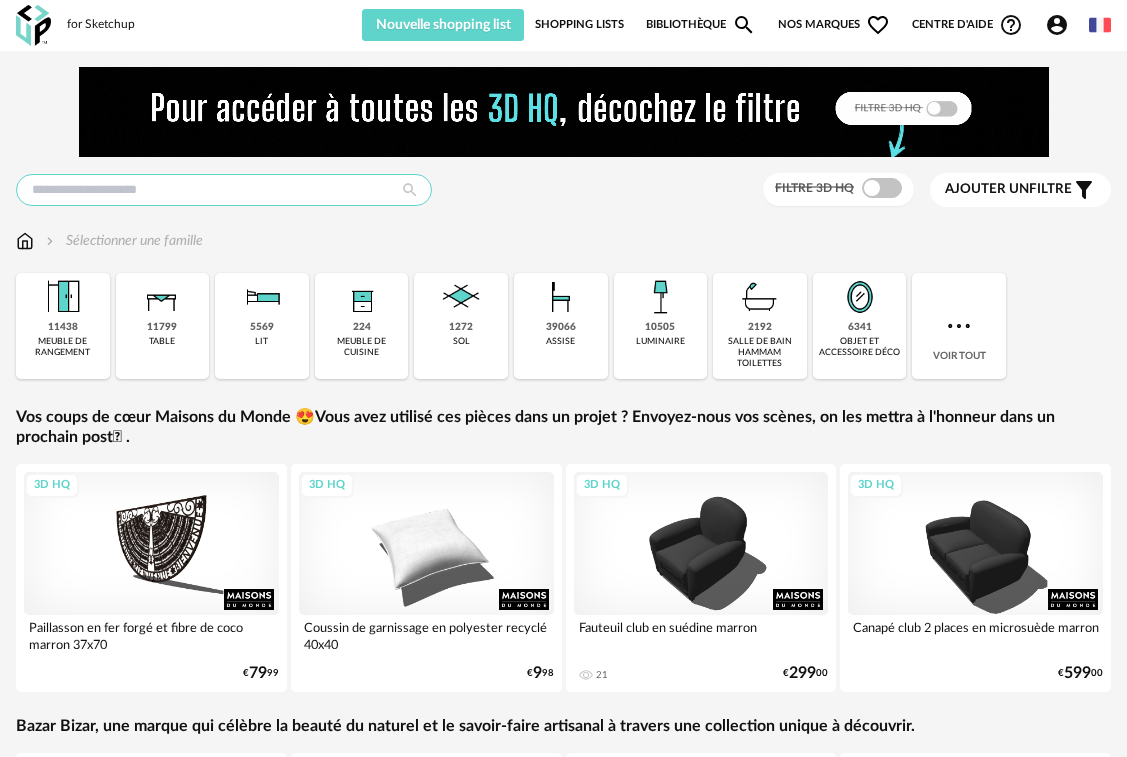 click at bounding box center [224, 190] 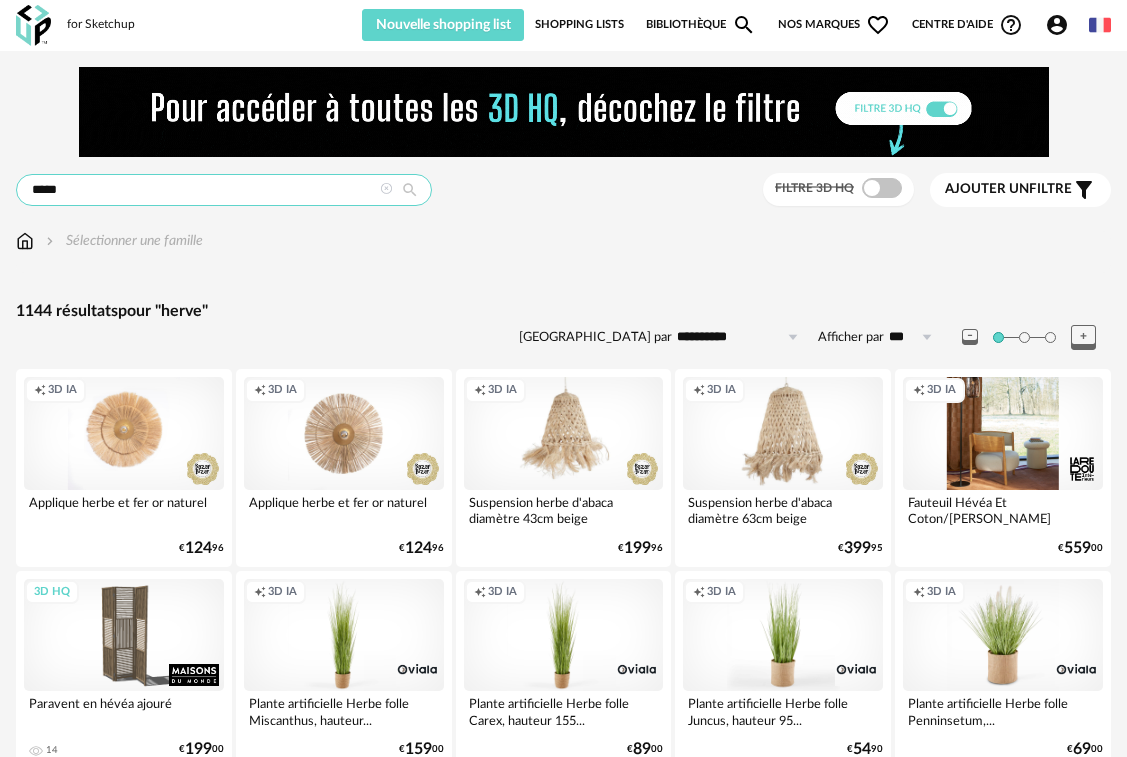 click on "*****" at bounding box center [224, 190] 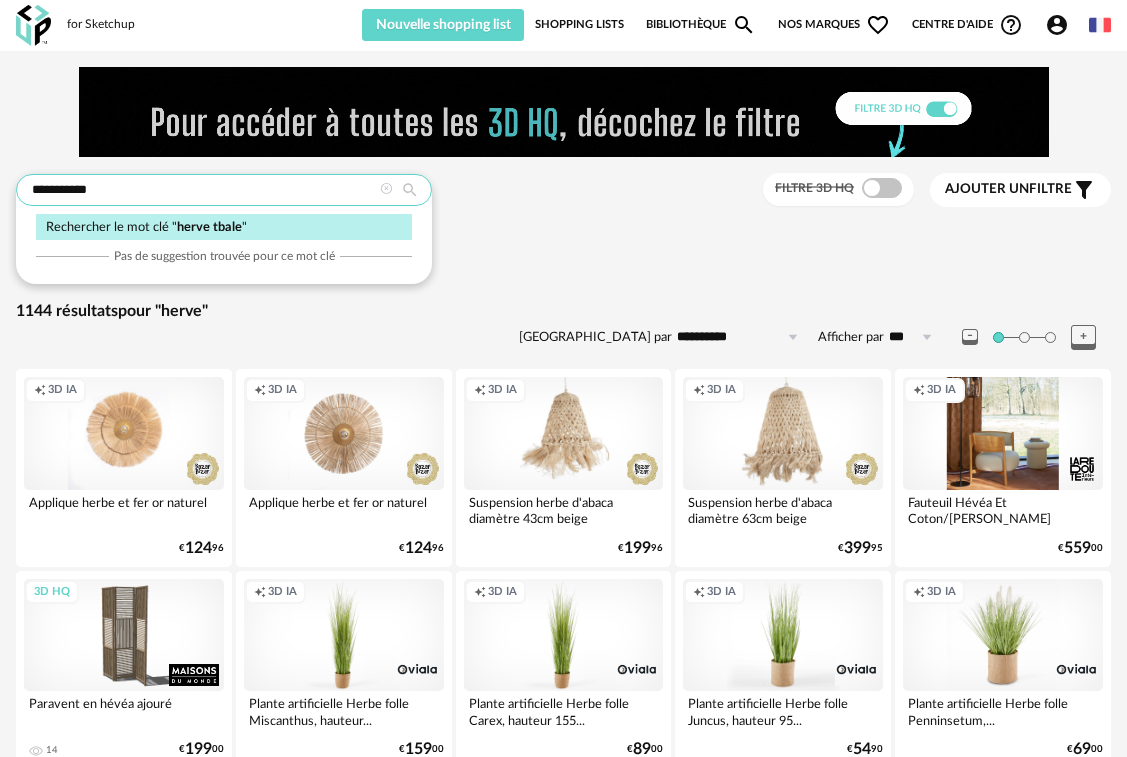 type on "**********" 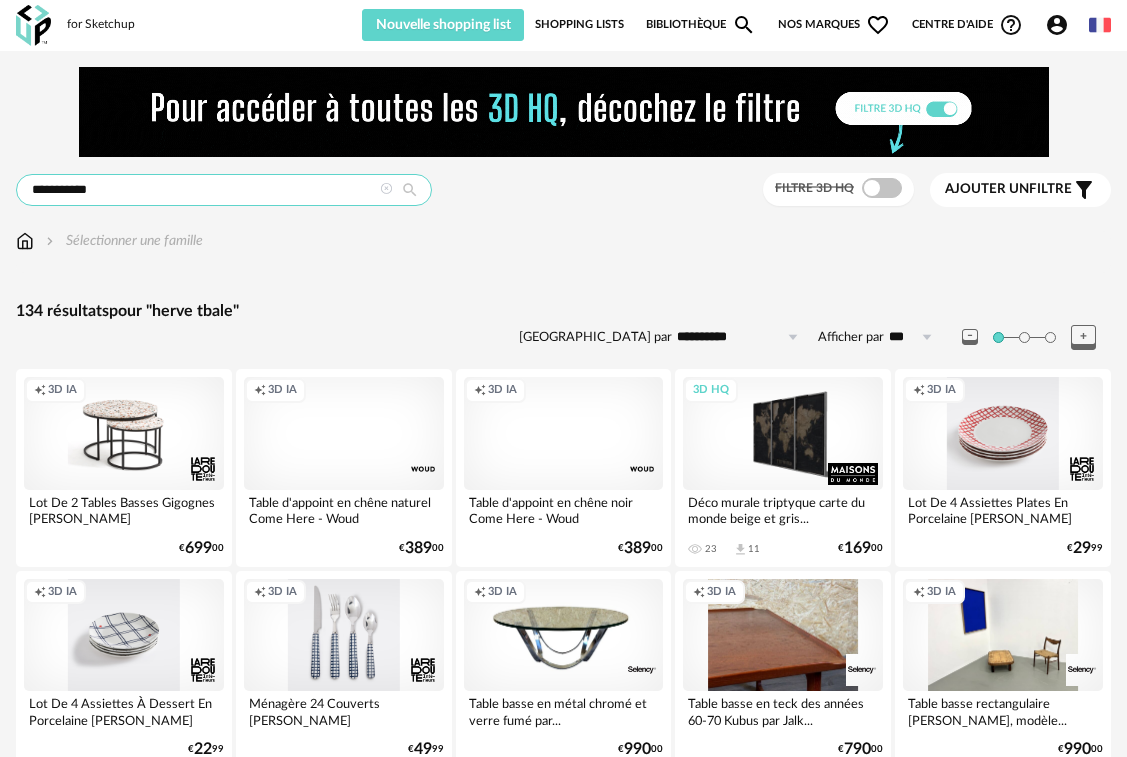 drag, startPoint x: 76, startPoint y: 189, endPoint x: 217, endPoint y: 194, distance: 141.08862 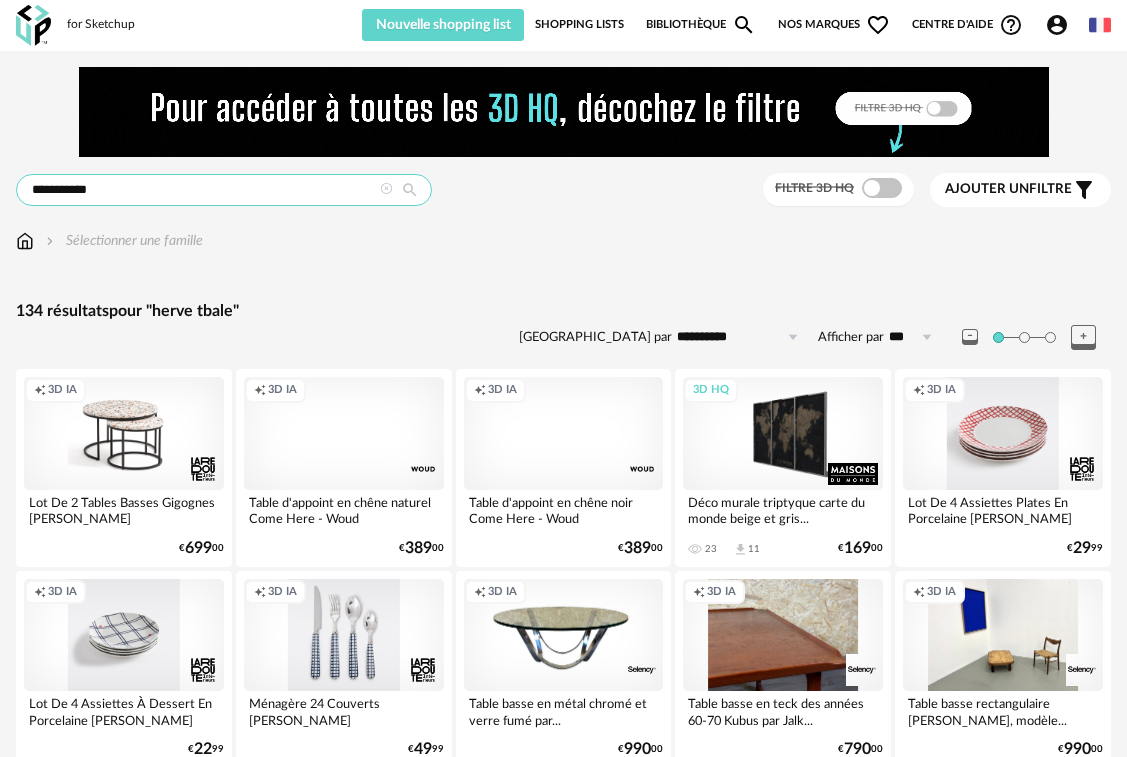 click on "**********" at bounding box center [224, 190] 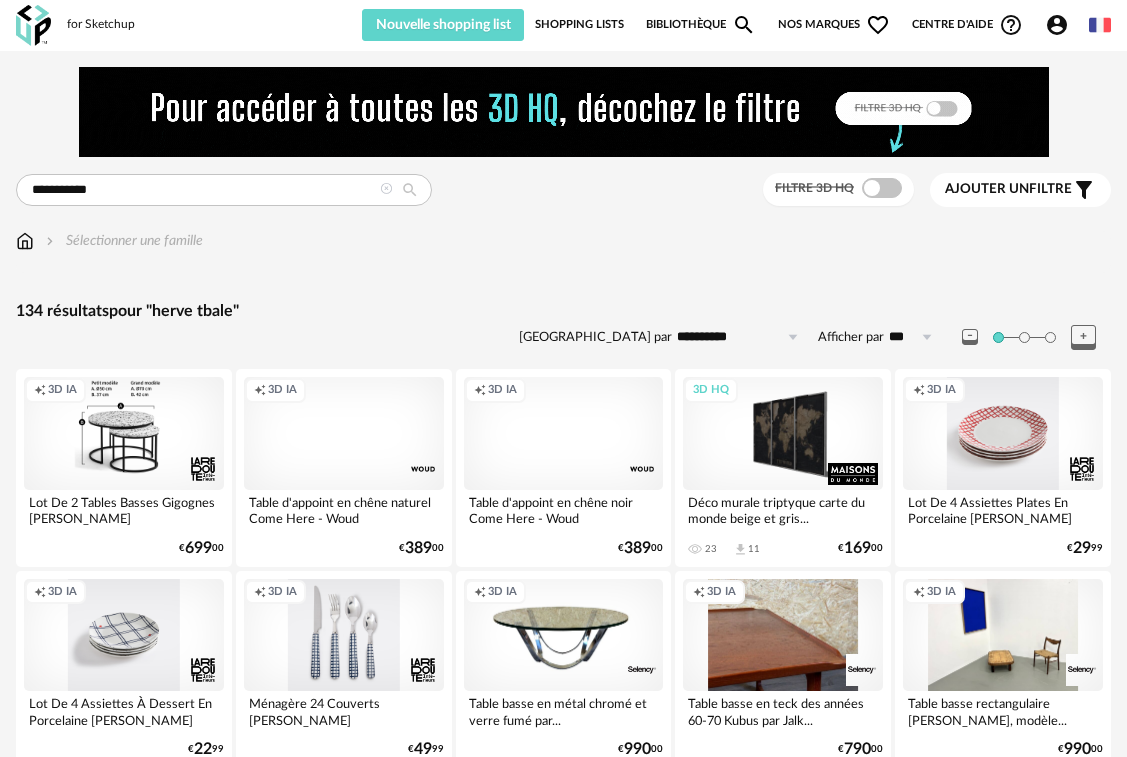 click on "Creation icon   3D IA" at bounding box center [124, 433] 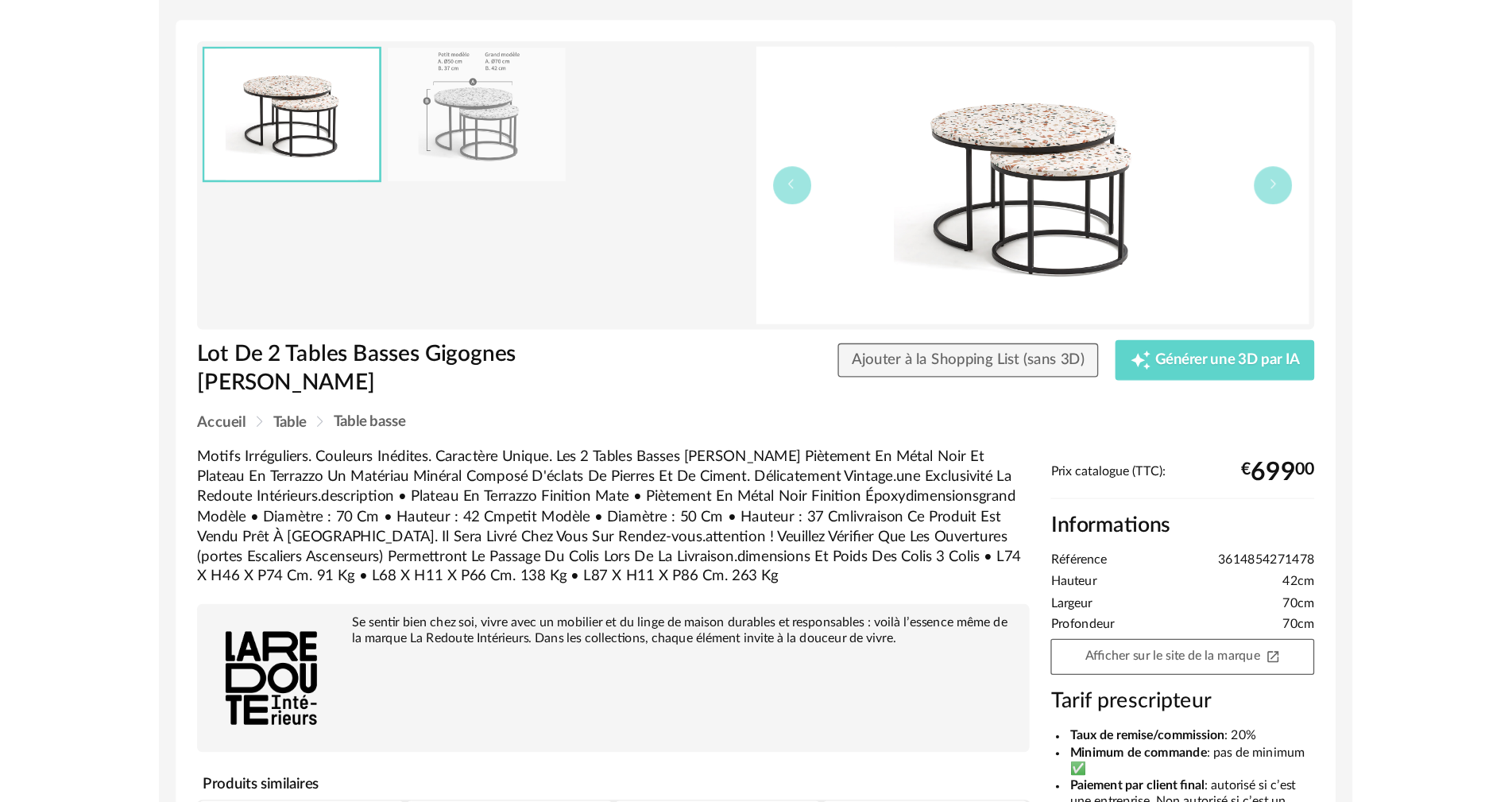 scroll, scrollTop: 63, scrollLeft: 0, axis: vertical 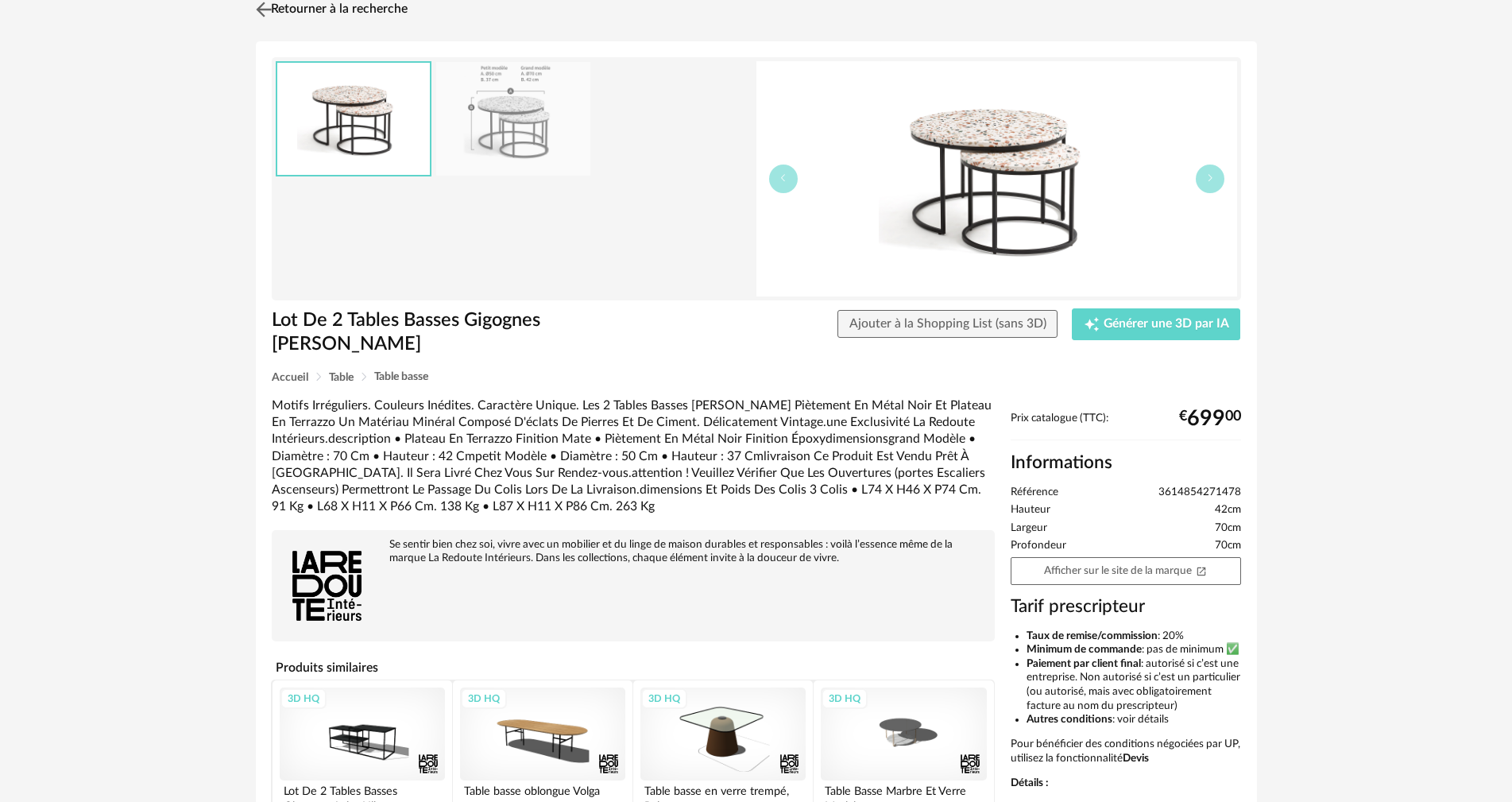click at bounding box center (263, 9) 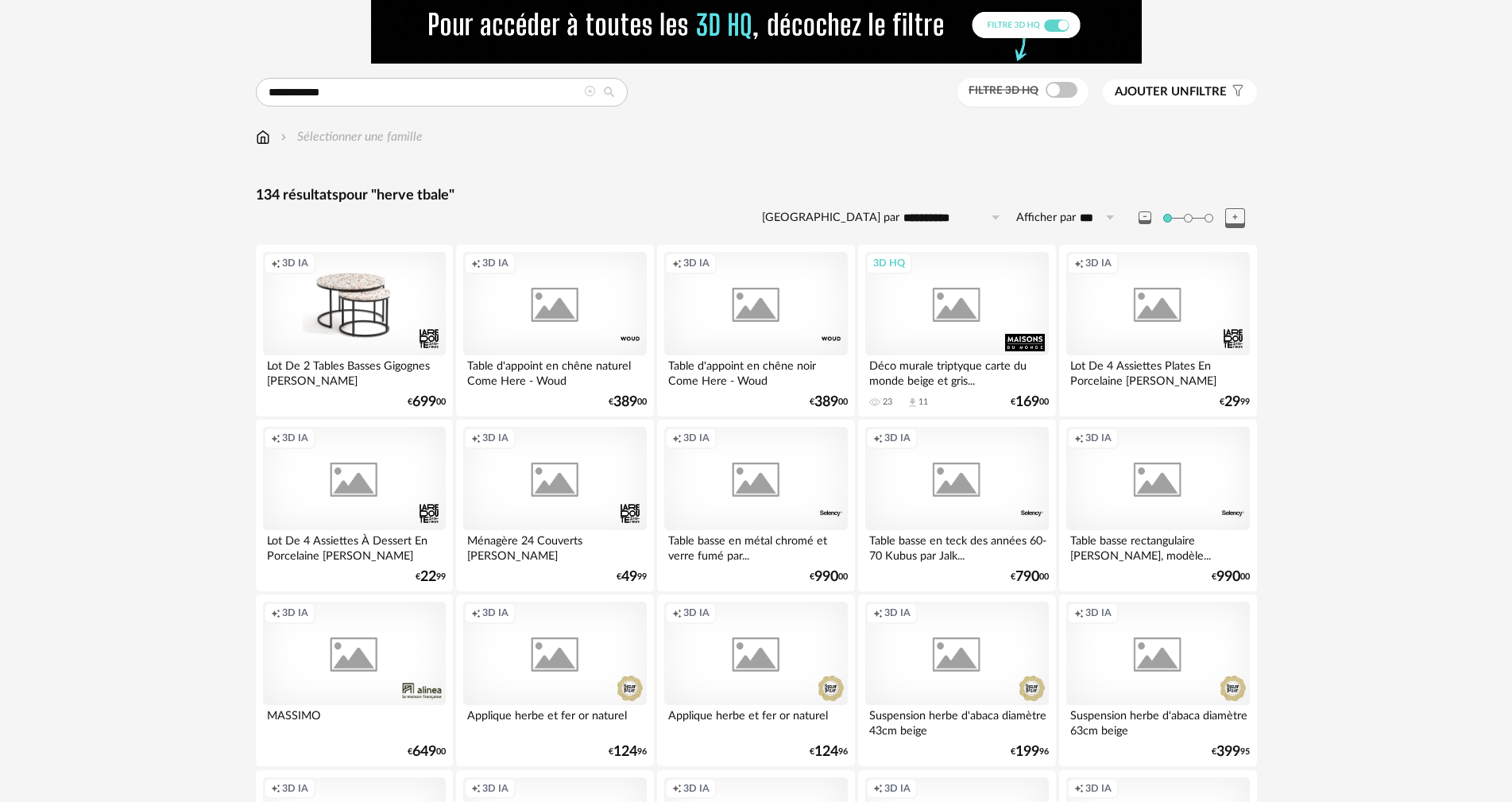 scroll, scrollTop: 0, scrollLeft: 0, axis: both 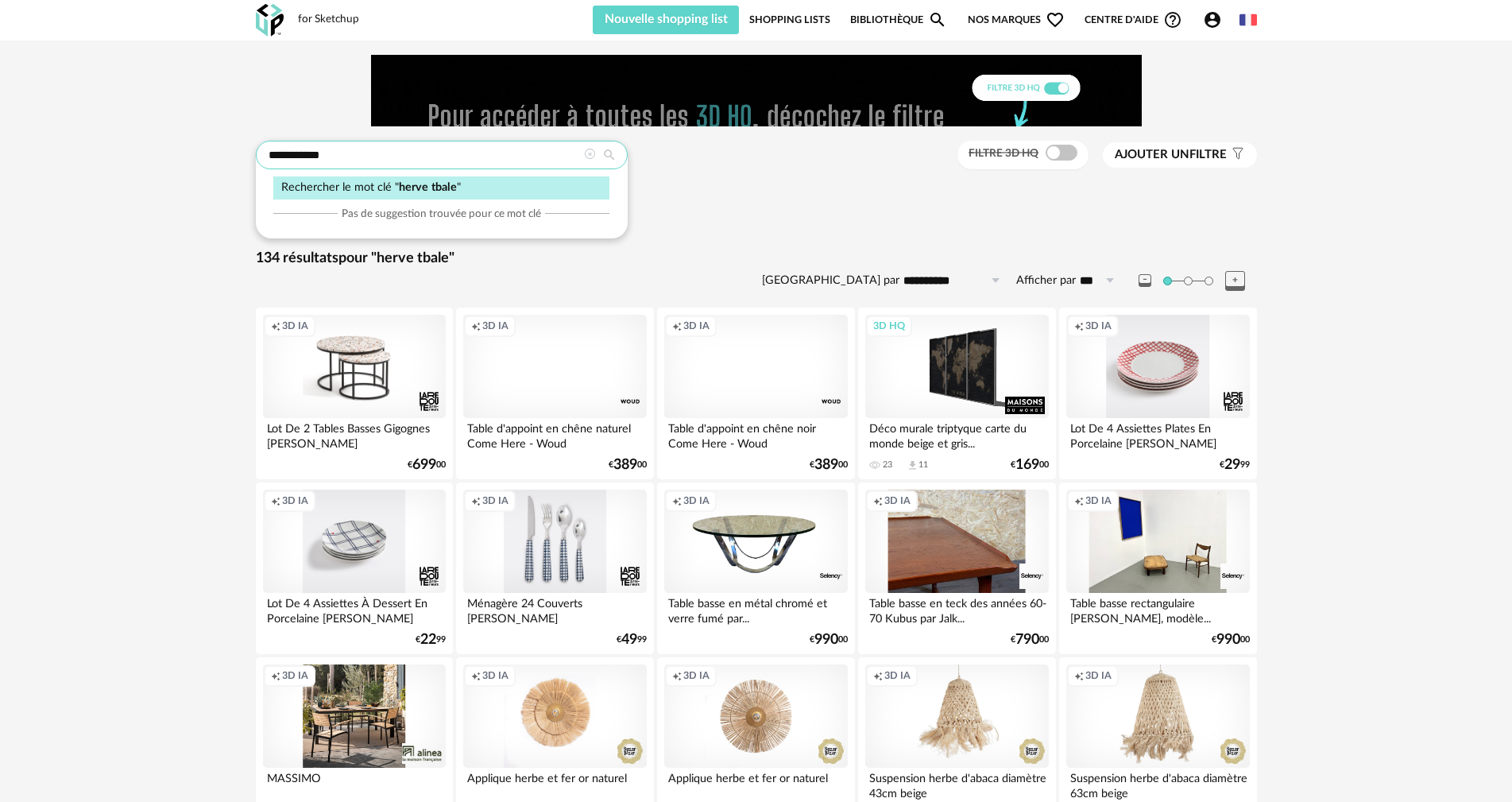 drag, startPoint x: 262, startPoint y: 134, endPoint x: 45, endPoint y: 112, distance: 218.1124 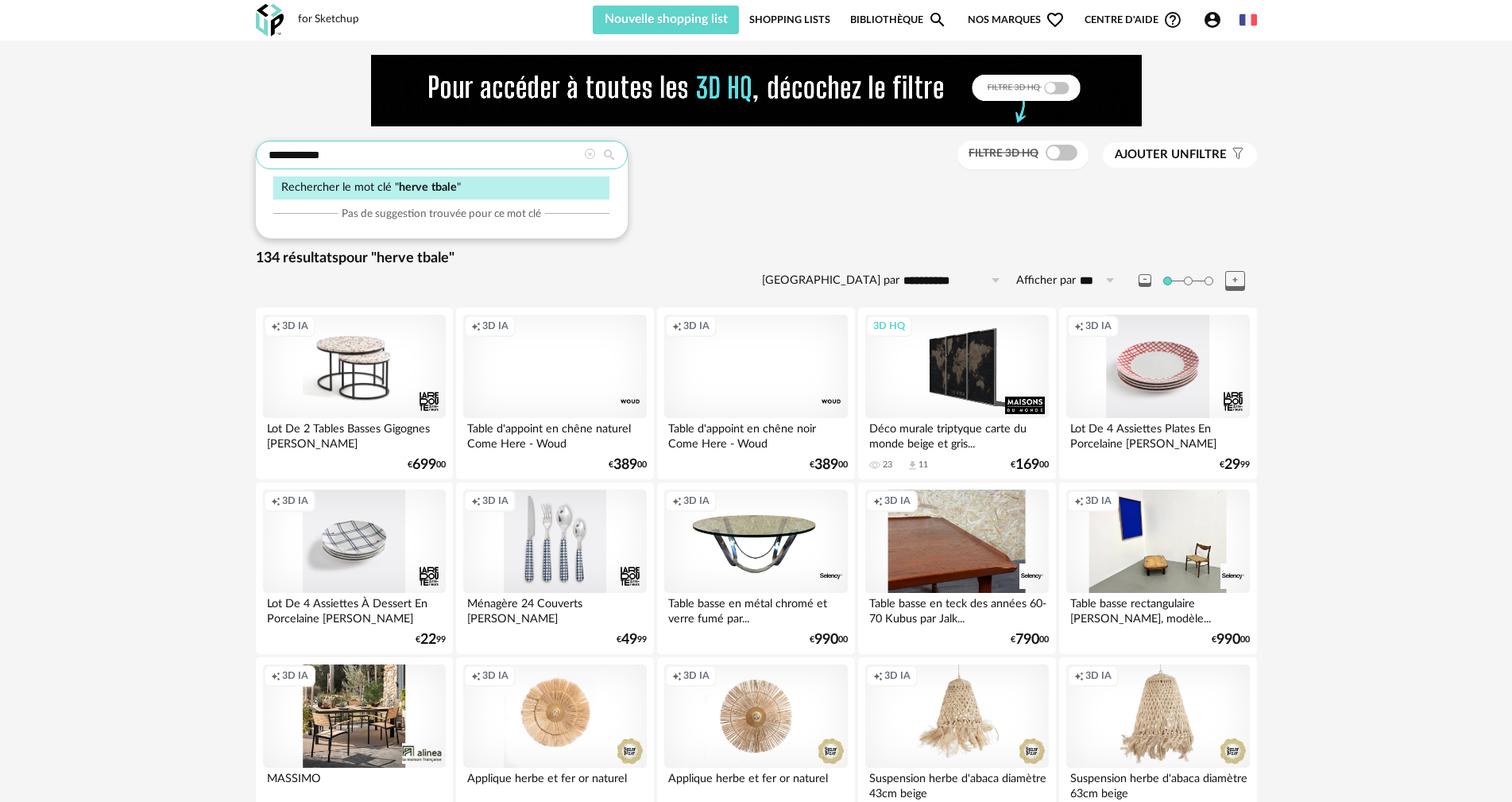 click on "**********" at bounding box center (756, 1958) 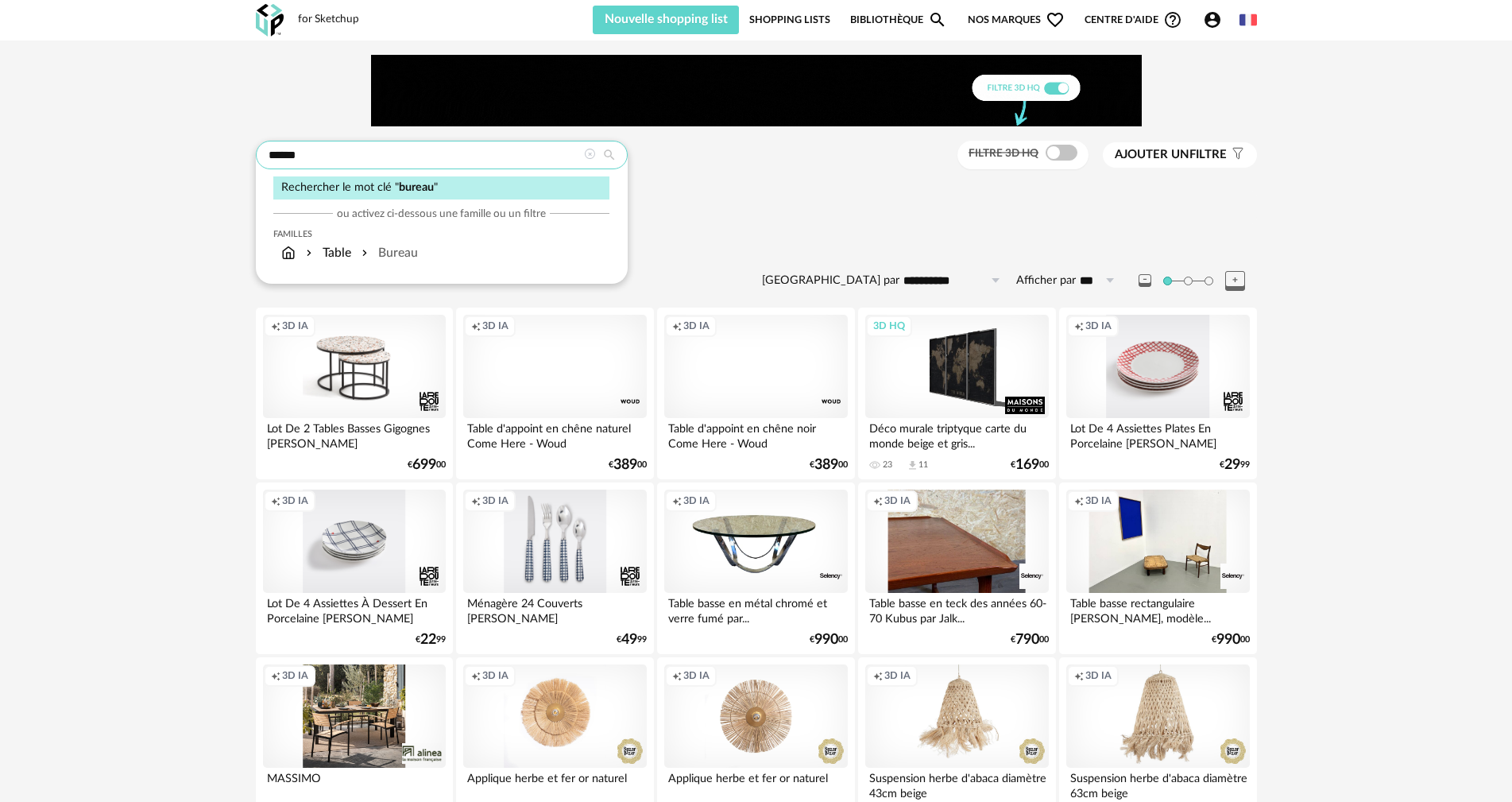 type on "******" 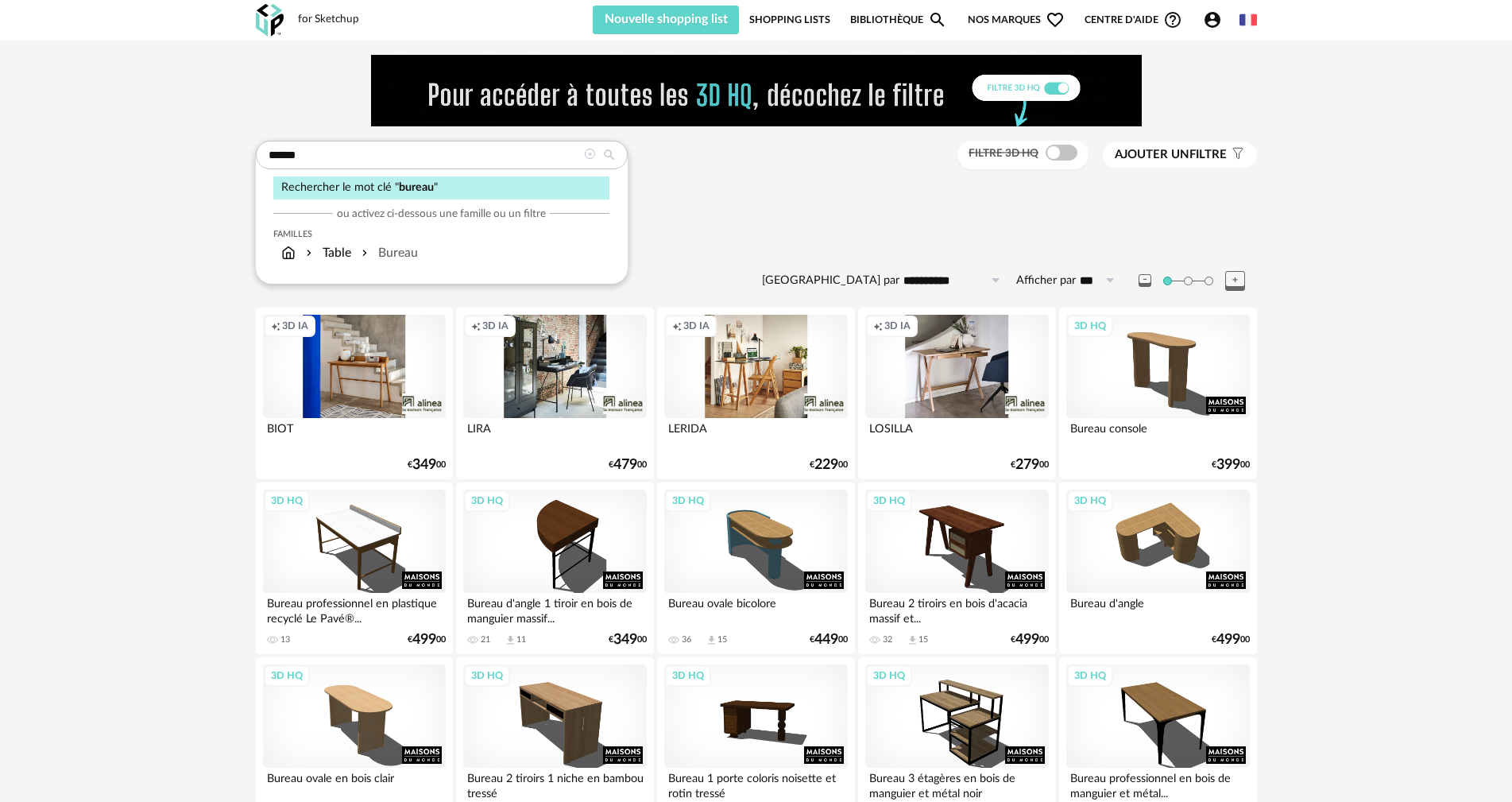 click on "**********" at bounding box center [756, 1958] 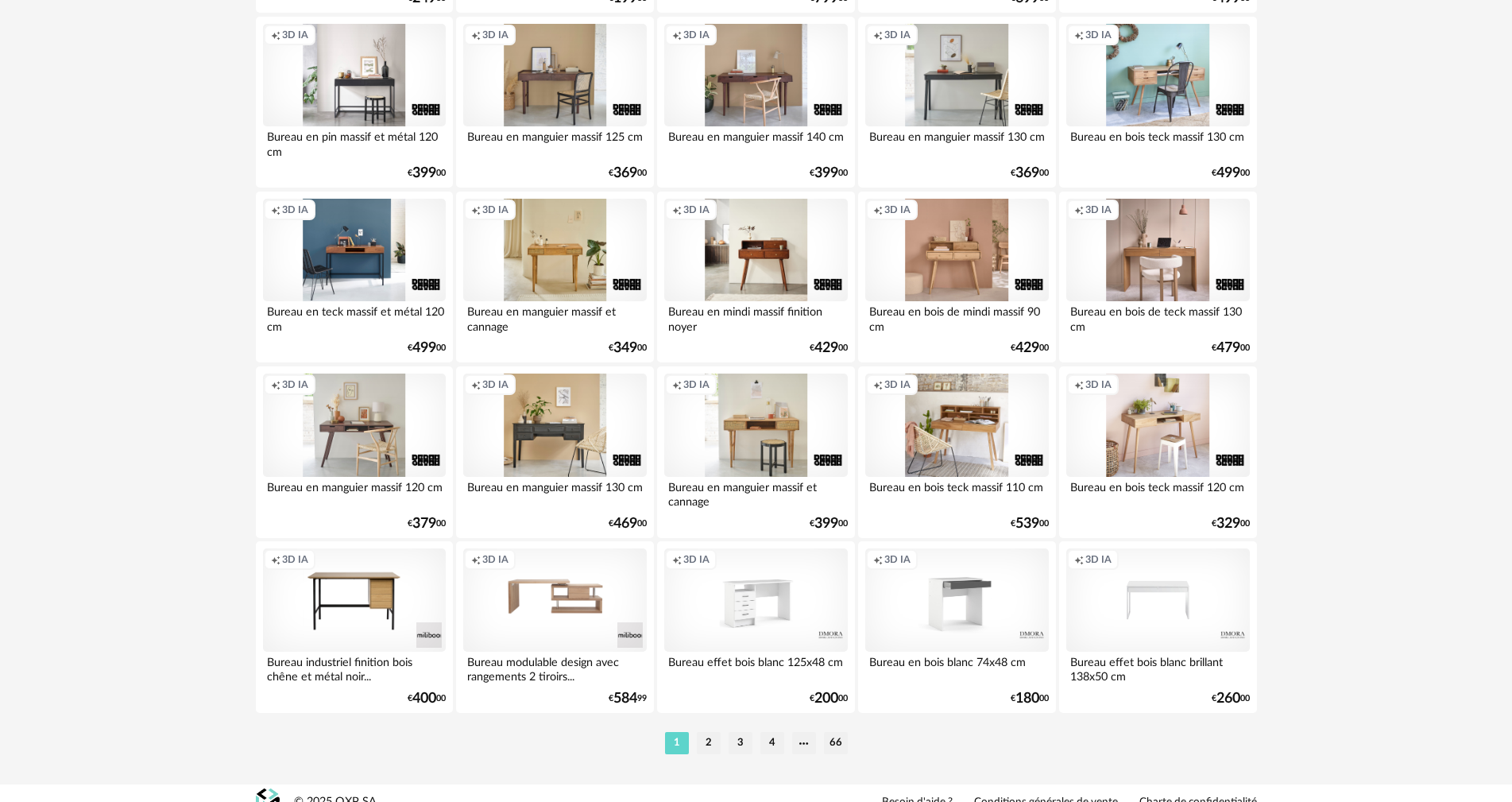 scroll, scrollTop: 3100, scrollLeft: 0, axis: vertical 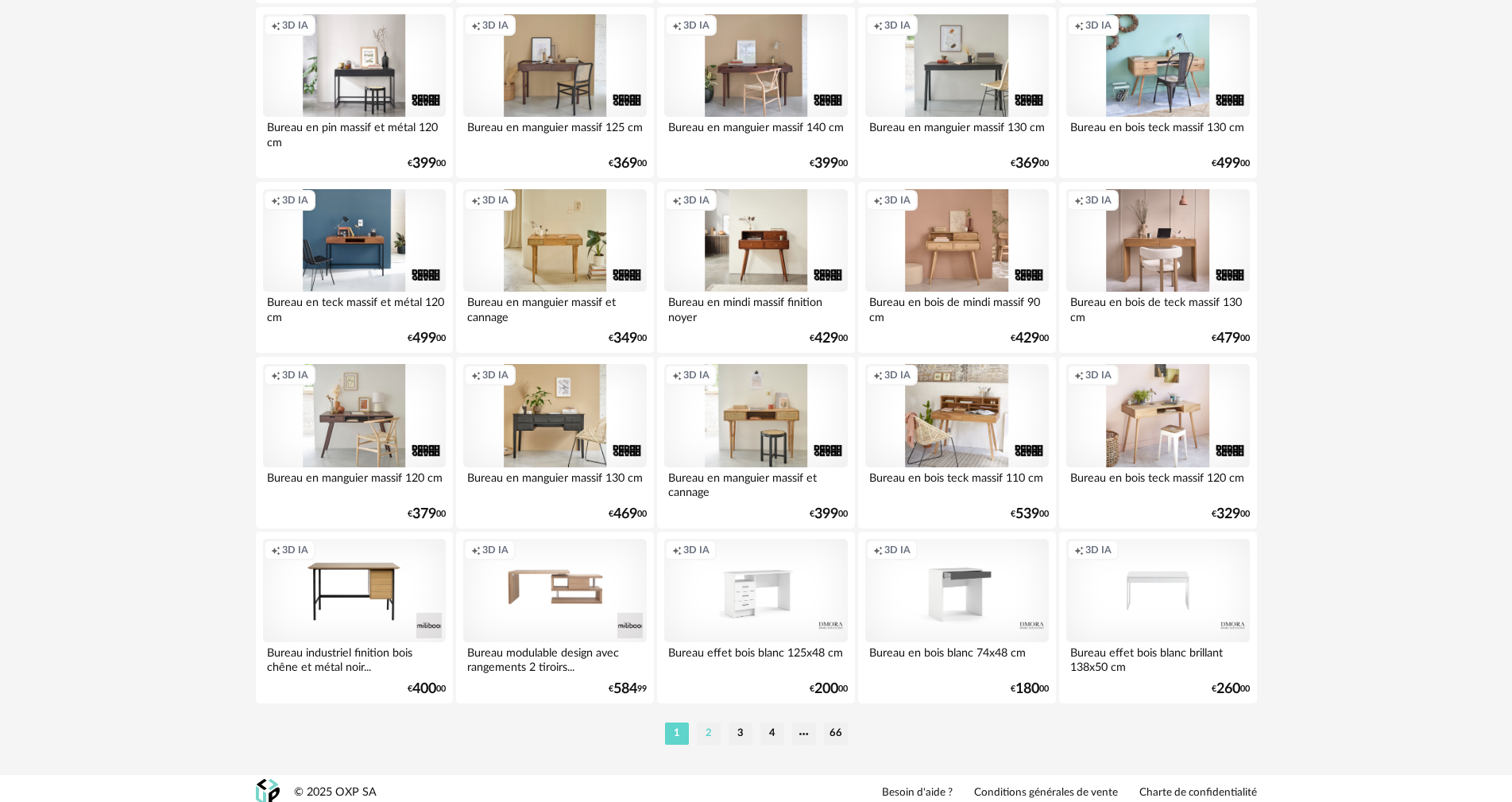 click on "2" at bounding box center [709, 734] 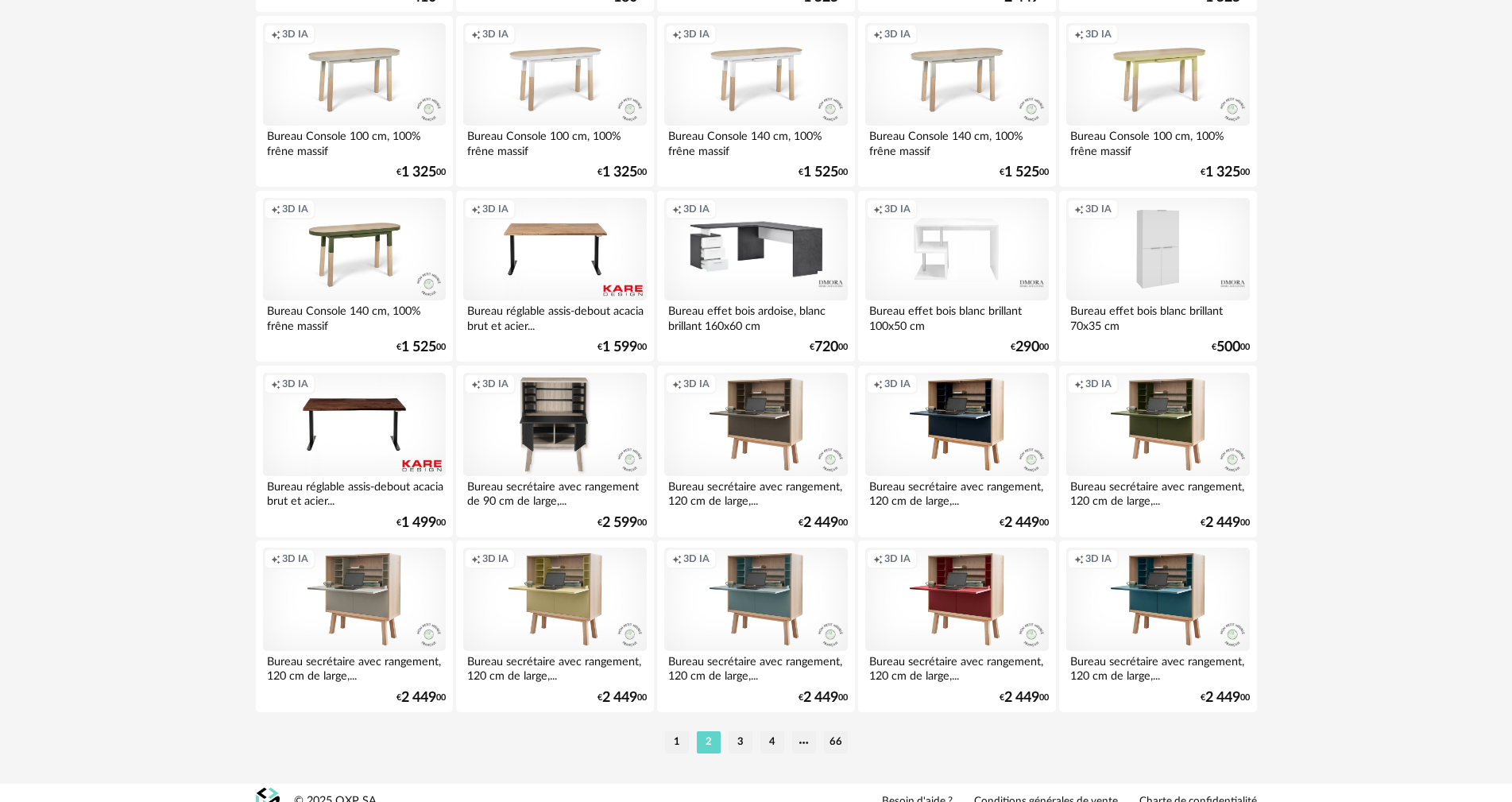 scroll, scrollTop: 3109, scrollLeft: 0, axis: vertical 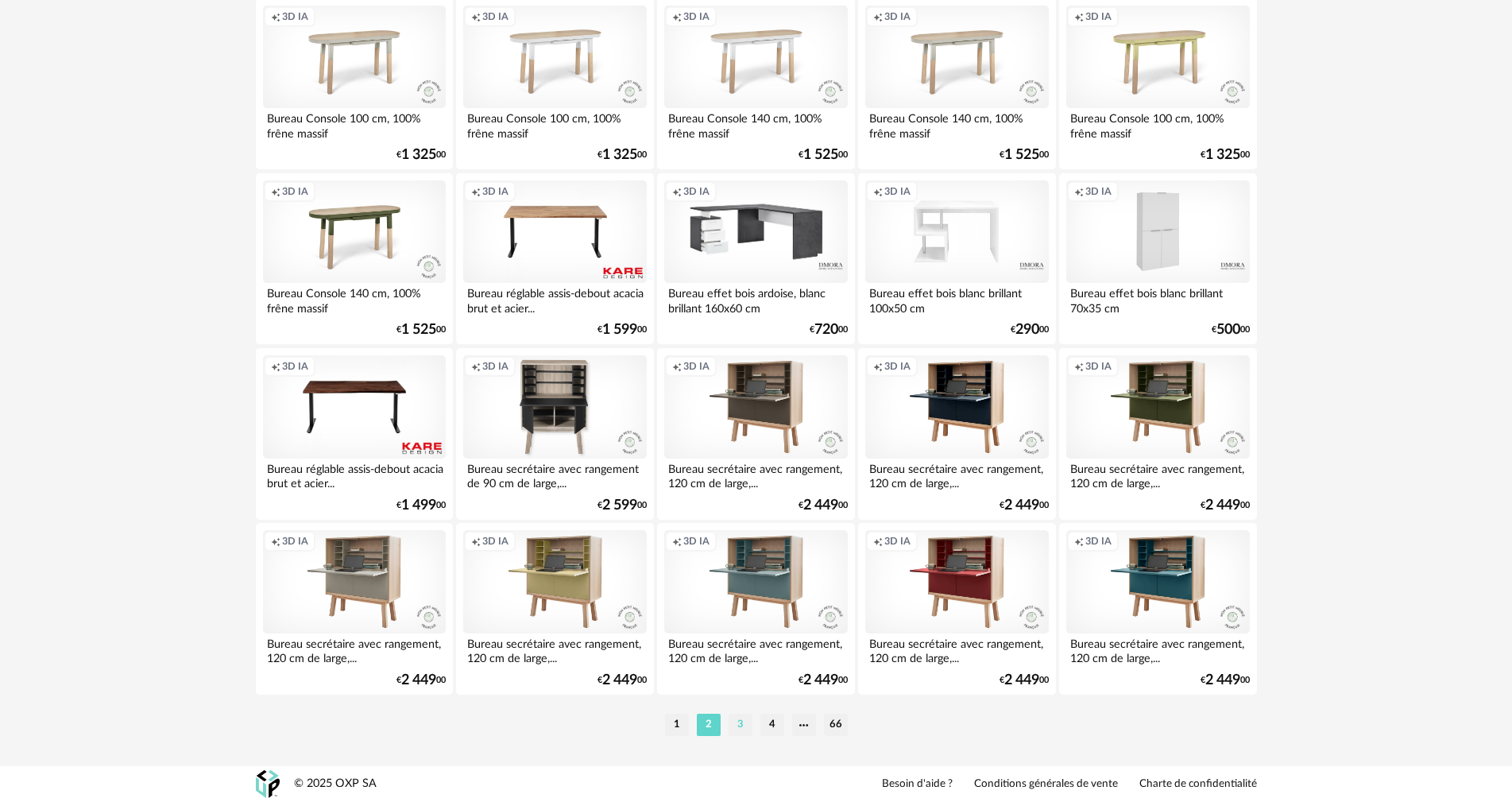 click on "3" at bounding box center (741, 725) 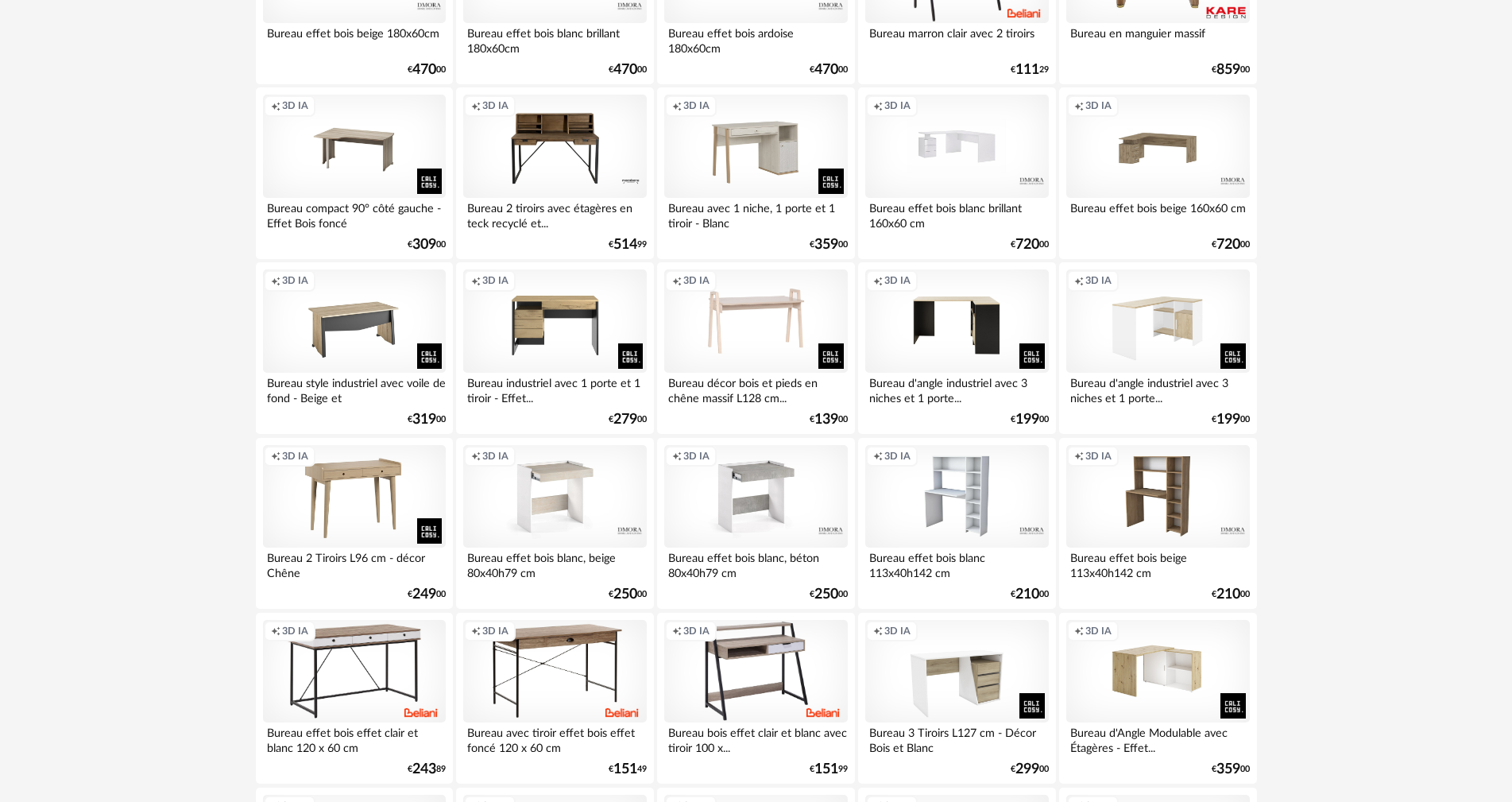 scroll, scrollTop: 2146, scrollLeft: 0, axis: vertical 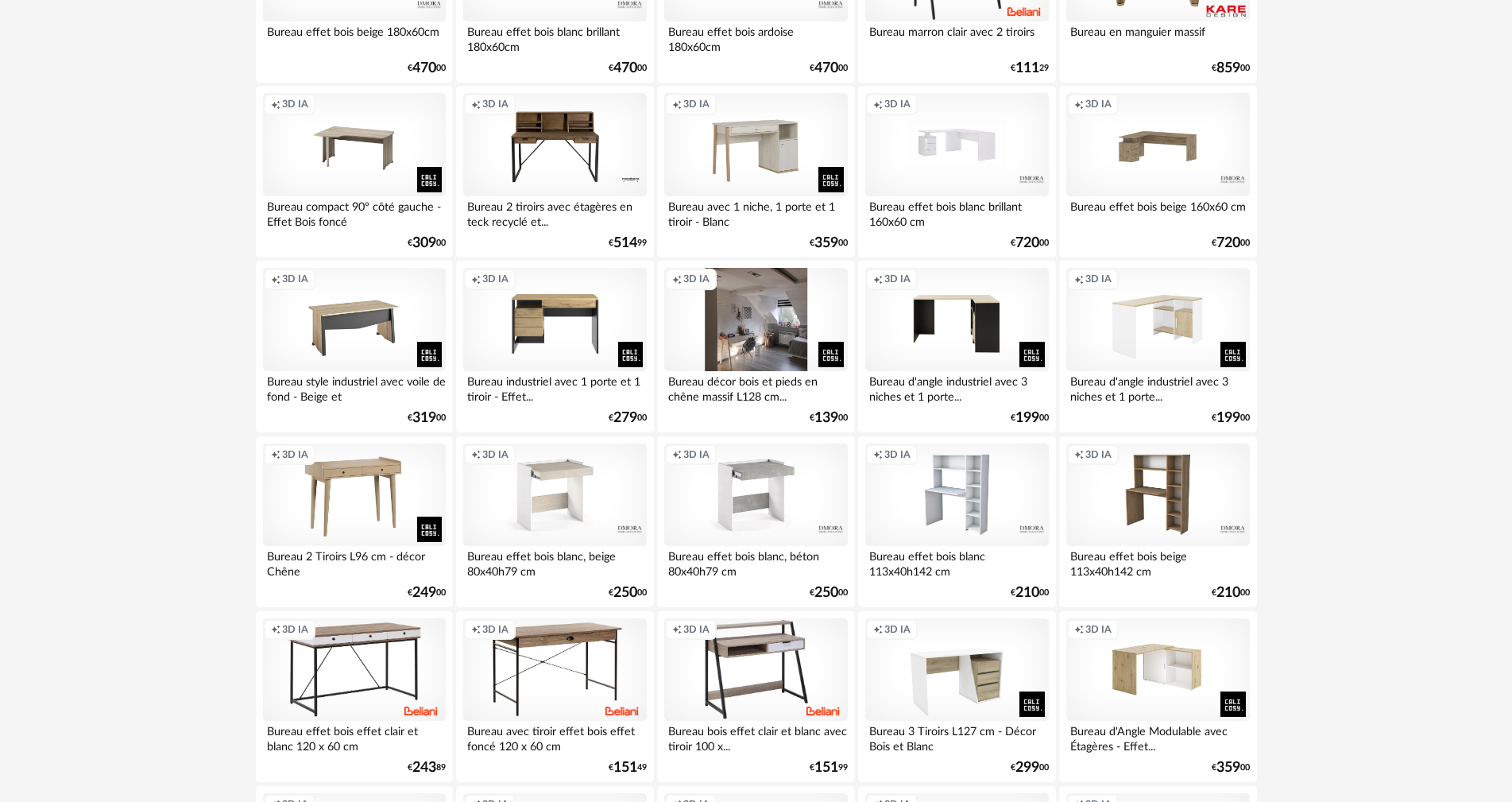 click on "Creation icon   3D IA" at bounding box center (756, 320) 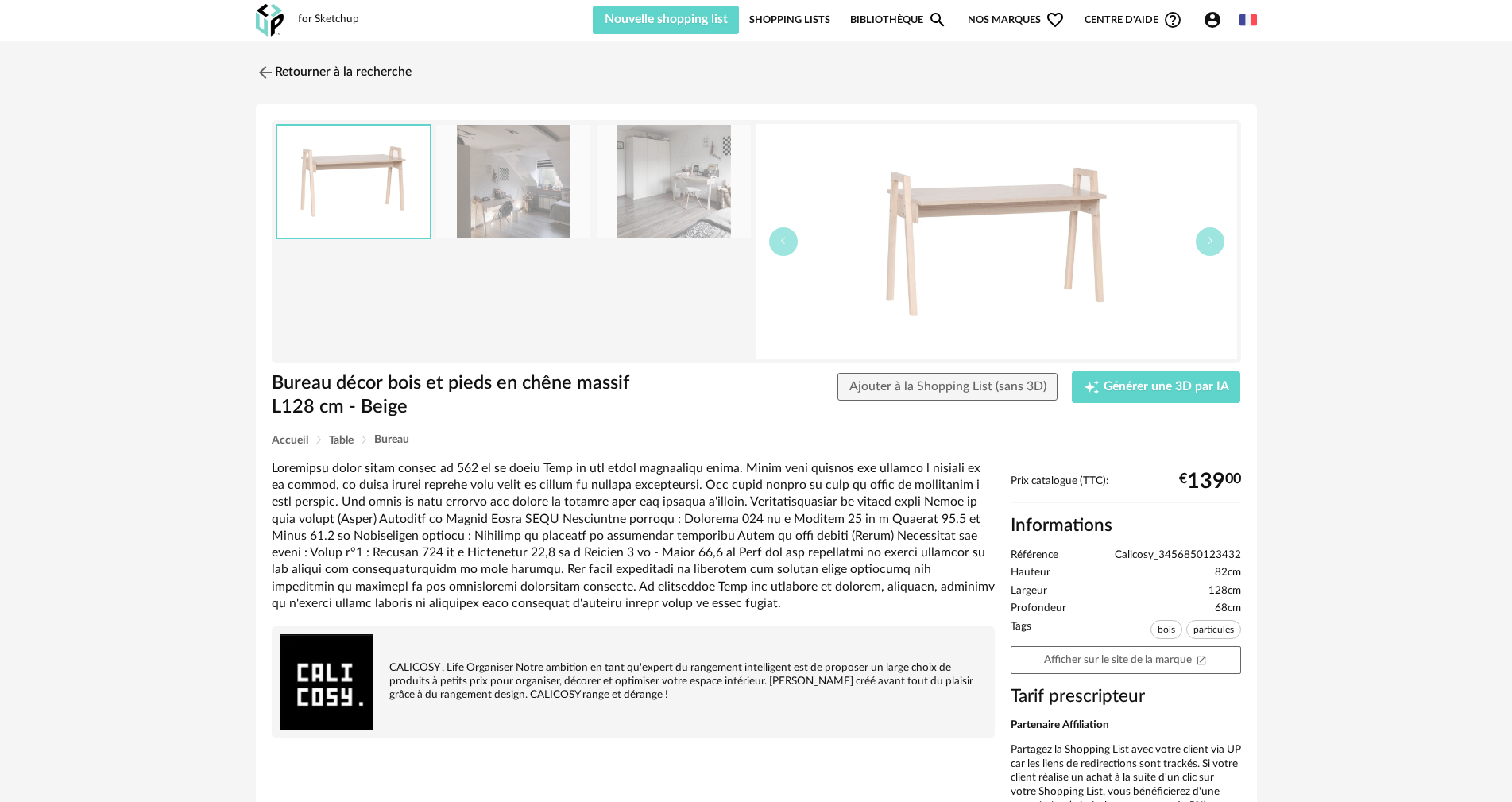 click at bounding box center (513, 181) 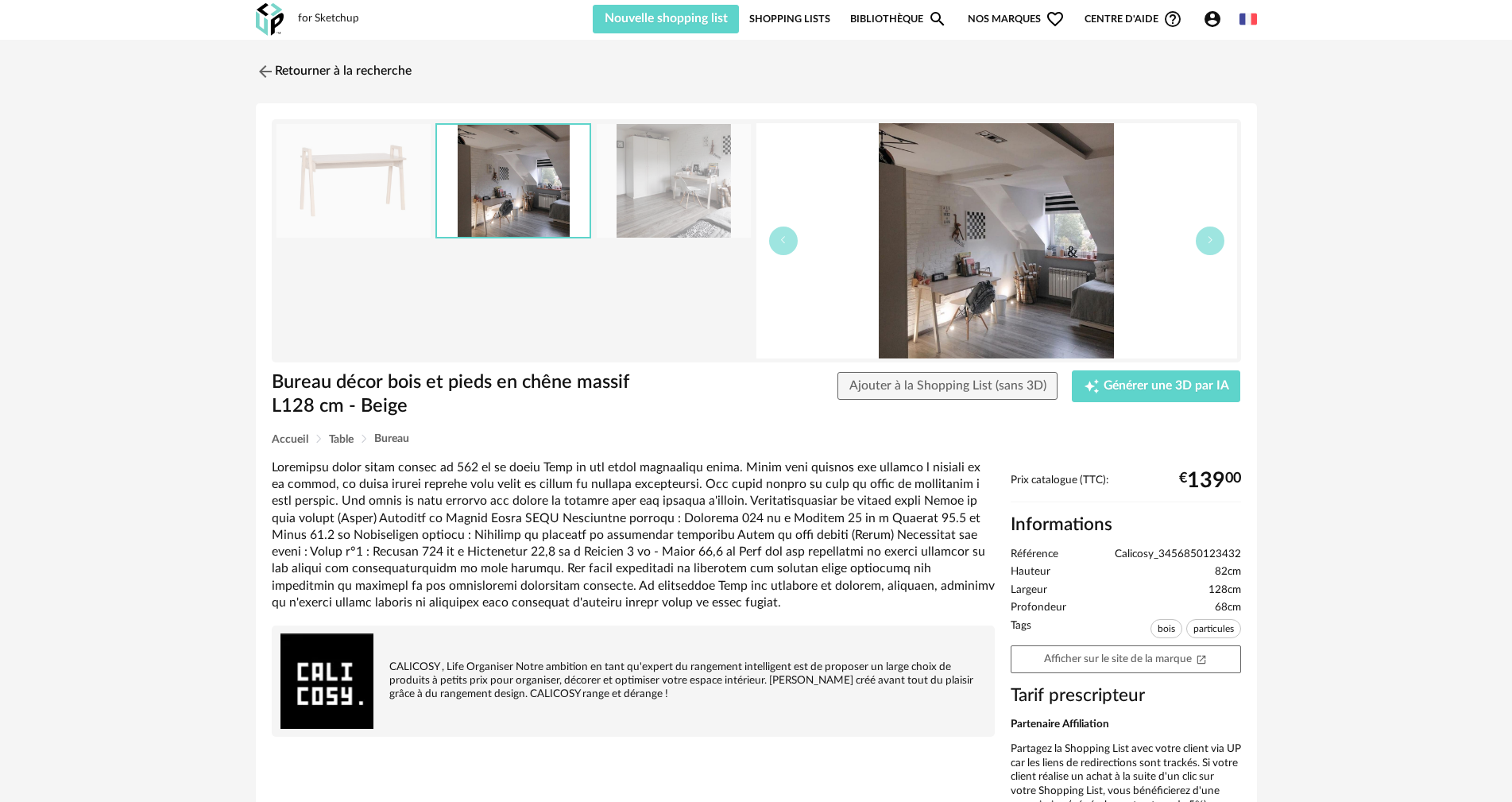 scroll, scrollTop: 0, scrollLeft: 0, axis: both 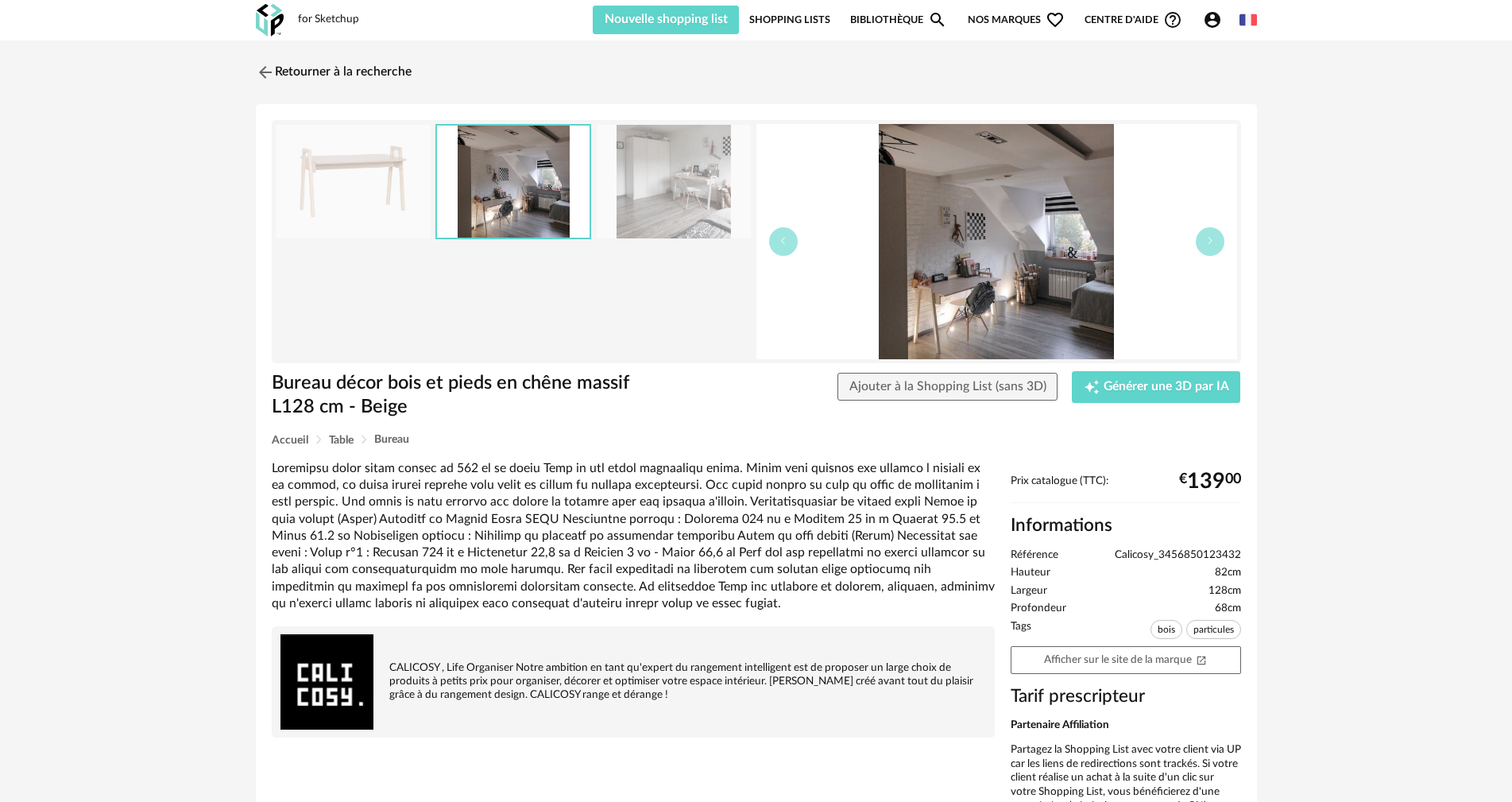 click at bounding box center (674, 181) 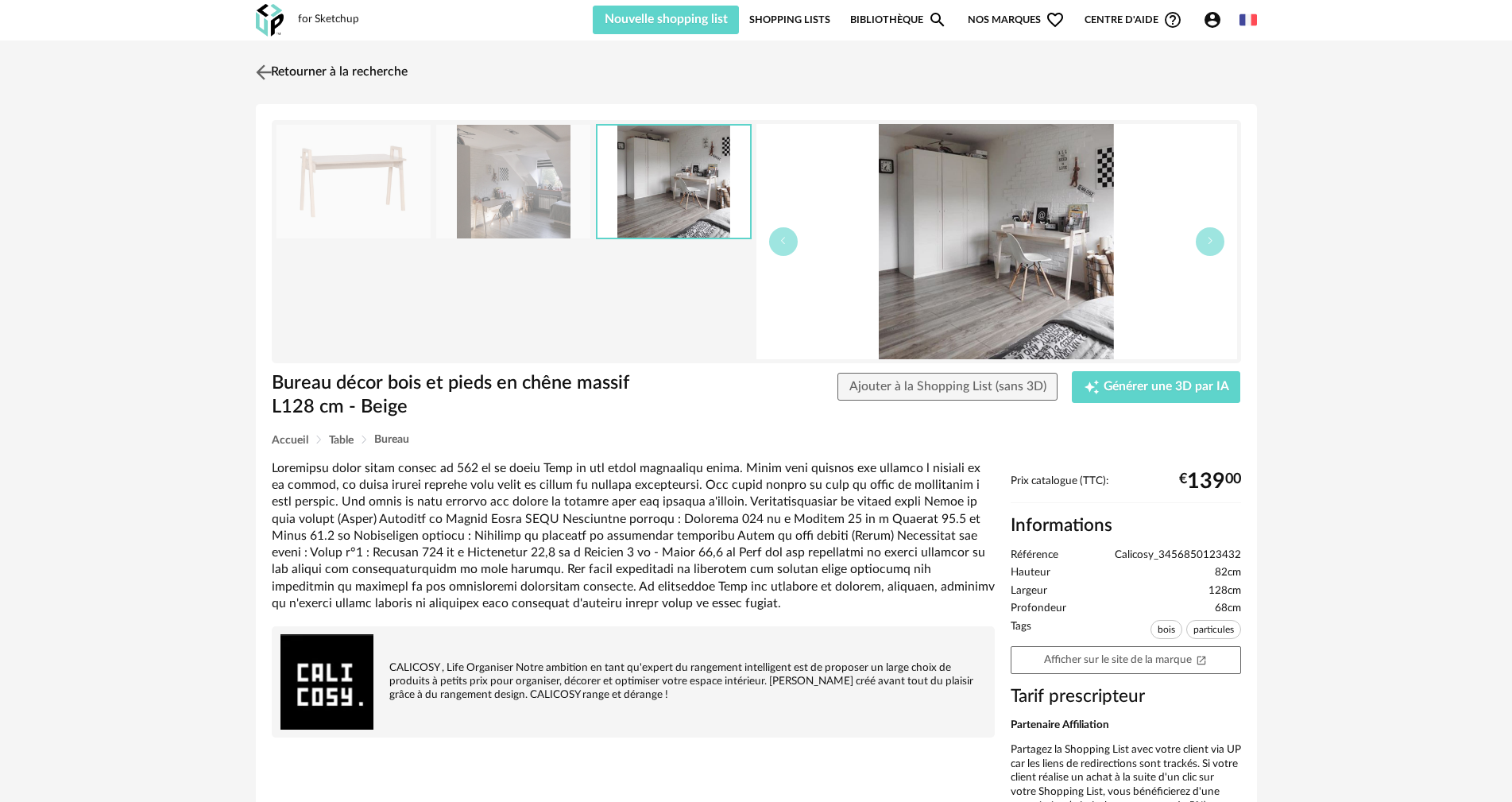 click at bounding box center [263, 72] 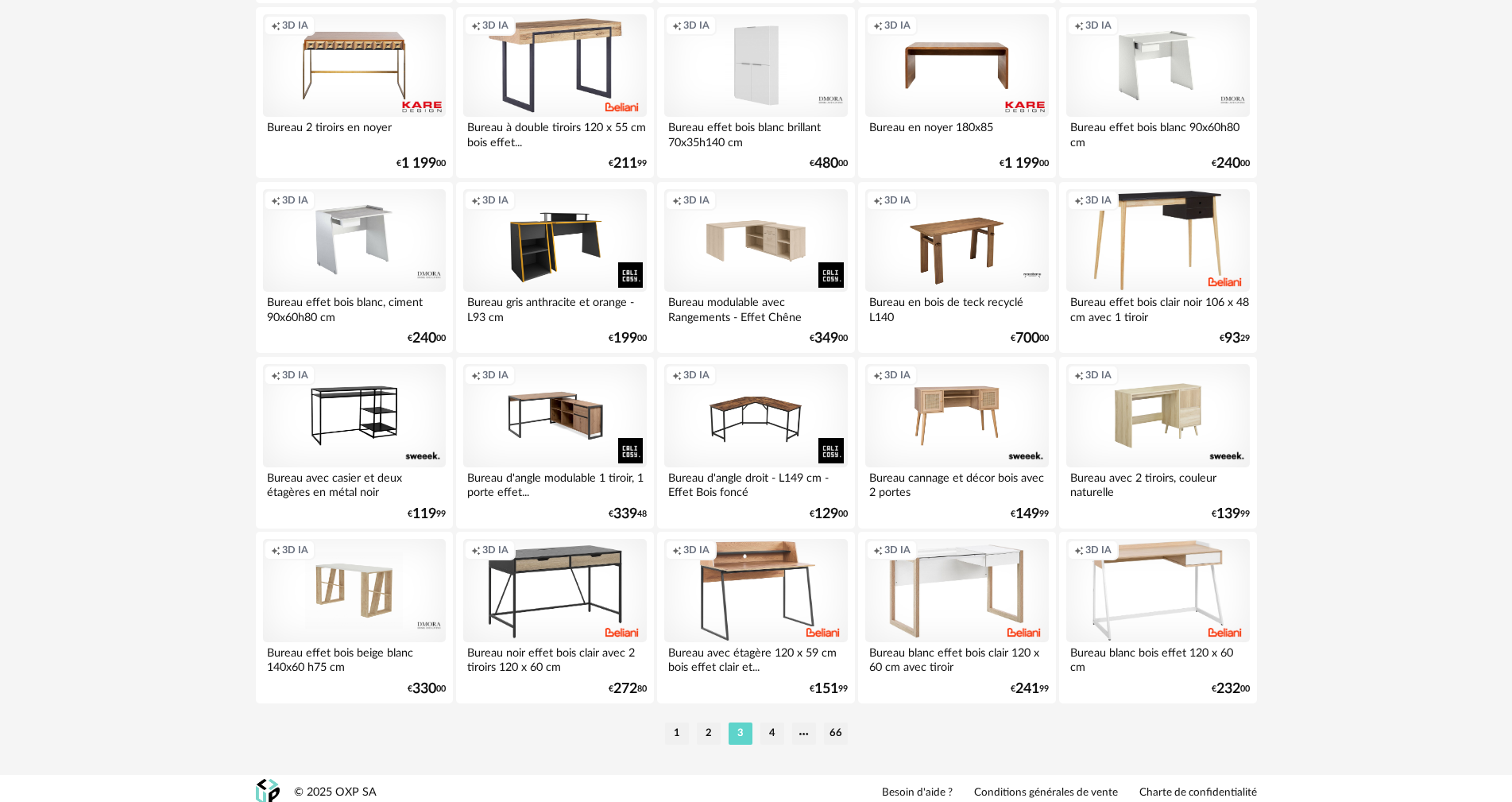 scroll, scrollTop: 3109, scrollLeft: 0, axis: vertical 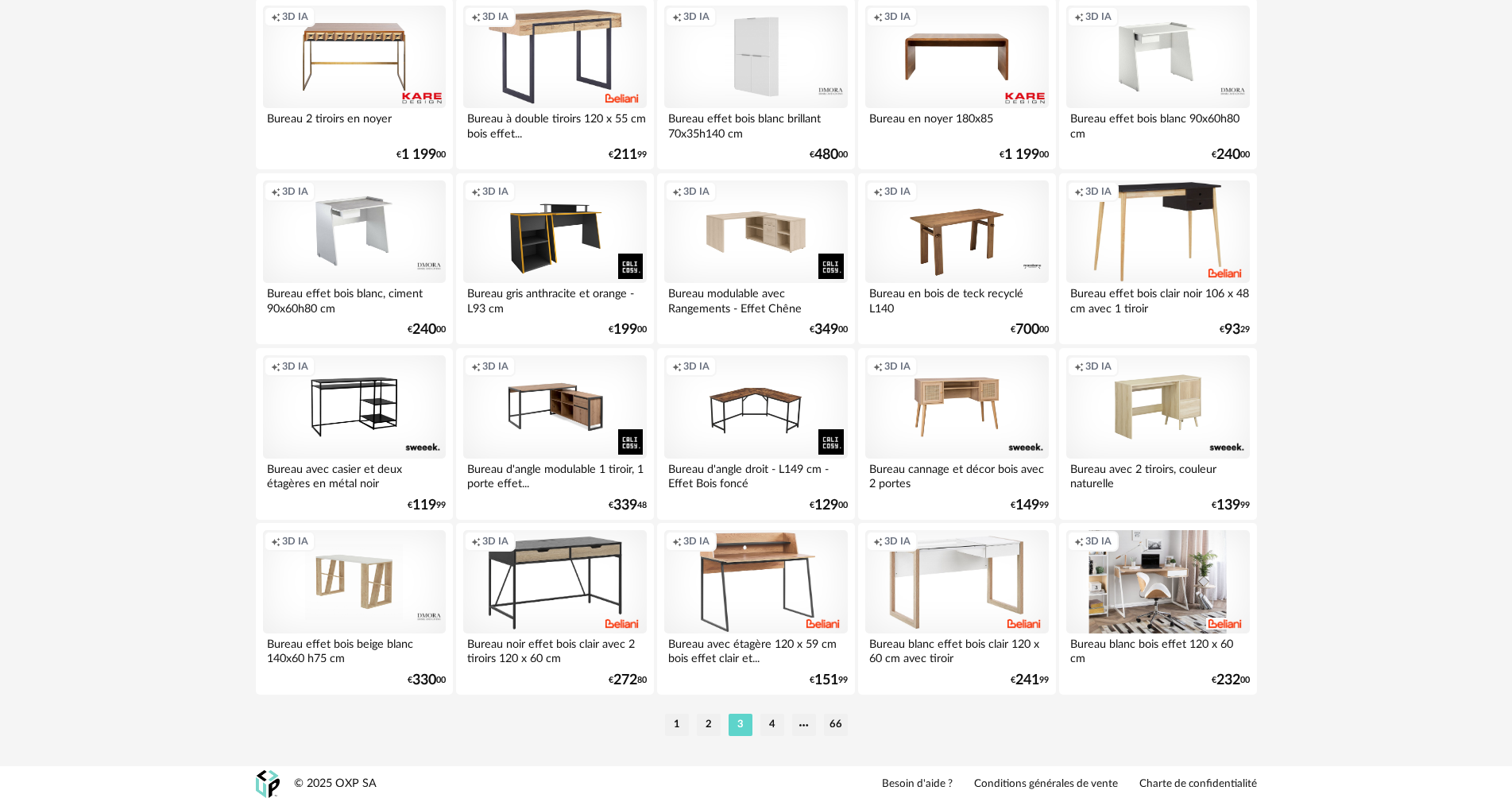 click on "Creation icon   3D IA" at bounding box center (1158, 582) 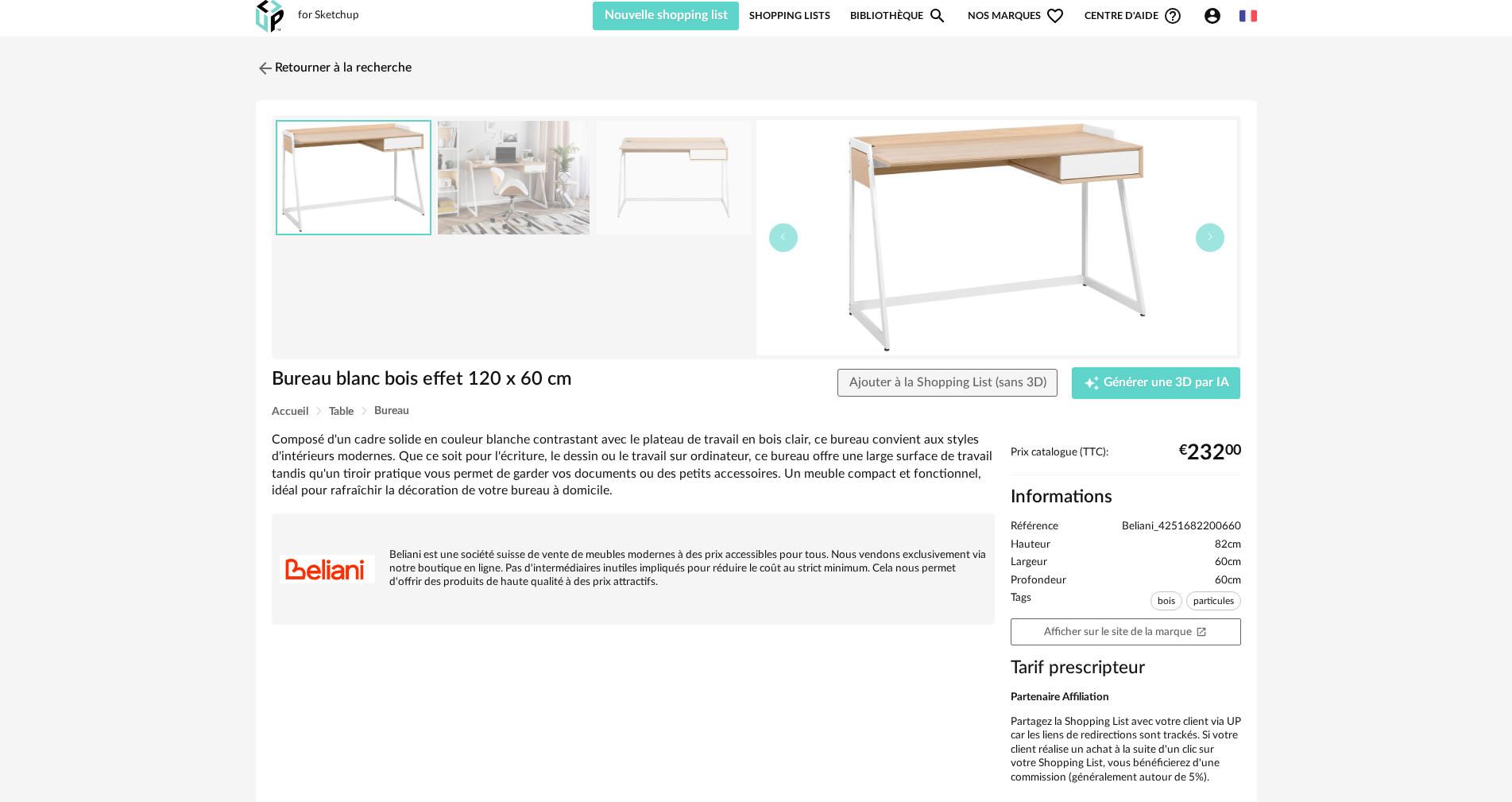 scroll, scrollTop: 0, scrollLeft: 0, axis: both 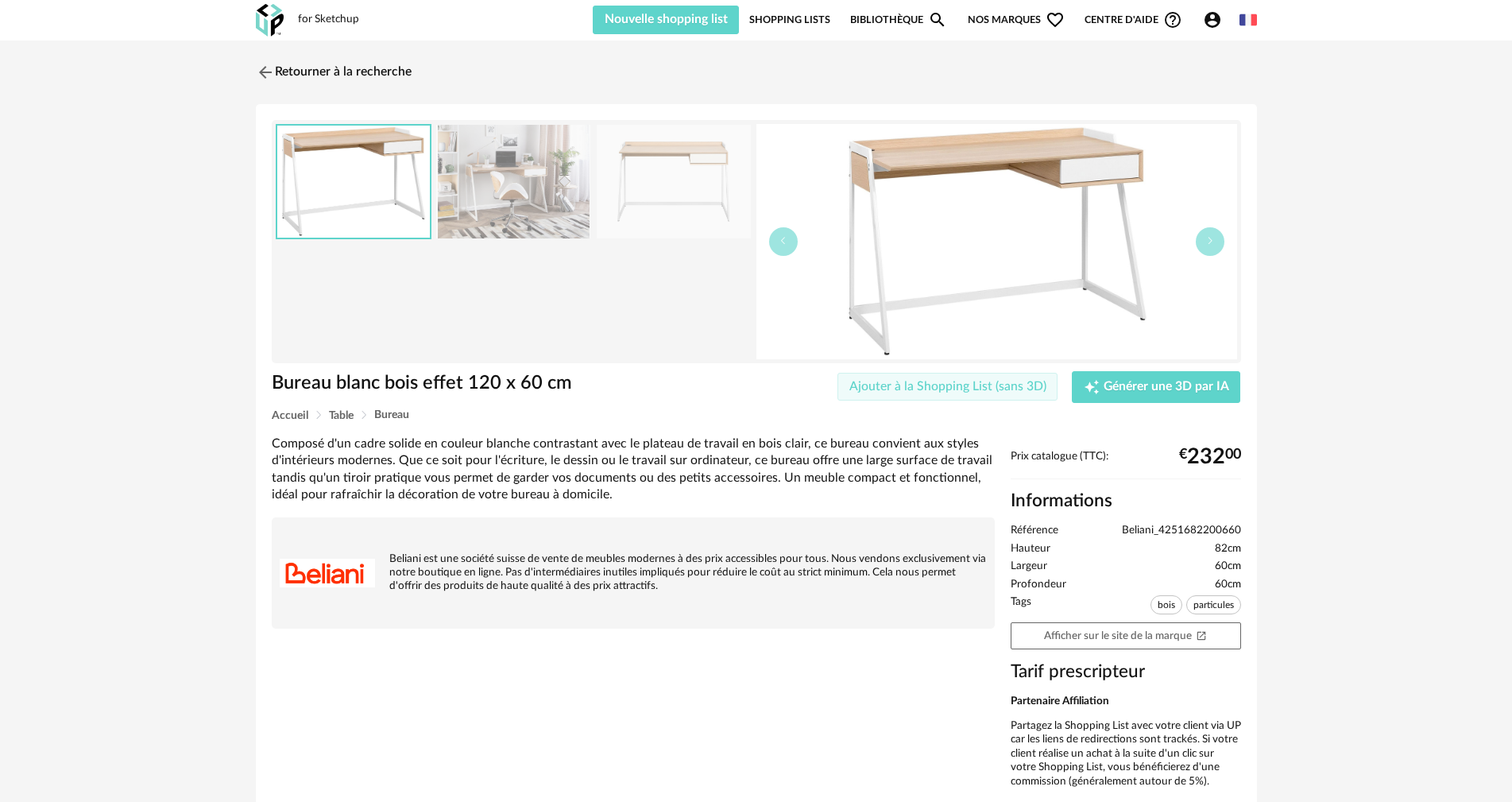 click on "Ajouter à la Shopping List (sans 3D)" at bounding box center (948, 387) 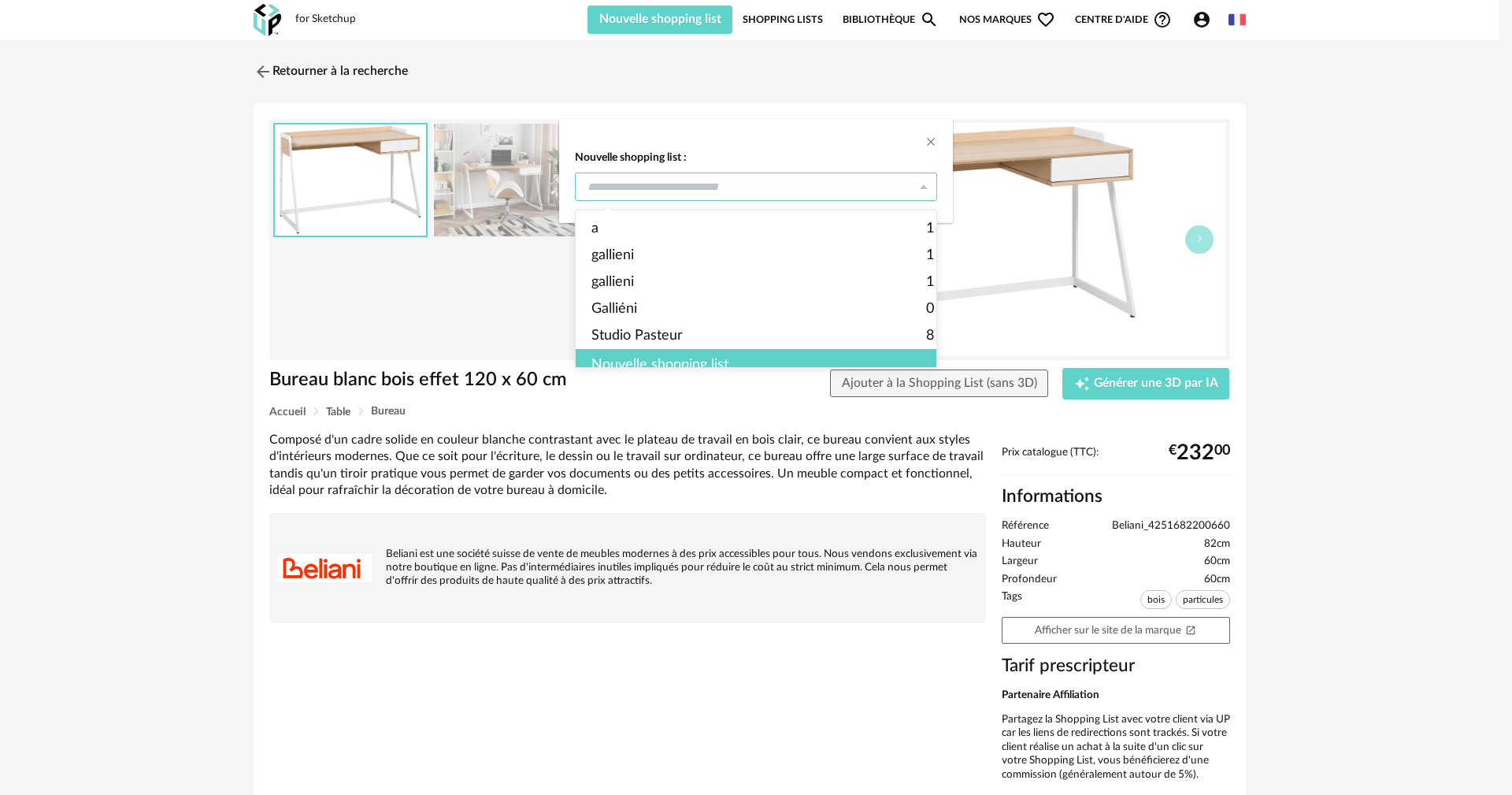 click at bounding box center (756, 187) 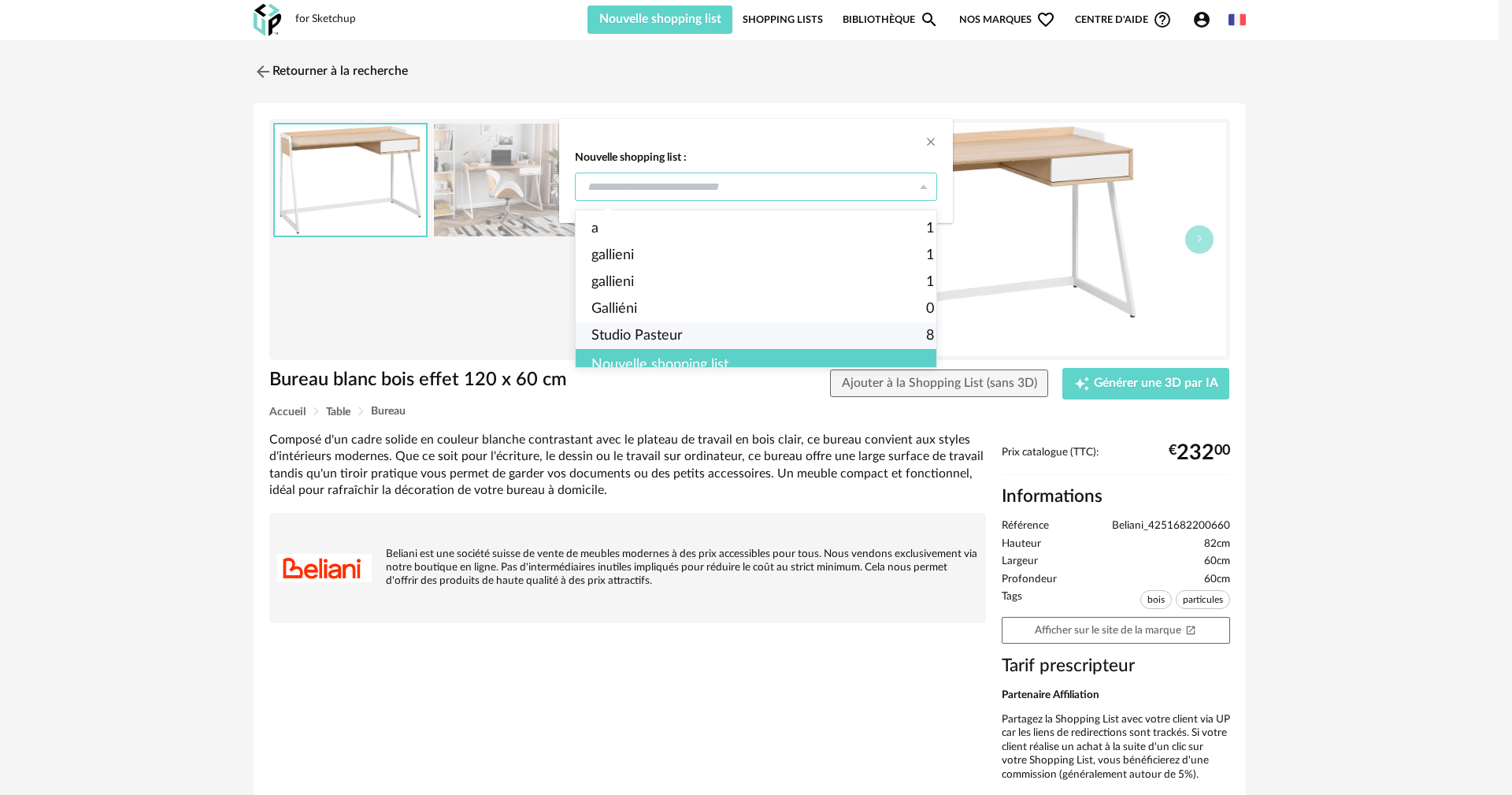 click on "Nouvelle shopping list" at bounding box center [762, 365] 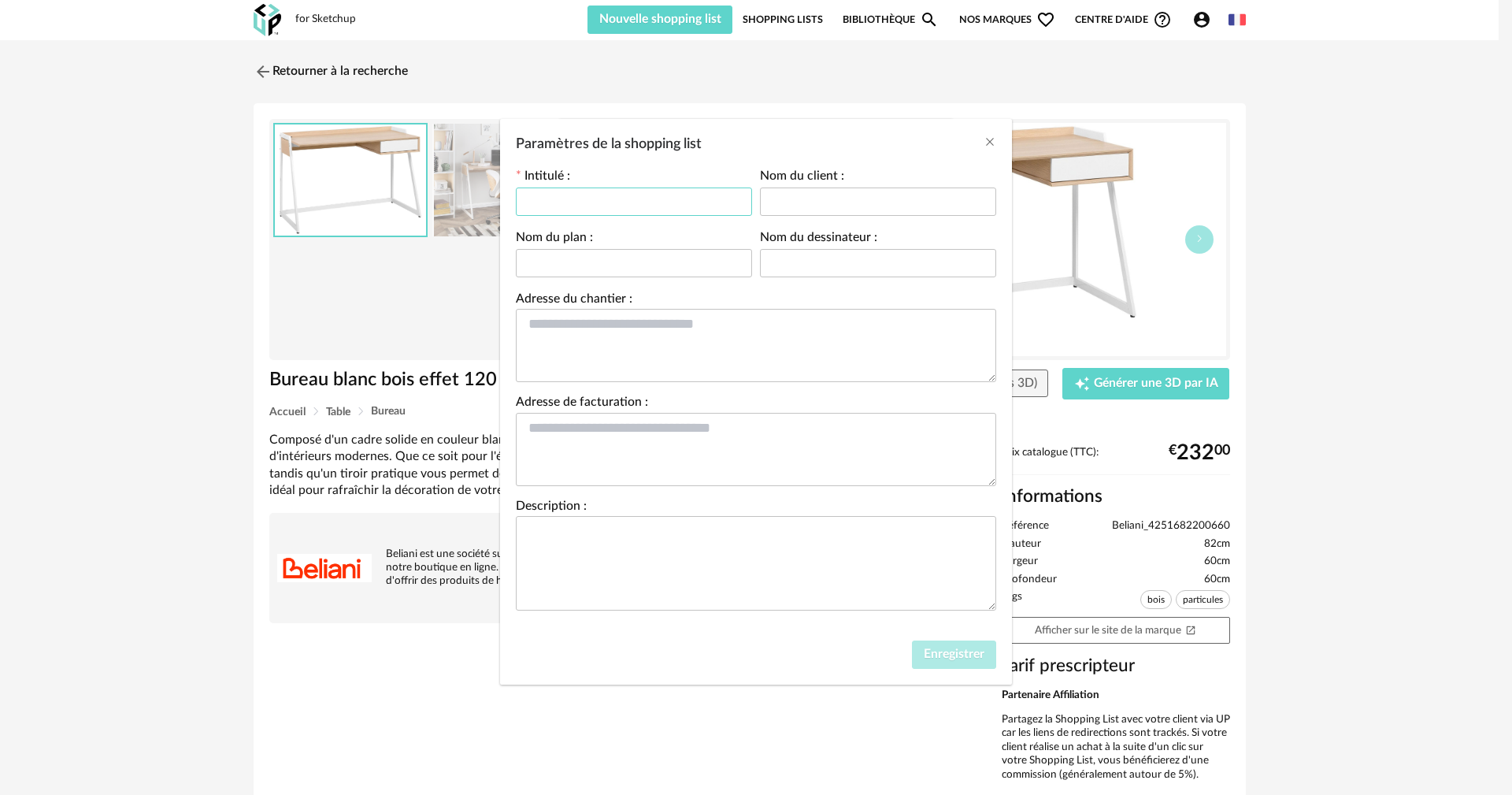 click at bounding box center (634, 202) 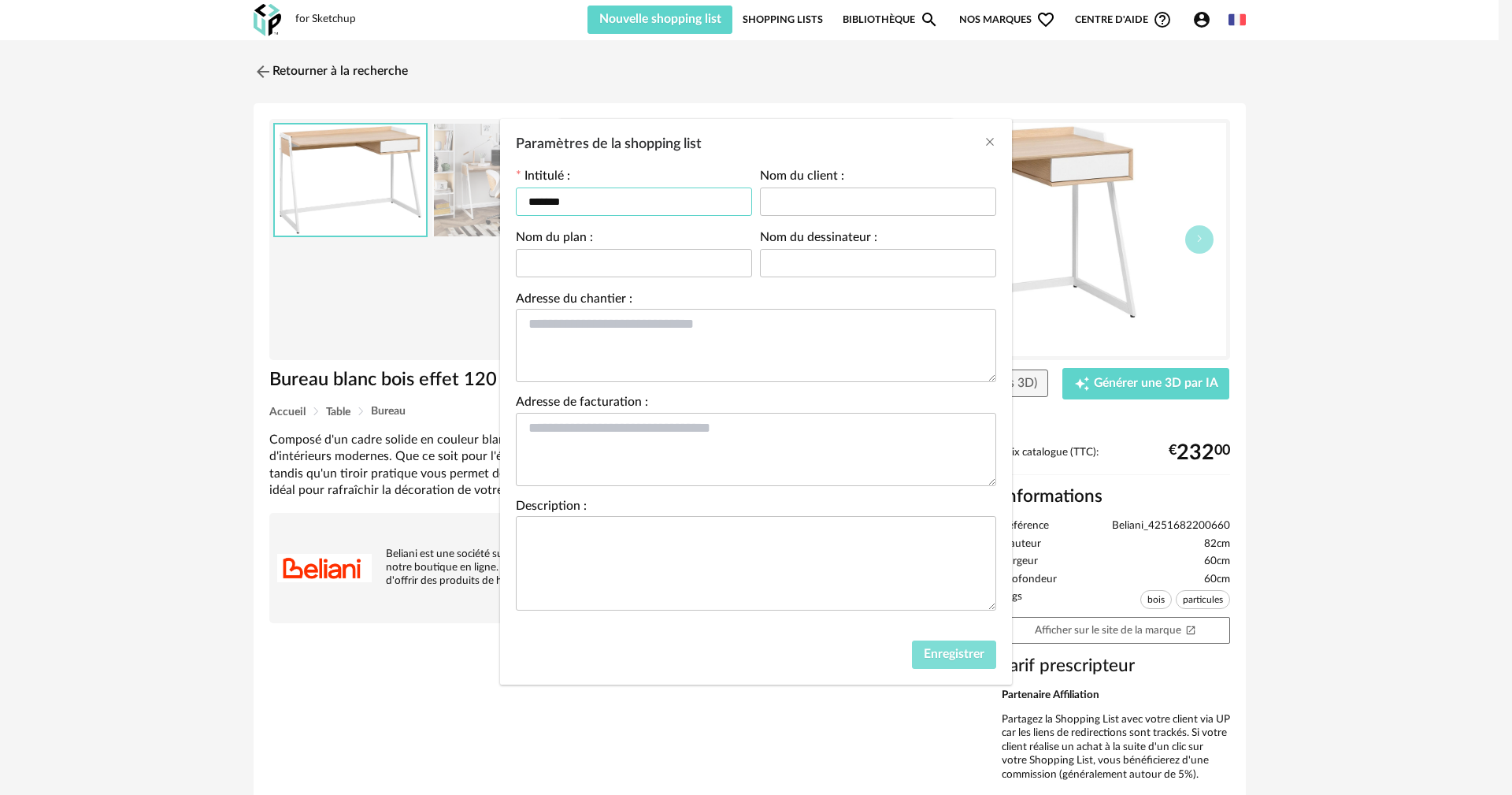 type on "*******" 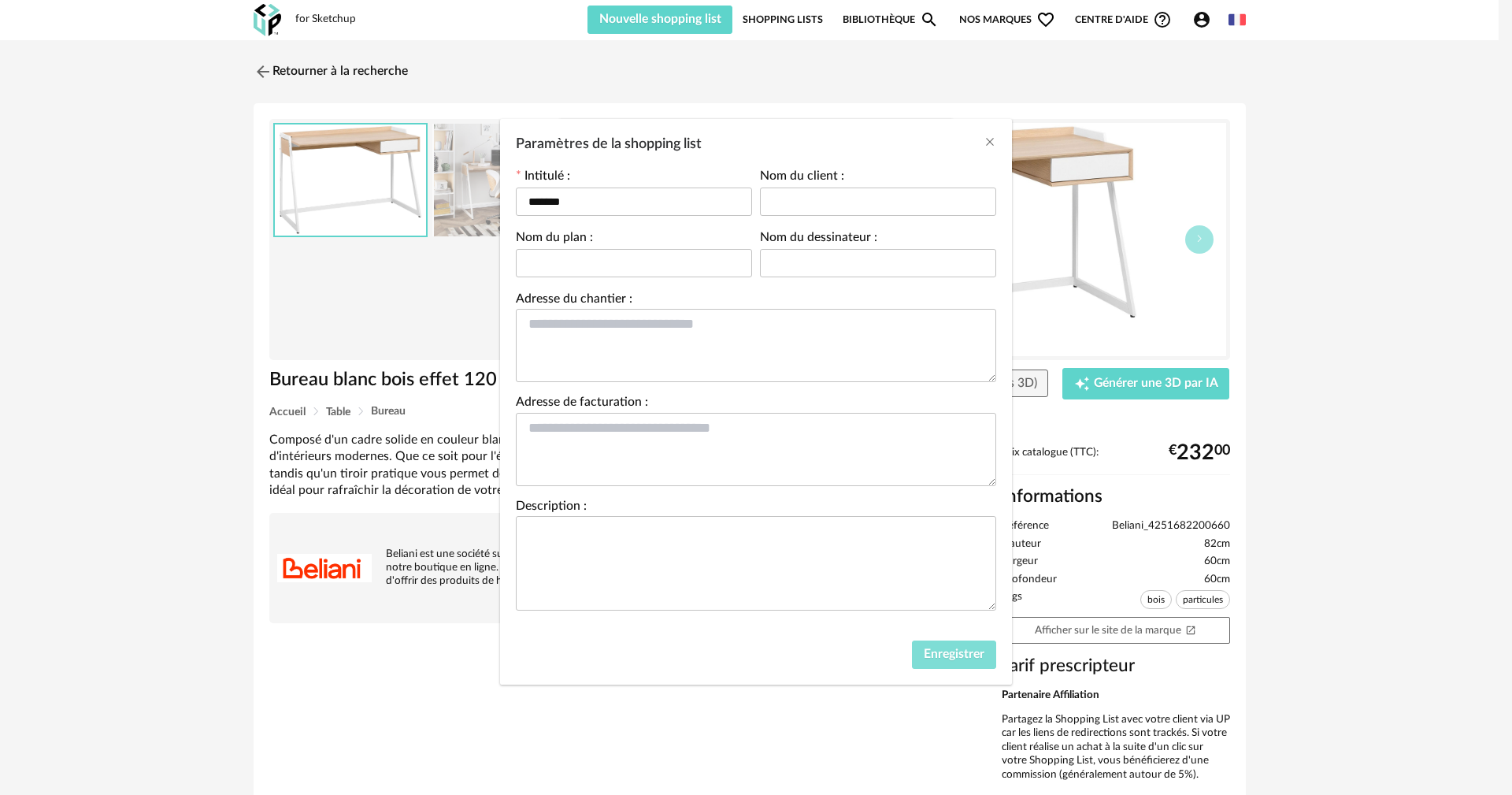 click on "Enregistrer" at bounding box center (954, 654) 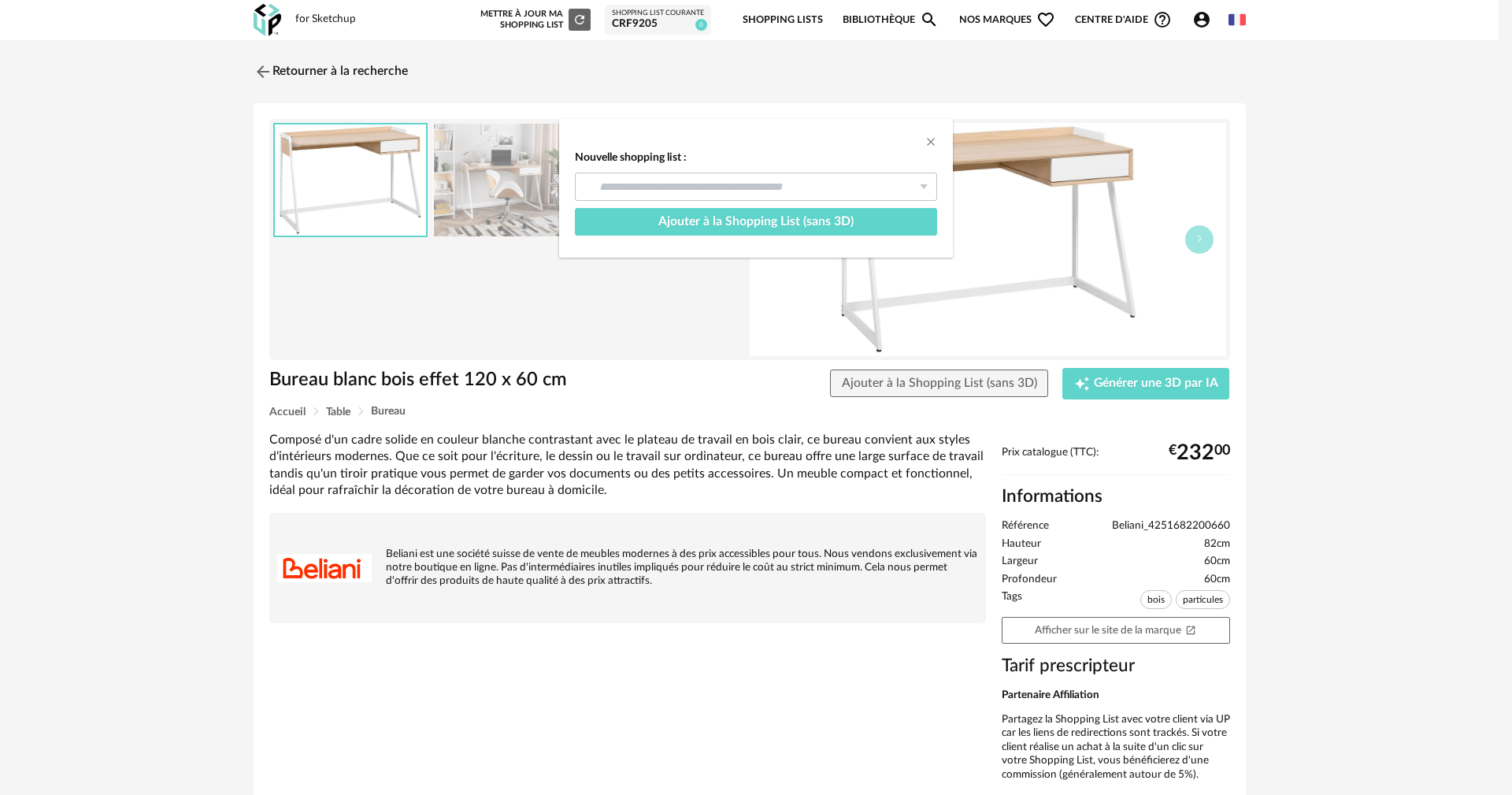 type on "*******" 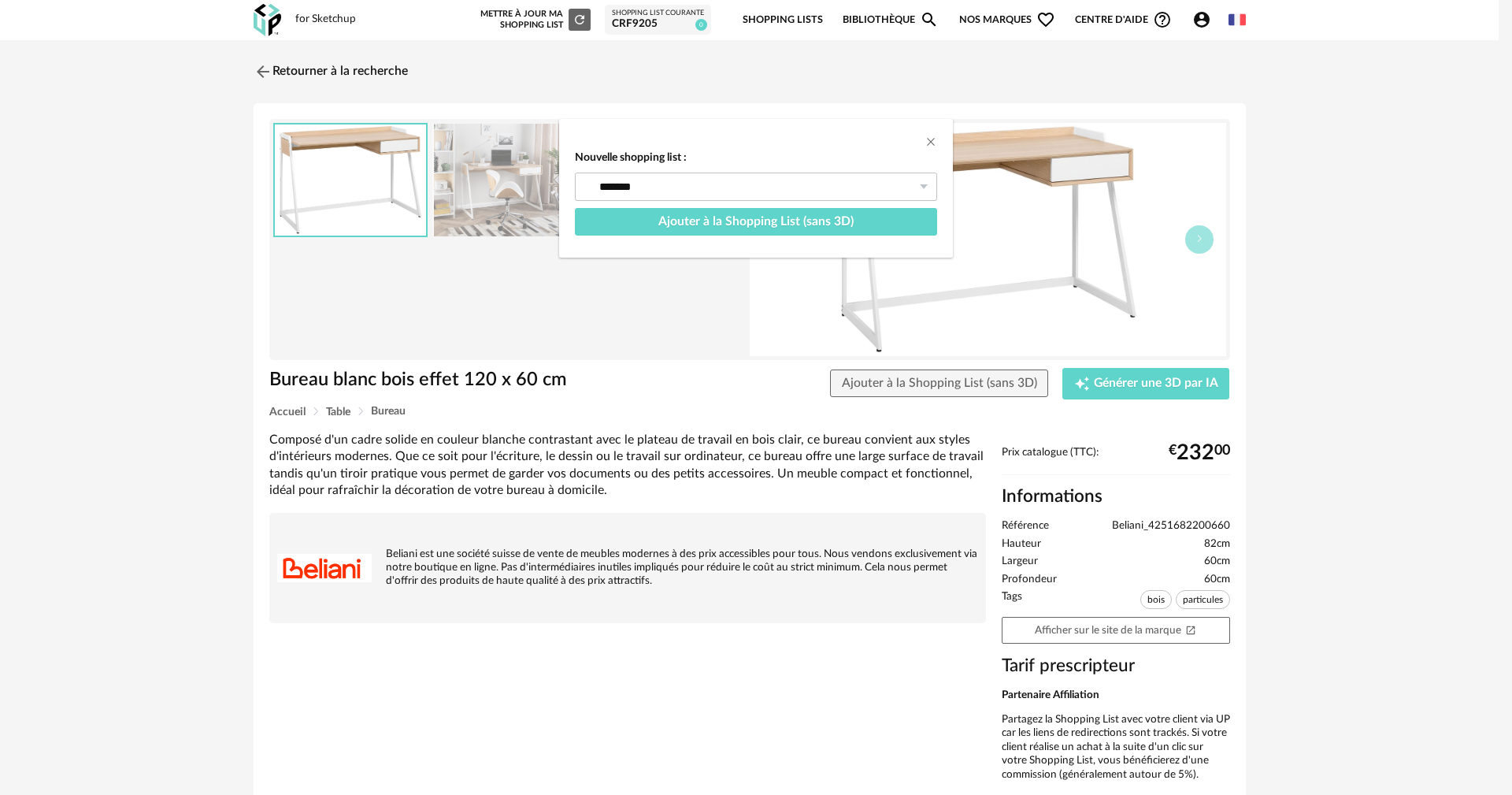 click on "Nouvelle shopping list :    ******* Shopping List courante   CRF9205   0
Ajouter à la Shopping List (sans 3D)" at bounding box center [756, 397] 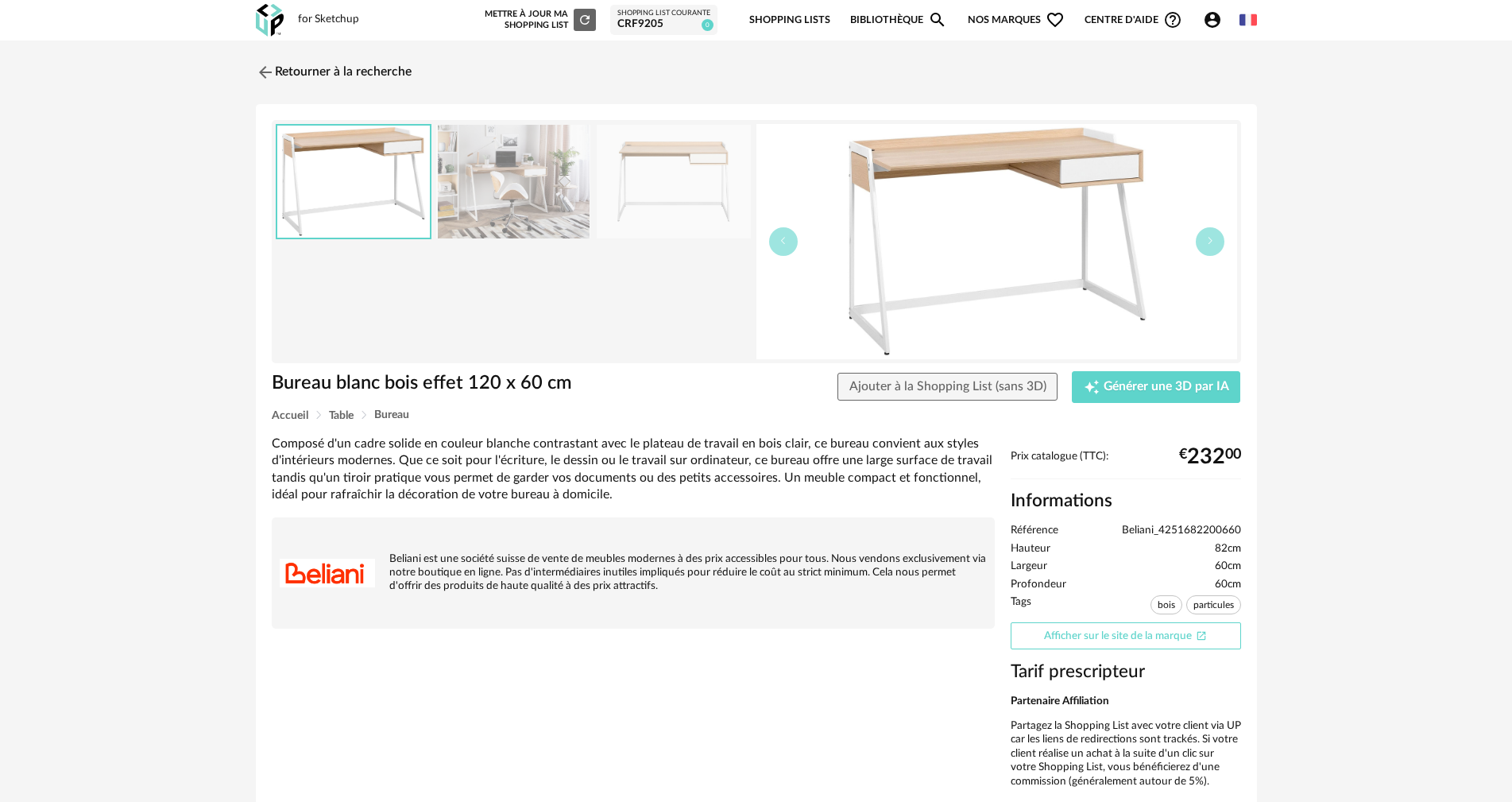 click on "Afficher sur le site de la marque
Open In New icon" at bounding box center [1126, 636] 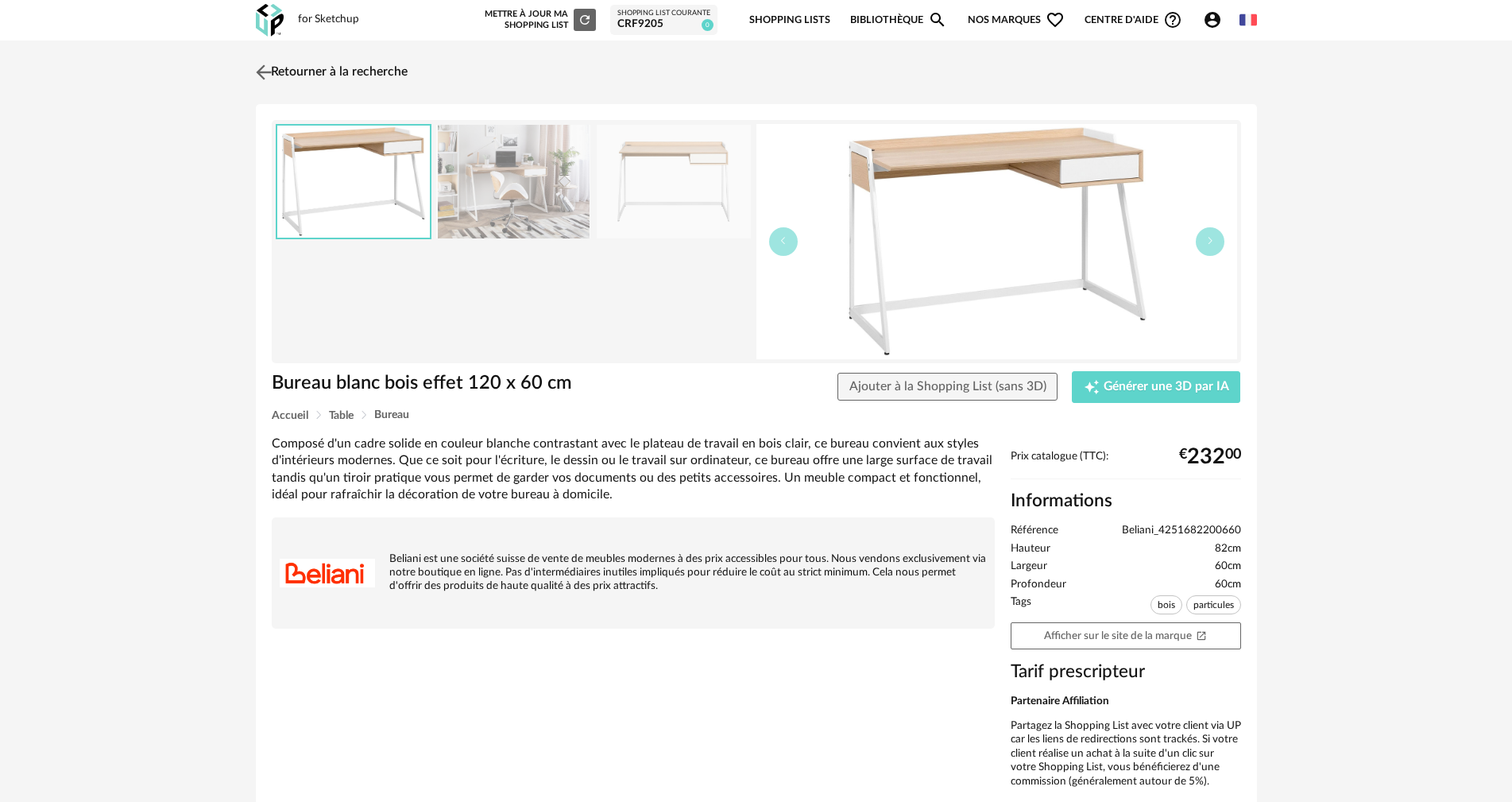 click at bounding box center (263, 72) 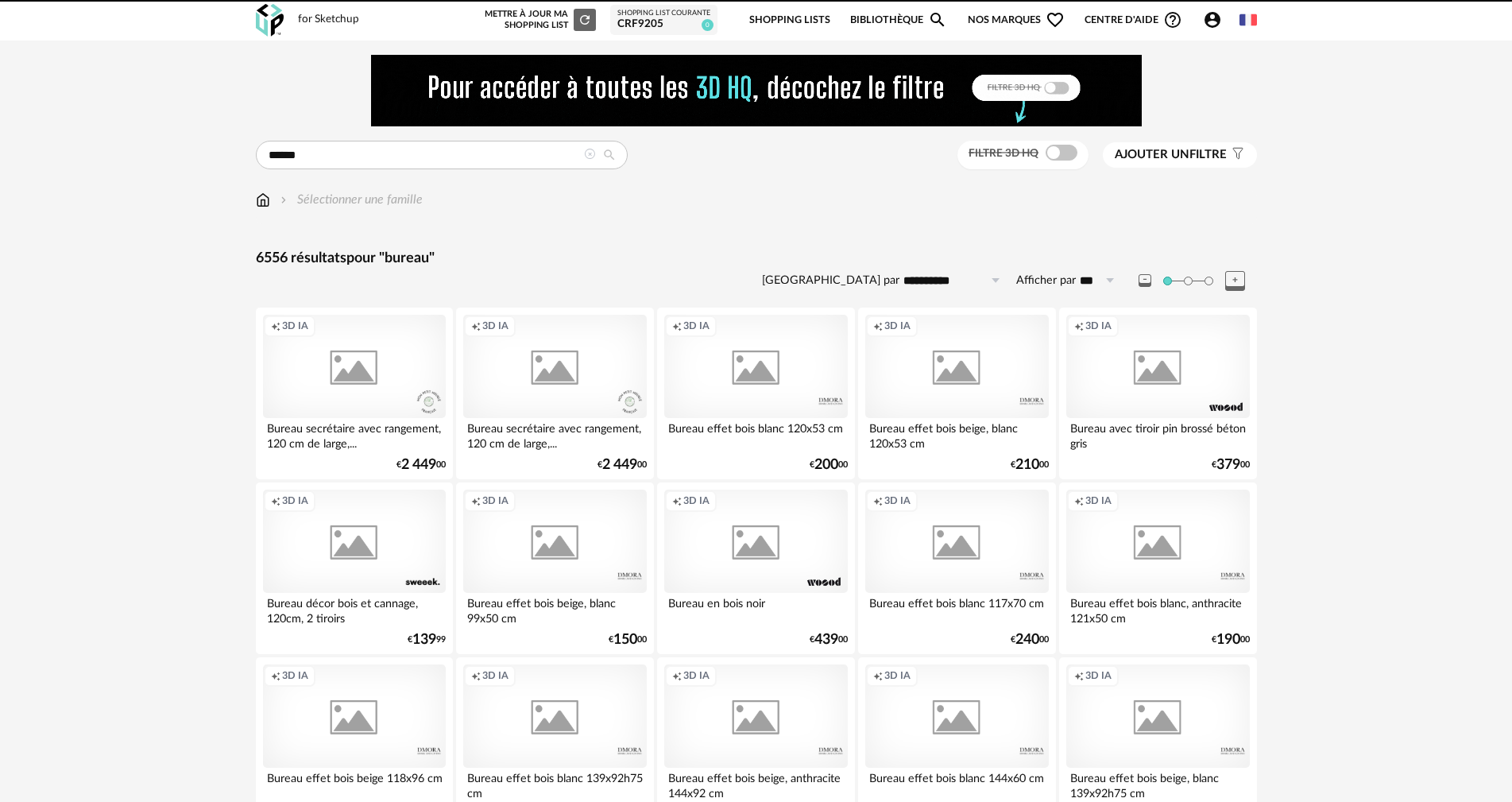 scroll, scrollTop: 3109, scrollLeft: 0, axis: vertical 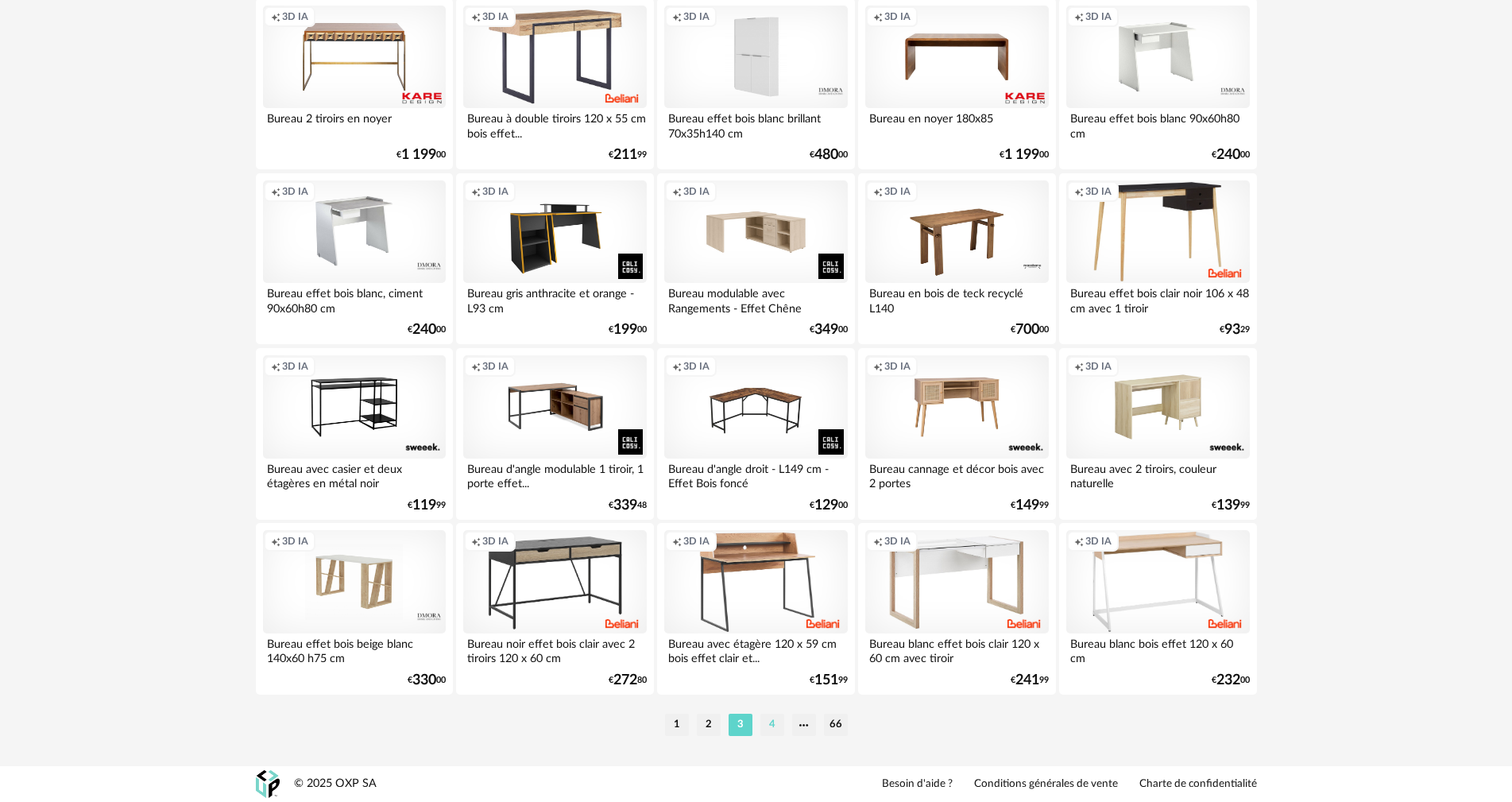 click on "4" at bounding box center (772, 725) 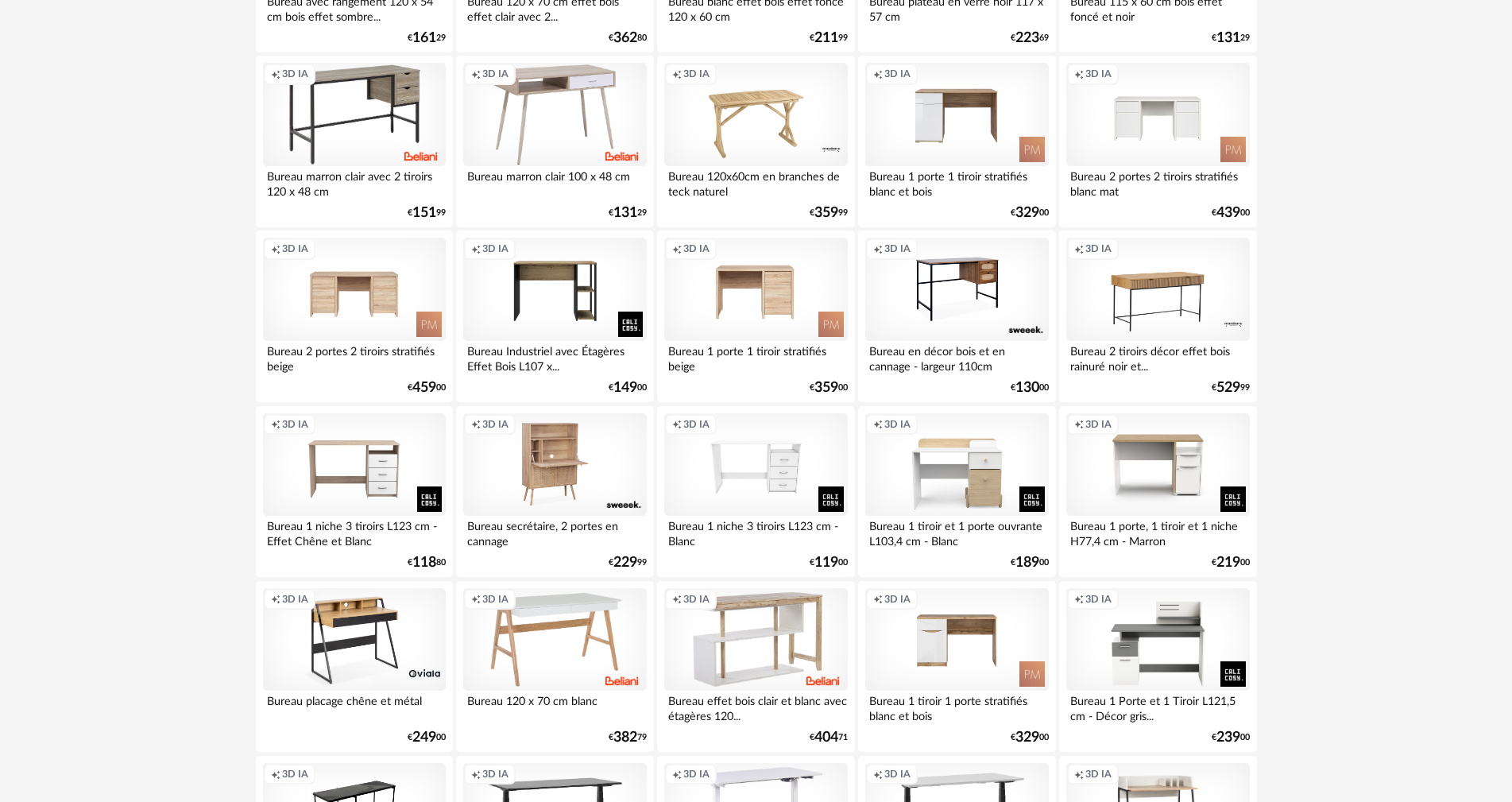 scroll, scrollTop: 477, scrollLeft: 0, axis: vertical 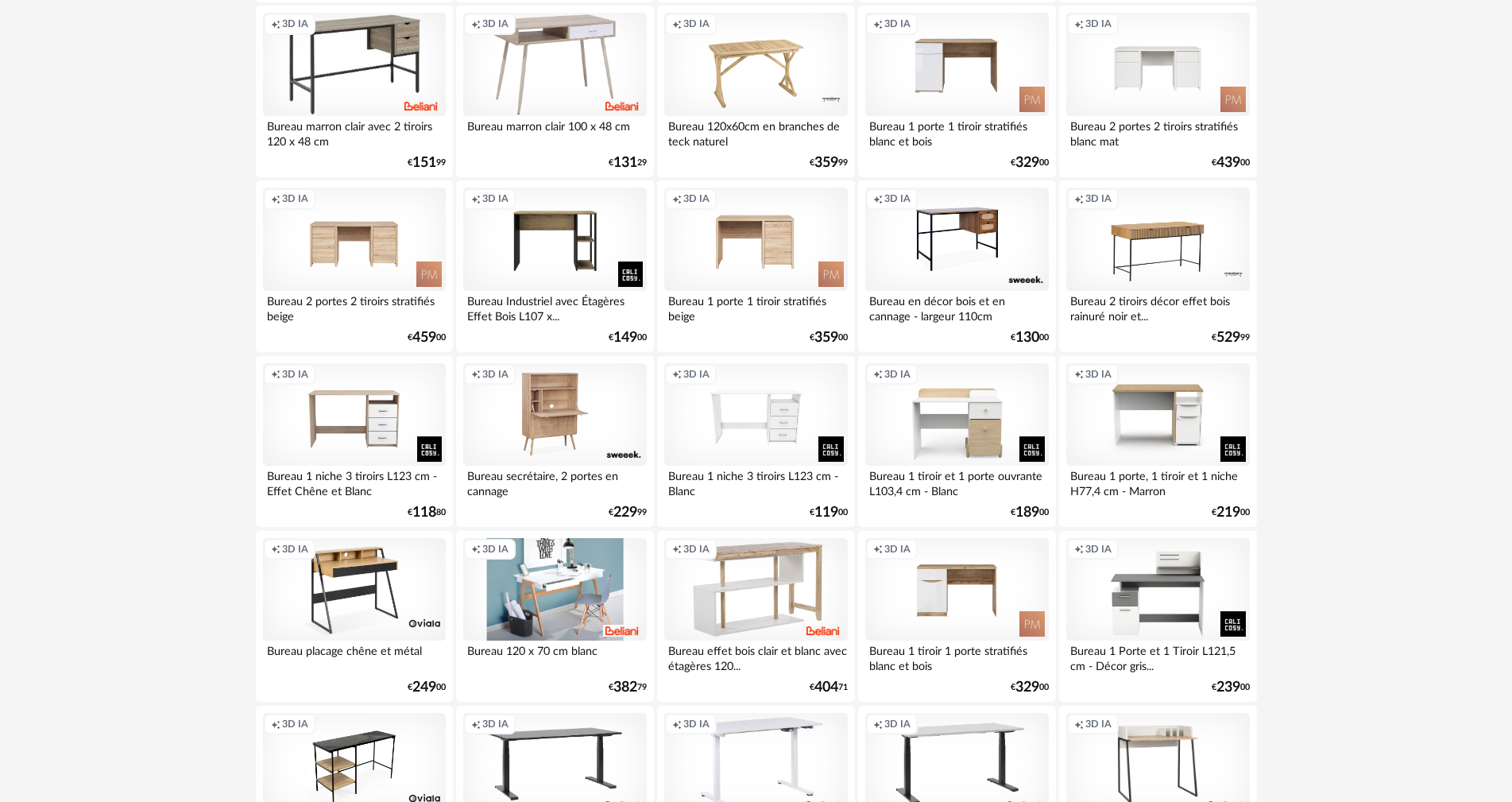 click on "Creation icon   3D IA" at bounding box center (555, 590) 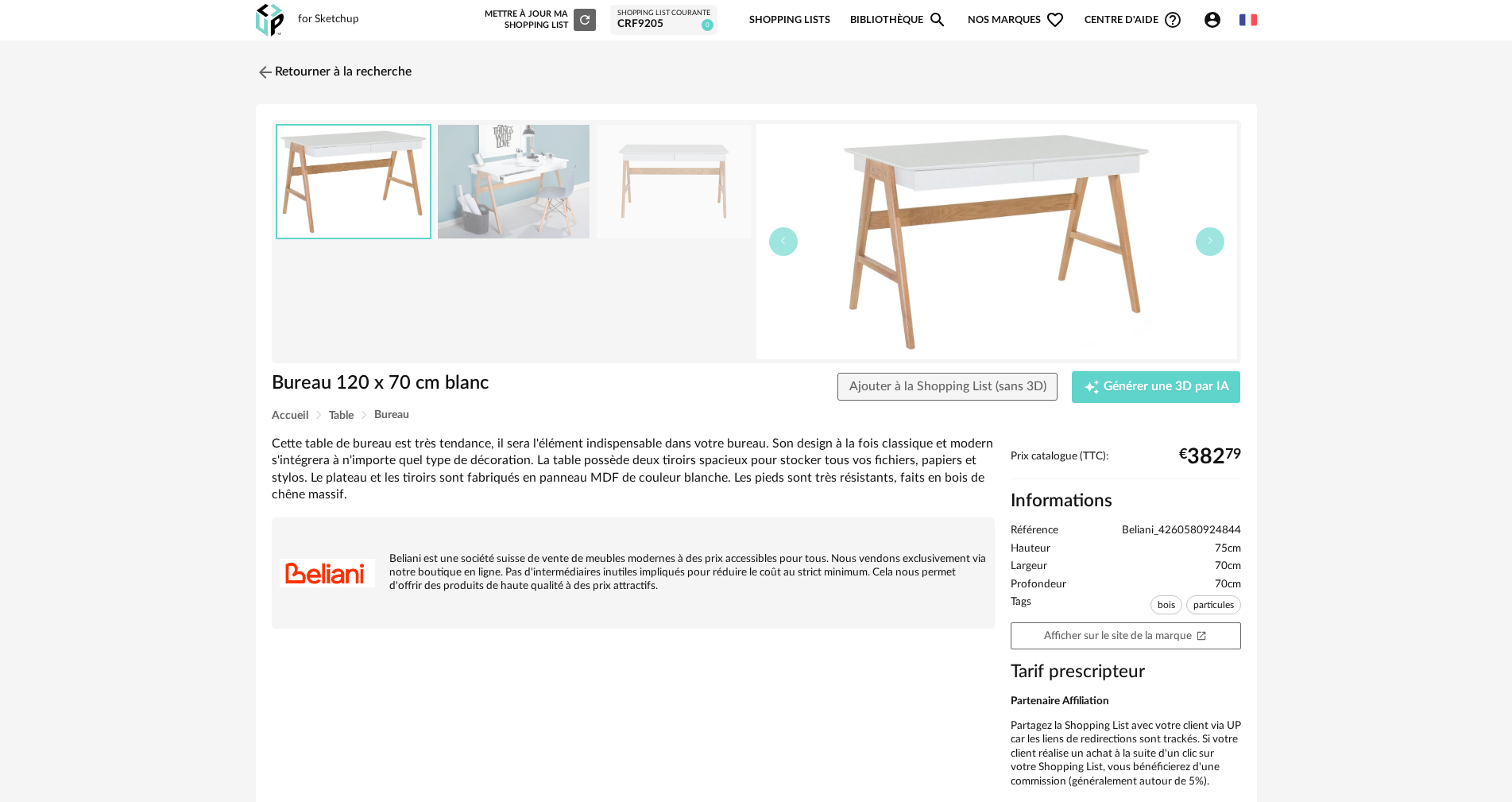 click at bounding box center [513, 181] 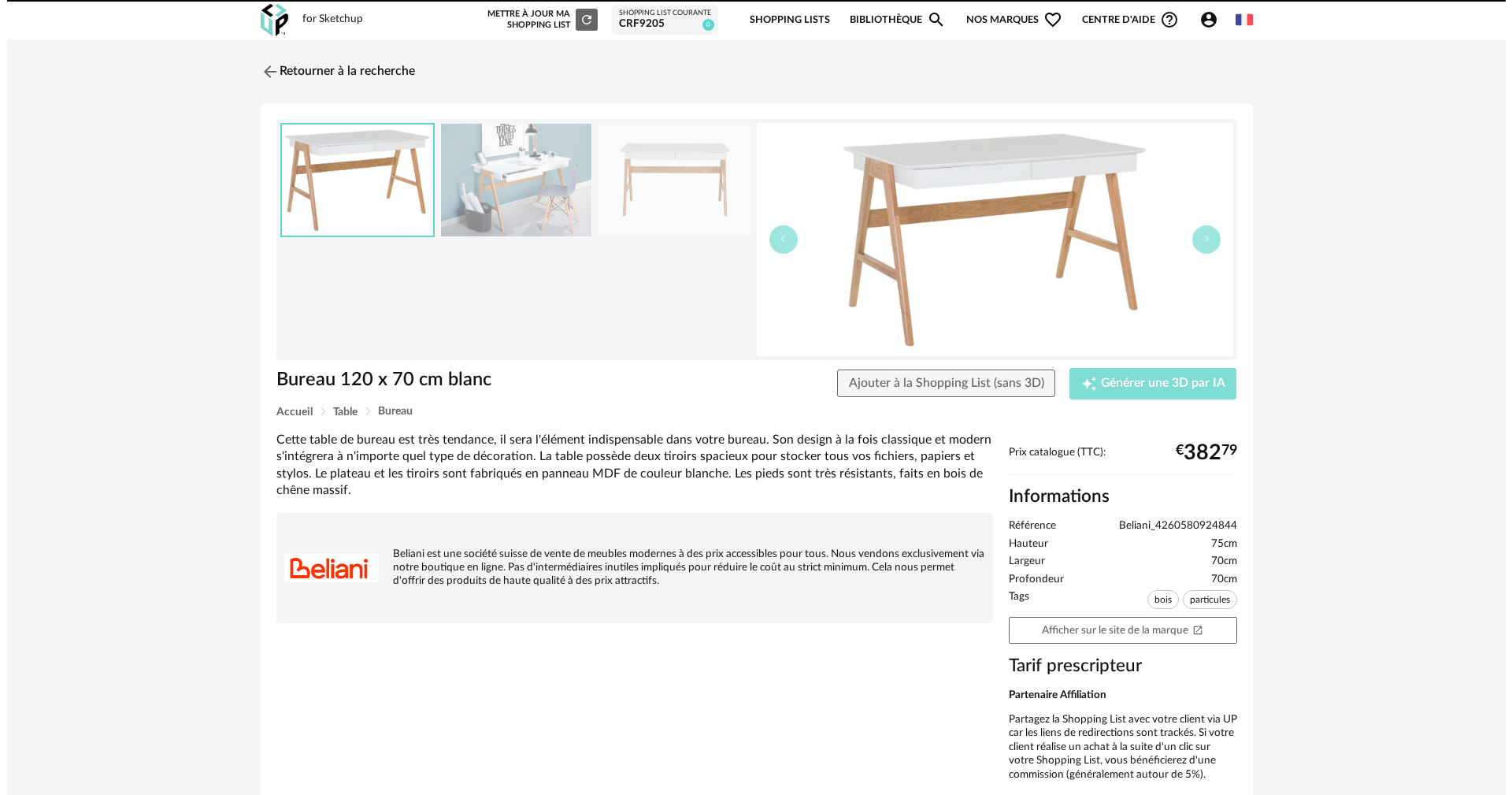 scroll, scrollTop: 0, scrollLeft: 0, axis: both 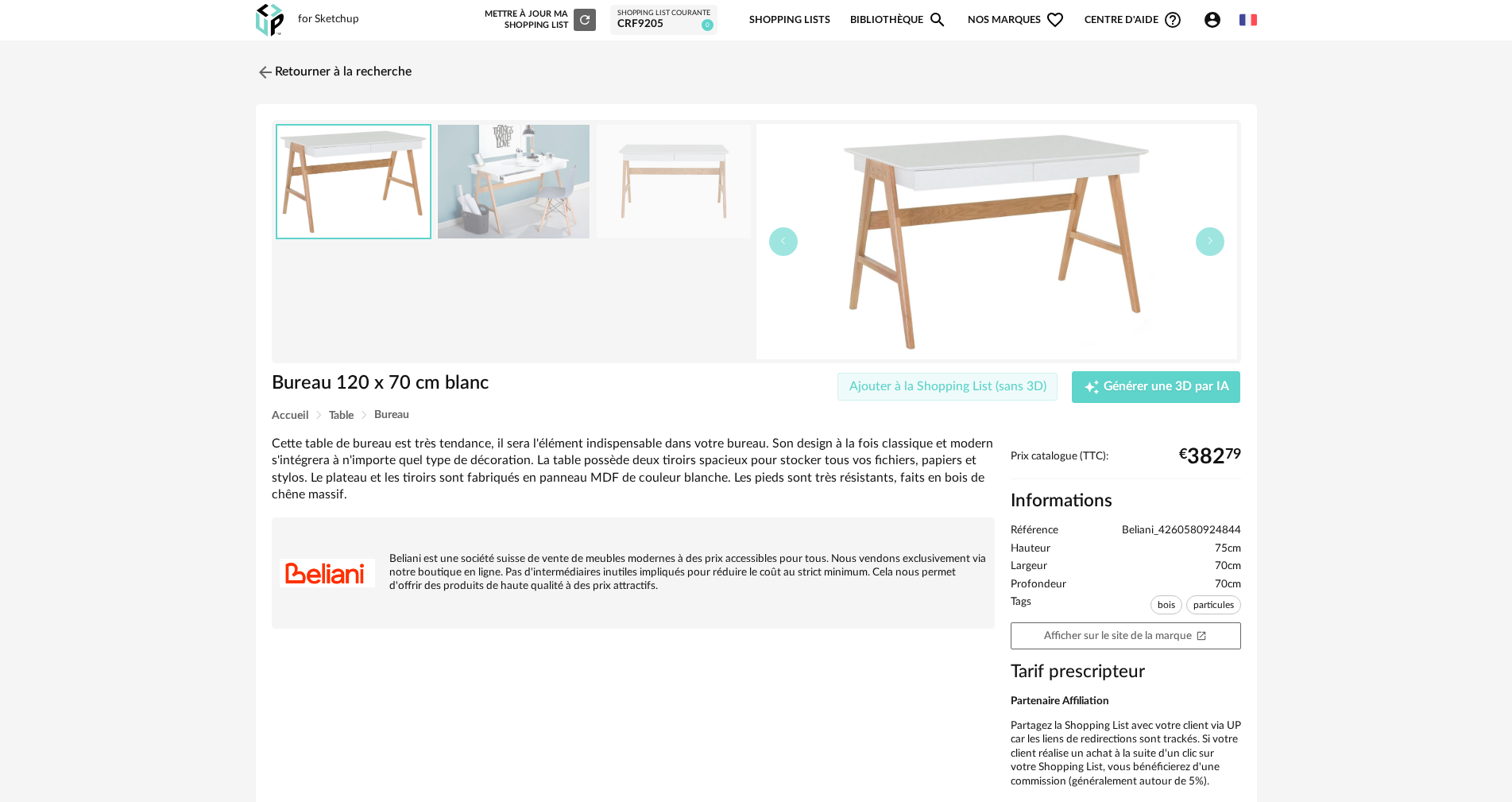 click on "Ajouter à la Shopping List (sans 3D)" at bounding box center (948, 386) 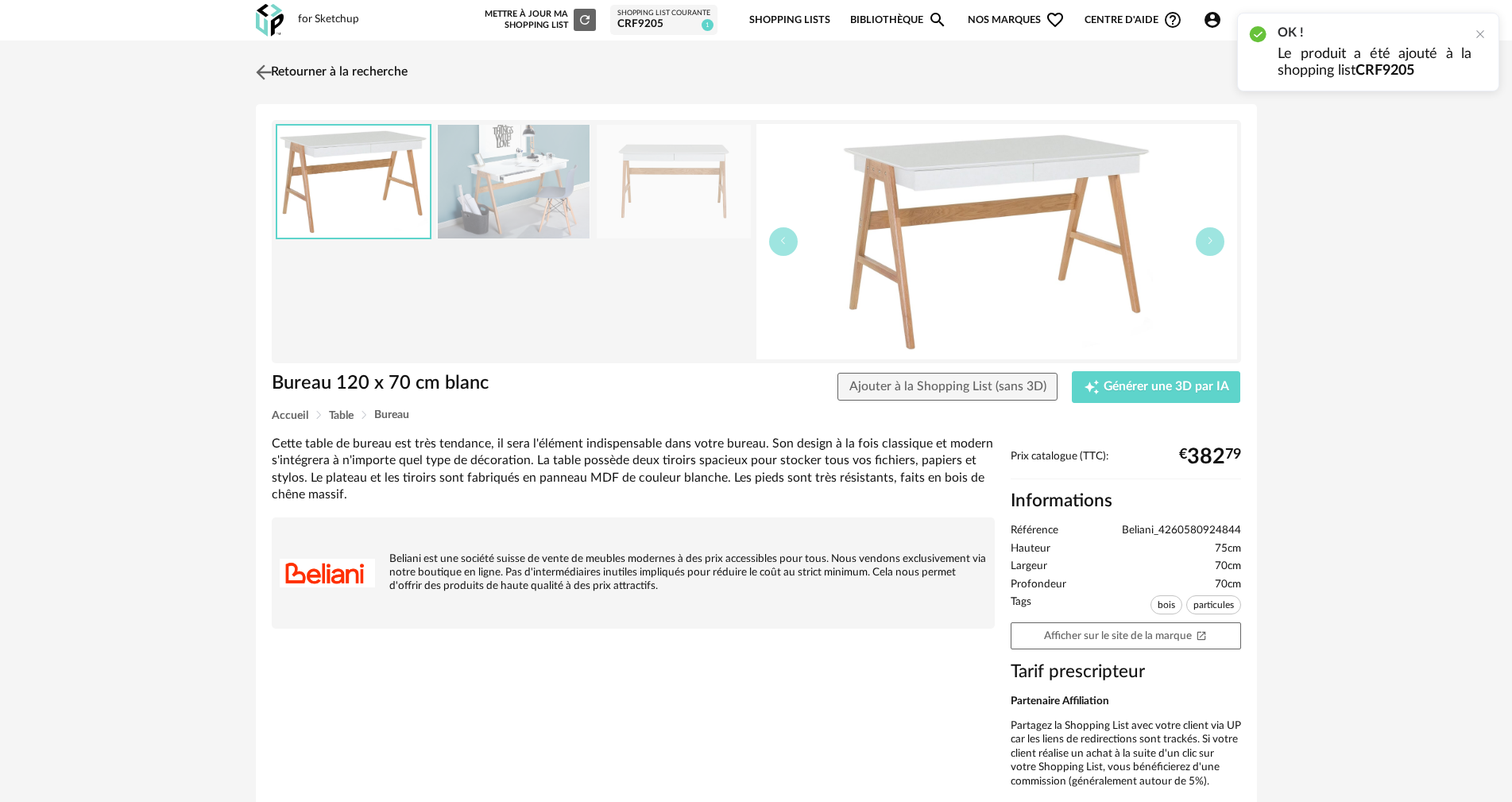 click at bounding box center (263, 72) 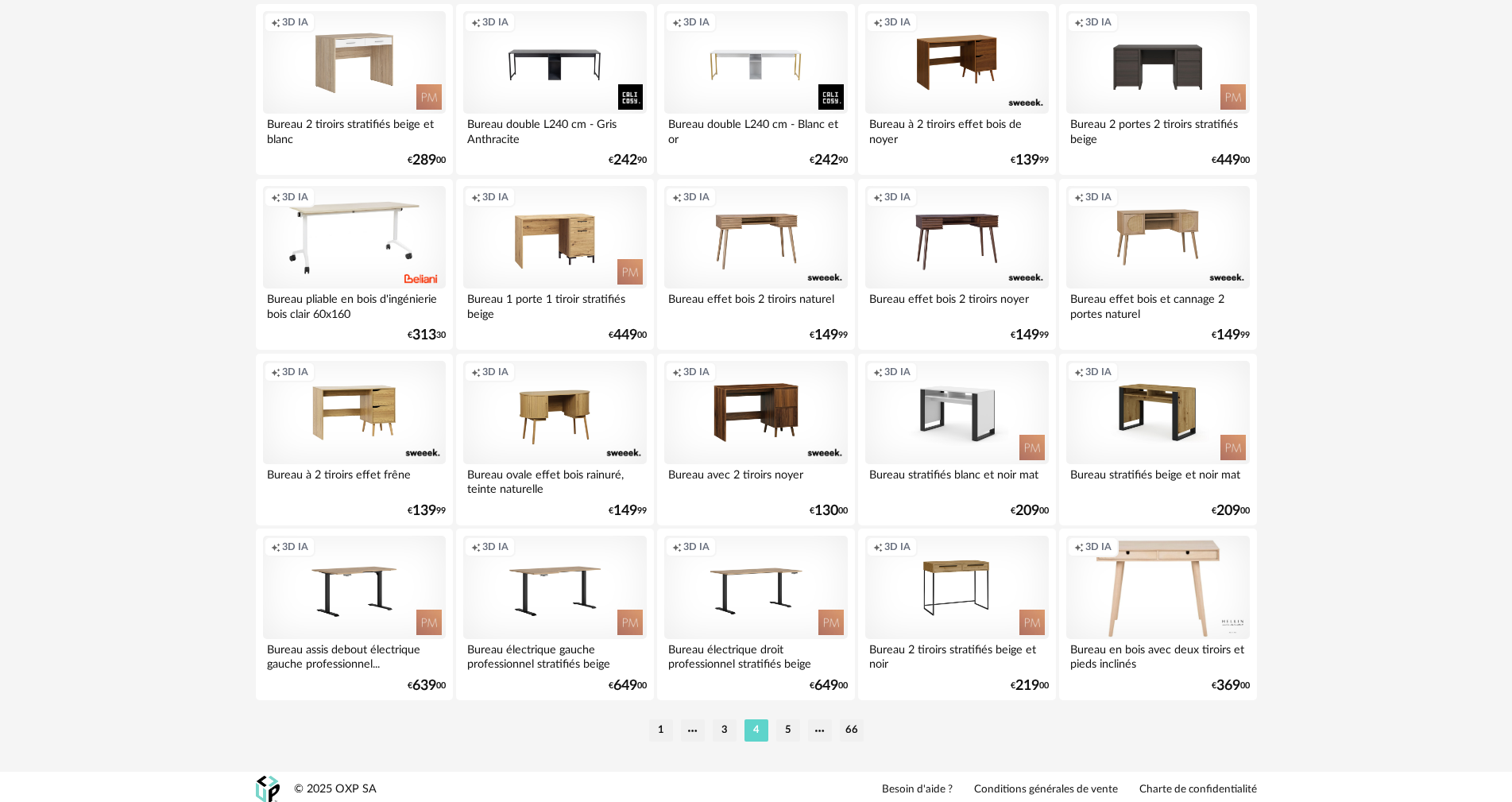 scroll, scrollTop: 3109, scrollLeft: 0, axis: vertical 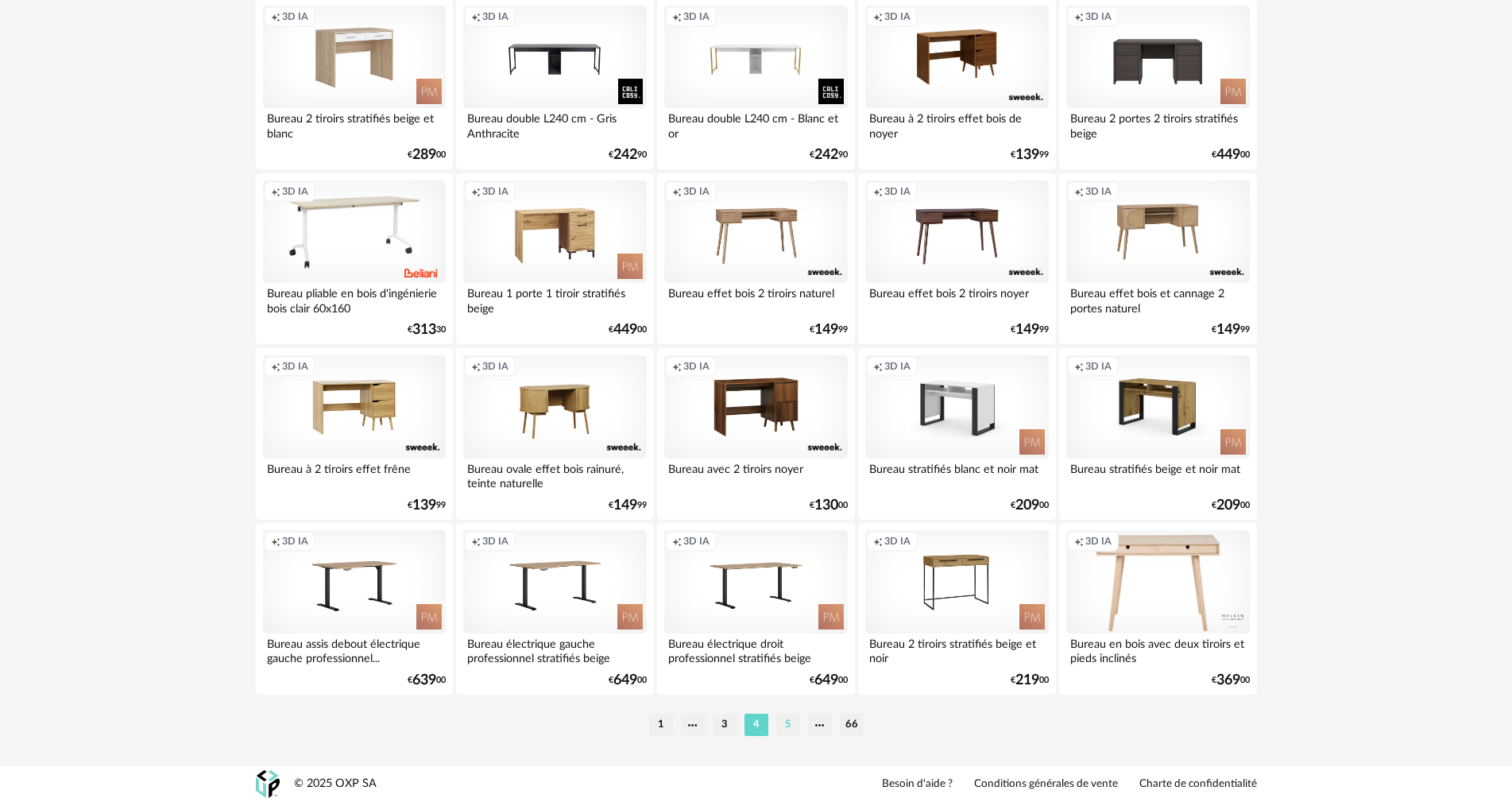 click on "5" at bounding box center (788, 725) 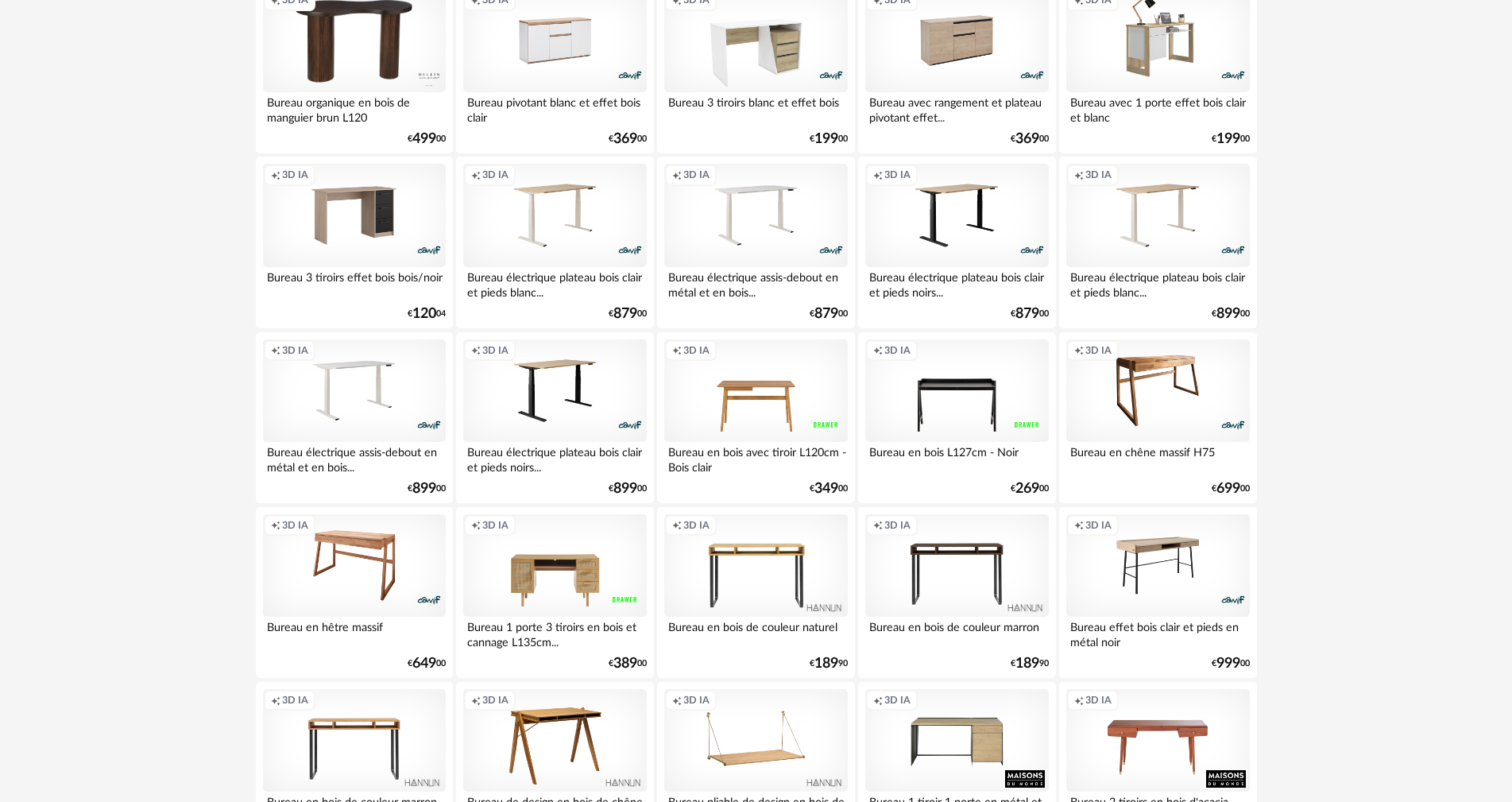 scroll, scrollTop: 556, scrollLeft: 0, axis: vertical 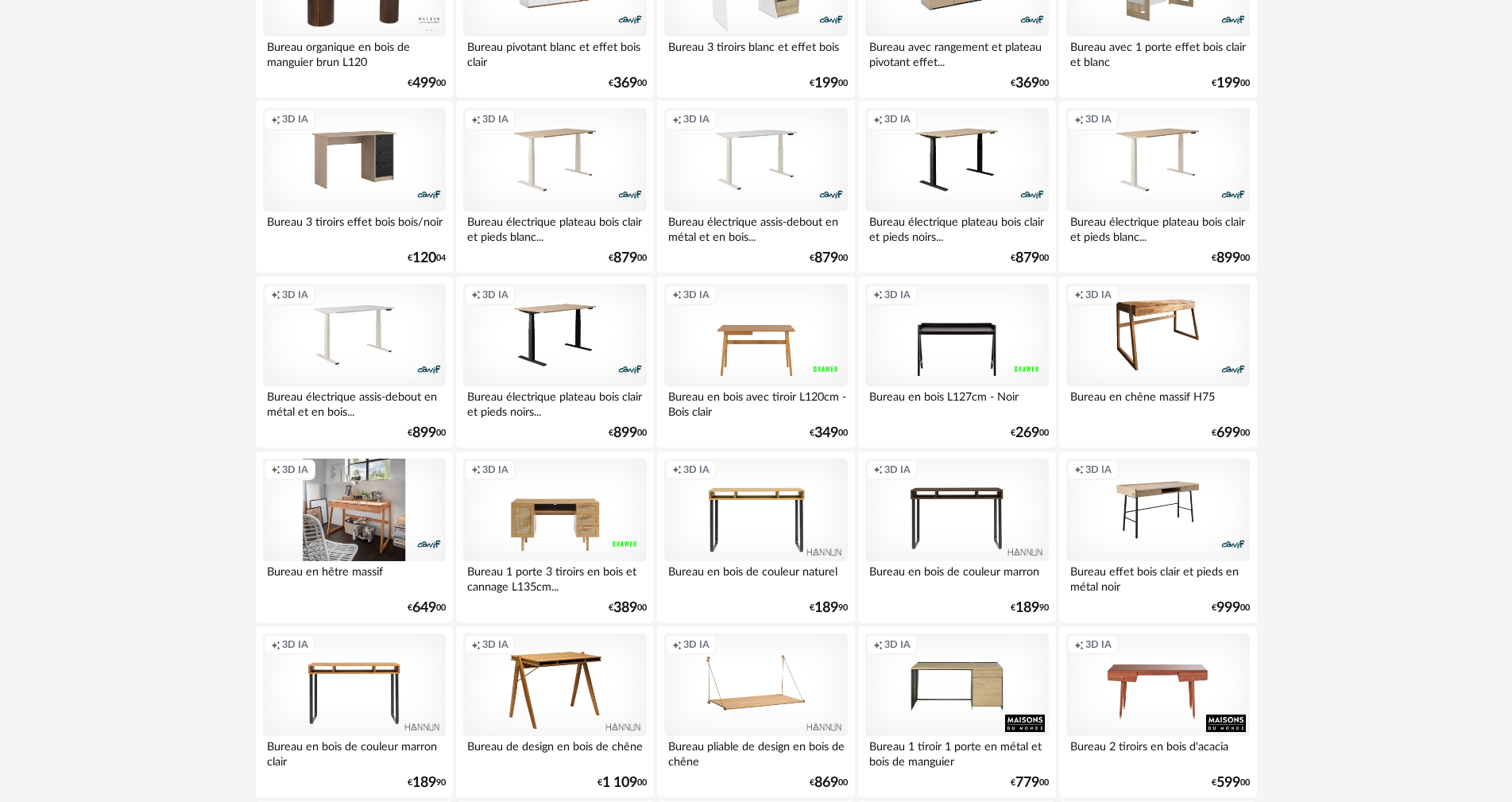 click on "Creation icon   3D IA" at bounding box center (354, 510) 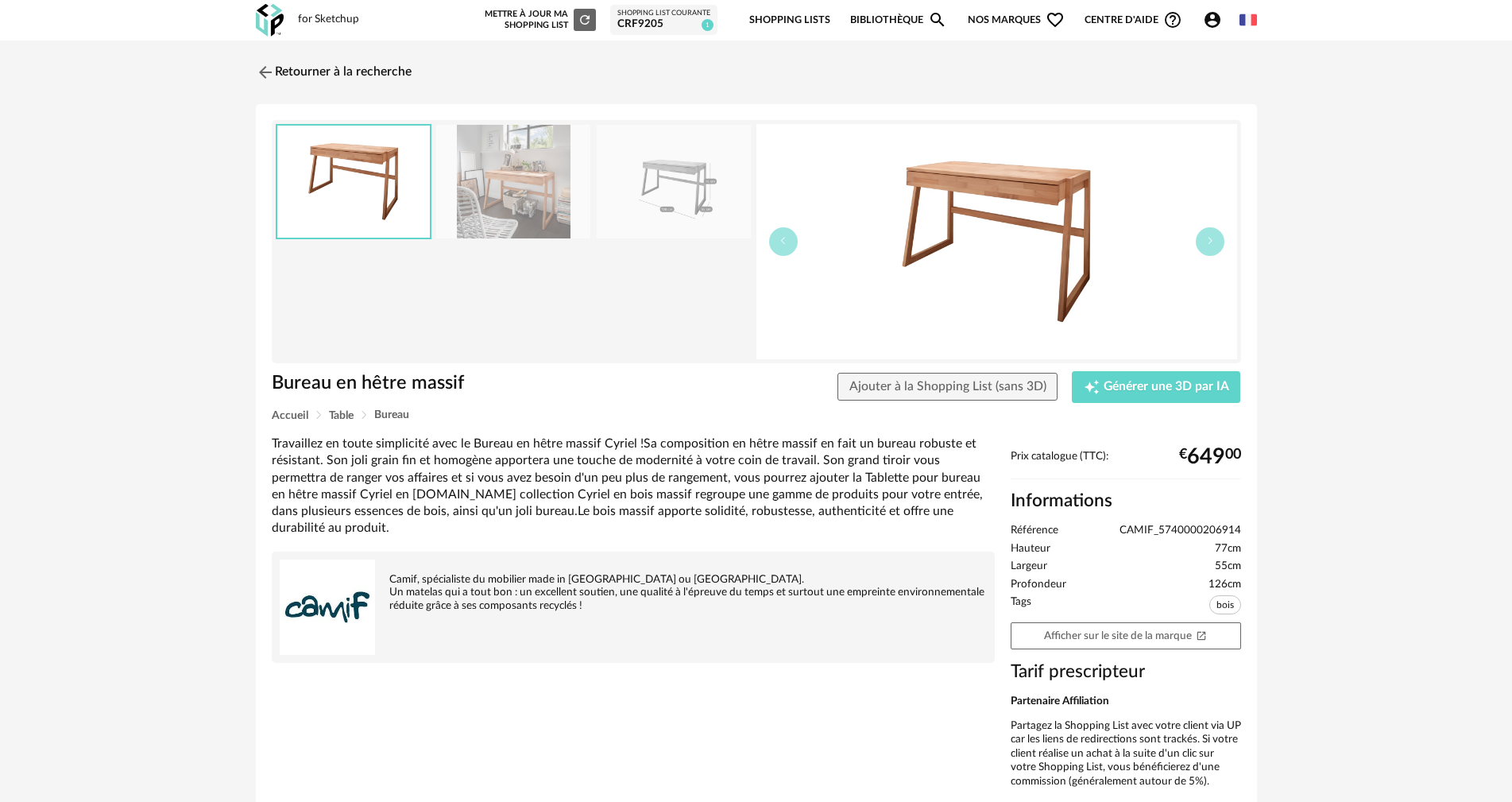 click at bounding box center [513, 181] 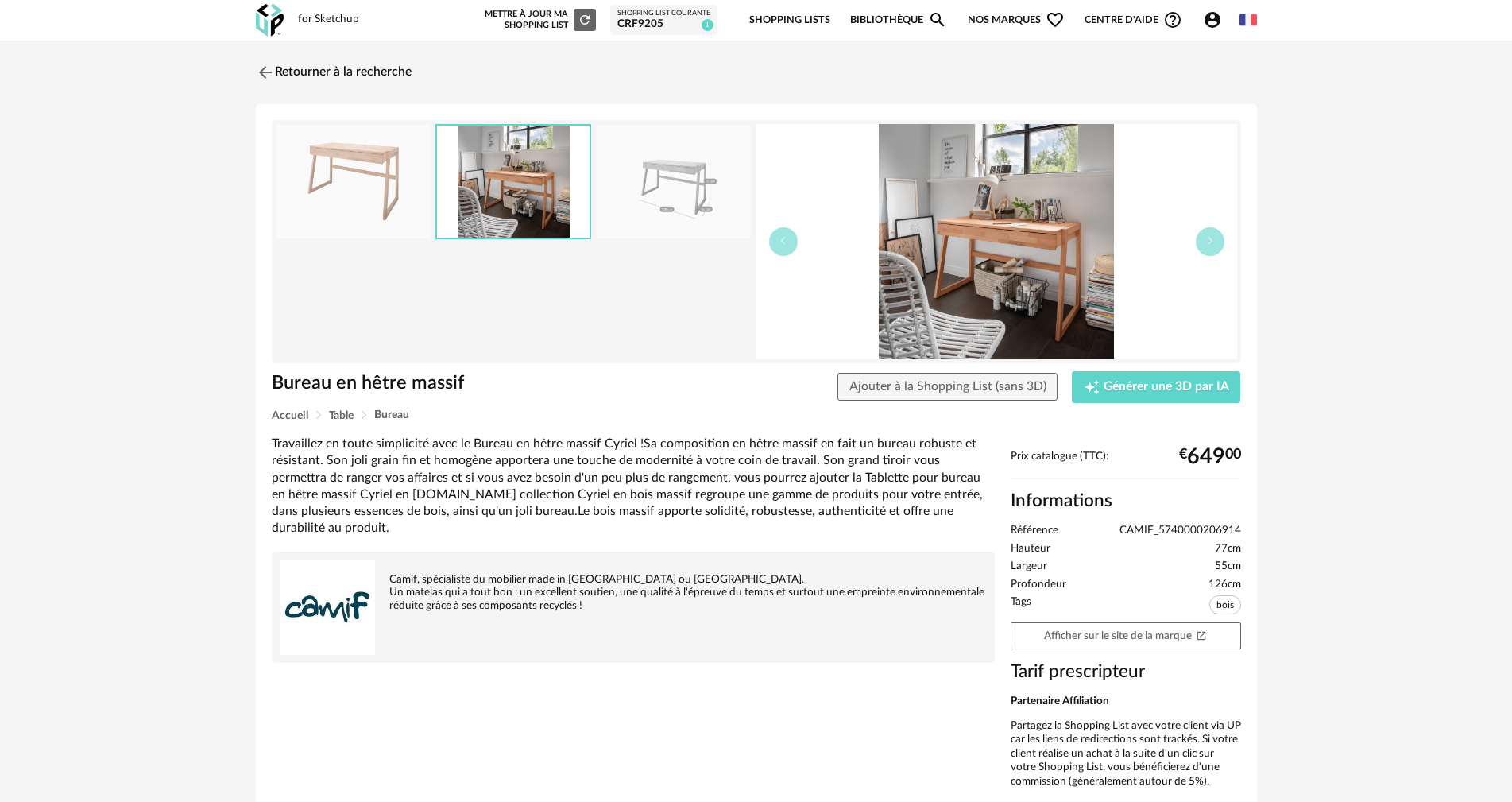 click at bounding box center (674, 181) 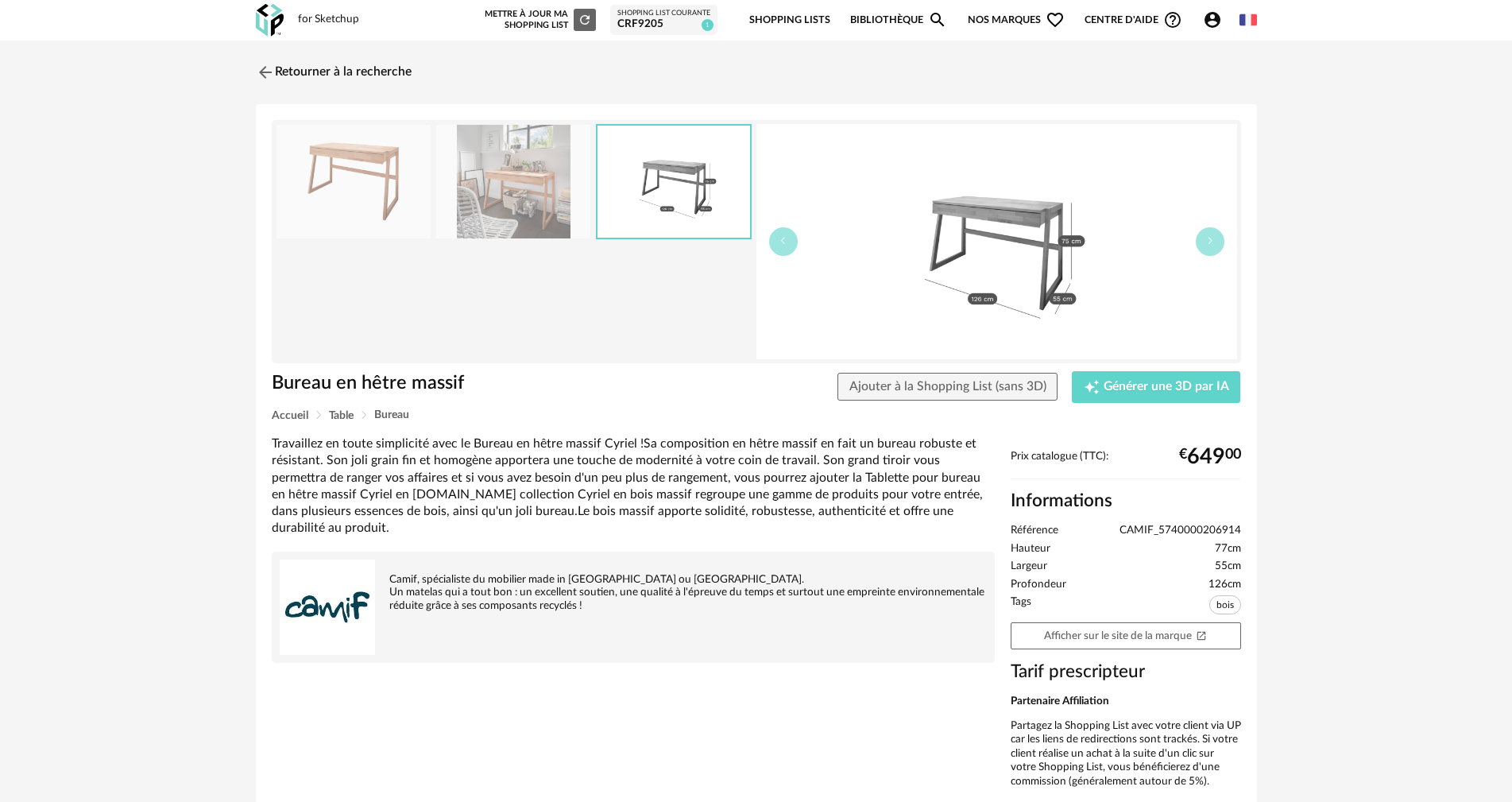 click at bounding box center (513, 181) 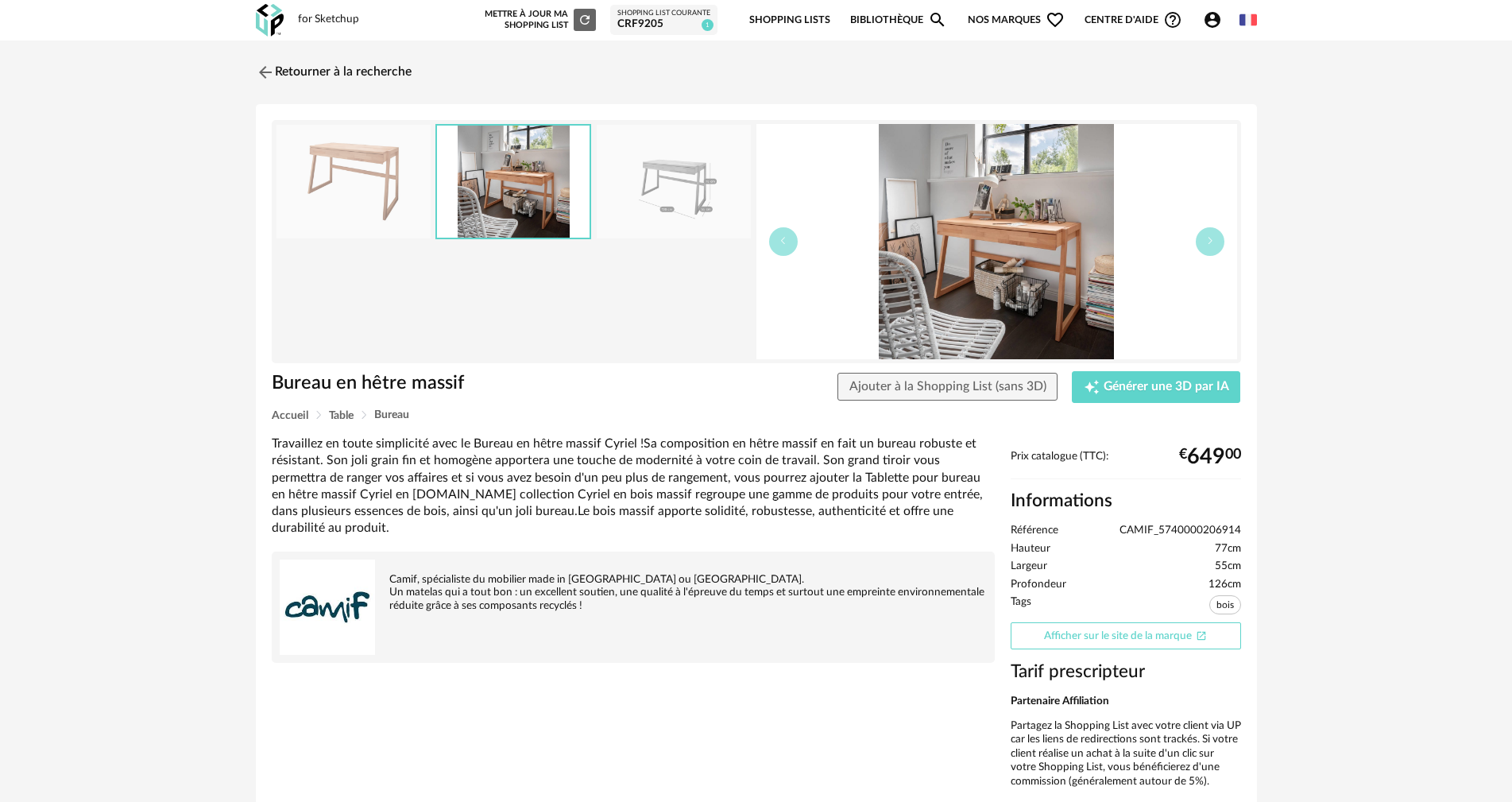 click on "Afficher sur le site de la marque
Open In New icon" at bounding box center [1126, 636] 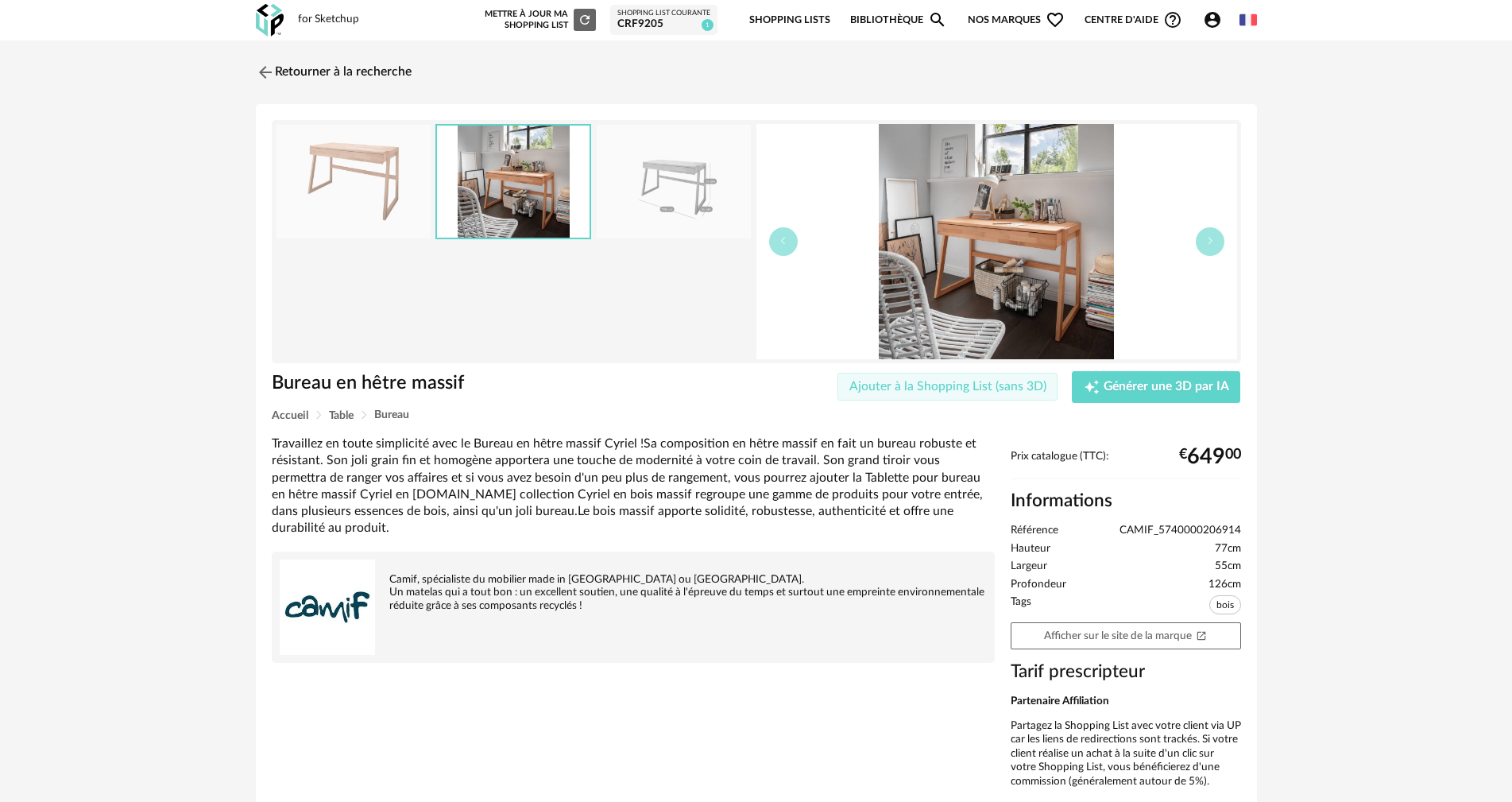 click on "Ajouter à la Shopping List (sans 3D)" at bounding box center (948, 386) 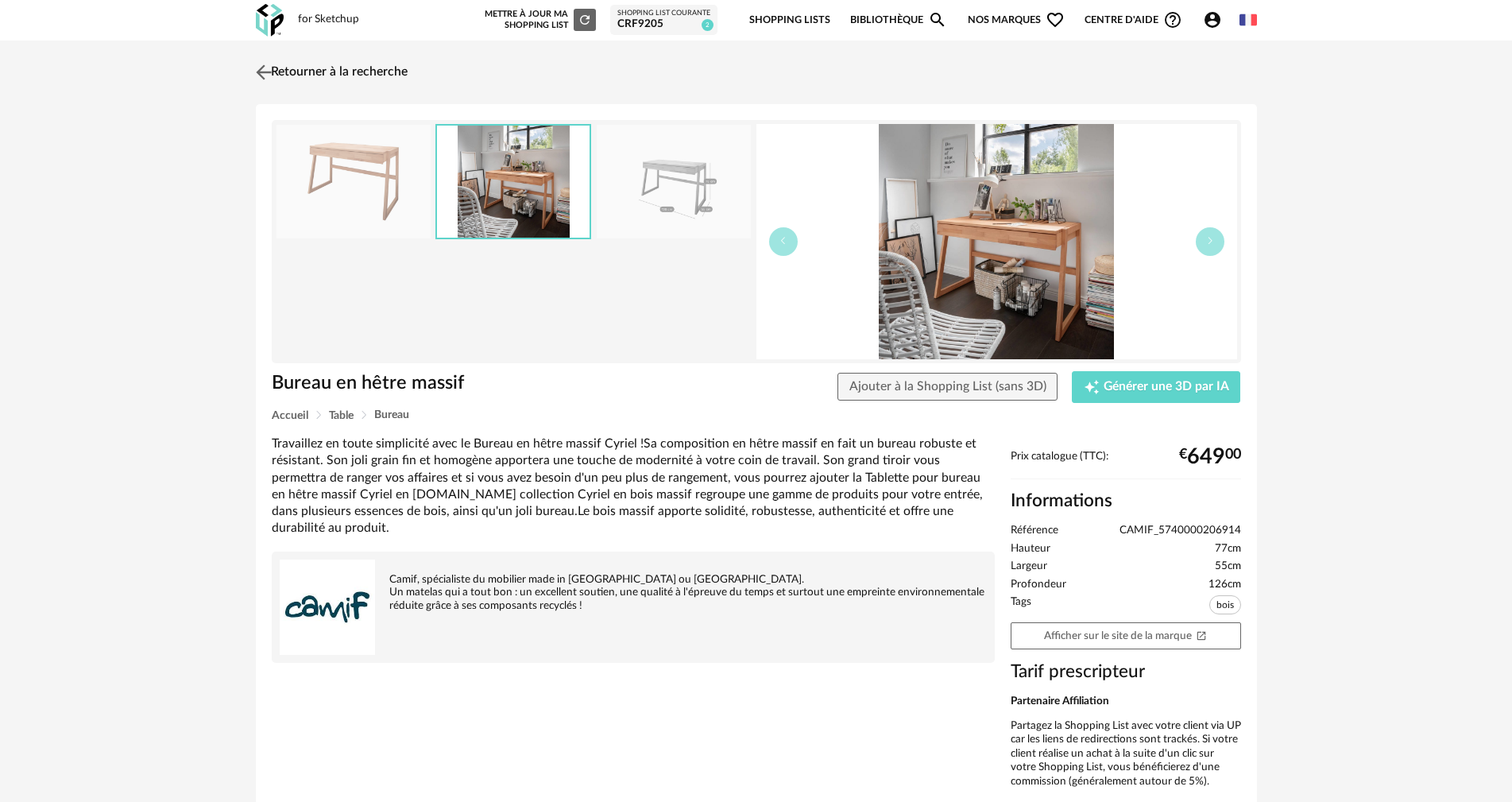 click at bounding box center [263, 72] 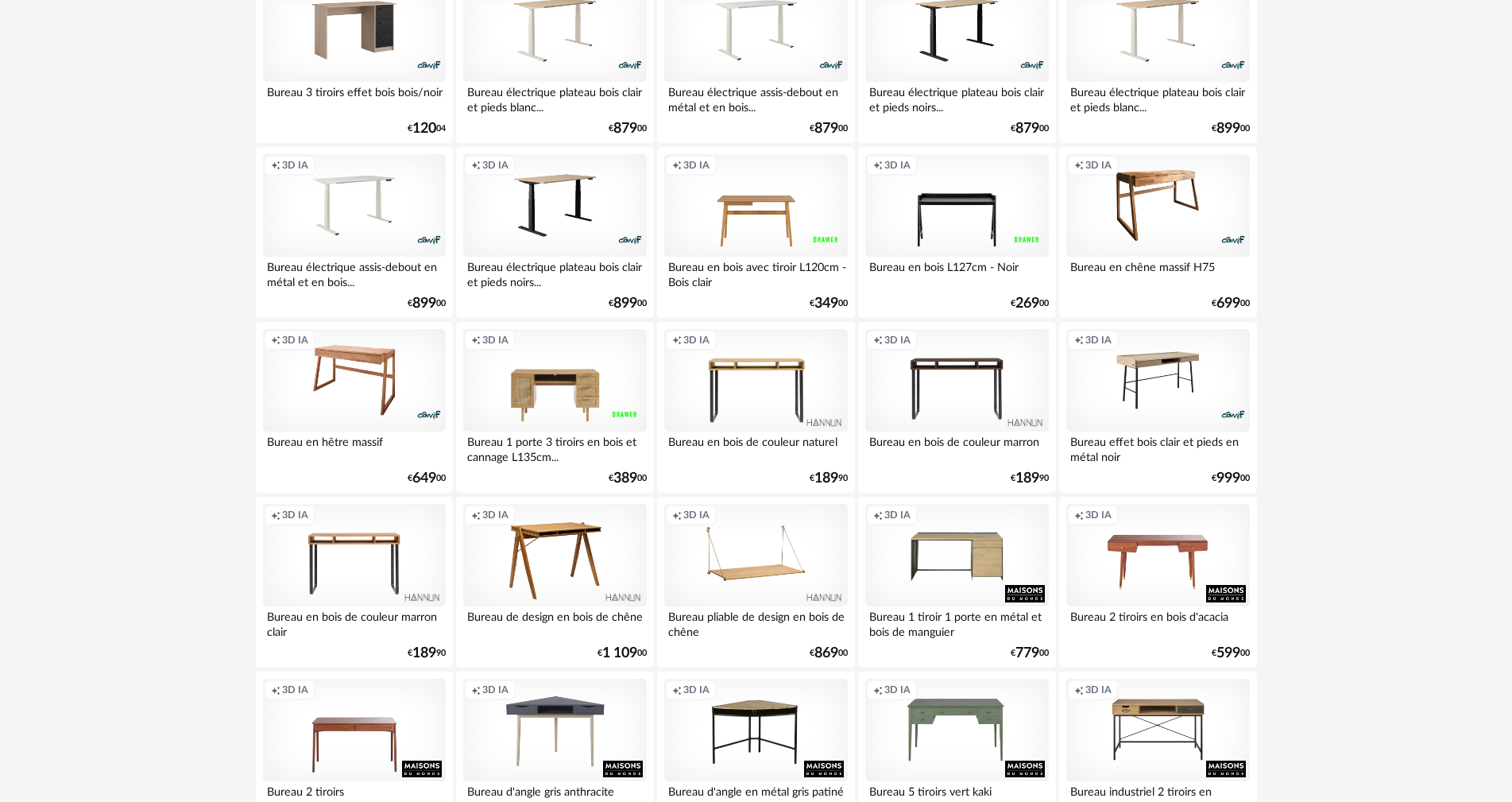 scroll, scrollTop: 0, scrollLeft: 0, axis: both 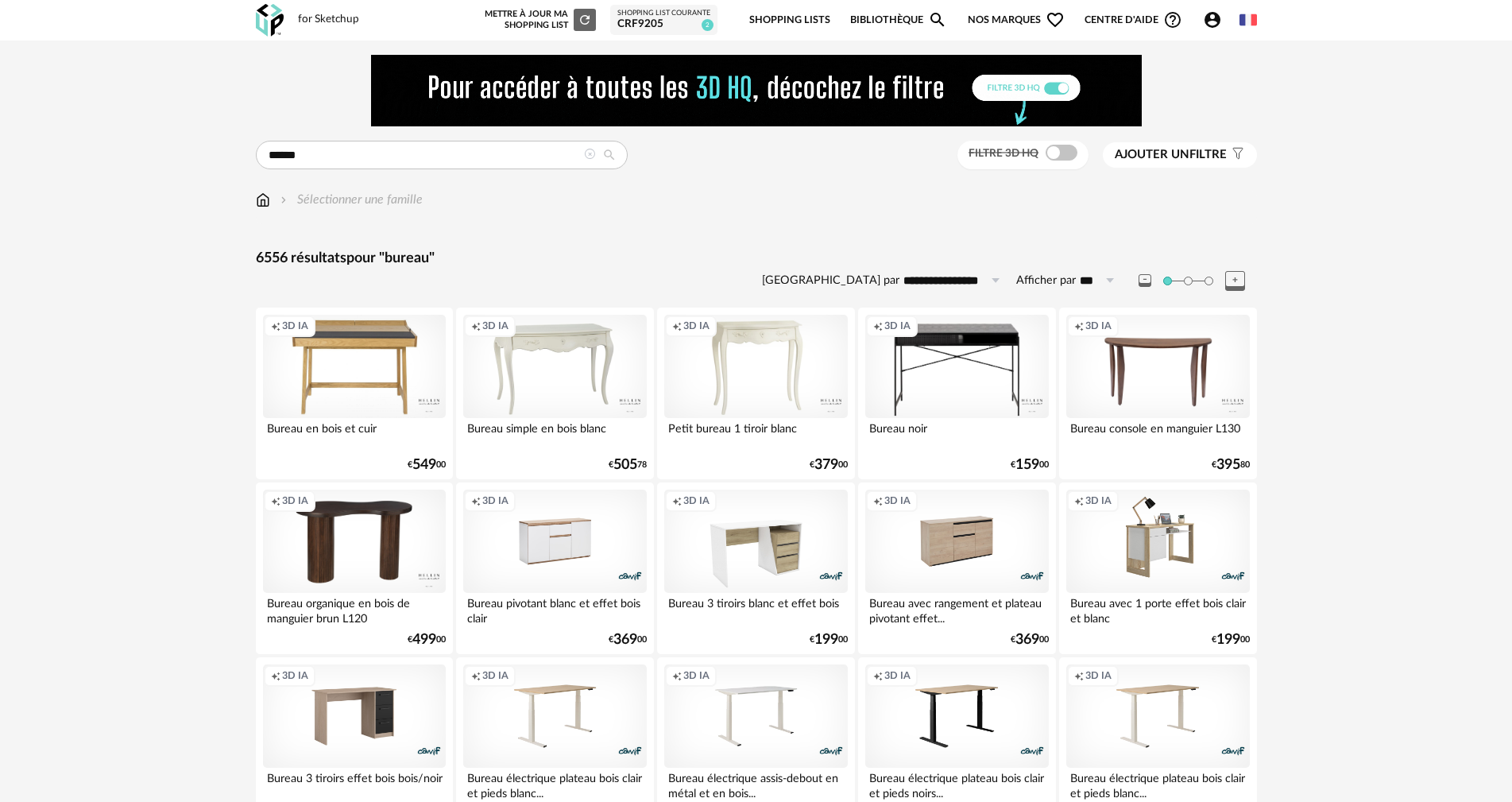 click on "**********" at bounding box center [756, 1965] 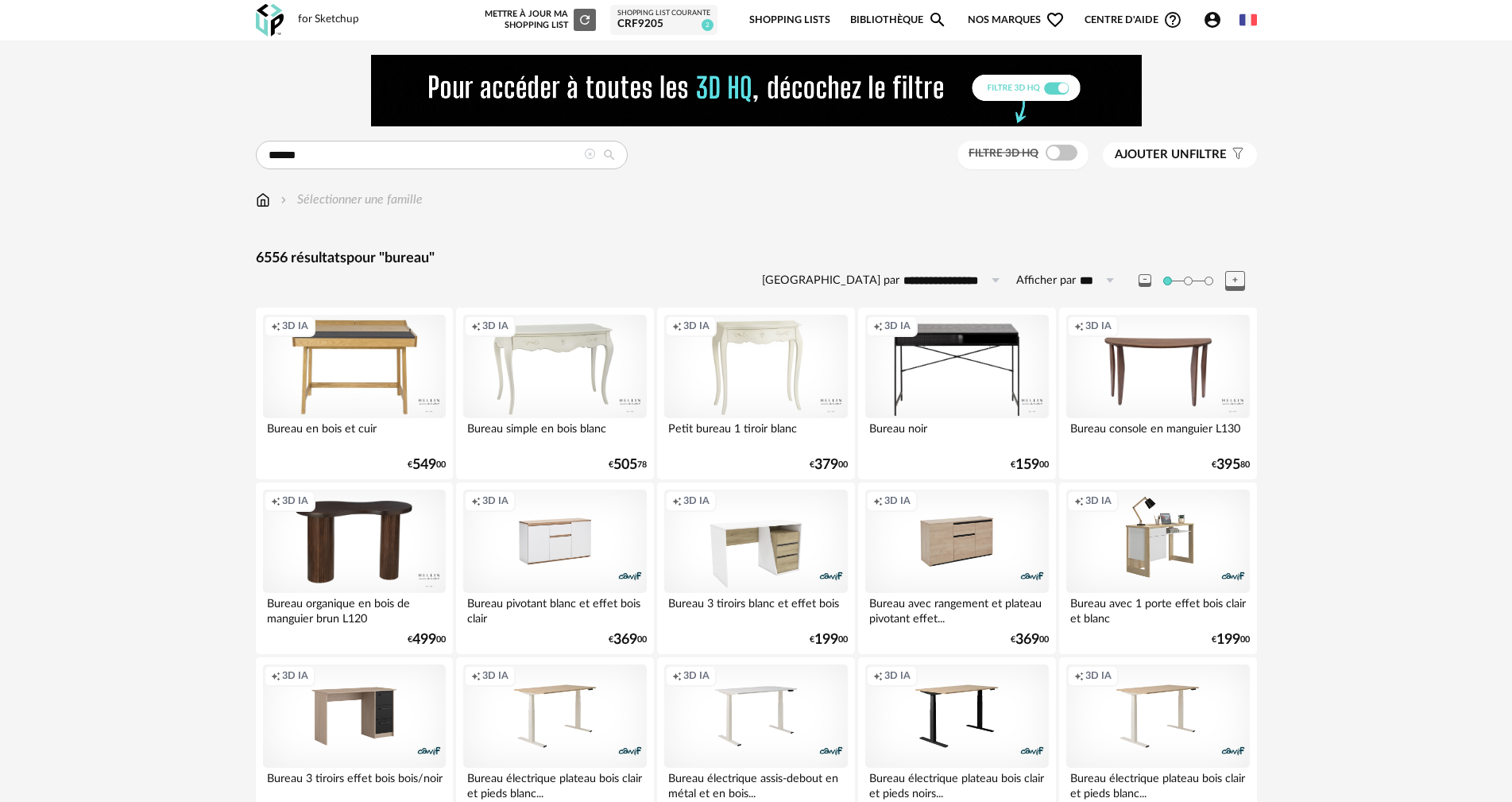 click on "Ajouter un  filtre" at bounding box center [1170, 155] 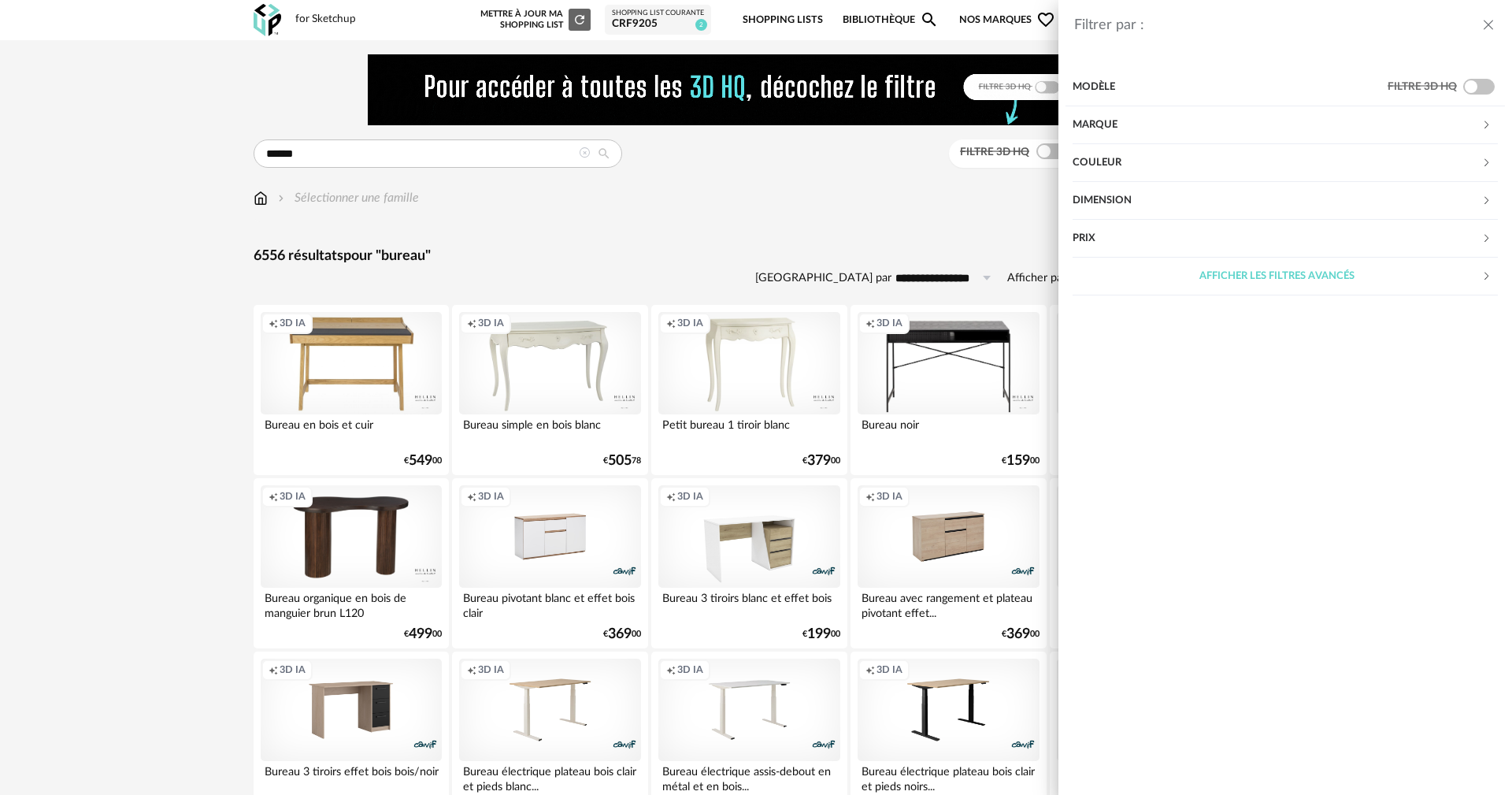 click on "Prix" at bounding box center (1277, 239) 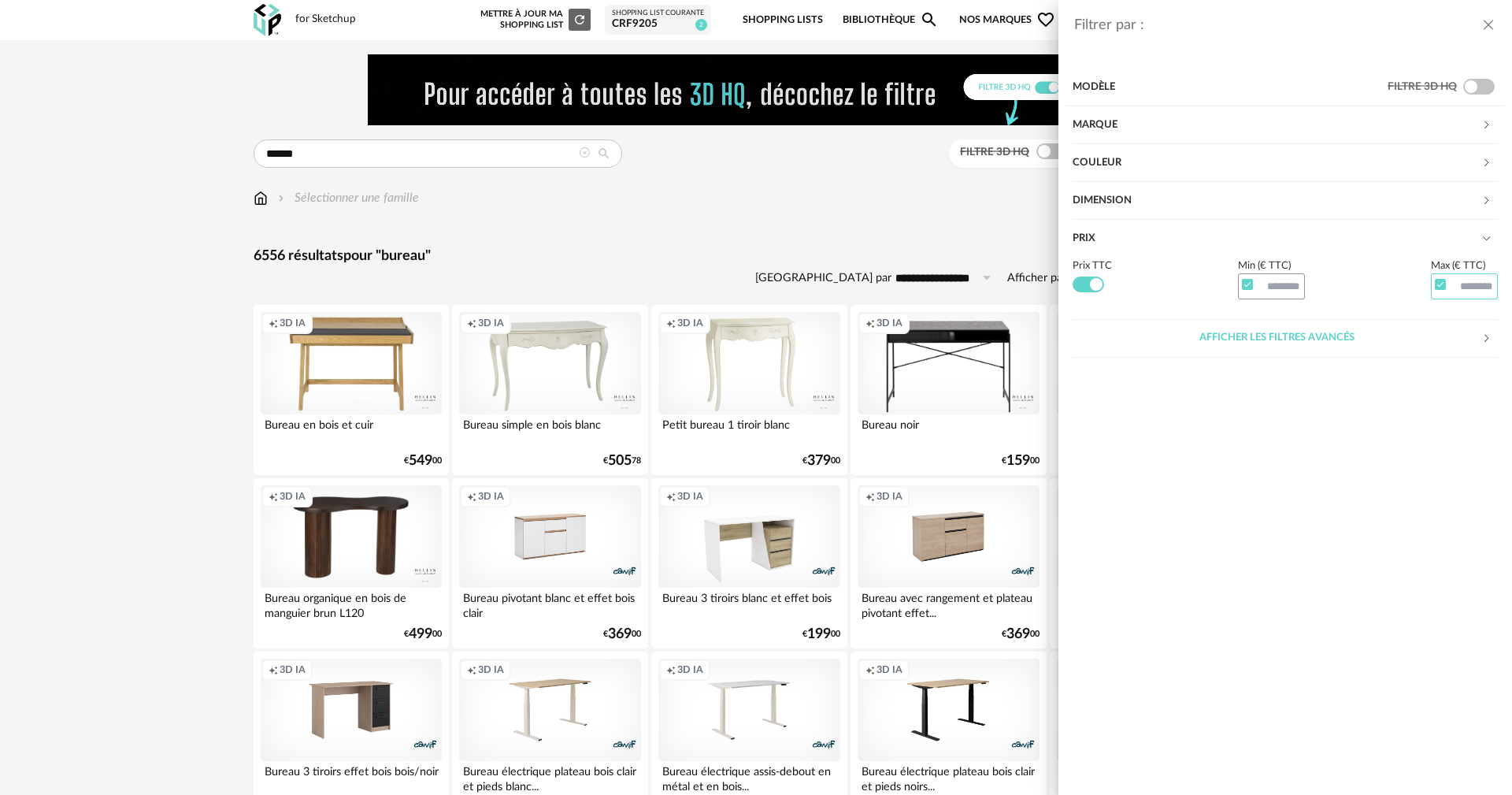 click at bounding box center [1465, 287] 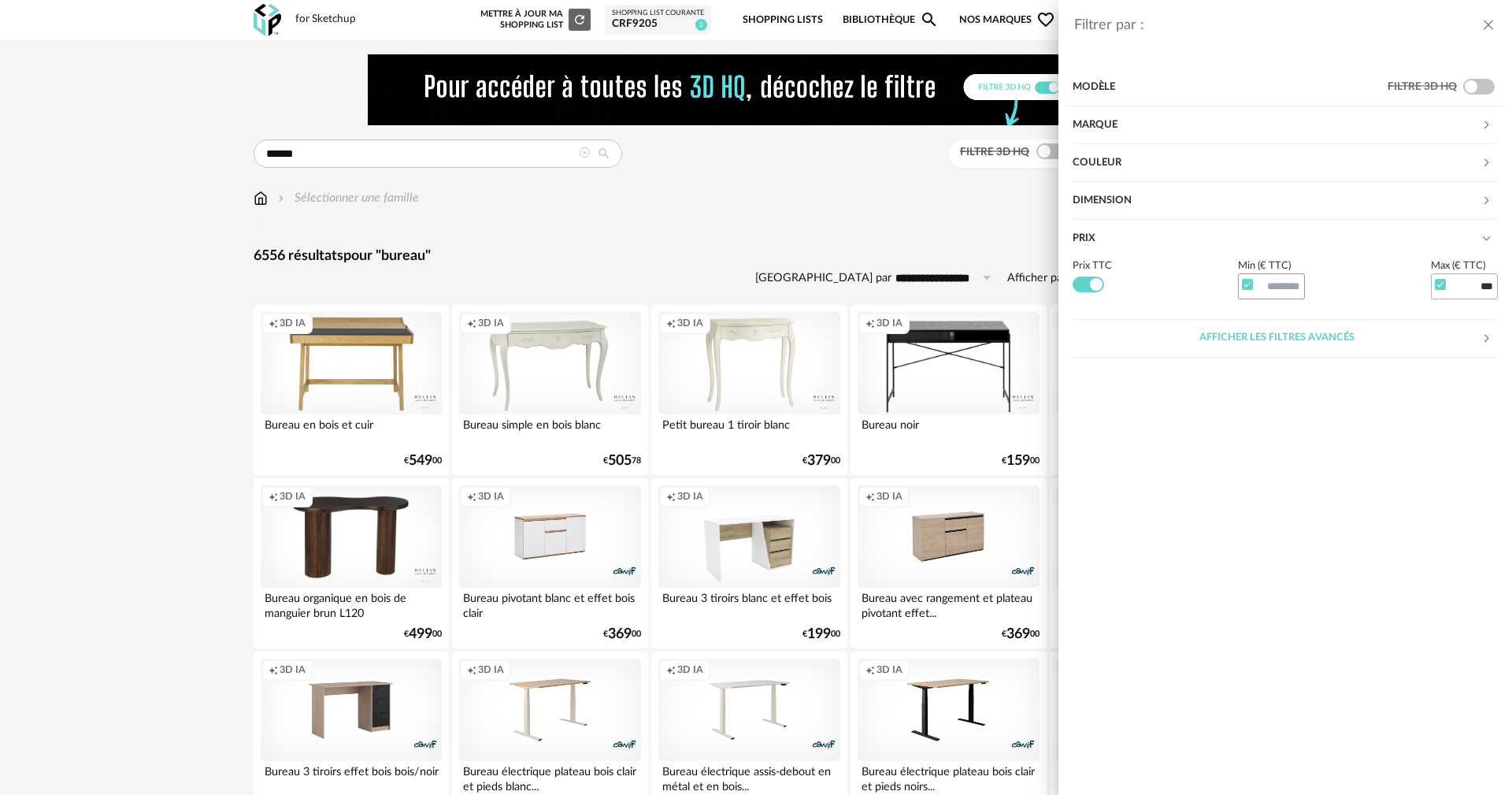 type on "***" 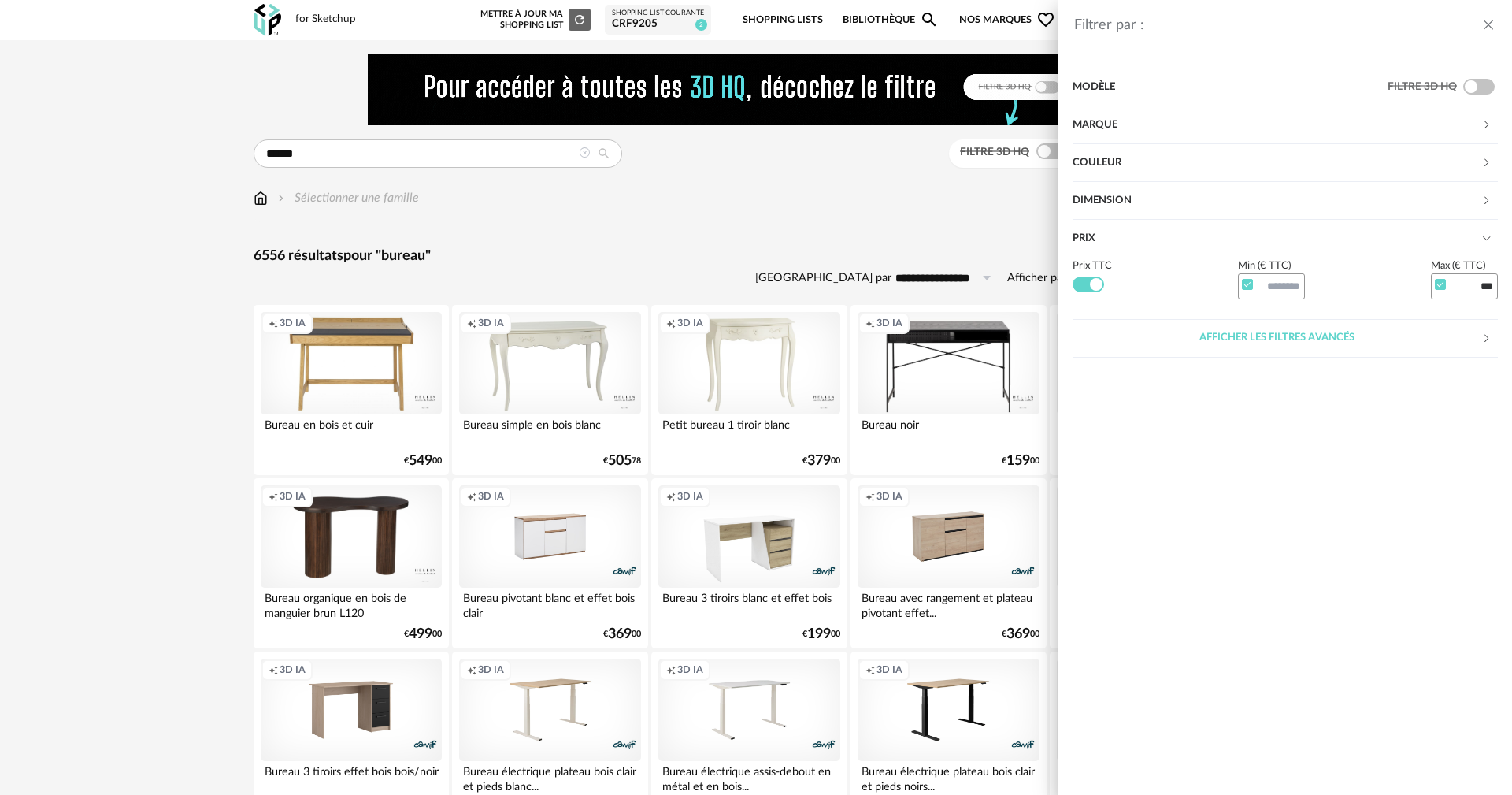 click on "Prix TTC     Min (€ TTC)       Max (€ TTC)     ***" at bounding box center (1285, 278) 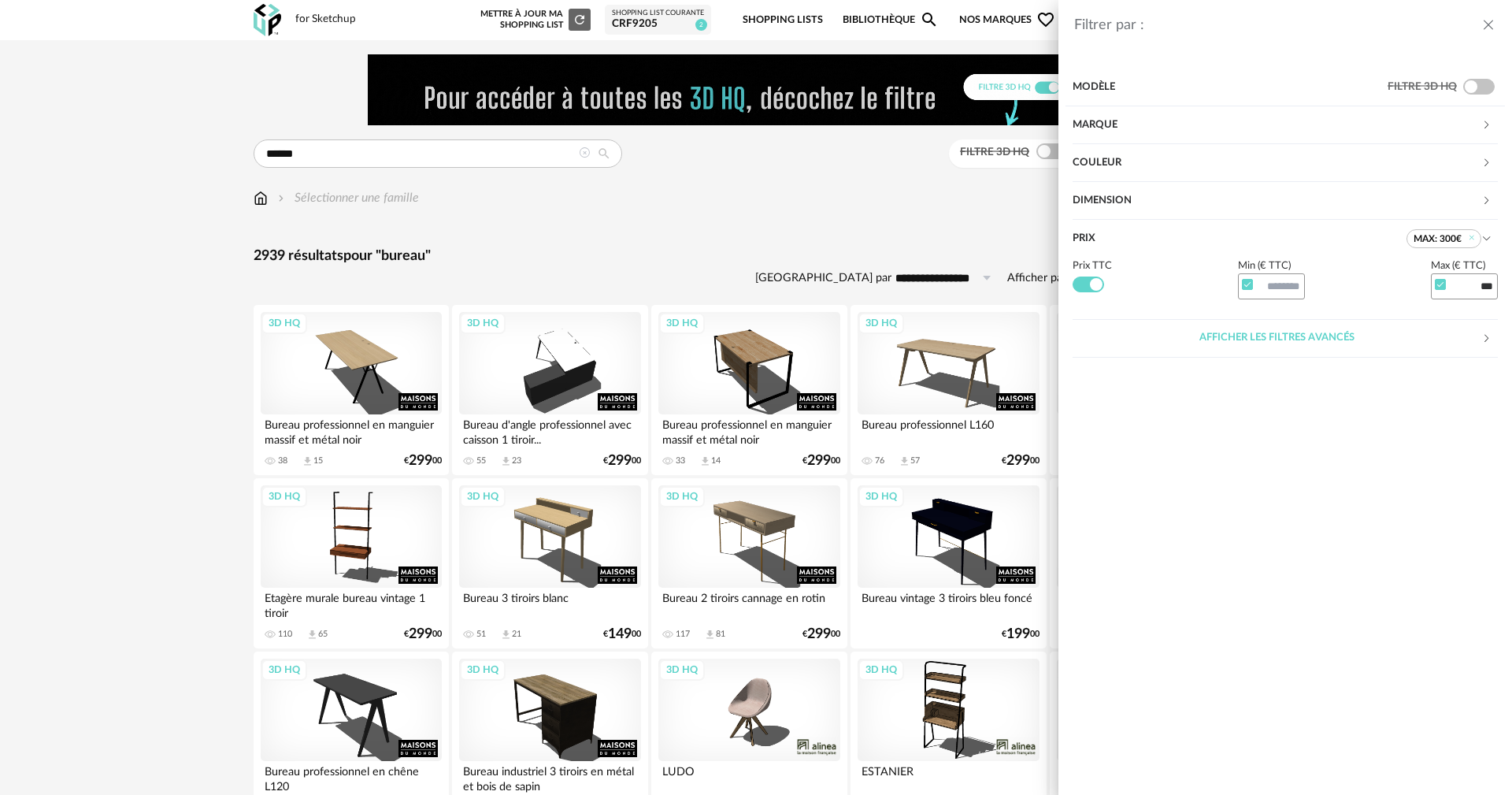 click on "Dimension" at bounding box center (1277, 201) 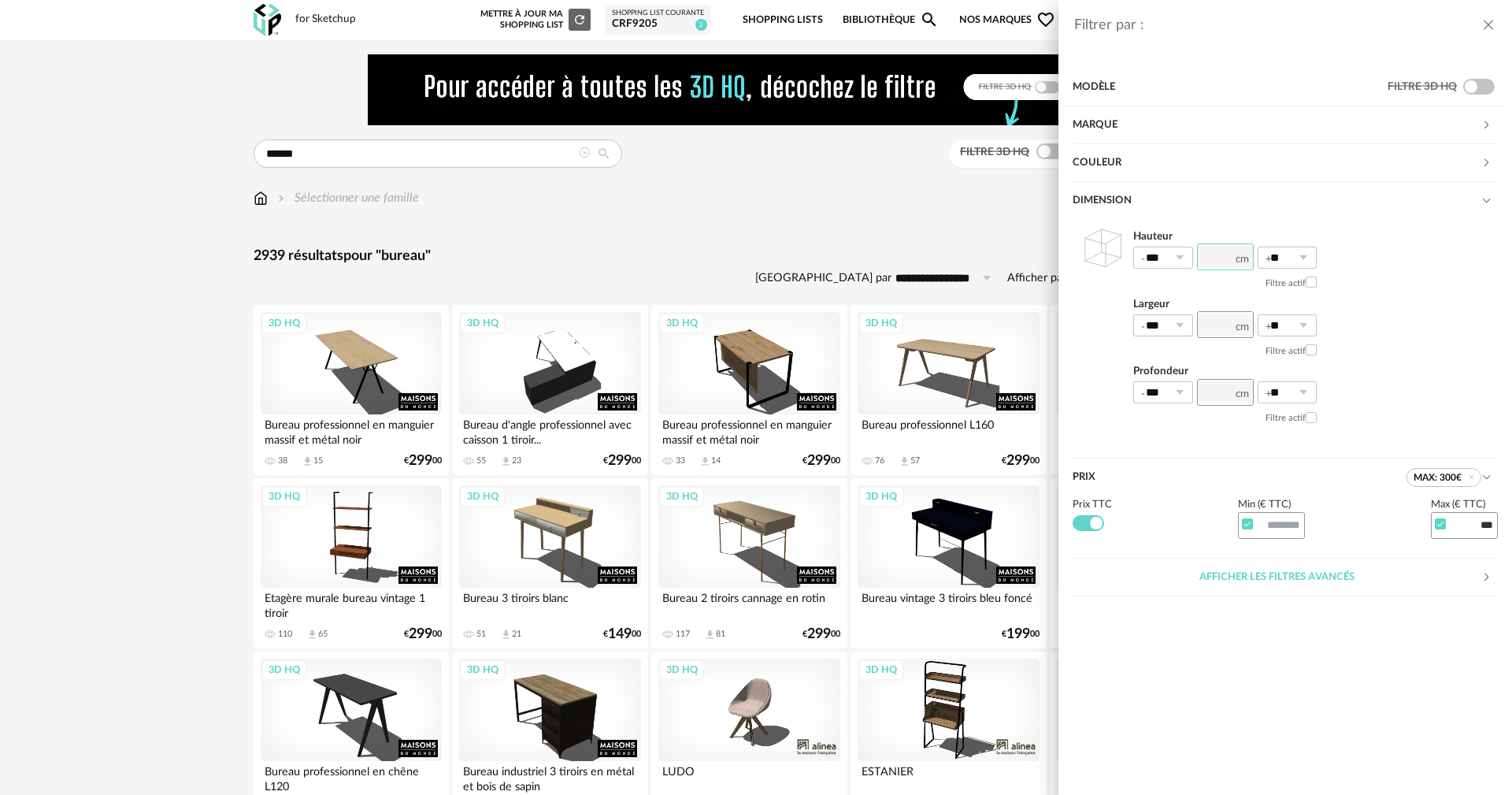 click at bounding box center (1225, 257) 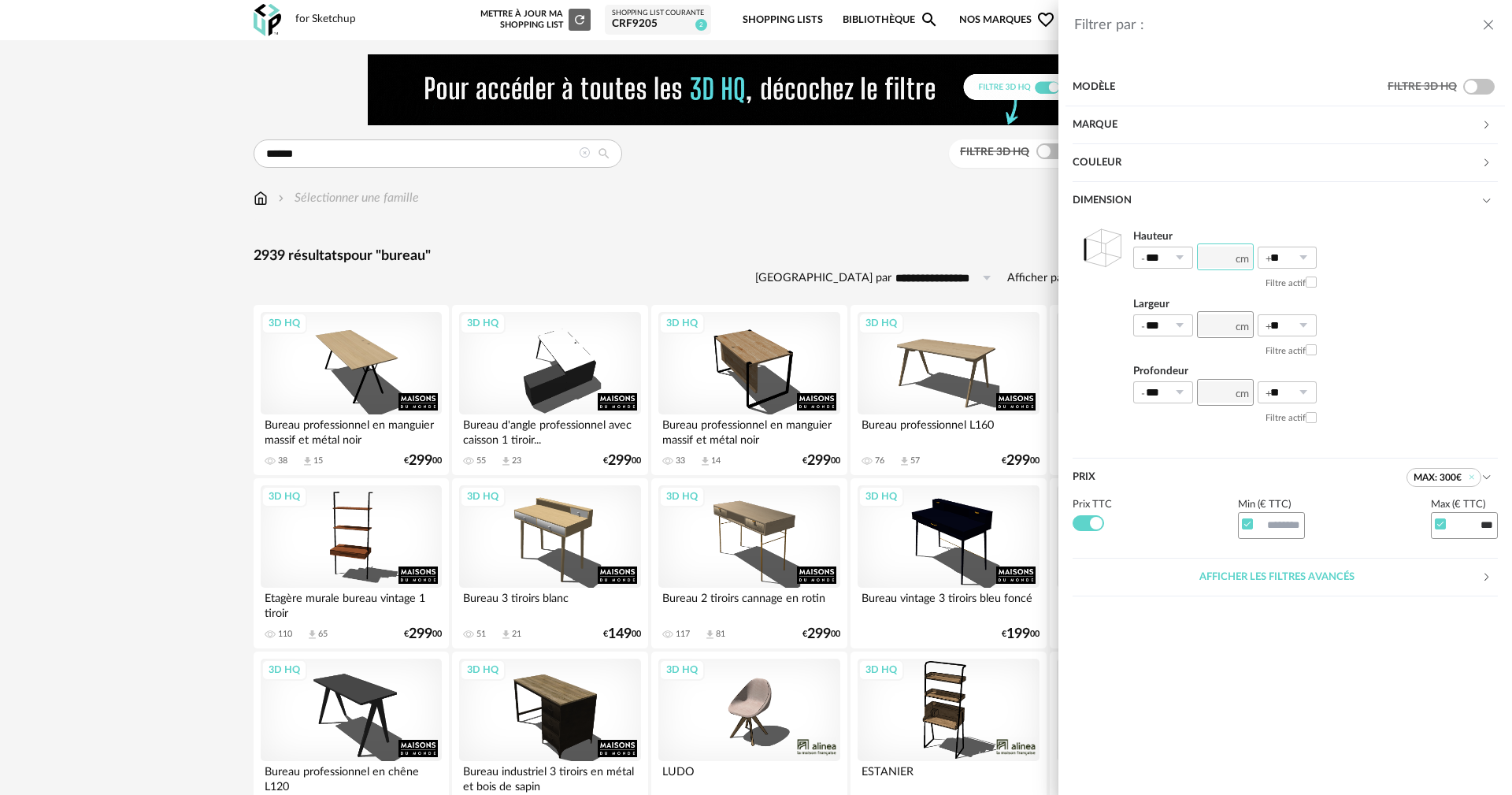 type on "***" 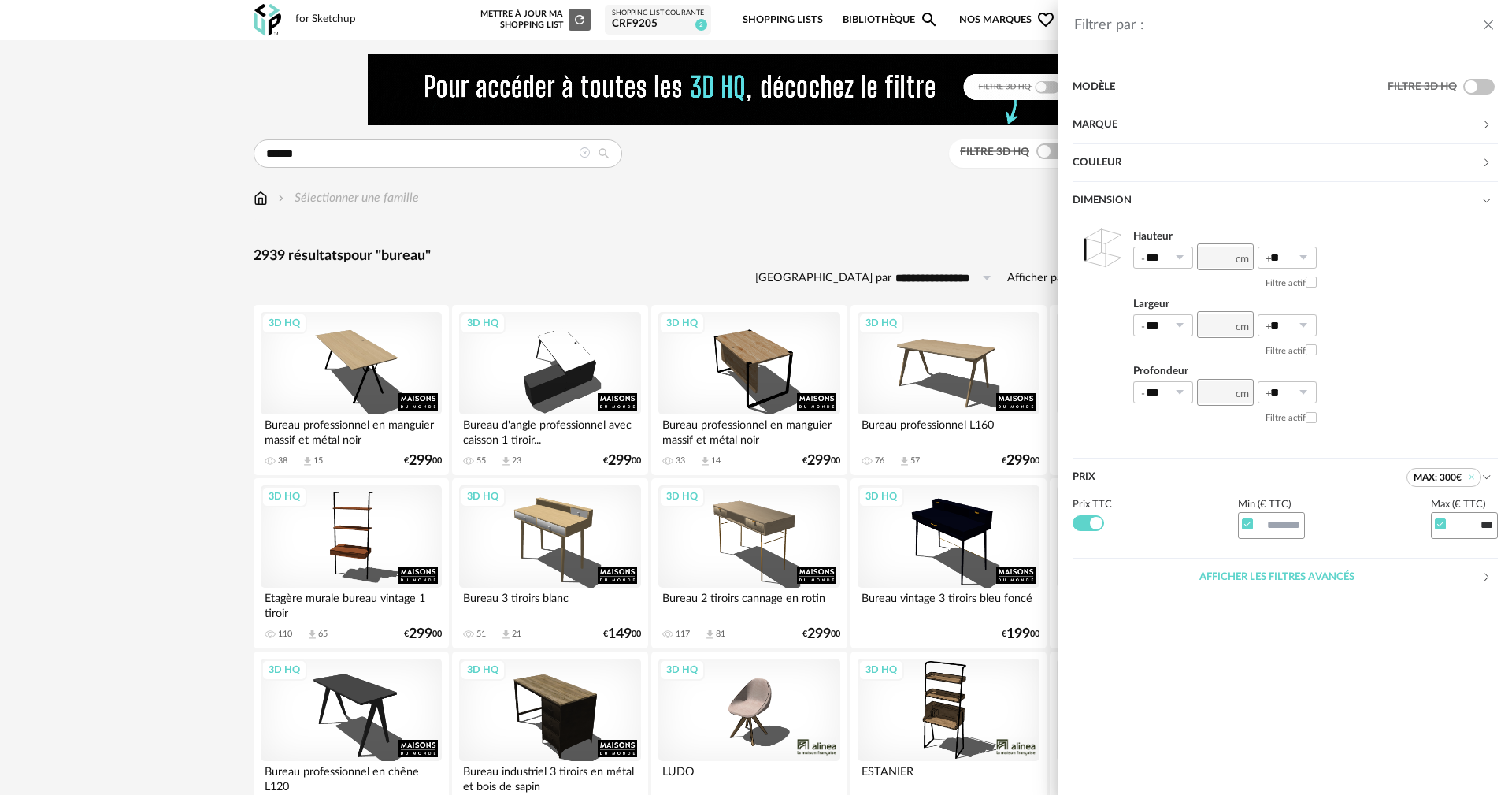 click on "Hauteur    *** 0% 10% 20% 30% 40% 50% 60% 70% 80% 90% 100%   ***   ** 0% 10% 20% 30% 40% 50% 60% 70% 80% 90% 100%   Filtre actif
Largeur    *** 0% 10% 20% 30% 40% 50% 60% 70% 80% 90% 100%     ** 0% 10% 20% 30% 40% 50% 60% 70% 80% 90% 100%   Filtre actif
Profondeur    *** 0% 10% 20% 30% 40% 50% 60% 70% 80% 90% 100%     ** 0% 10% 20% 30% 40% 50% 60% 70% 80% 90% 100%   Filtre actif" at bounding box center (1285, 329) 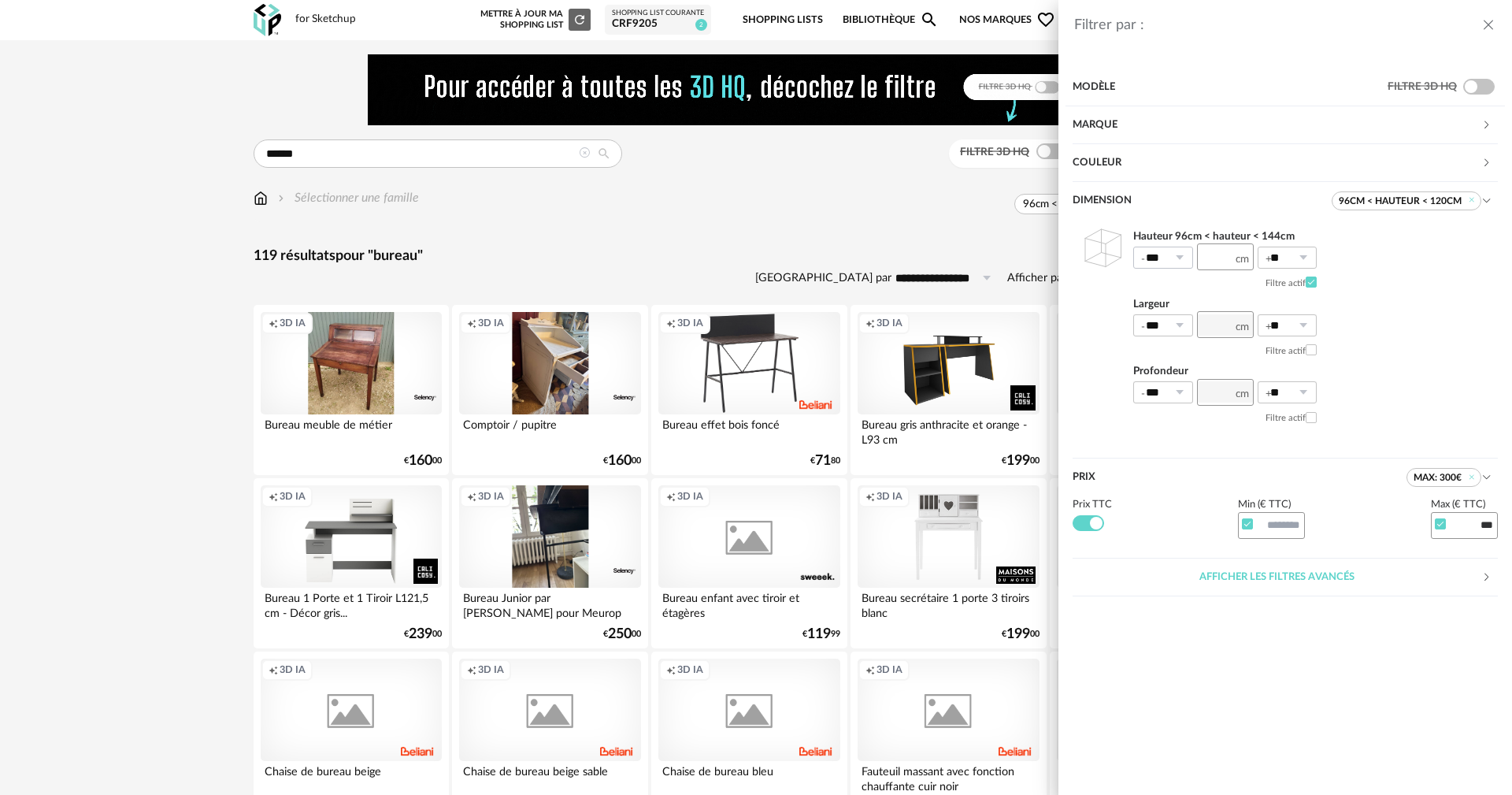 click at bounding box center [1179, 258] 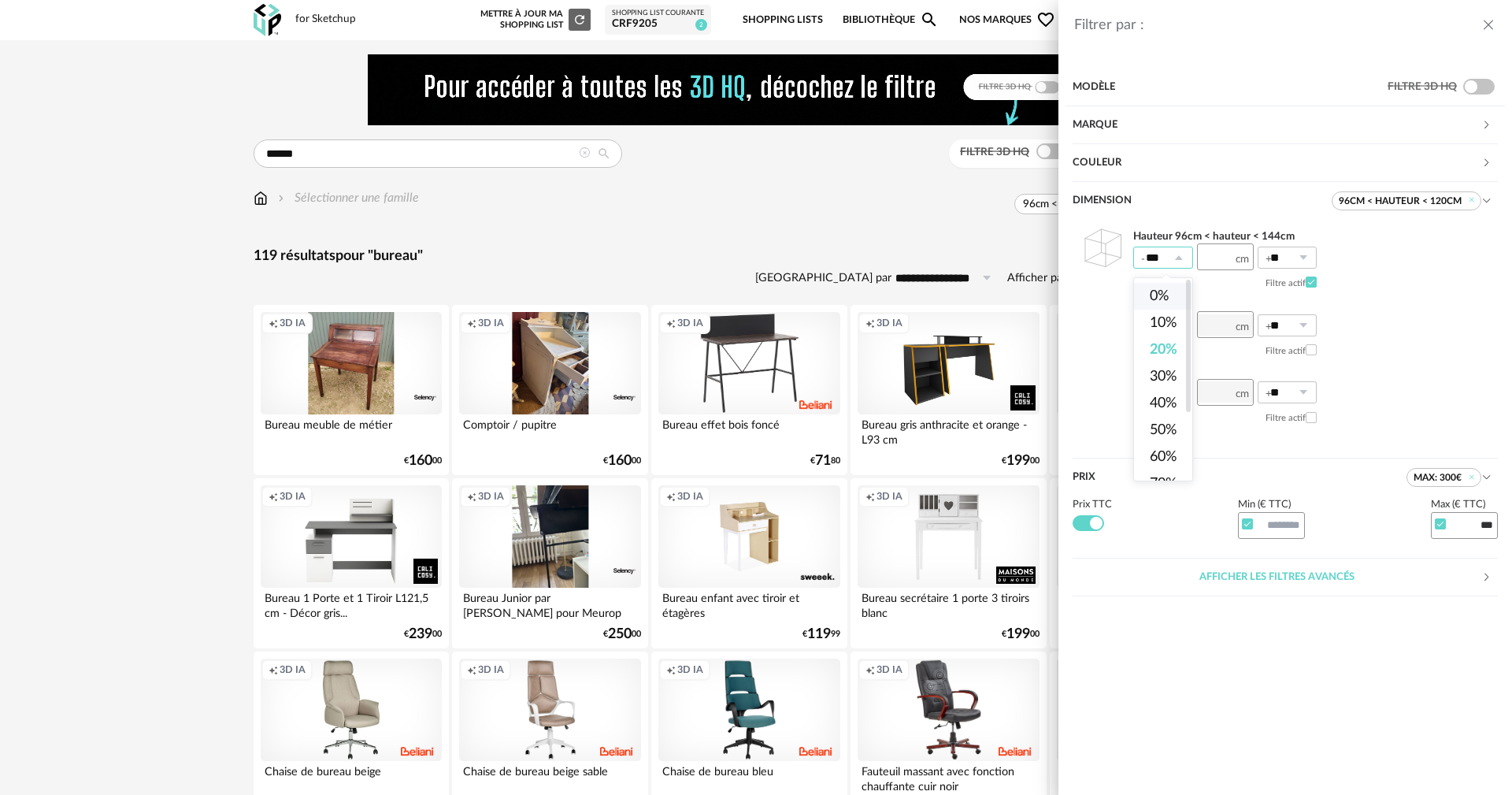 click on "0%" at bounding box center (1159, 296) 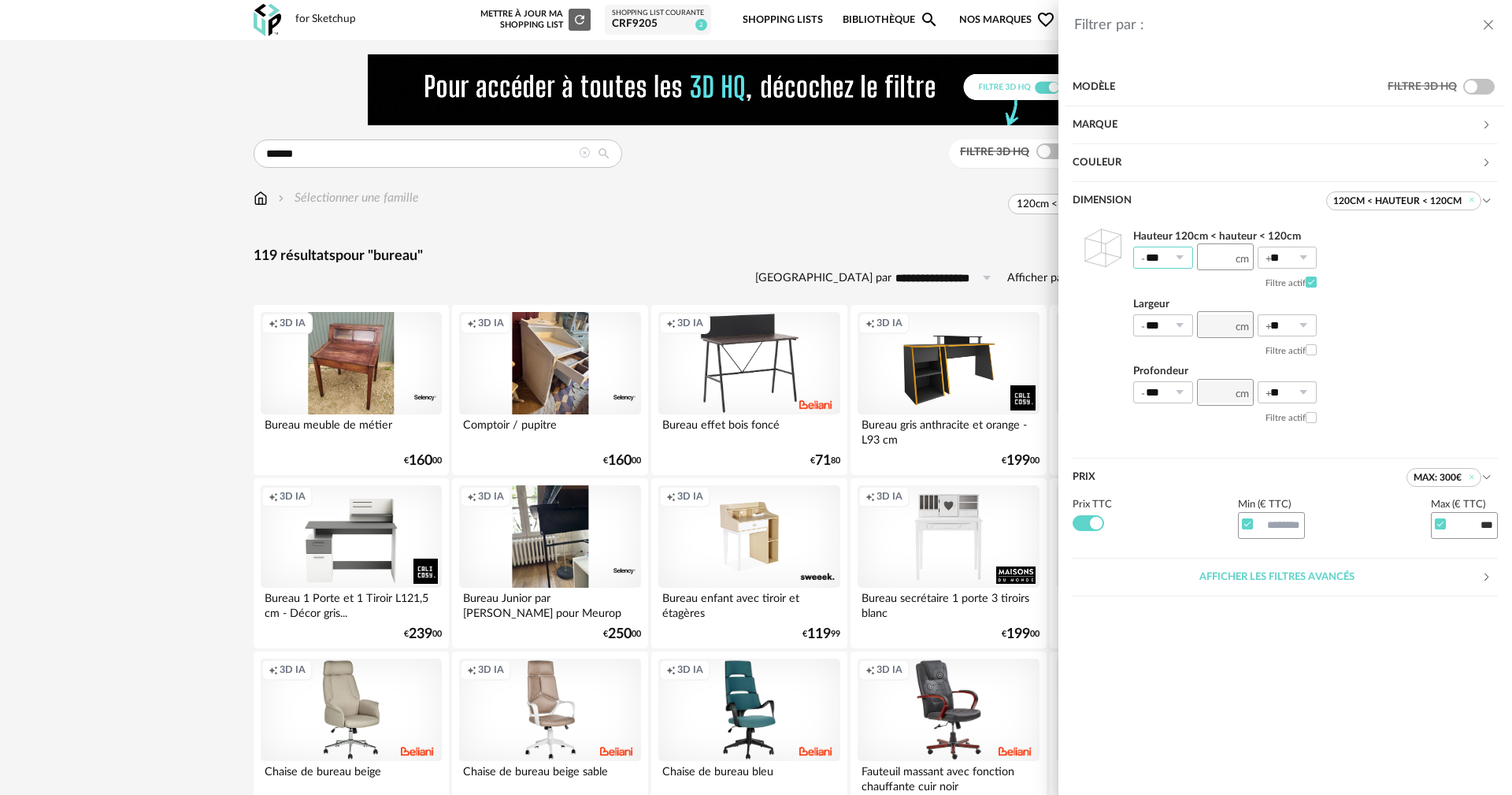 type on "**" 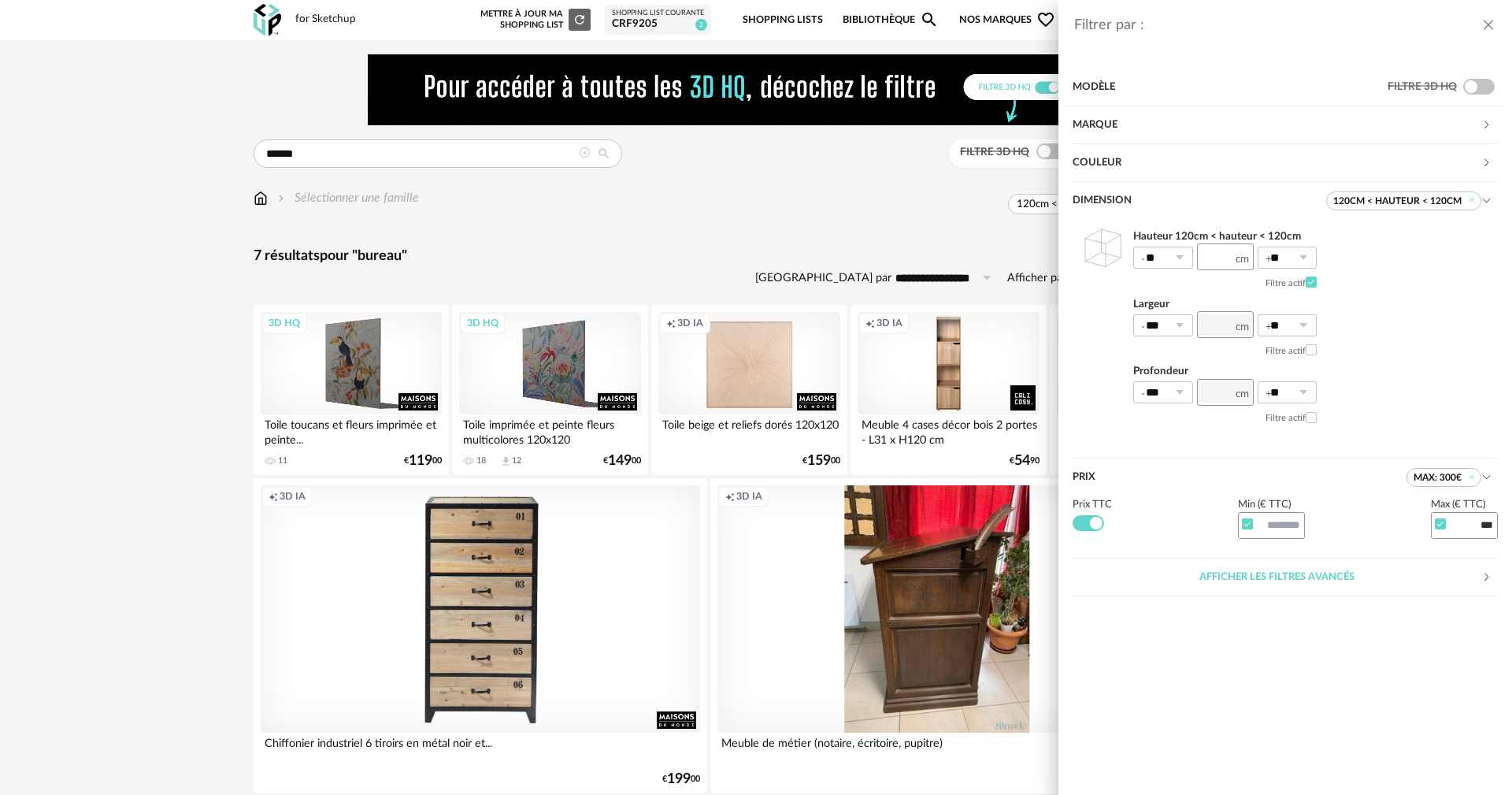 click at bounding box center [1303, 258] 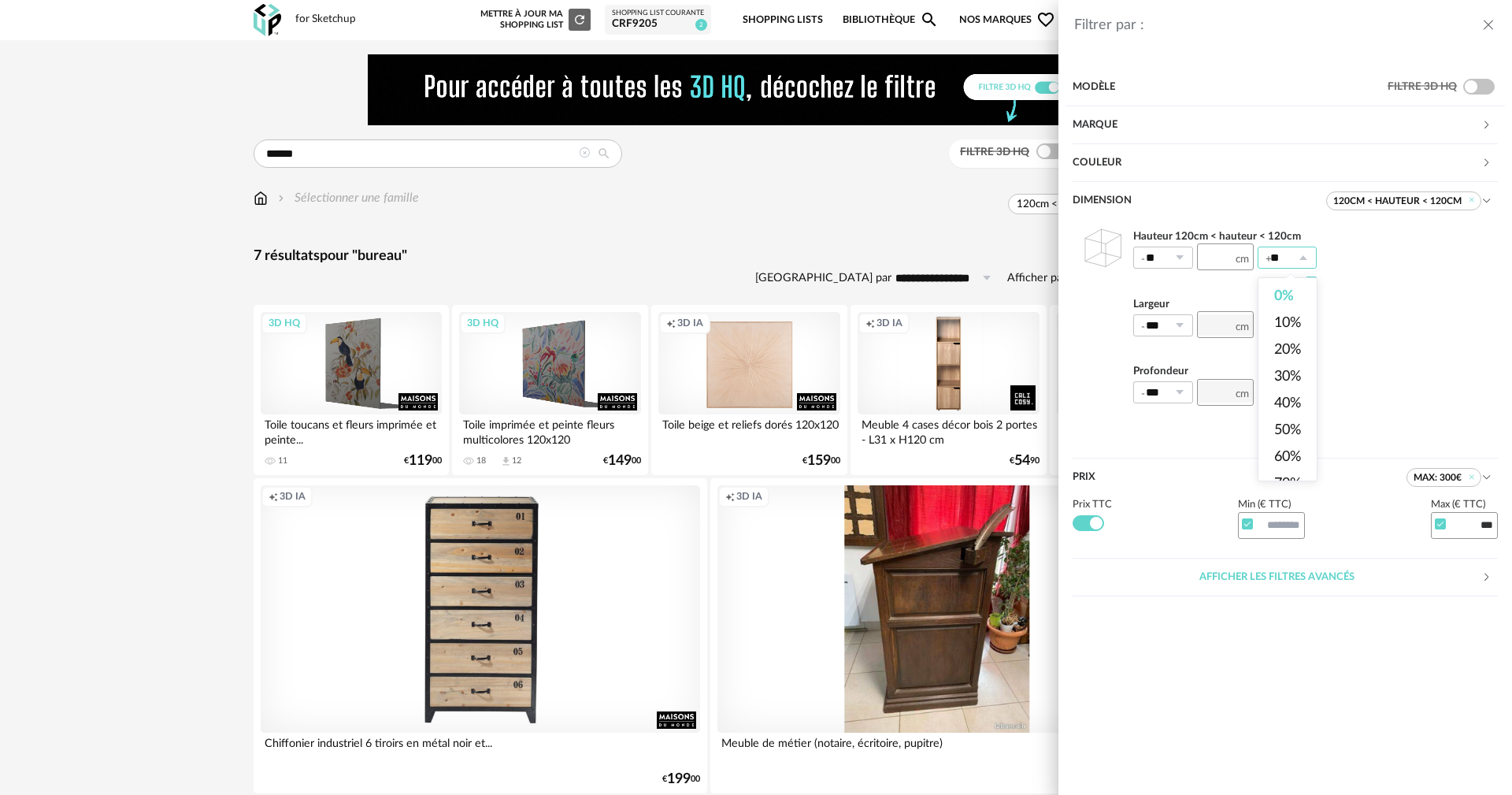 click on "Hauteur 120cm < hauteur < 120cm   **   ***   **   Filtre actif
Largeur    *** 0% 10% 20% 30% 40% 50% 60% 70% 80% 90% 100%     ** 0% 10% 20% 30% 40% 50% 60% 70% 80% 90% 100%   Filtre actif
Profondeur    *** 0% 10% 20% 30% 40% 50% 60% 70% 80% 90% 100%     ** 0% 10% 20% 30% 40% 50% 60% 70% 80% 90% 100%   Filtre actif" at bounding box center (1285, 329) 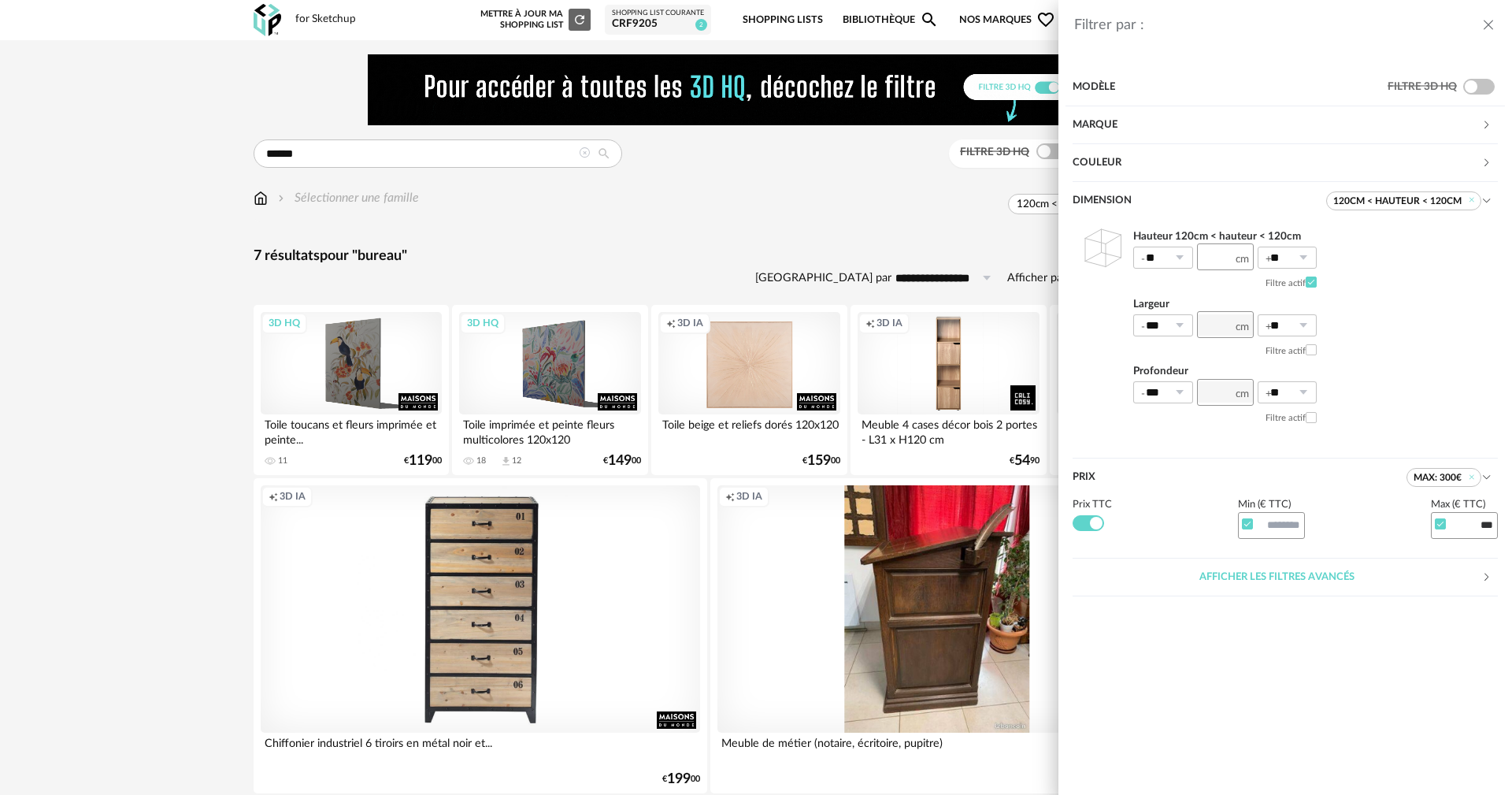 click at bounding box center (1311, 282) 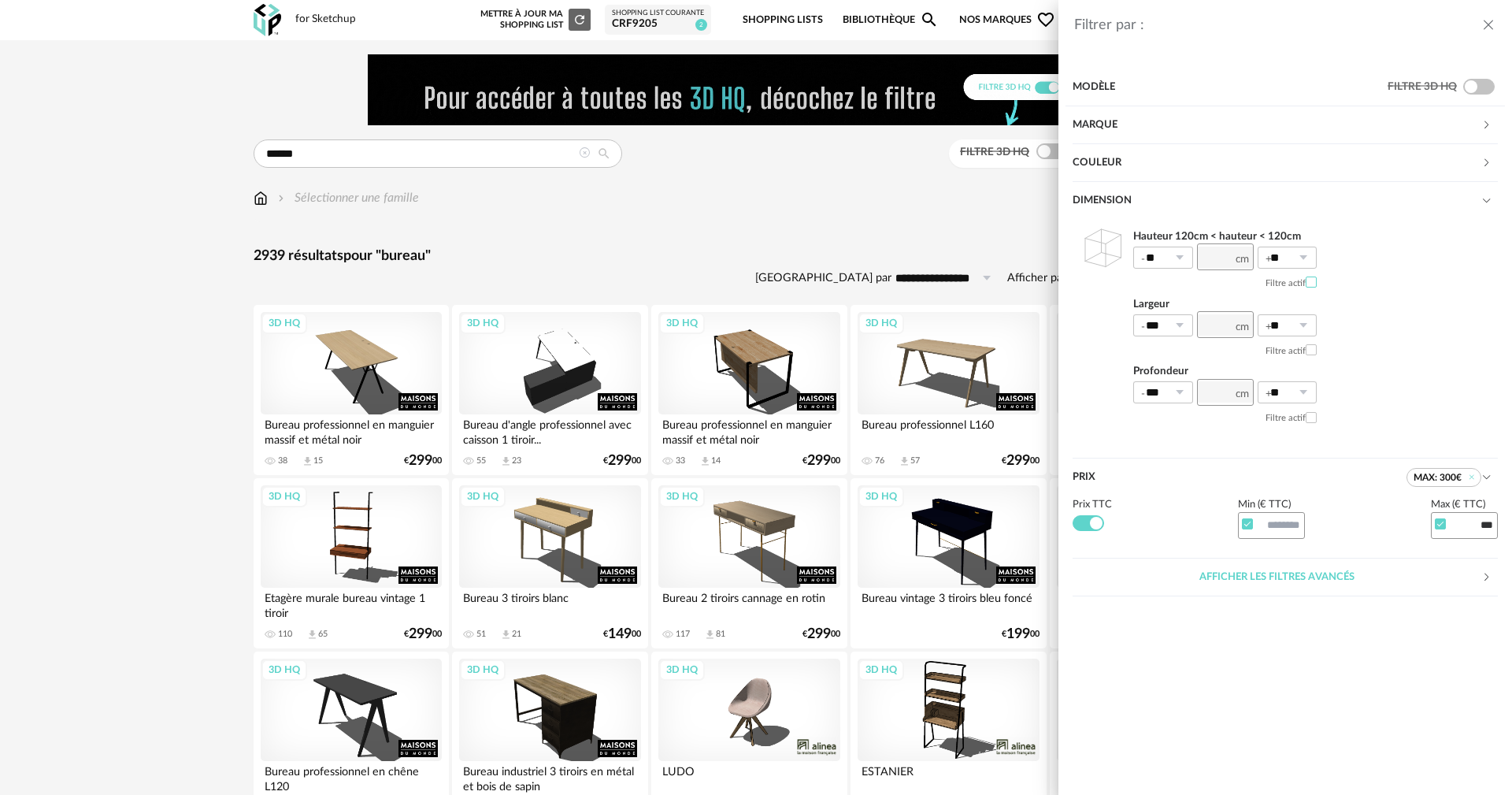 click at bounding box center [1311, 282] 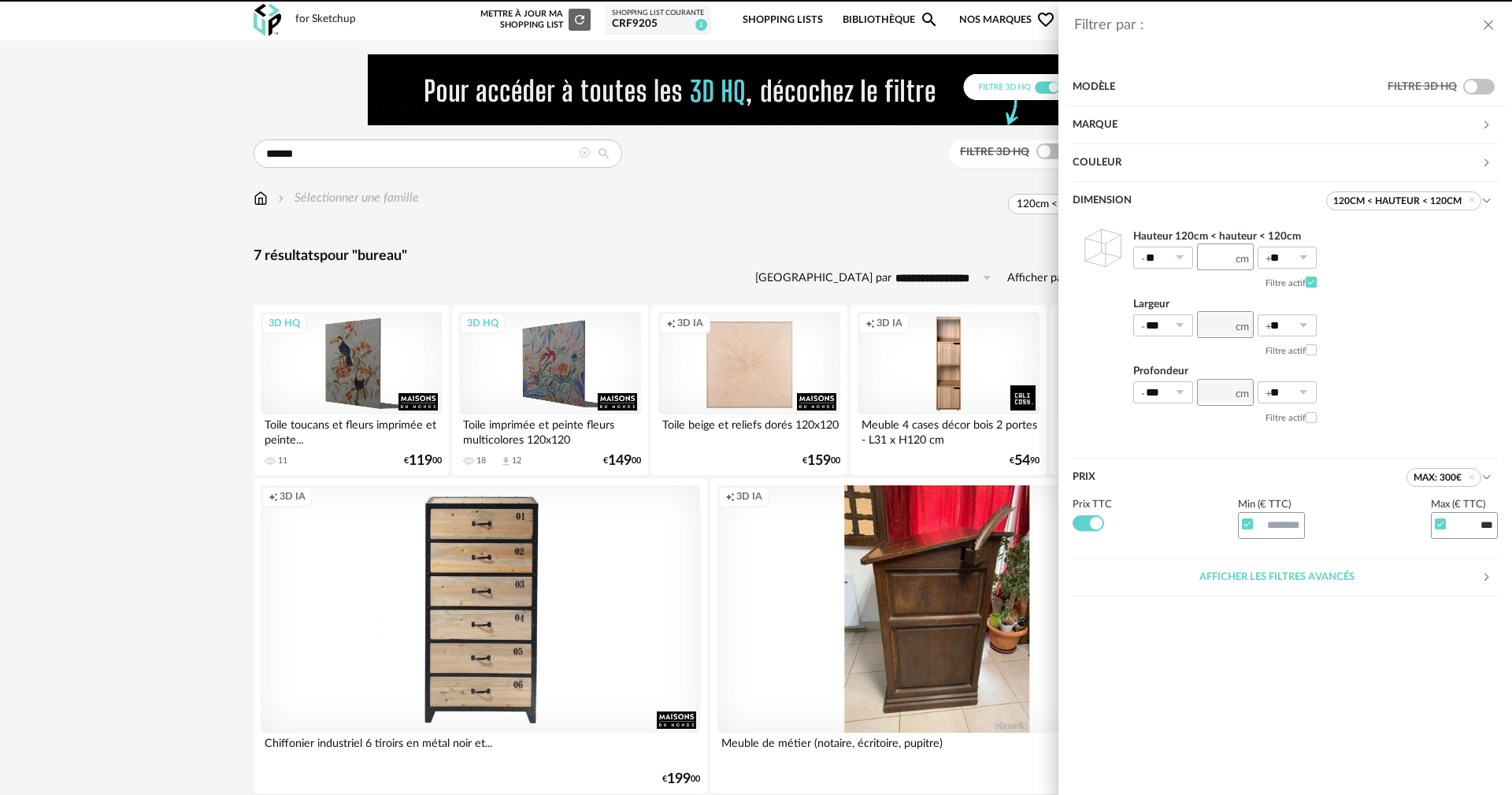 click at bounding box center (1303, 258) 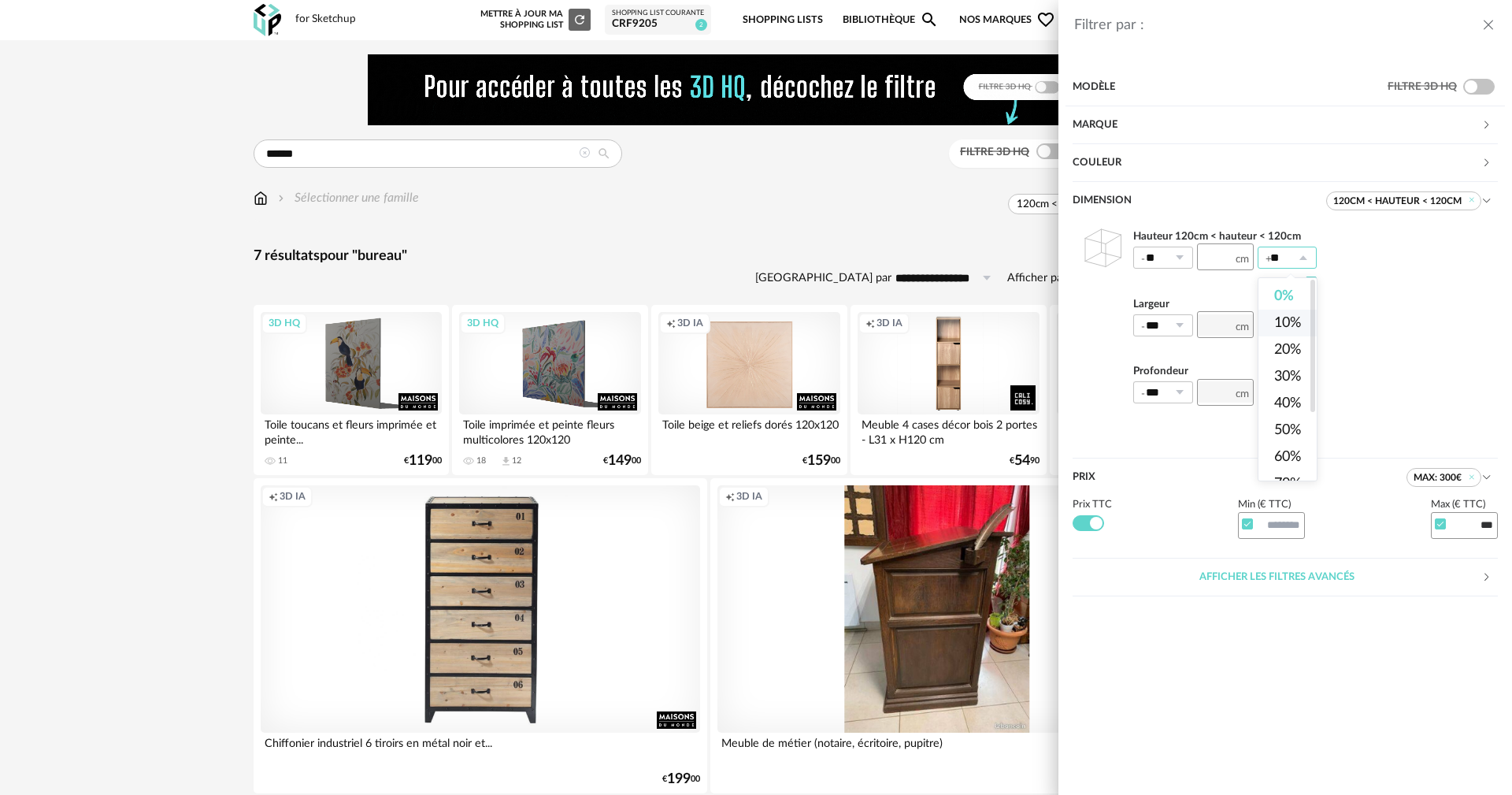 click on "10%" at bounding box center (1288, 323) 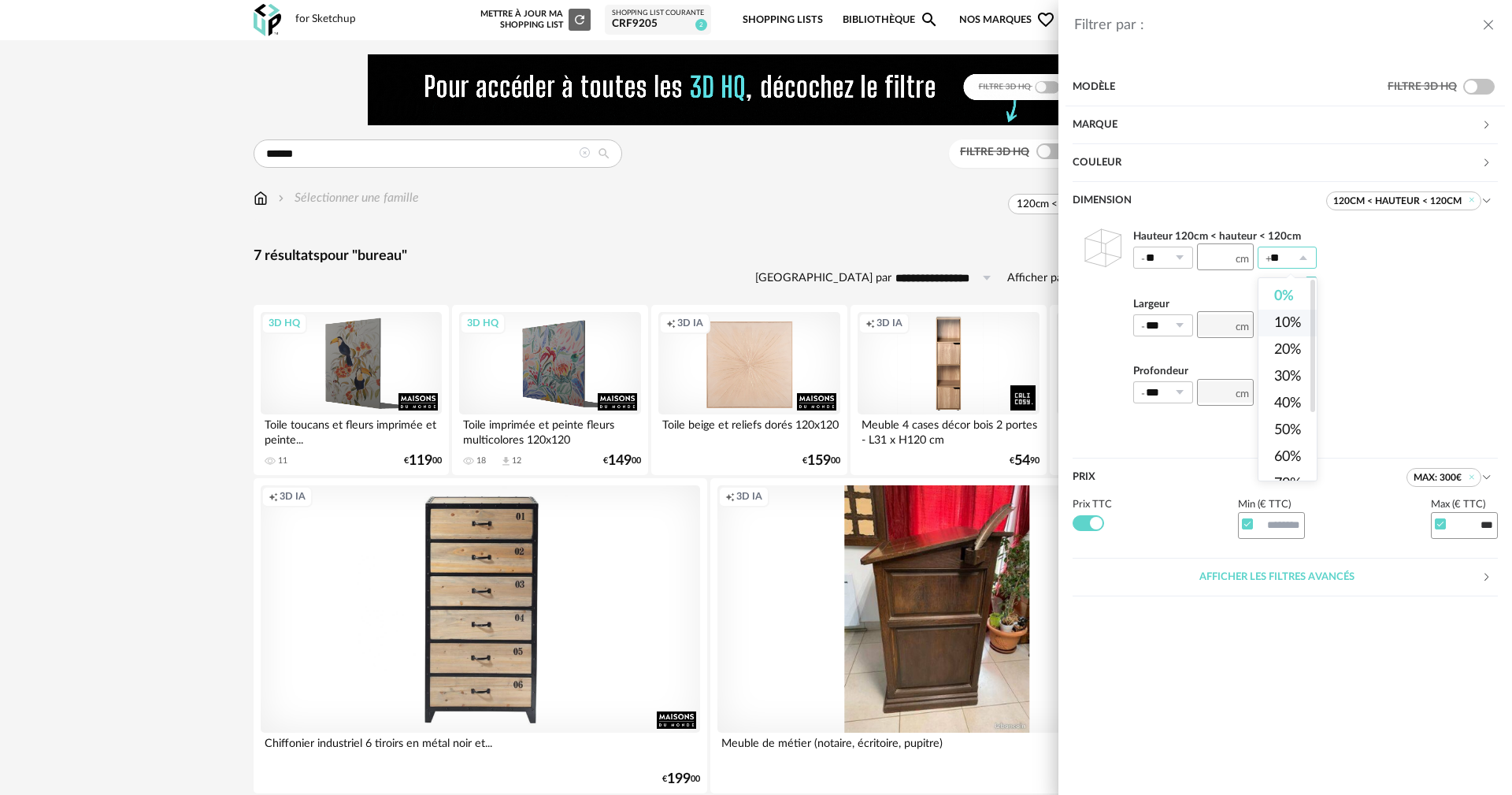 type on "***" 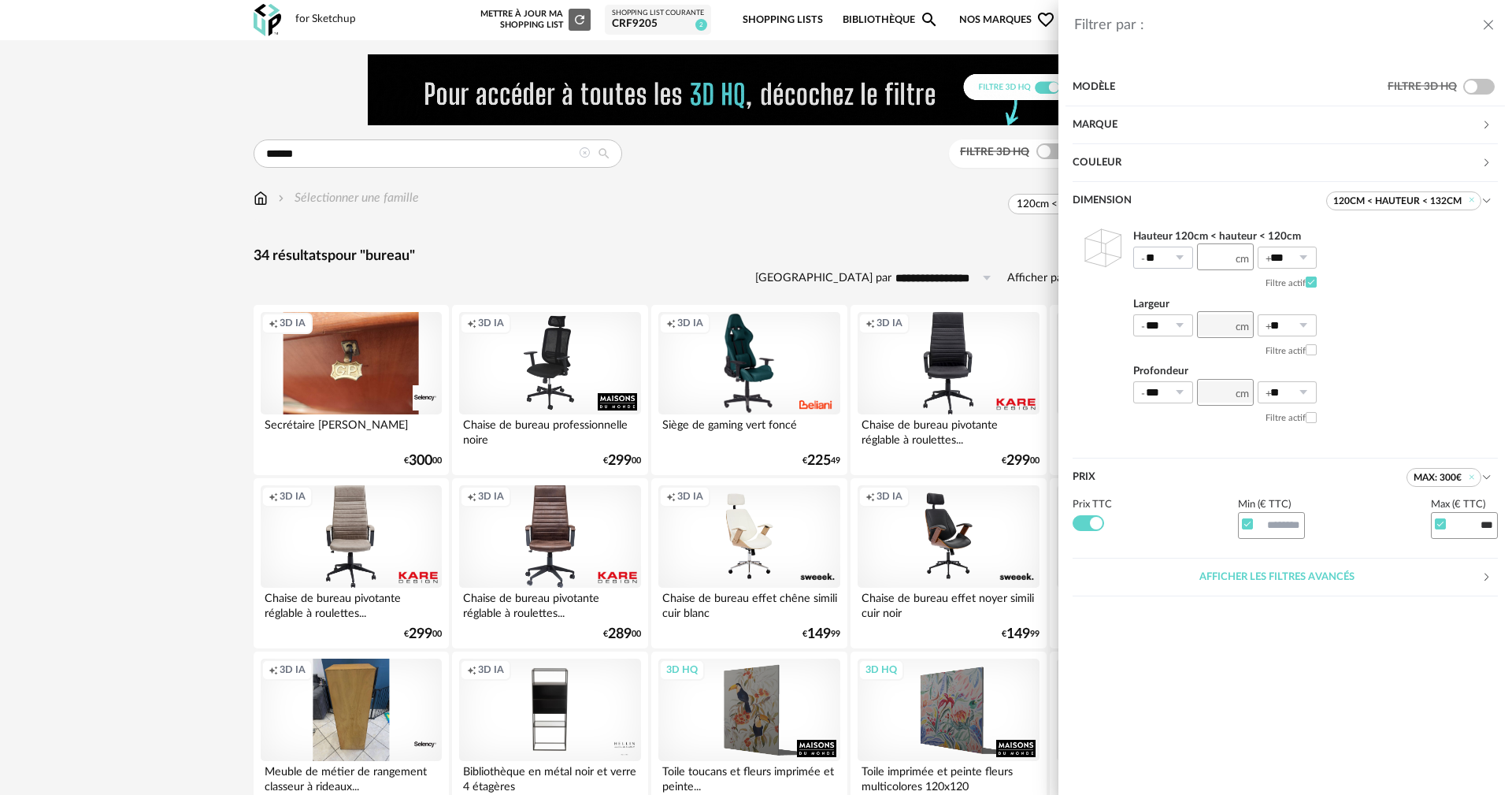 click at bounding box center [1179, 258] 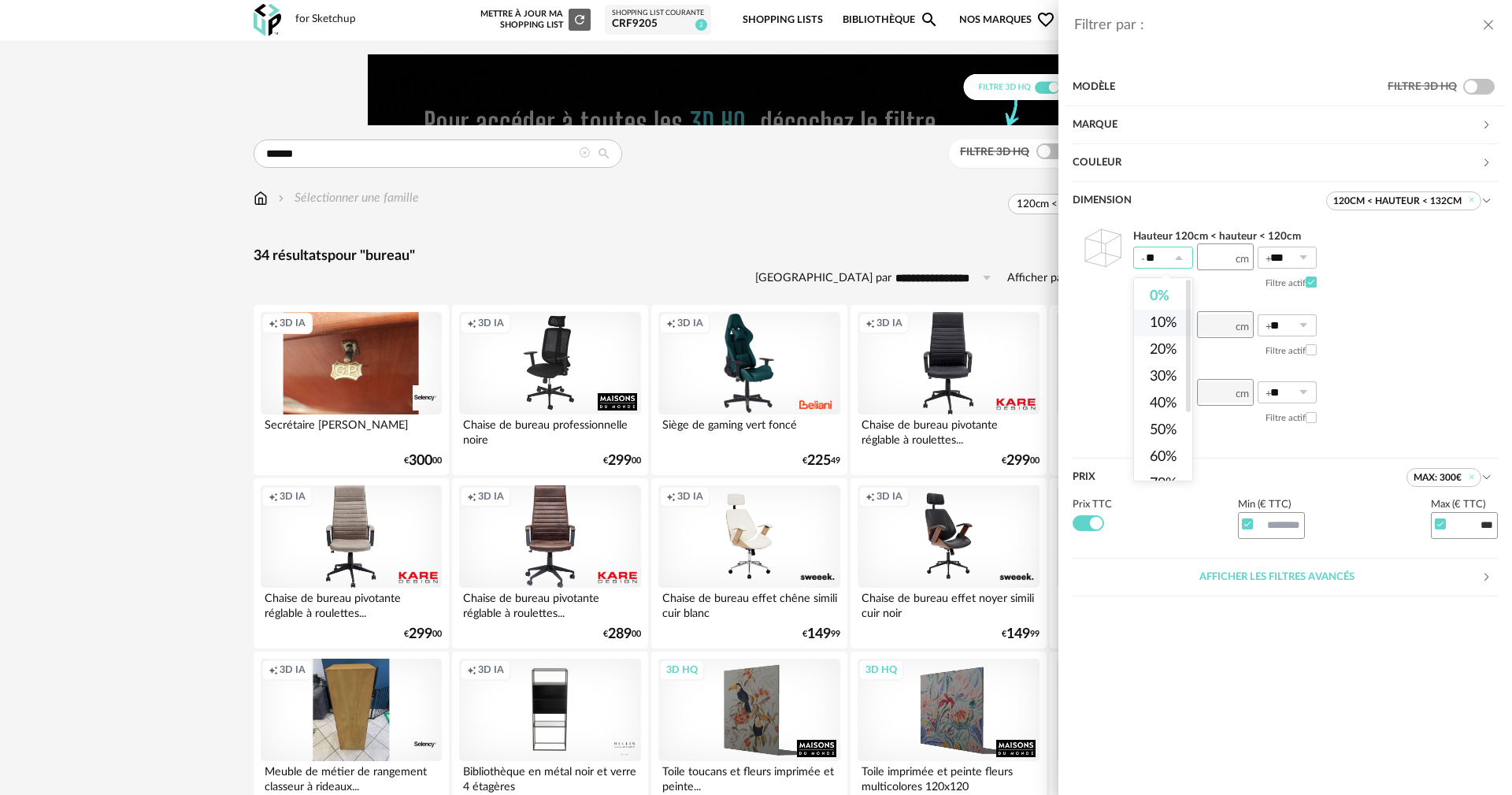 click on "10%" at bounding box center (1169, 323) 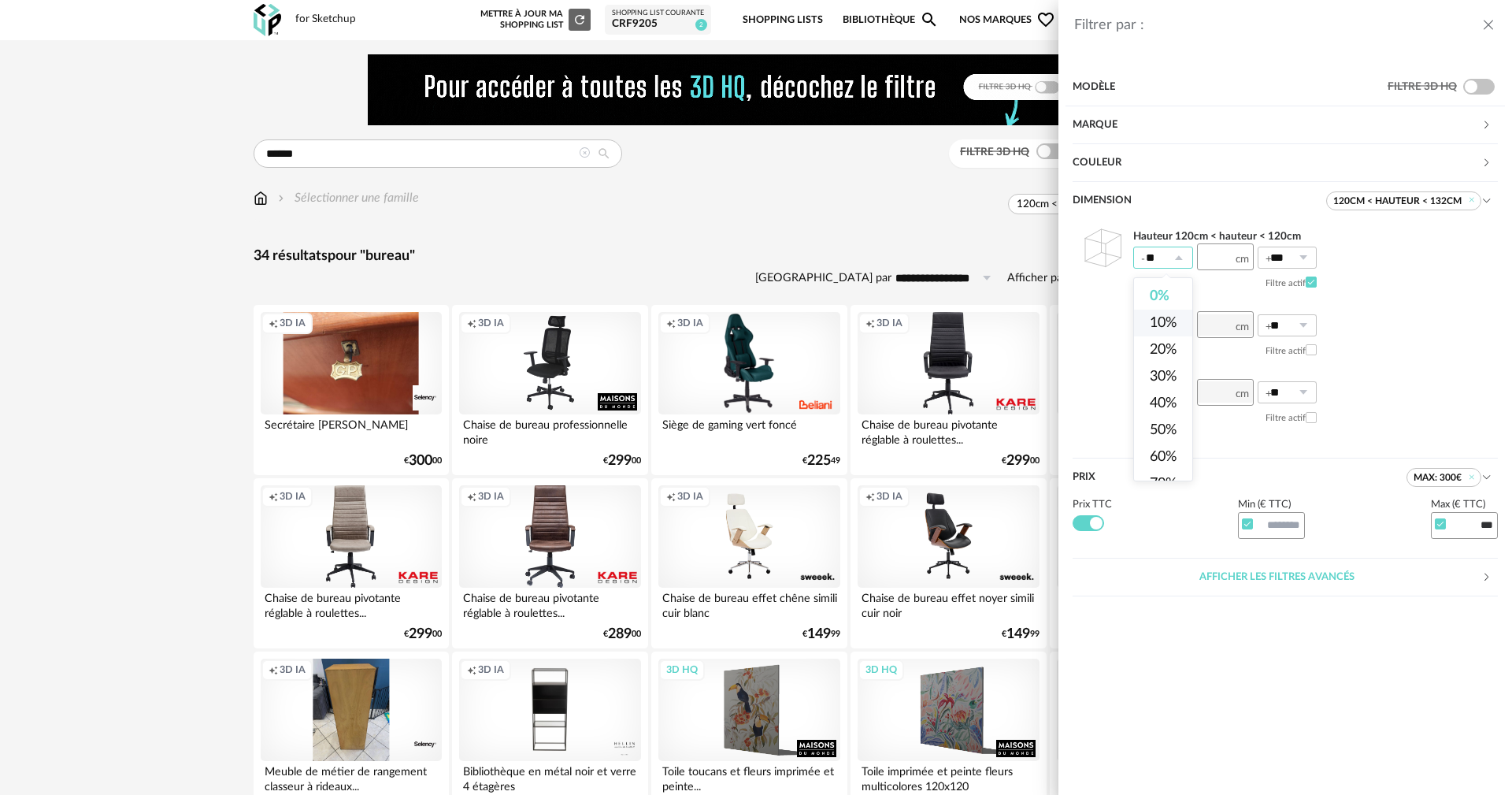 type on "***" 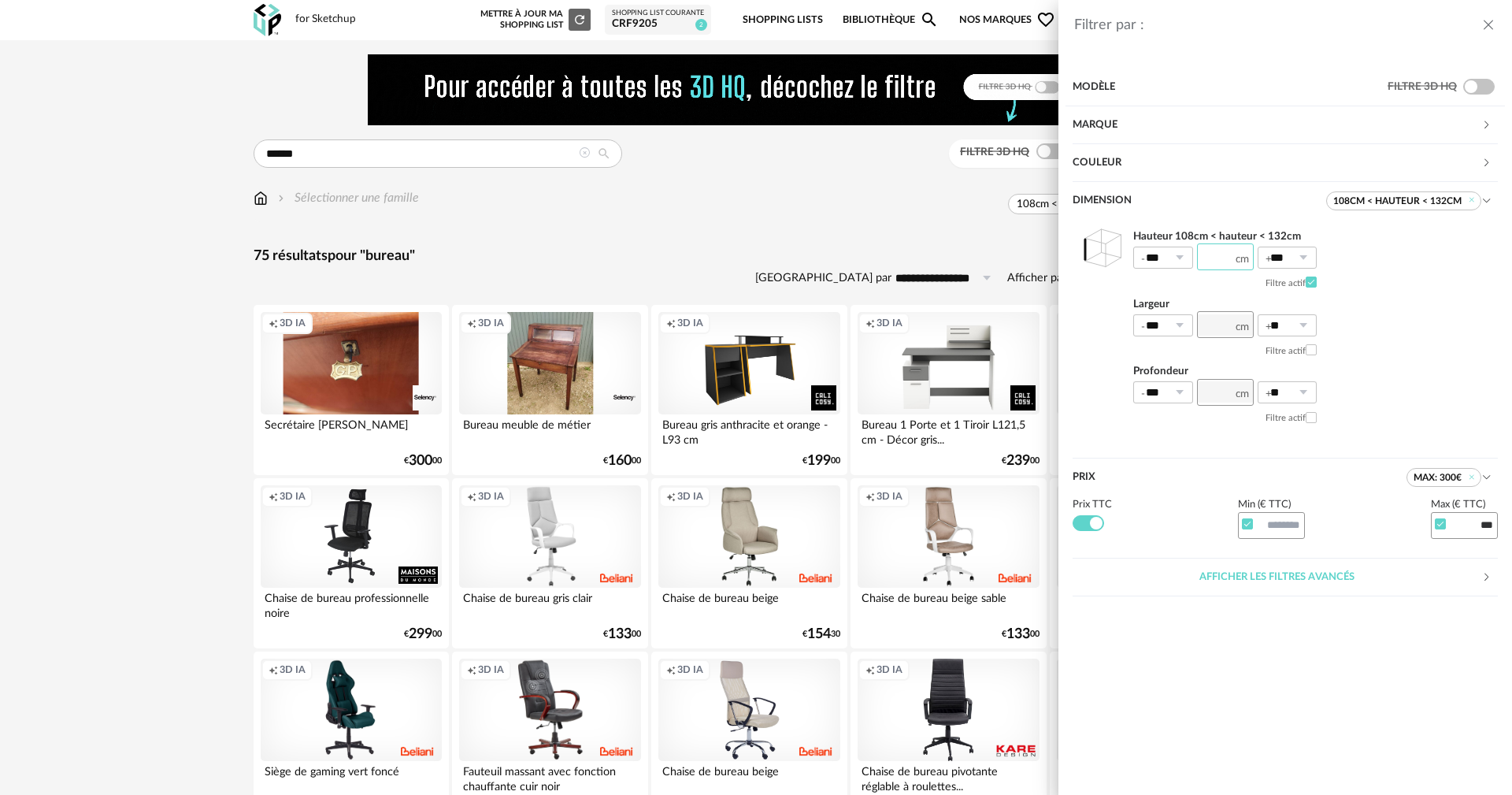 click on "***" at bounding box center [1225, 257] 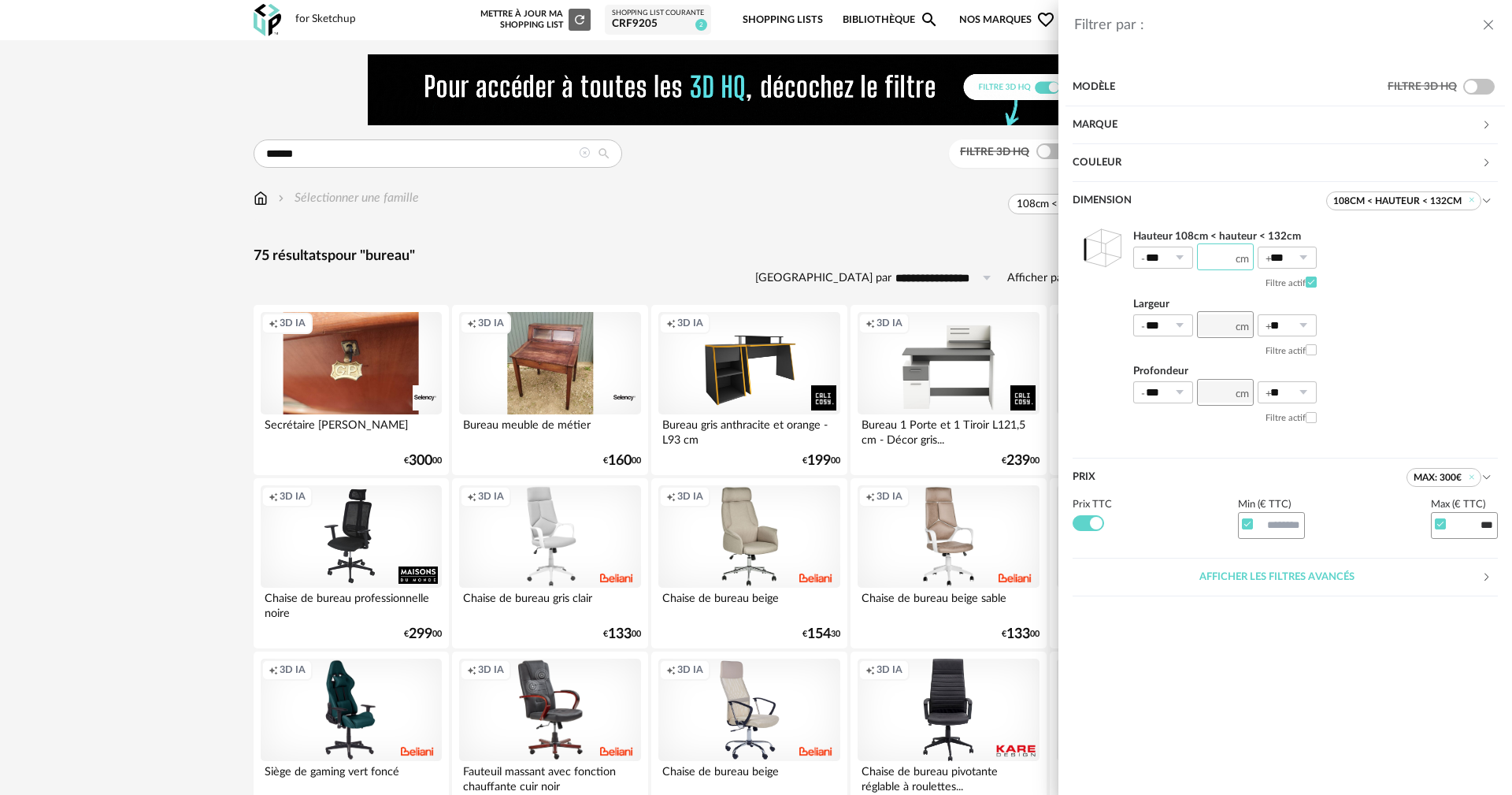 drag, startPoint x: 1231, startPoint y: 256, endPoint x: 1217, endPoint y: 255, distance: 14.035669 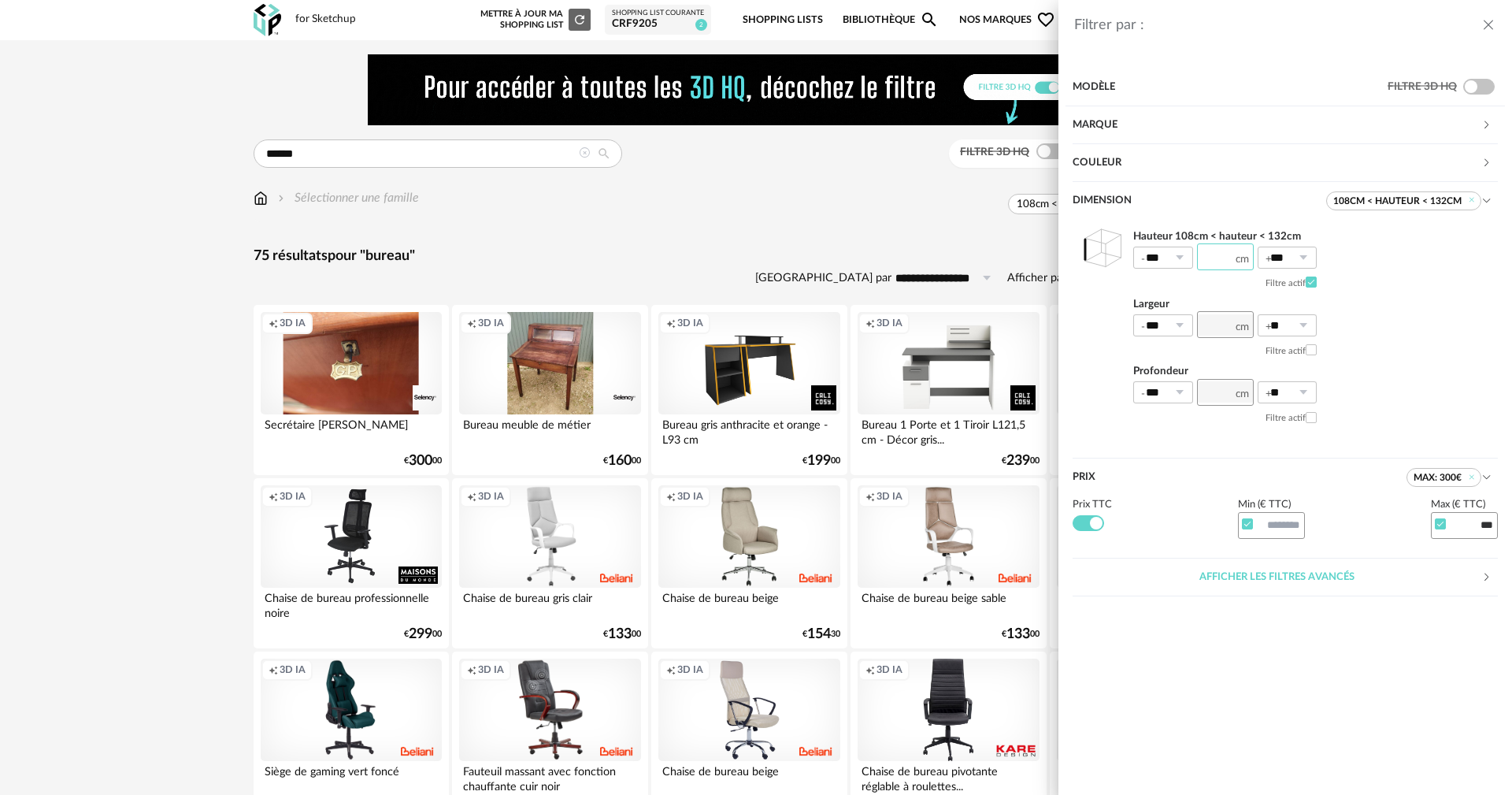 click on "***" at bounding box center [1225, 257] 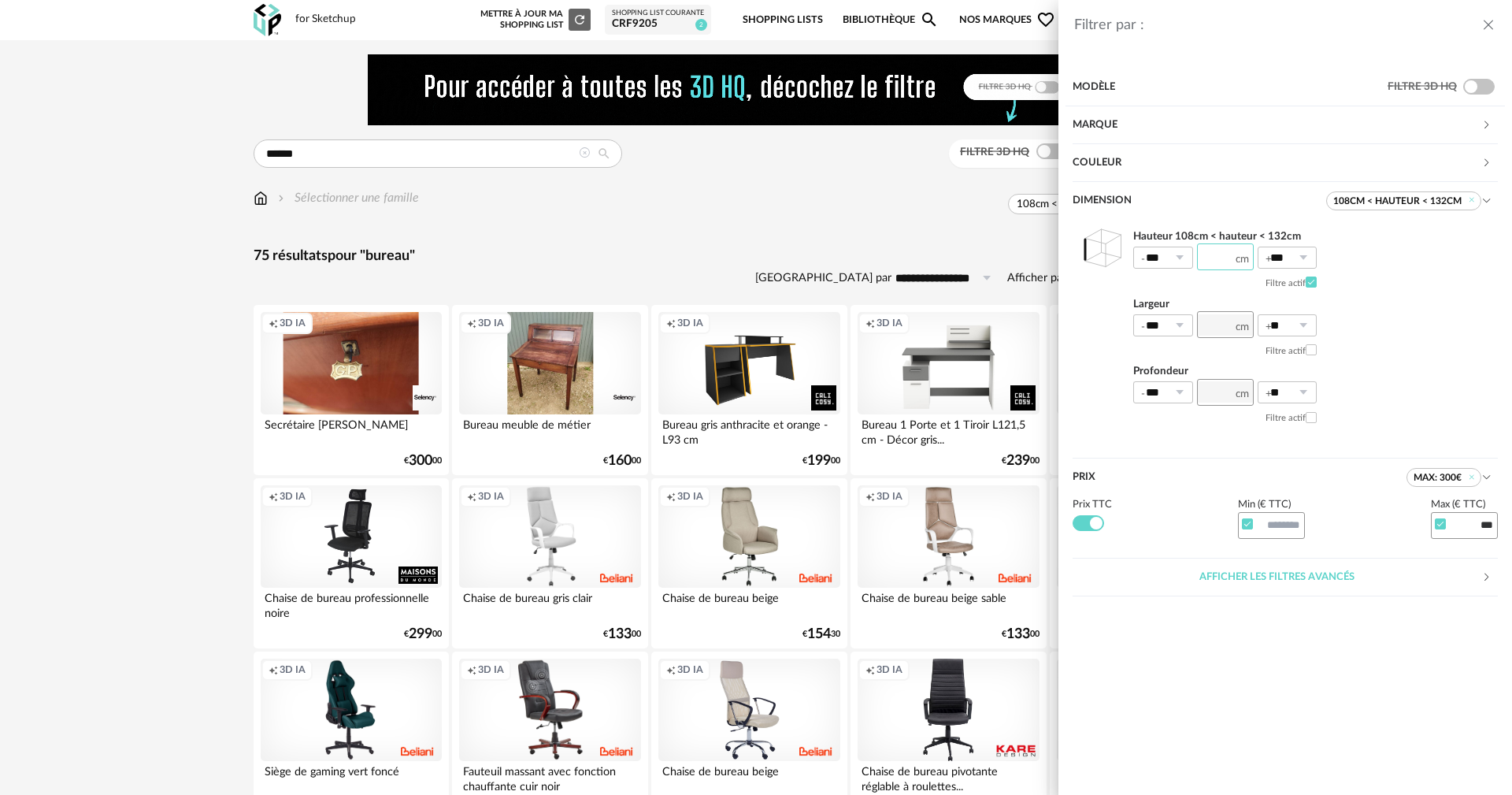 type on "**" 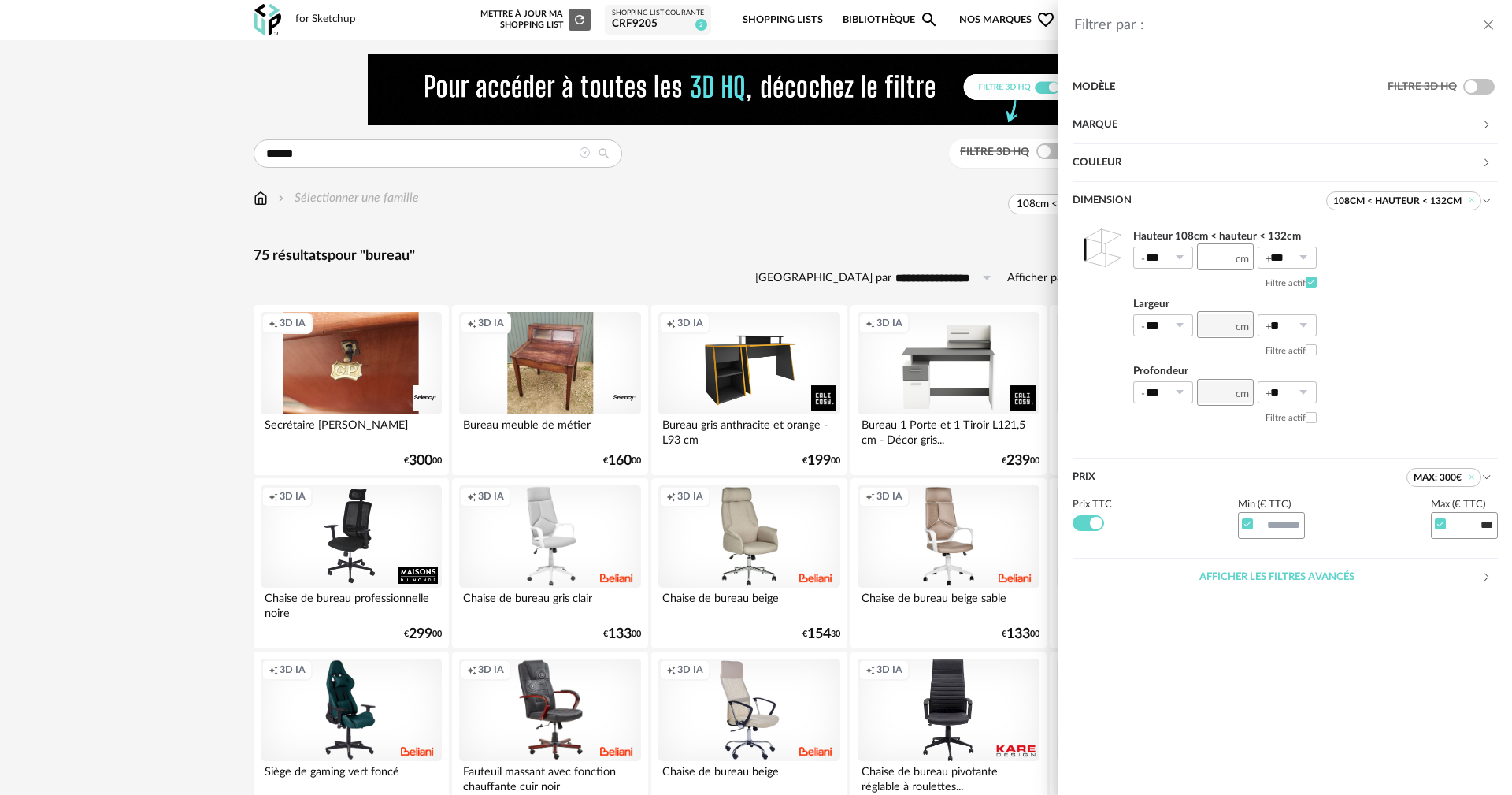 click on "Hauteur 108cm < hauteur < 132cm   ***   **   ***   Filtre actif
Largeur    *** 0% 10% 20% 30% 40% 50% 60% 70% 80% 90% 100%     ** 0% 10% 20% 30% 40% 50% 60% 70% 80% 90% 100%   Filtre actif
Profondeur    *** 0% 10% 20% 30% 40% 50% 60% 70% 80% 90% 100%     ** 0% 10% 20% 30% 40% 50% 60% 70% 80% 90% 100%   Filtre actif" at bounding box center [1285, 329] 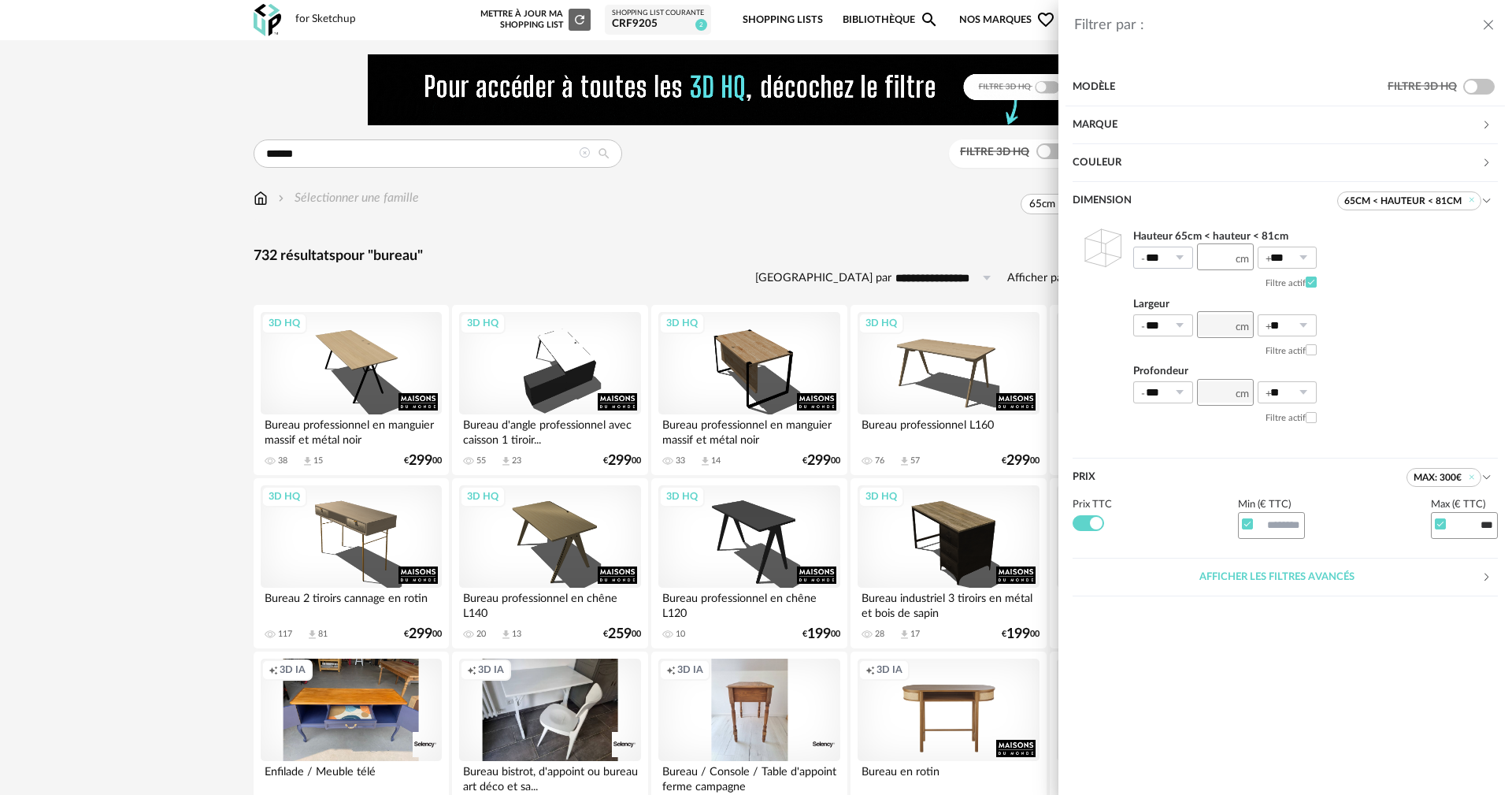 click at bounding box center [1179, 258] 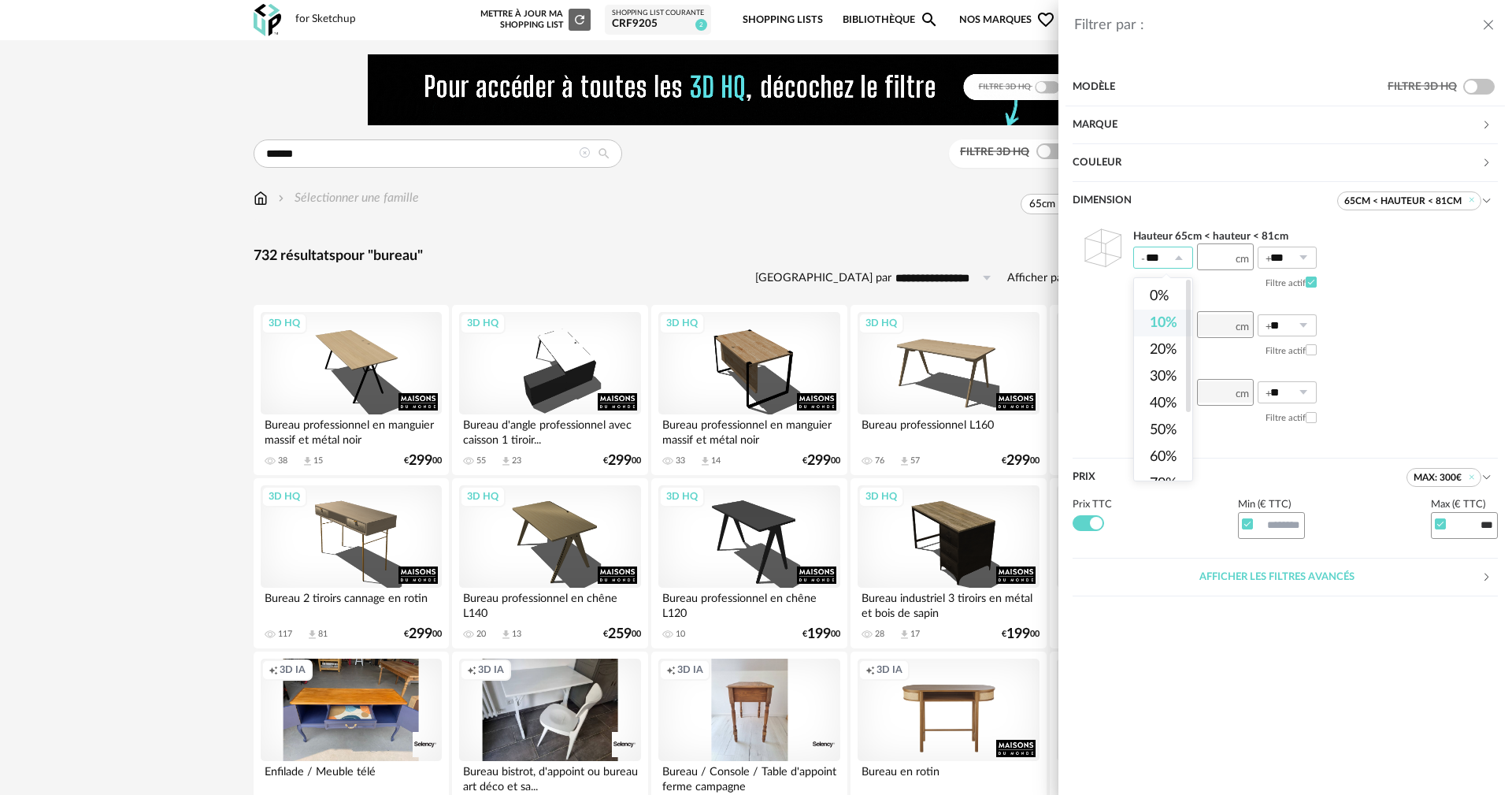 click on "10%" at bounding box center (1163, 323) 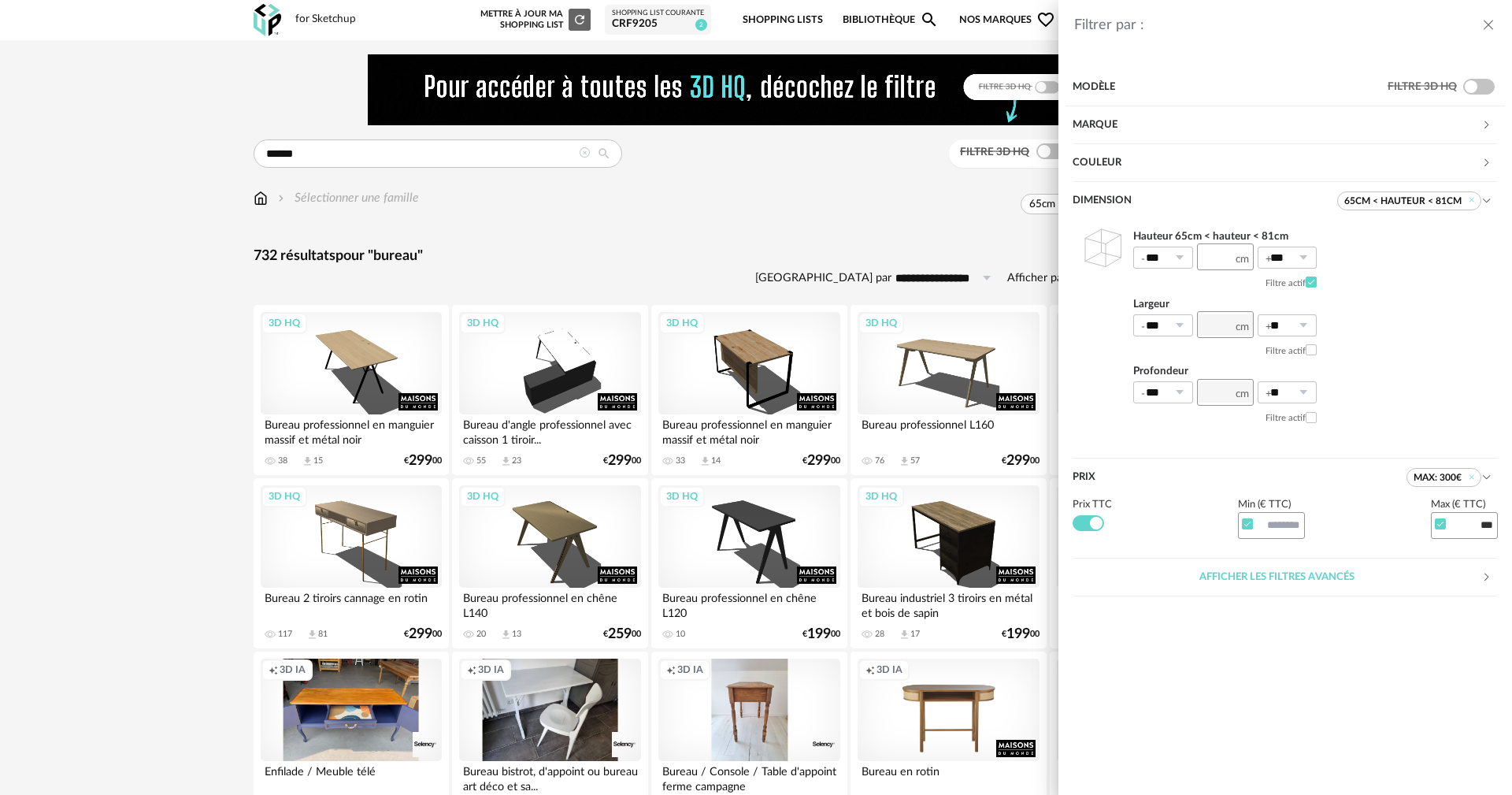 click on "Hauteur 65cm < hauteur < 81cm   ***   **   ***   Filtre actif
Largeur    *** 0% 10% 20% 30% 40% 50% 60% 70% 80% 90% 100%     ** 0% 10% 20% 30% 40% 50% 60% 70% 80% 90% 100%   Filtre actif
Profondeur    *** 0% 10% 20% 30% 40% 50% 60% 70% 80% 90% 100%     ** 0% 10% 20% 30% 40% 50% 60% 70% 80% 90% 100%   Filtre actif" at bounding box center (1285, 329) 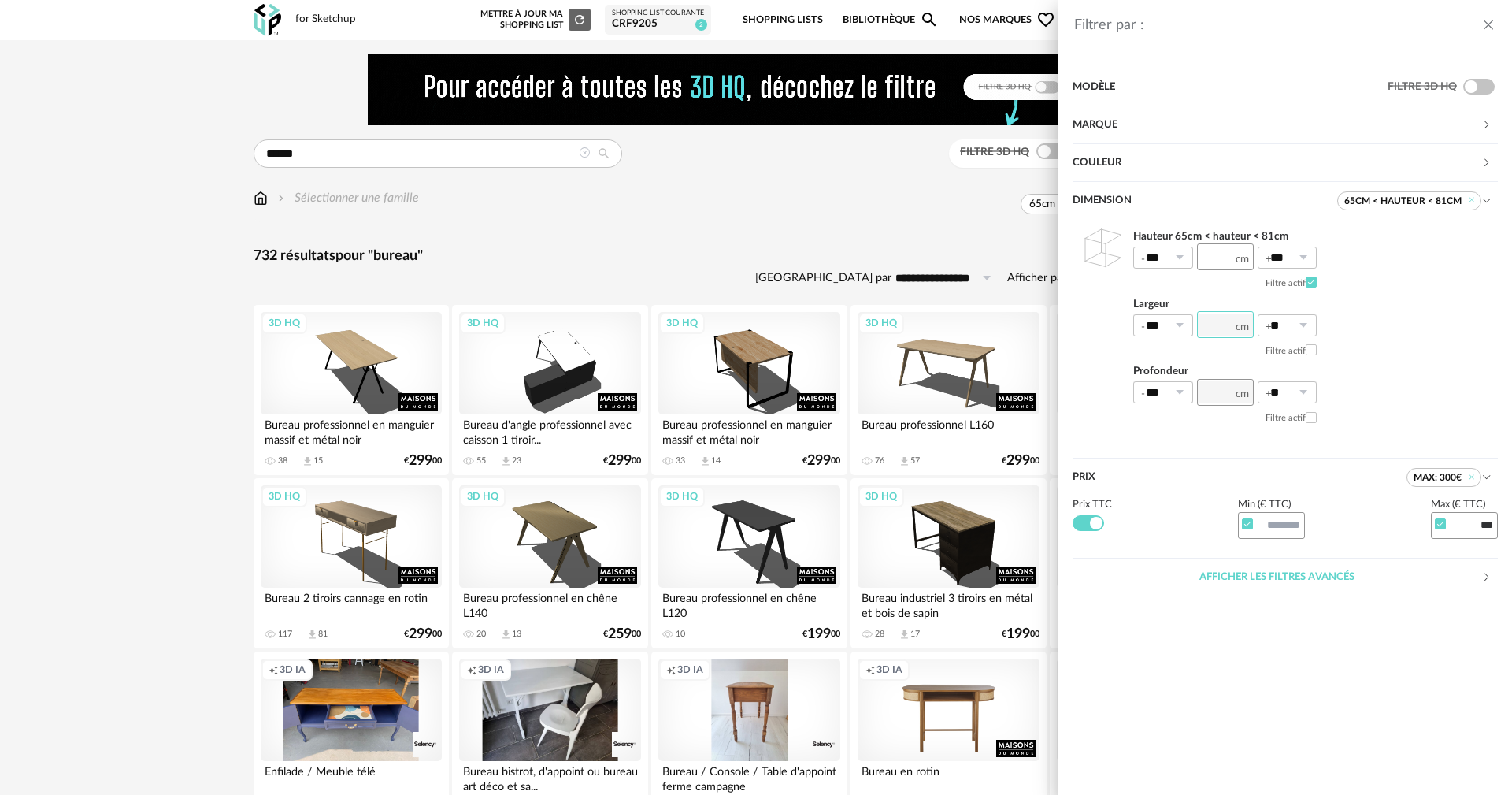 click at bounding box center [1225, 325] 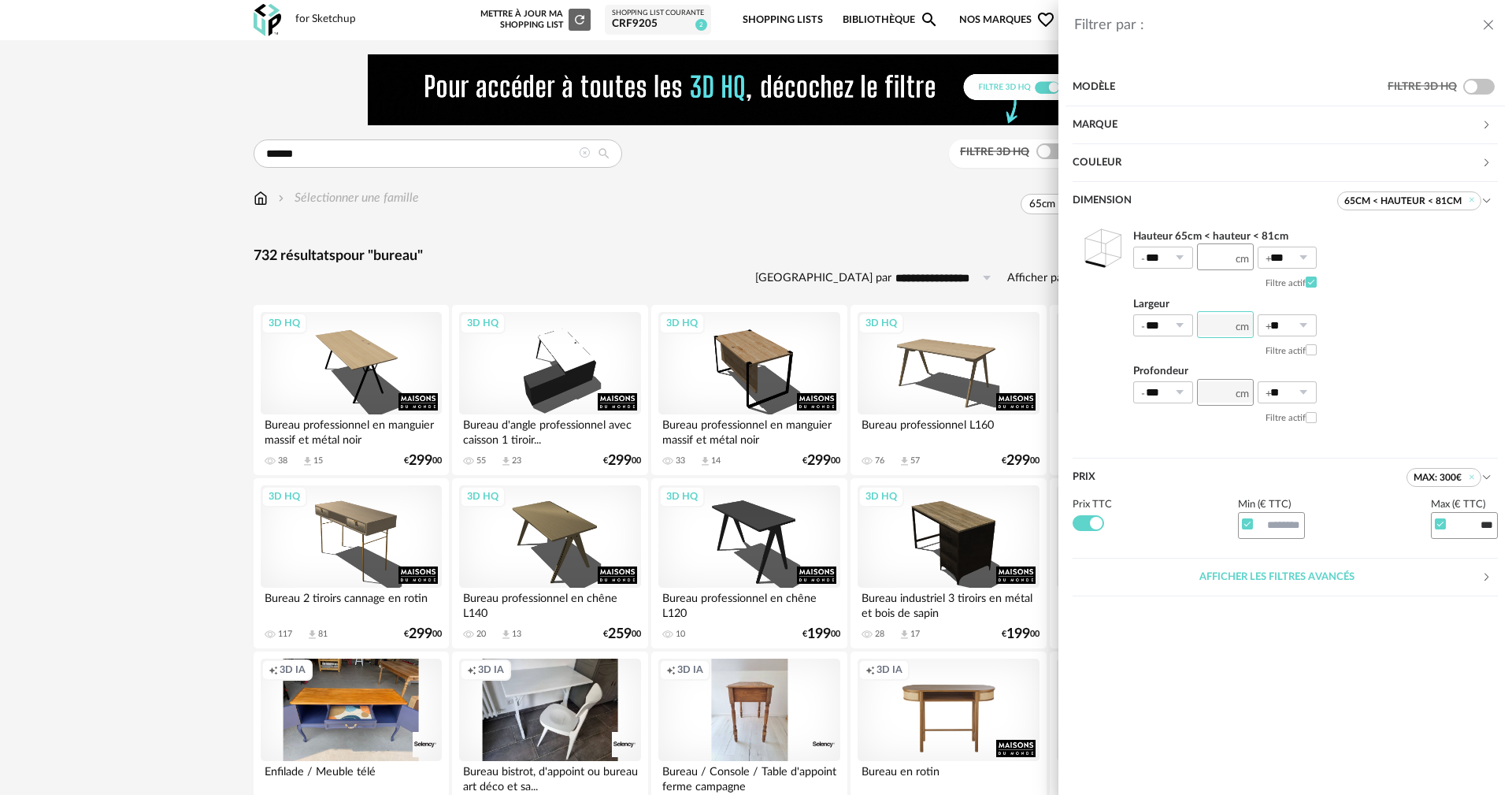 type on "***" 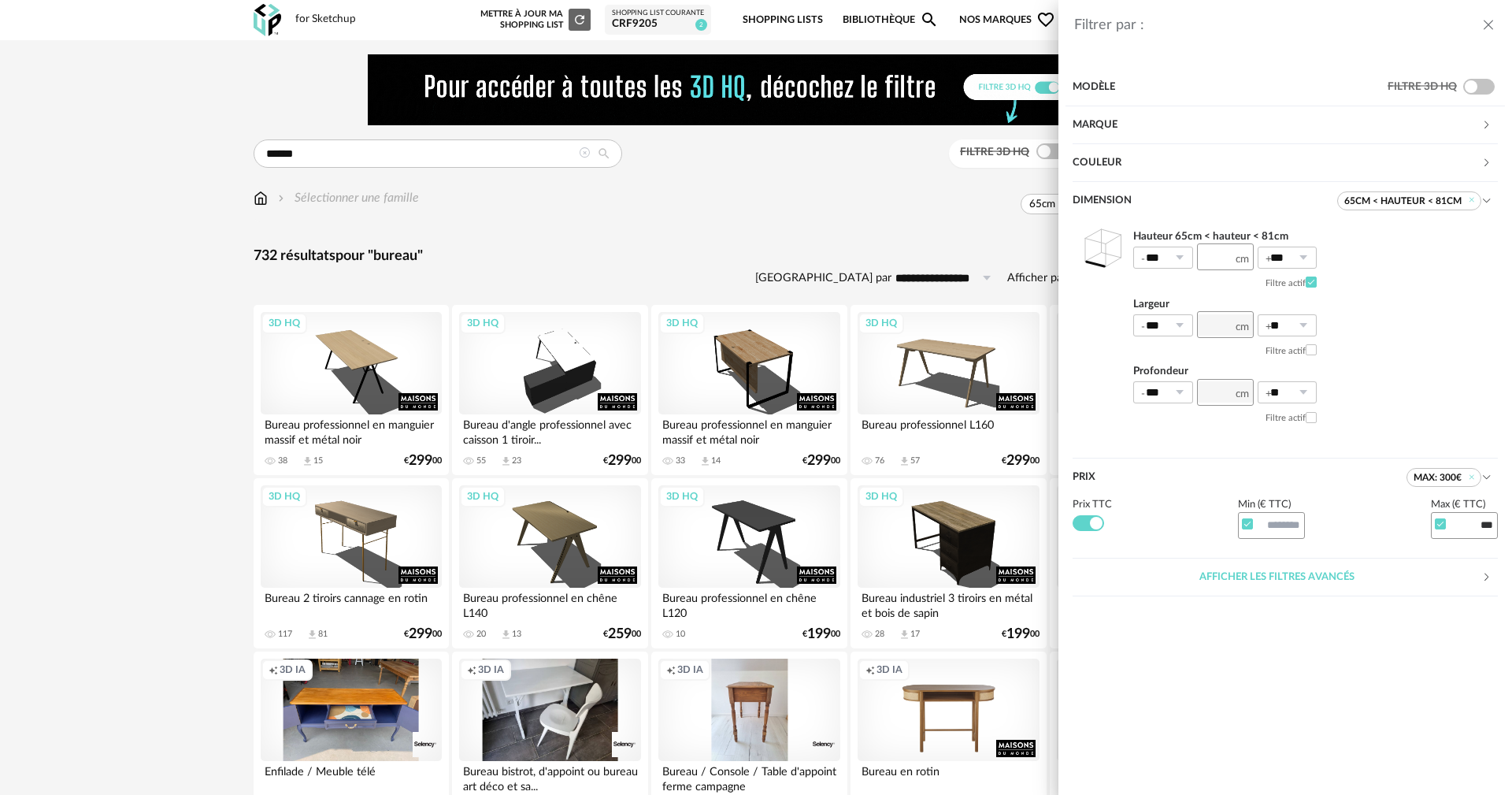 click on "Hauteur 65cm < hauteur < 81cm   ***   **   ***   Filtre actif
Largeur    *** 0% 10% 20% 30% 40% 50% 60% 70% 80% 90% 100%   ***   ** 0% 10% 20% 30% 40% 50% 60% 70% 80% 90% 100%   Filtre actif
Profondeur    *** 0% 10% 20% 30% 40% 50% 60% 70% 80% 90% 100%     ** 0% 10% 20% 30% 40% 50% 60% 70% 80% 90% 100%   Filtre actif" at bounding box center [1285, 329] 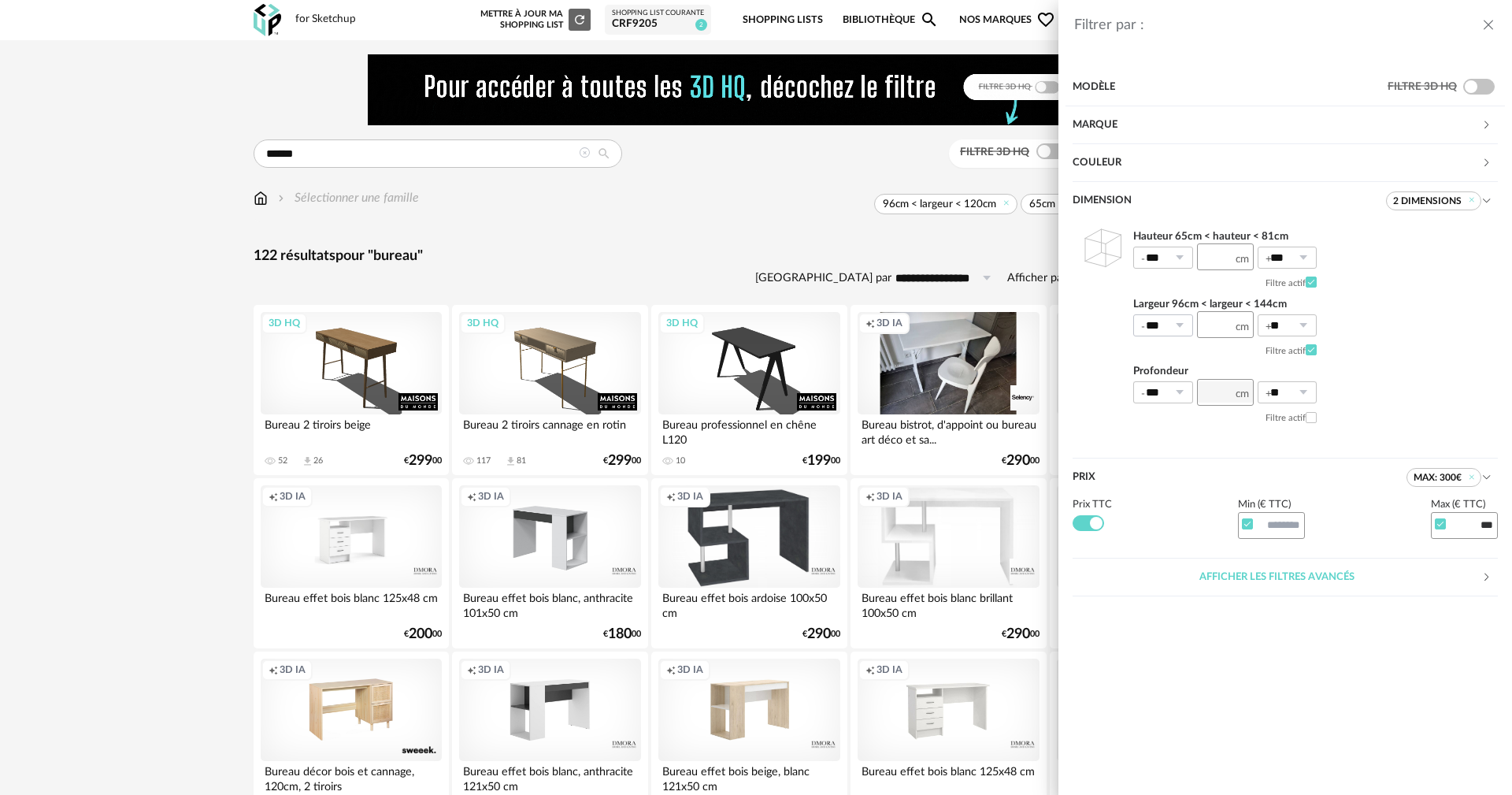 click at bounding box center [1179, 325] 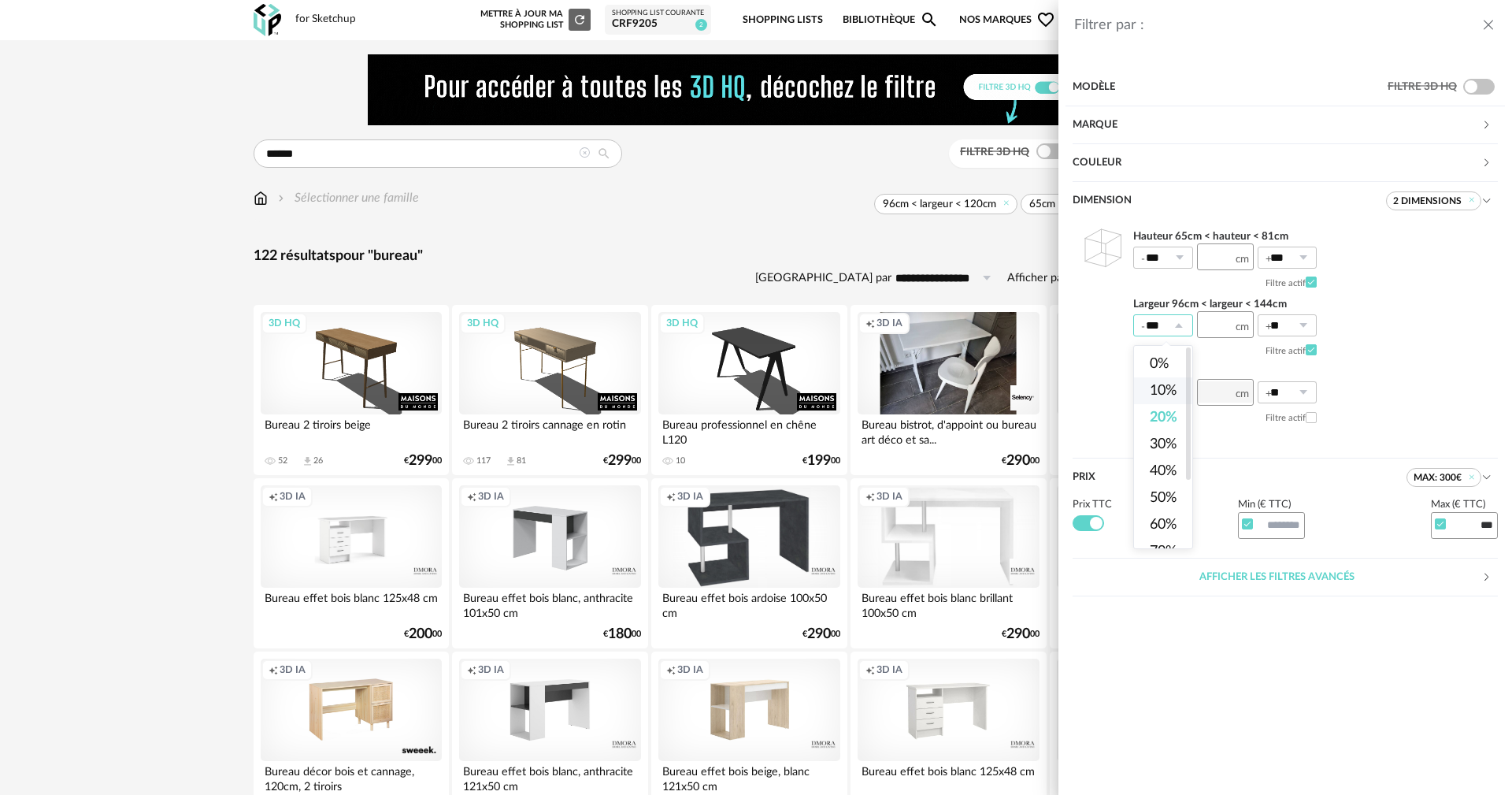 click on "10%" at bounding box center (1163, 391) 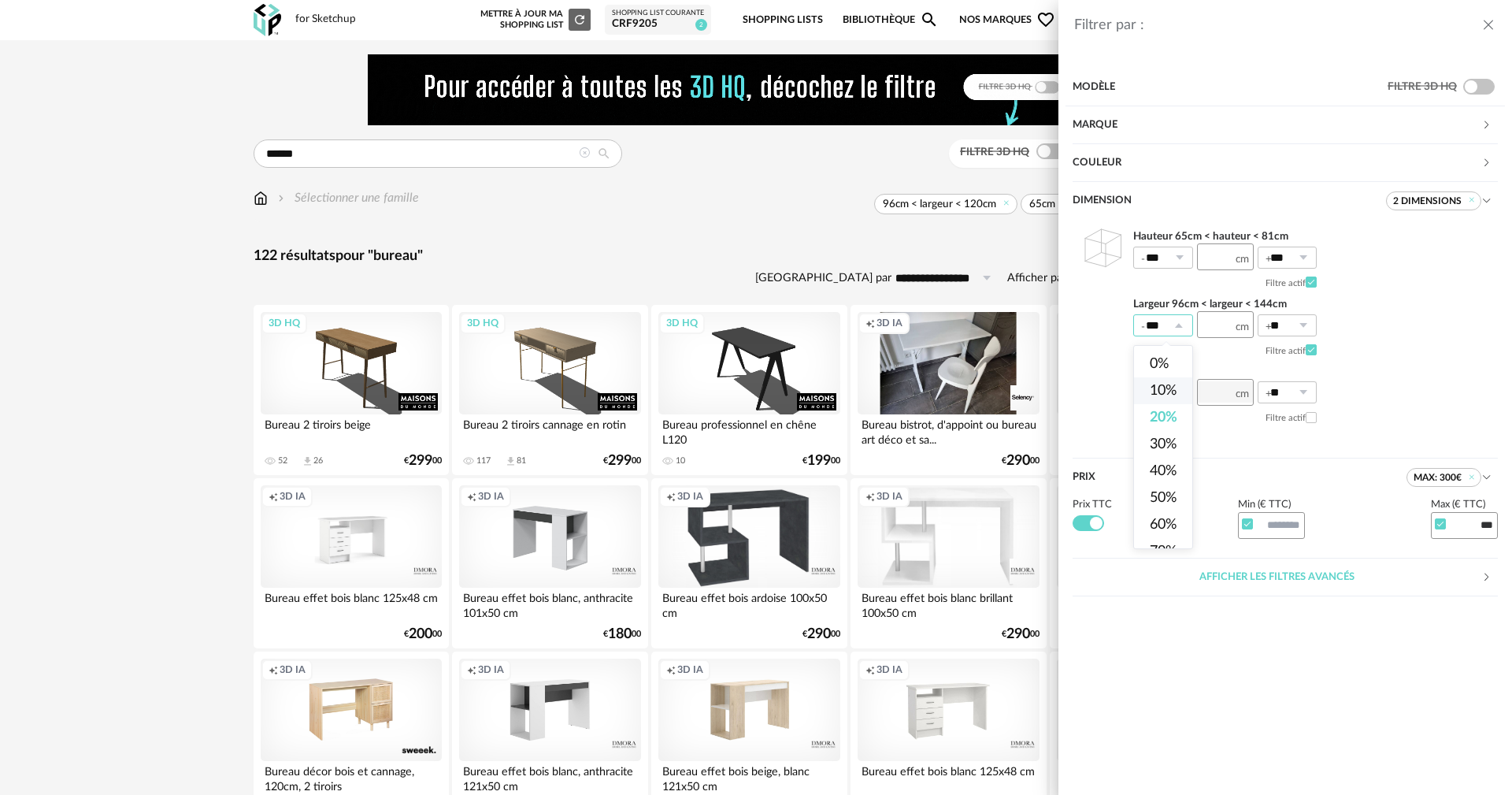 type on "***" 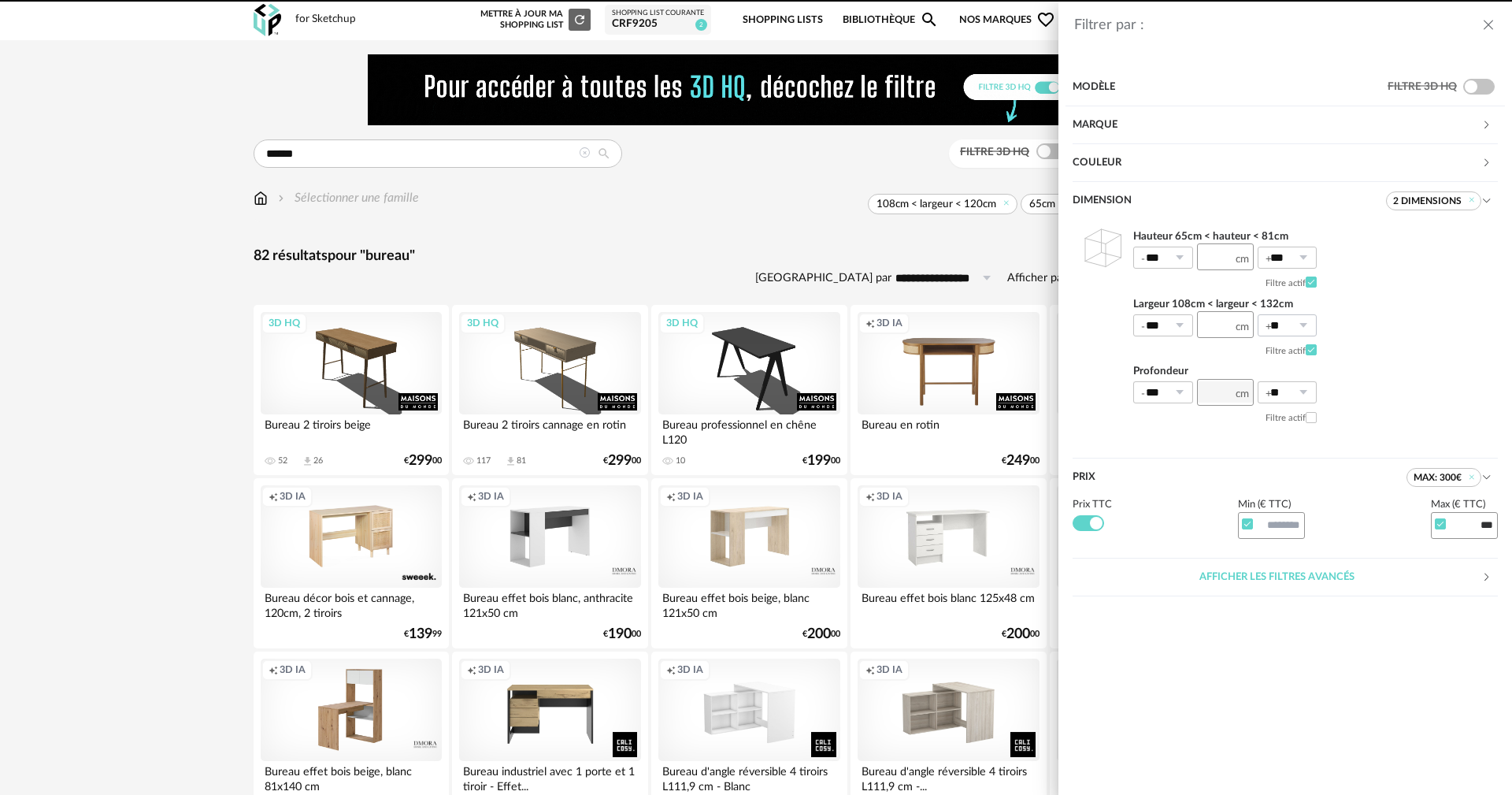 click at bounding box center (1303, 325) 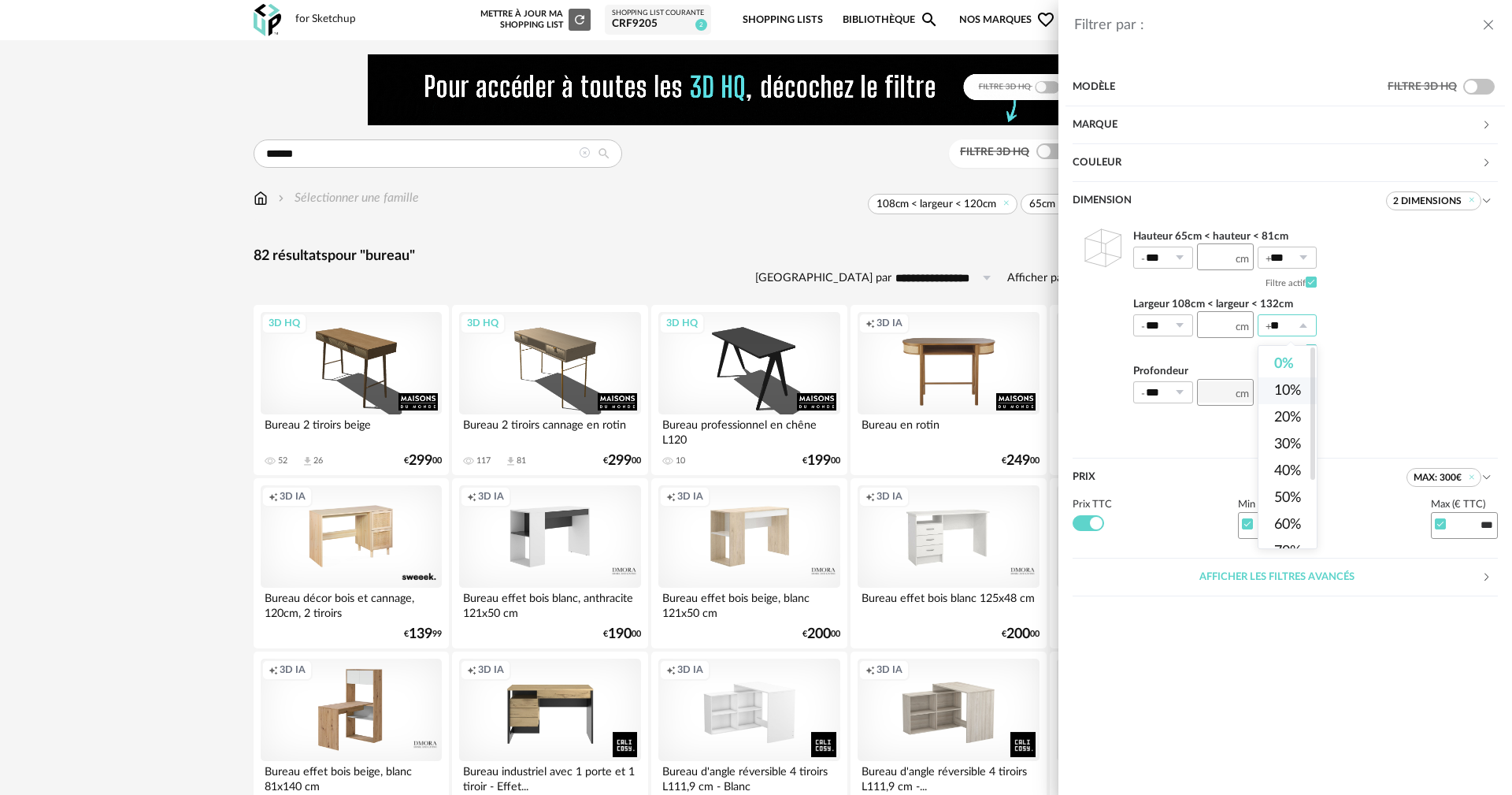click on "10%" at bounding box center [1288, 391] 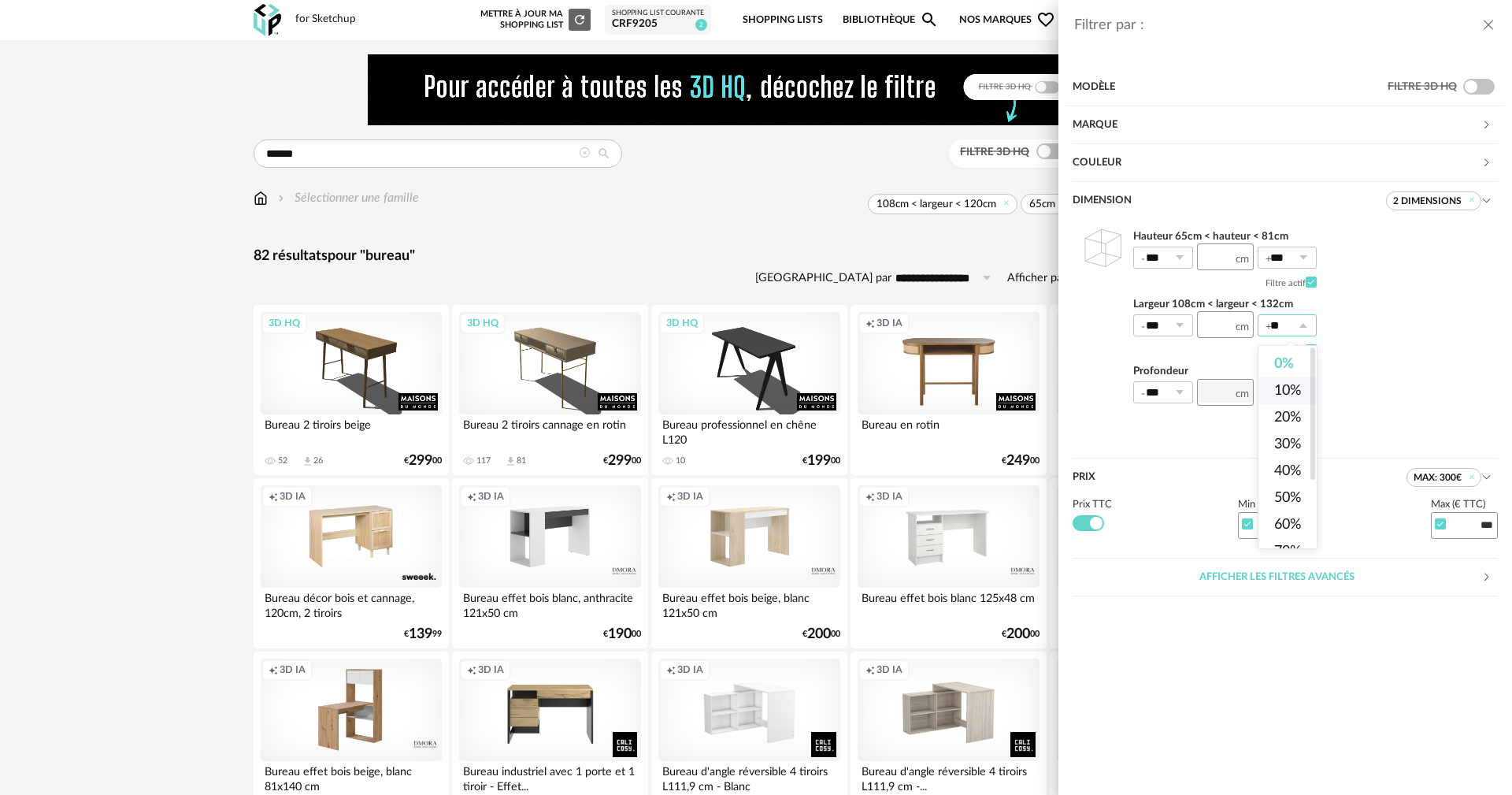 type on "***" 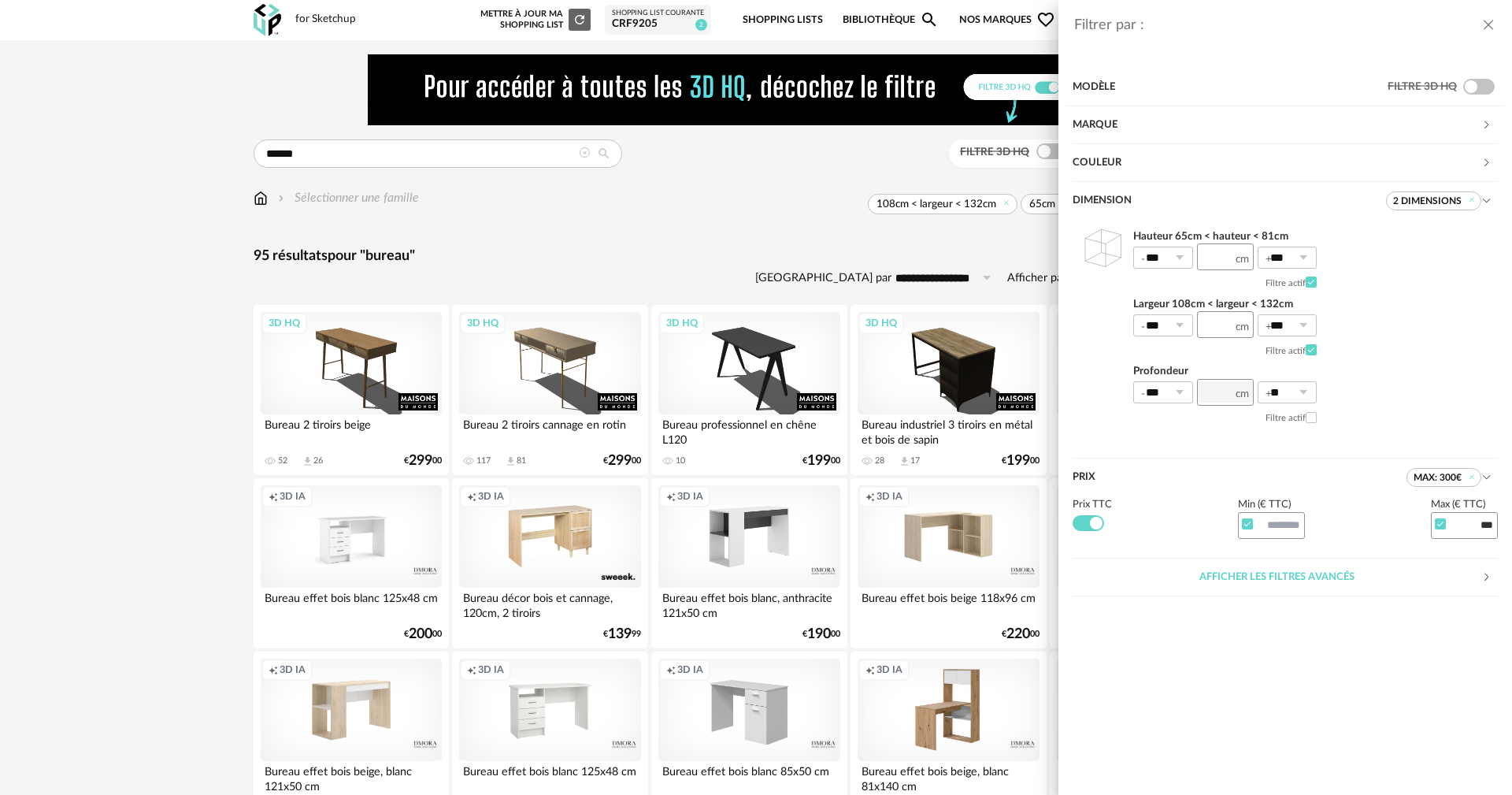 click on "Hauteur 65cm < hauteur < 81cm   ***   **   ***   Filtre actif
Largeur 108cm < largeur < 132cm   ***   ***   ***   Filtre actif
Profondeur    *** 0% 10% 20% 30% 40% 50% 60% 70% 80% 90% 100%     ** 0% 10% 20% 30% 40% 50% 60% 70% 80% 90% 100%   Filtre actif" at bounding box center [1285, 329] 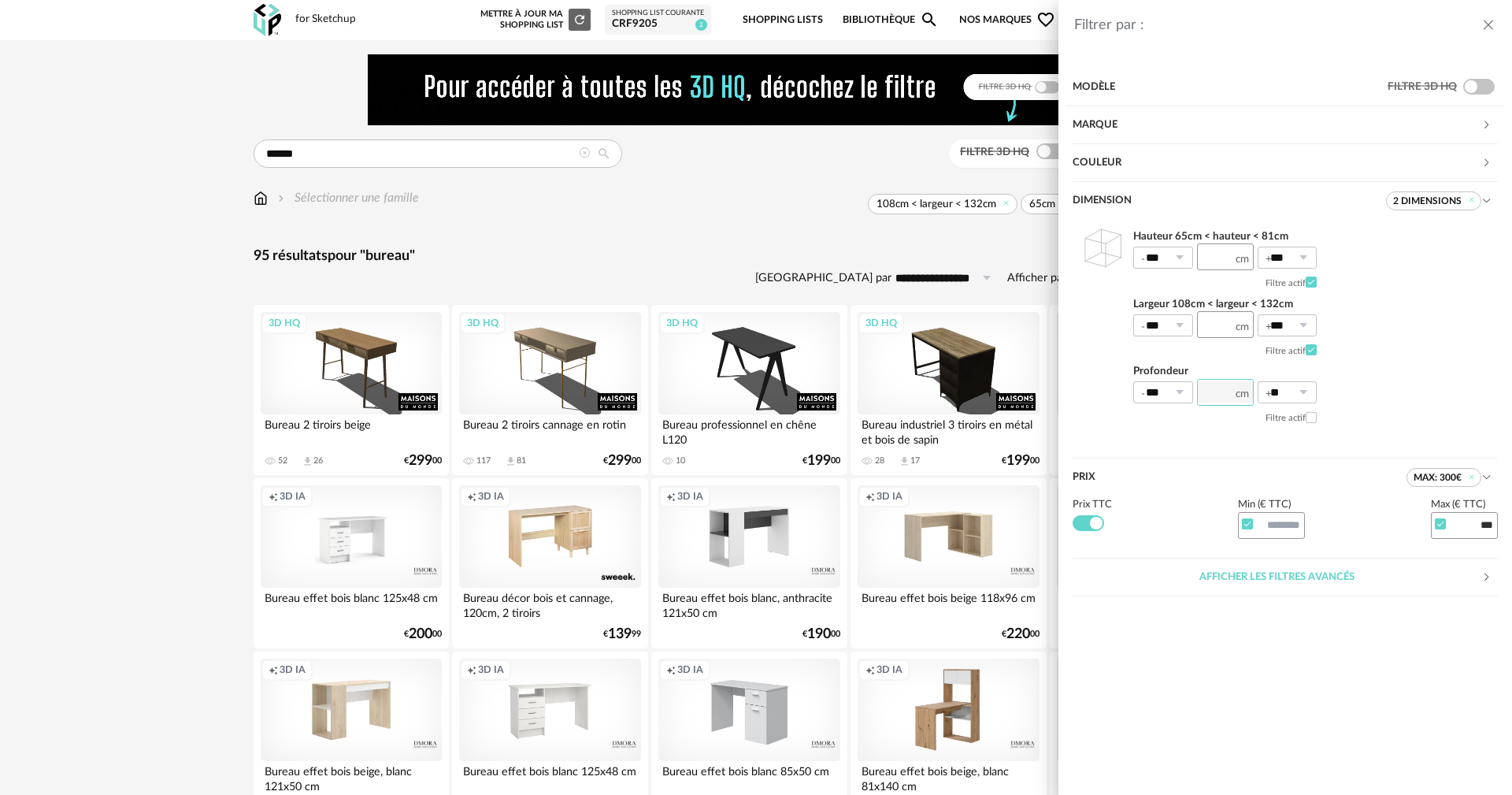 click at bounding box center [1225, 392] 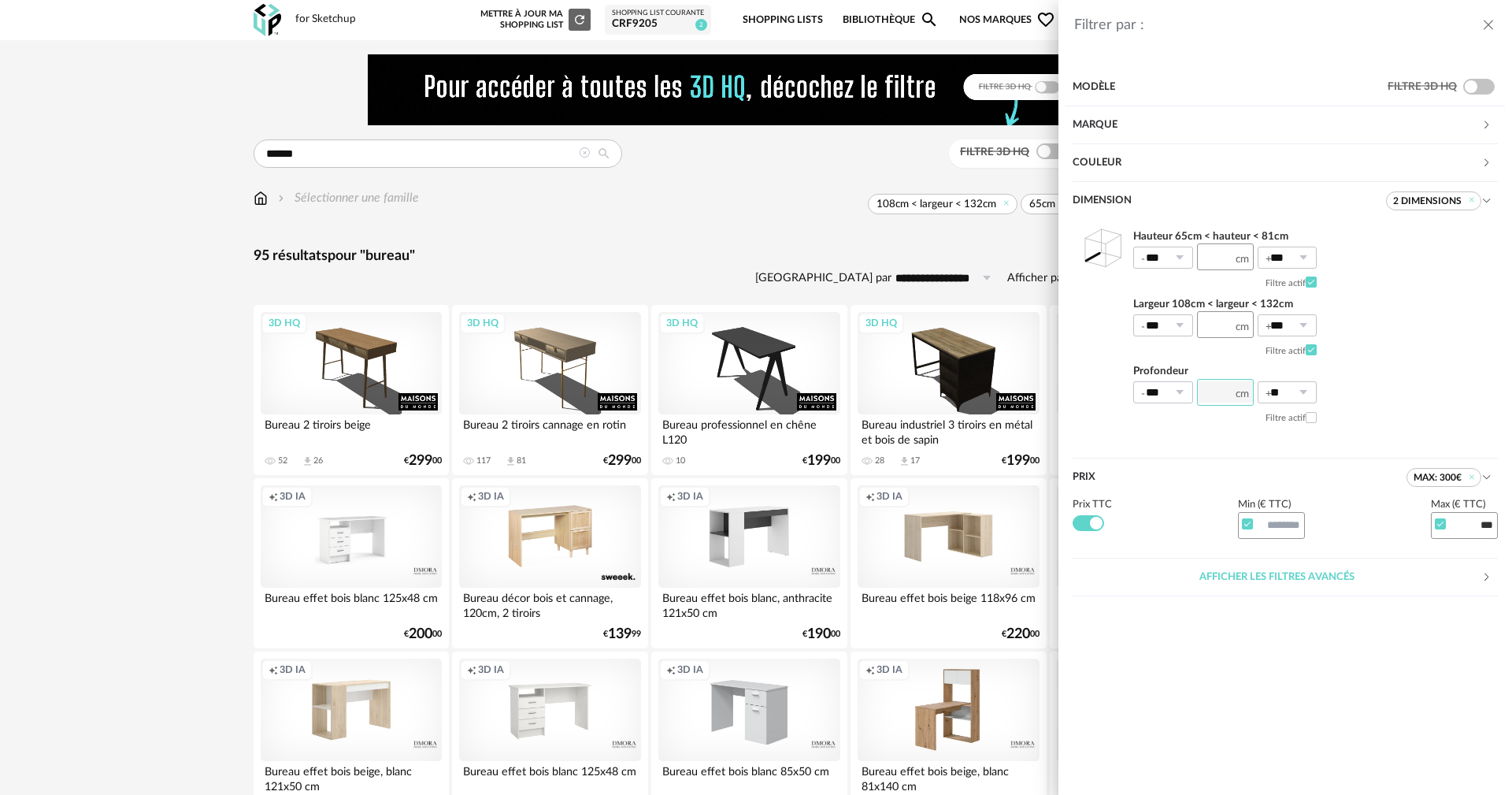 type on "**" 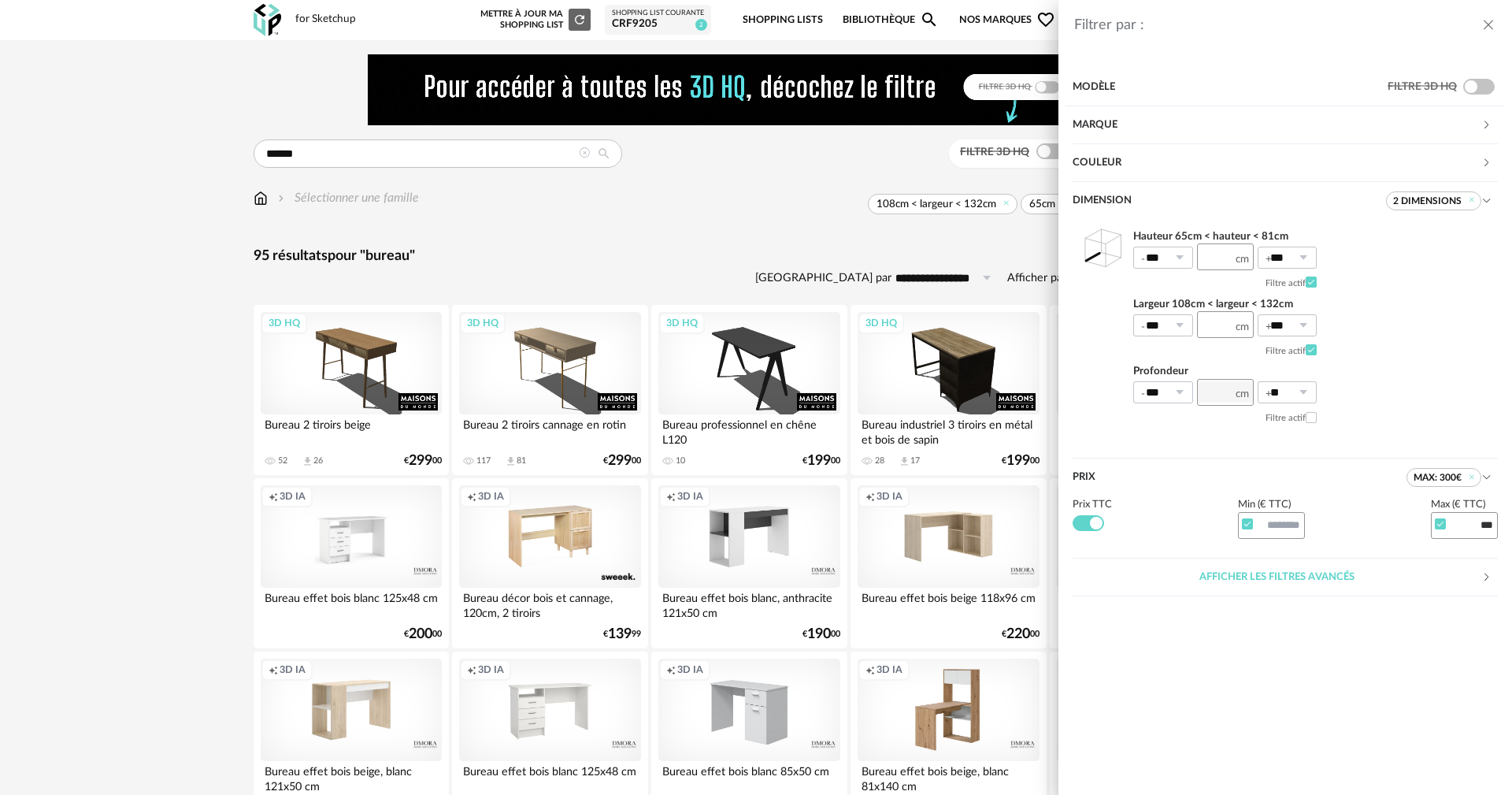 click at bounding box center (1179, 392) 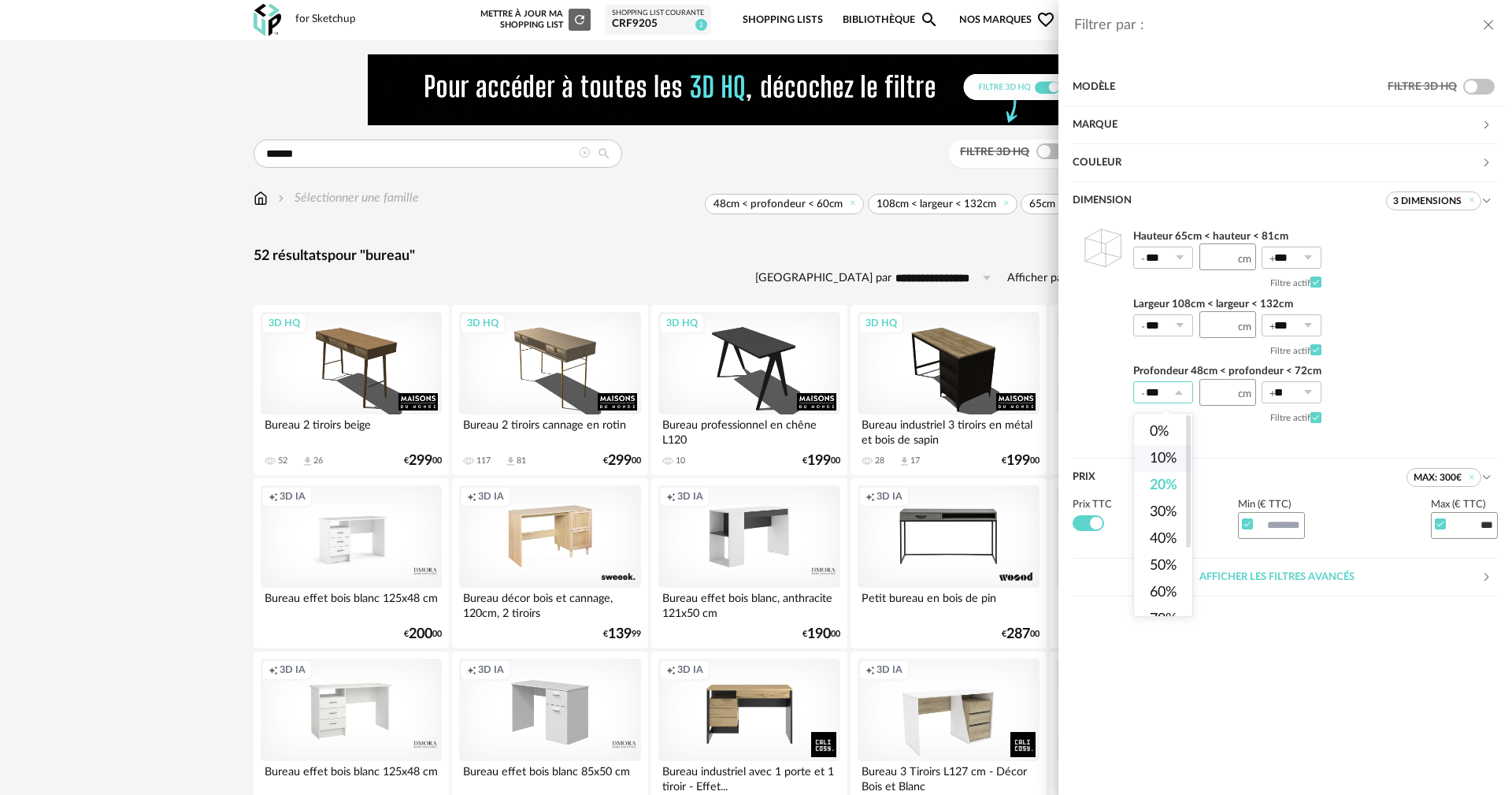 click on "10%" at bounding box center [1163, 459] 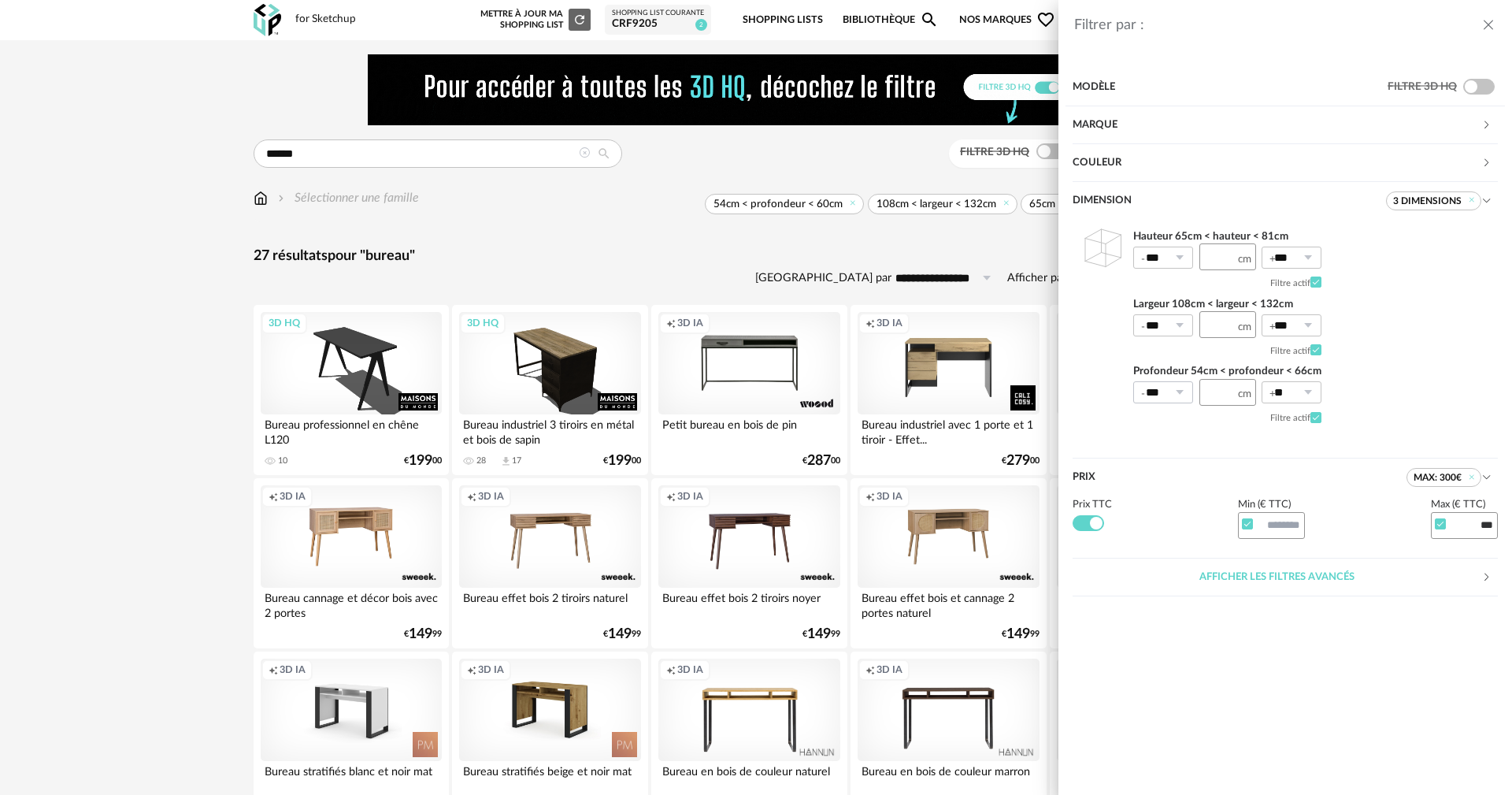 click at bounding box center (1179, 392) 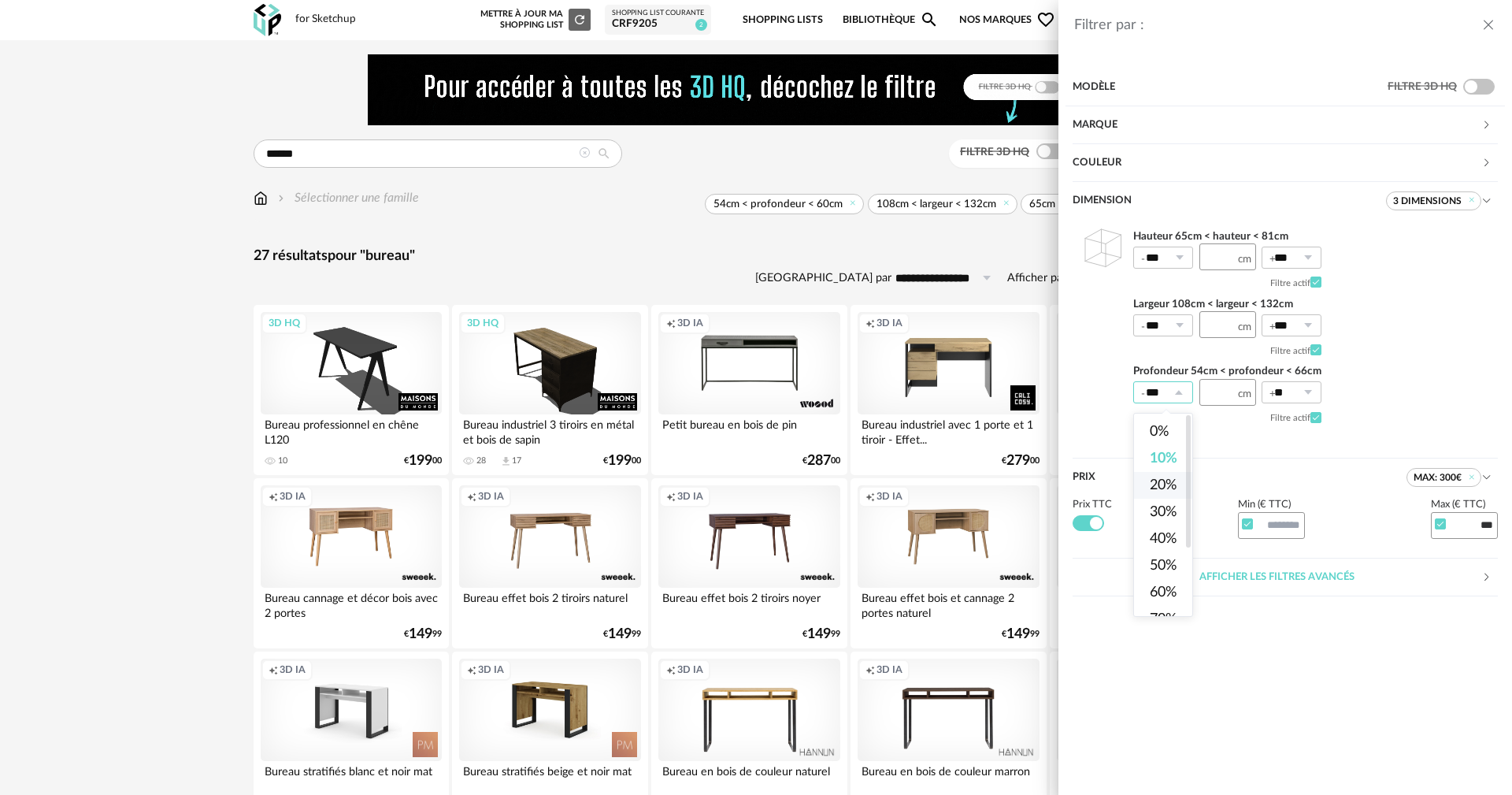 click on "20%" at bounding box center (1163, 485) 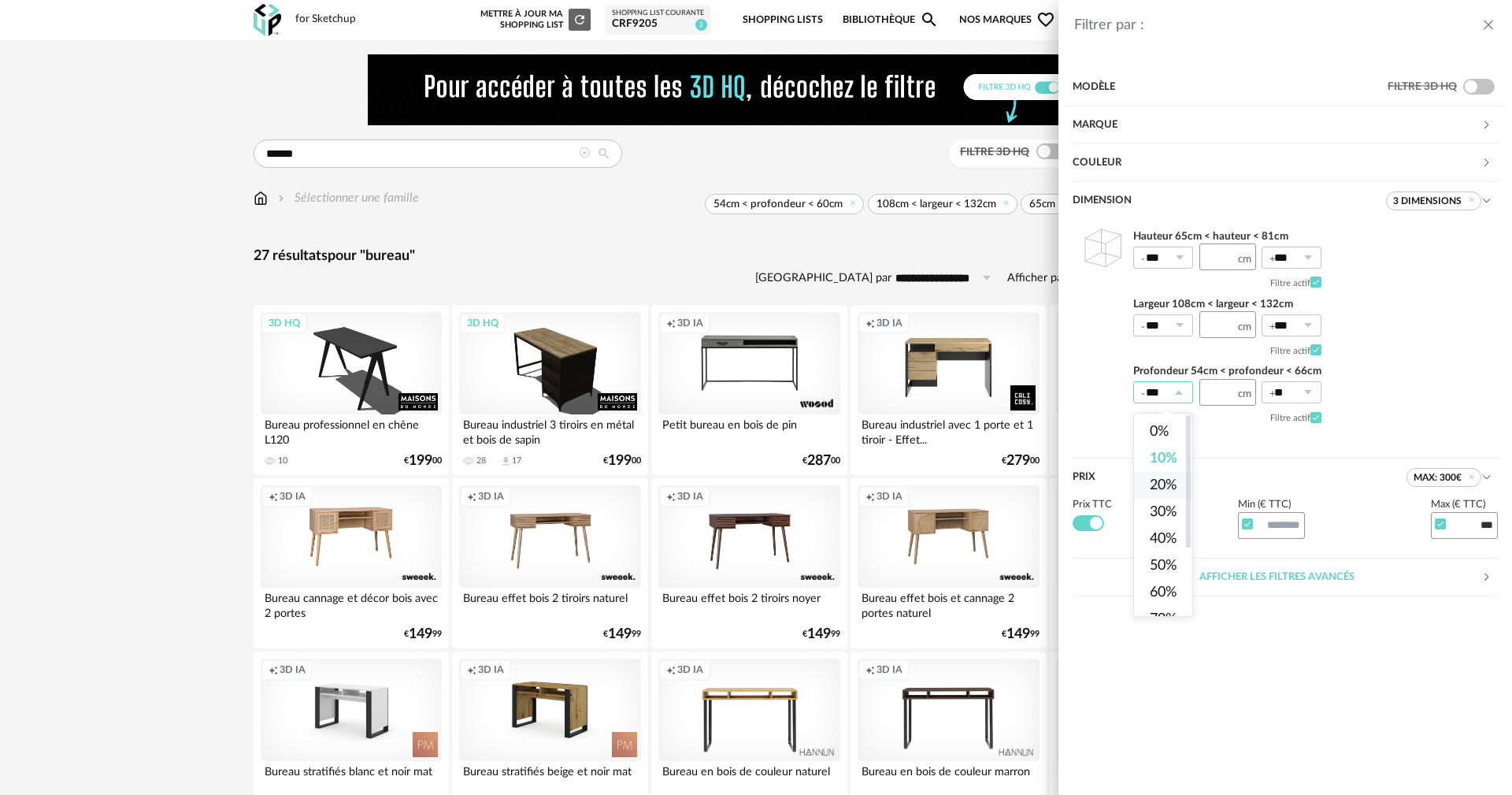 type on "***" 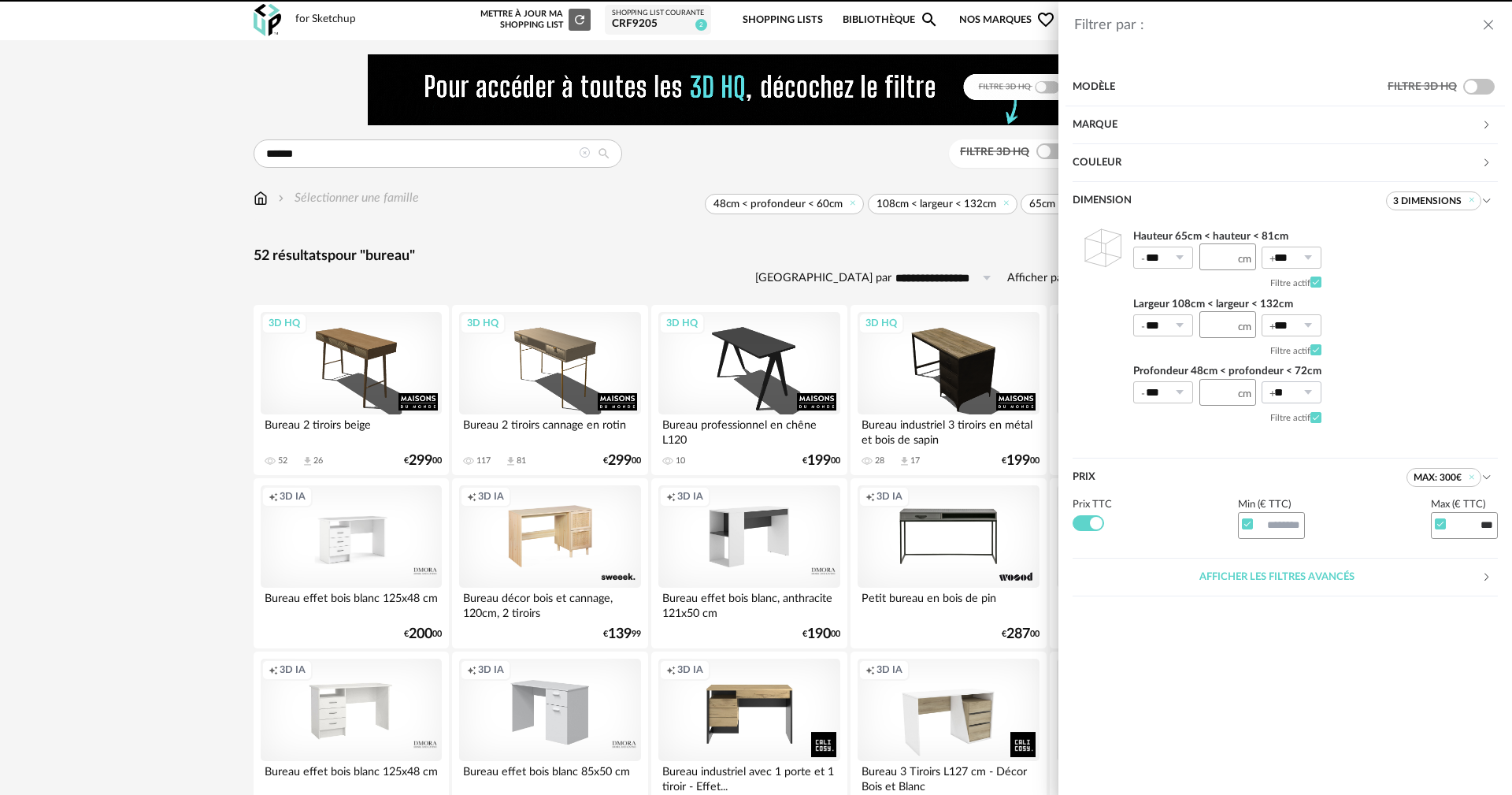click at bounding box center [1307, 392] 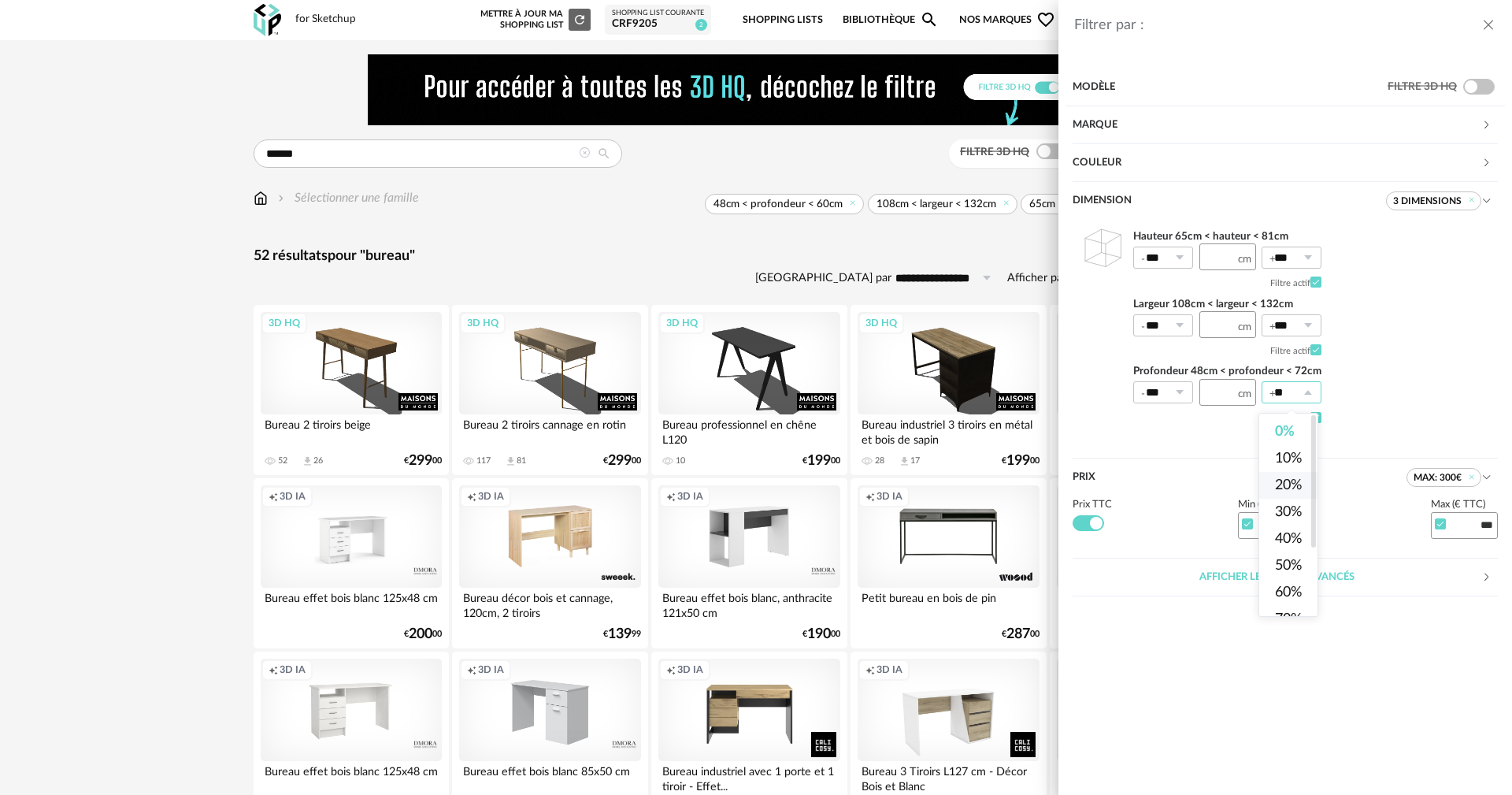 click on "20%" at bounding box center (1288, 485) 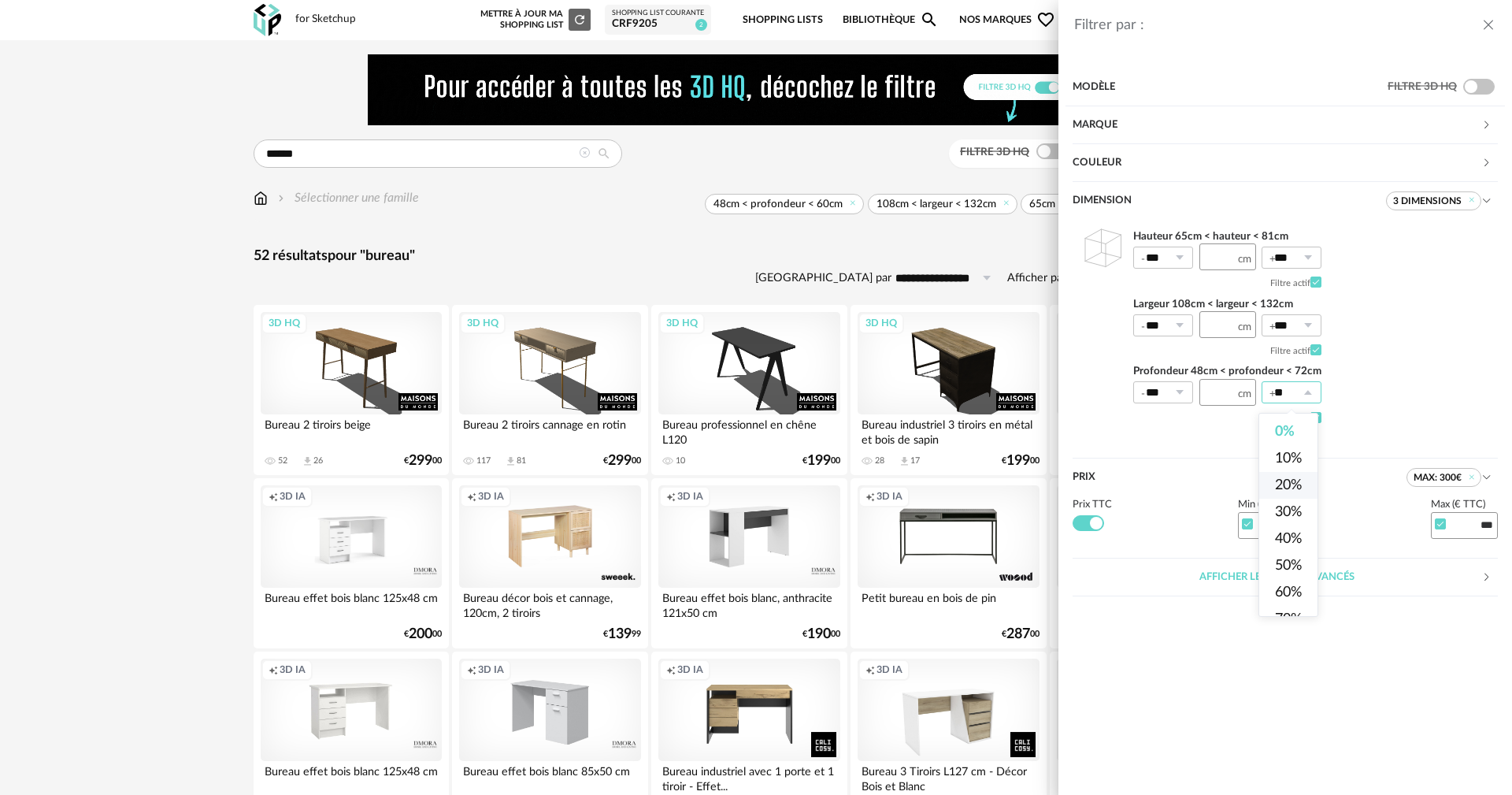 type on "***" 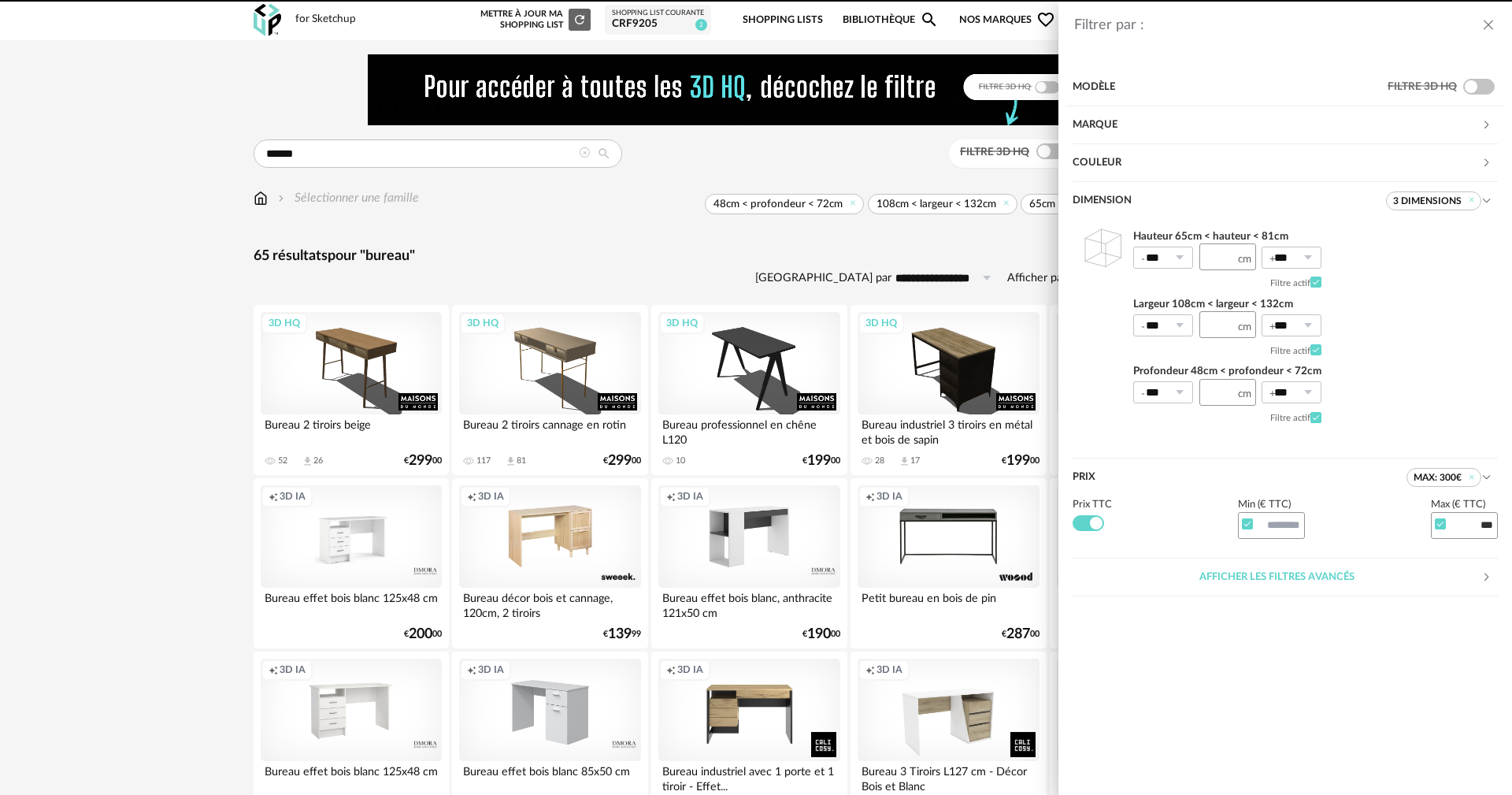 click on "Hauteur 65cm < hauteur < 81cm   ***   **   ***   Filtre actif
Largeur 108cm < largeur < 132cm   ***   ***   ***   Filtre actif
Profondeur 48cm < profondeur < 72cm   ***   **   ***   Filtre actif" at bounding box center (1285, 329) 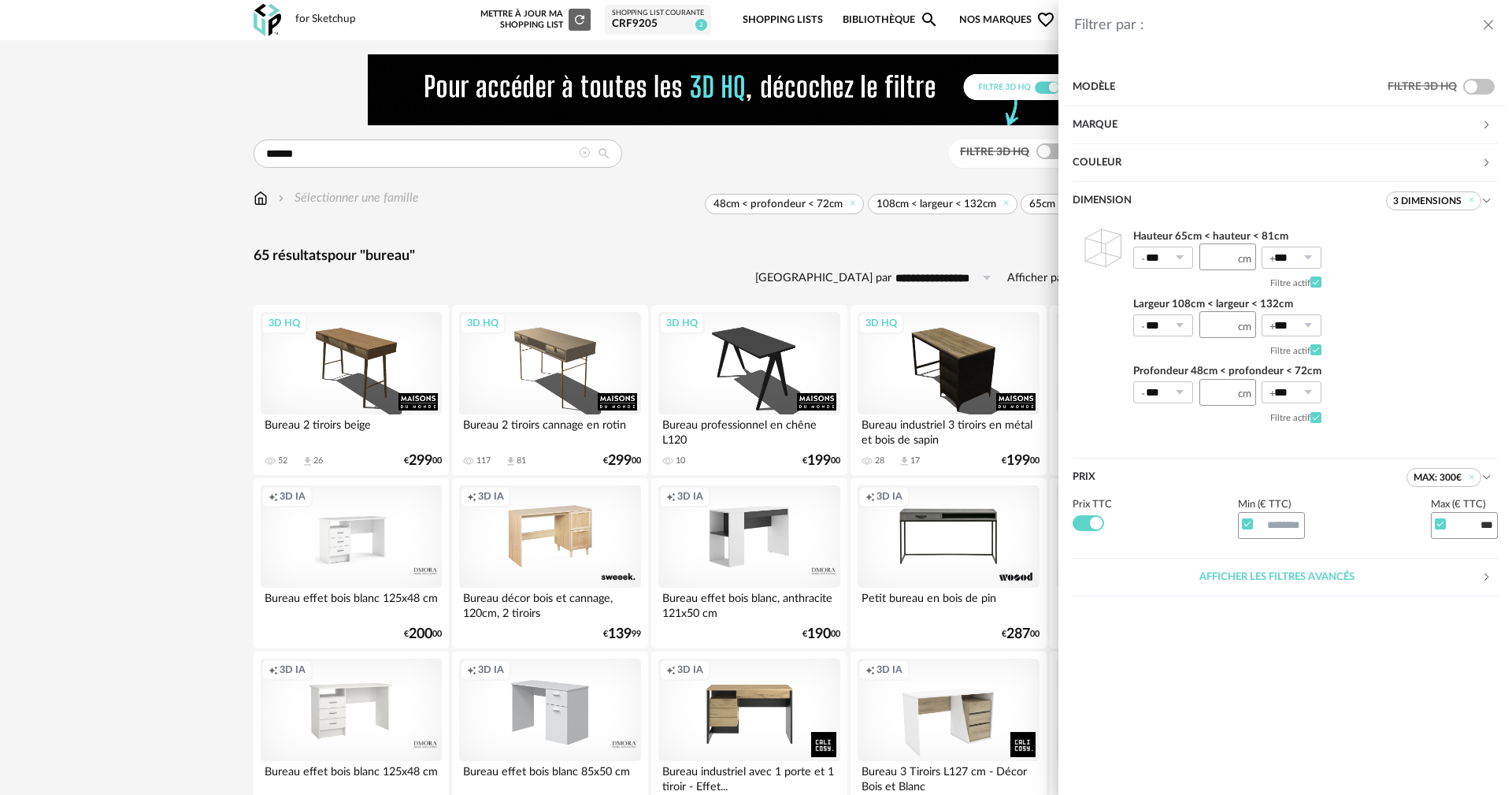 click on "Couleur" at bounding box center [1277, 163] 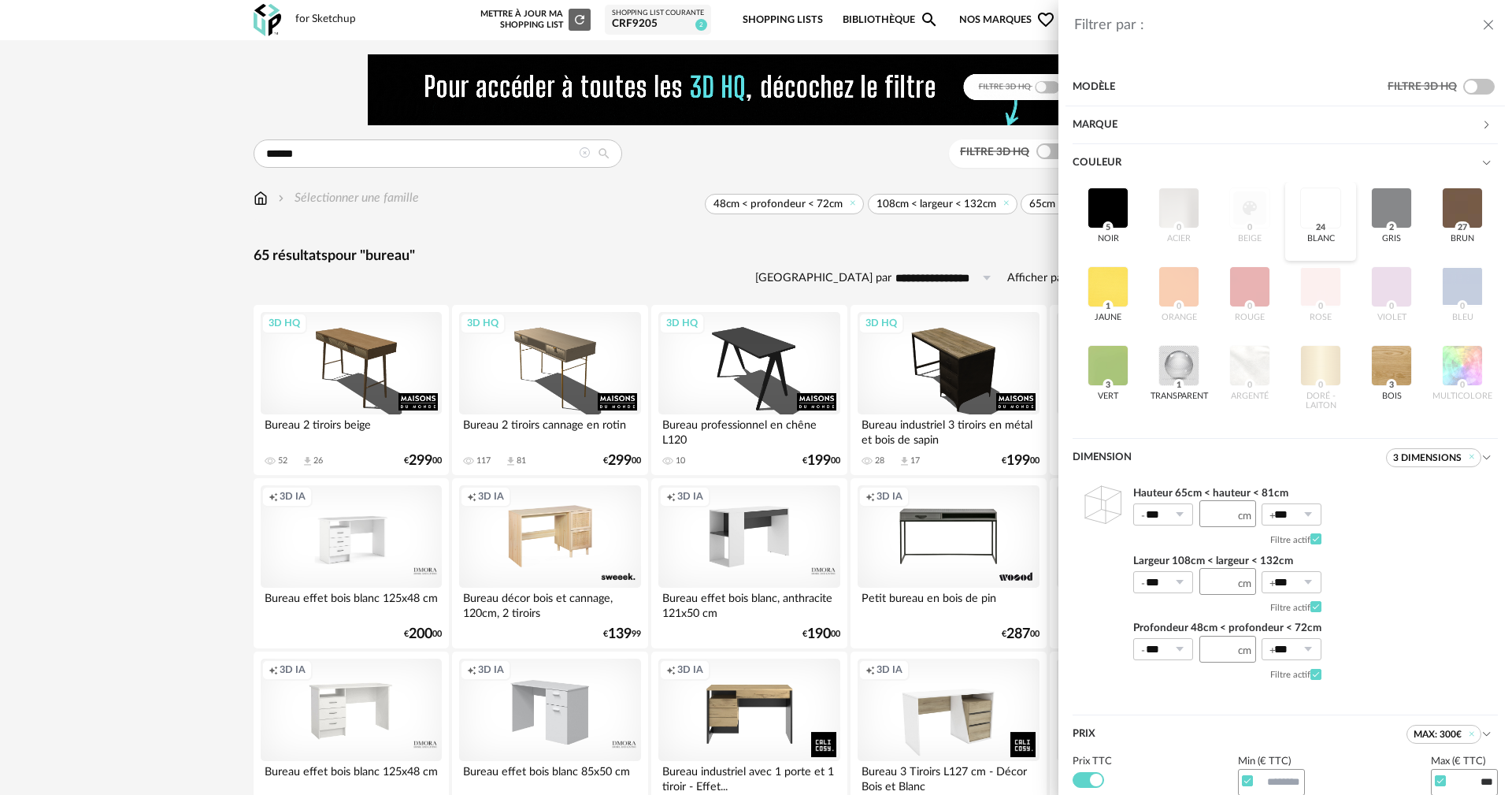 click at bounding box center [1321, 208] 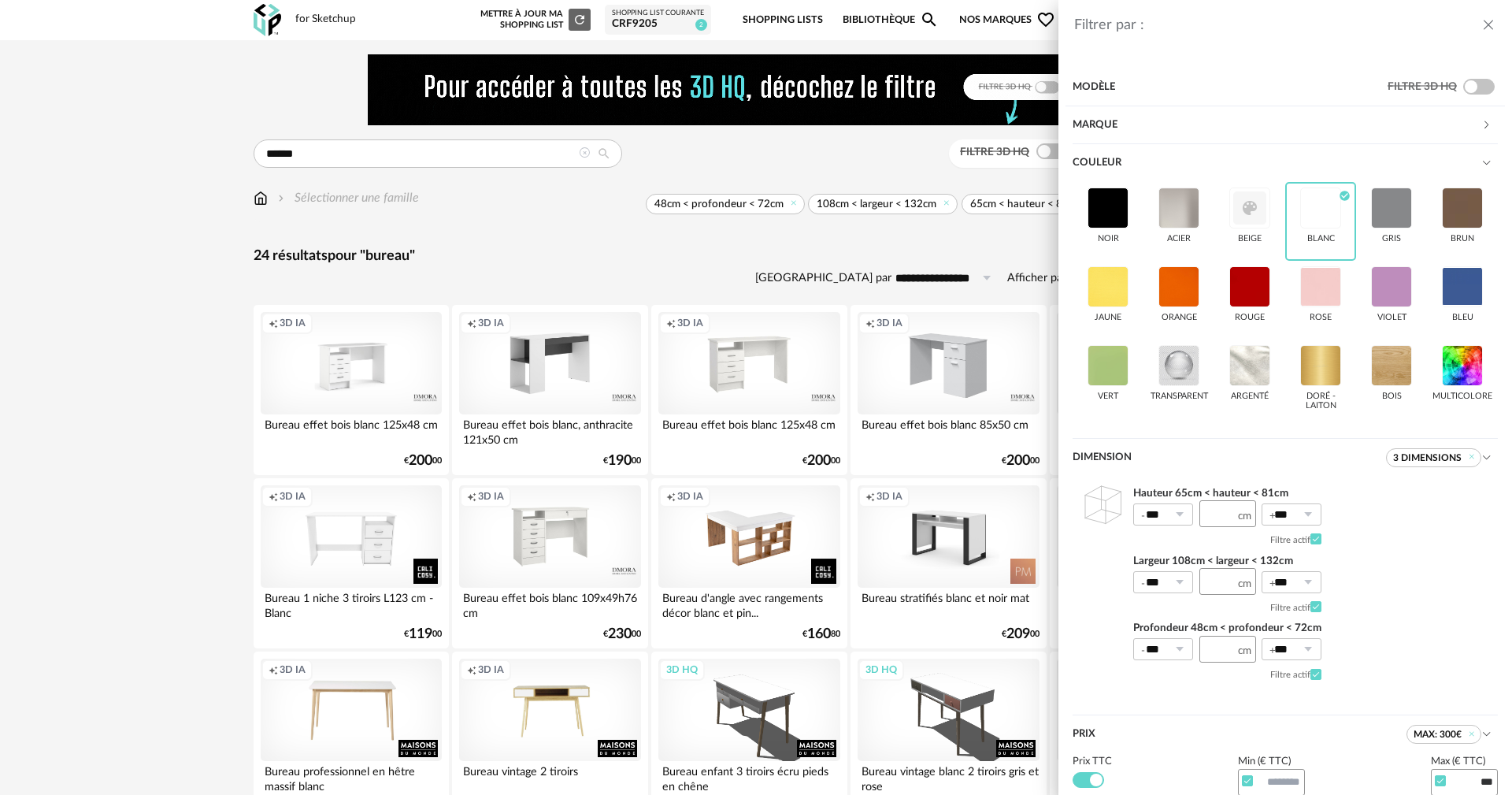click on "Couleur" at bounding box center [1277, 163] 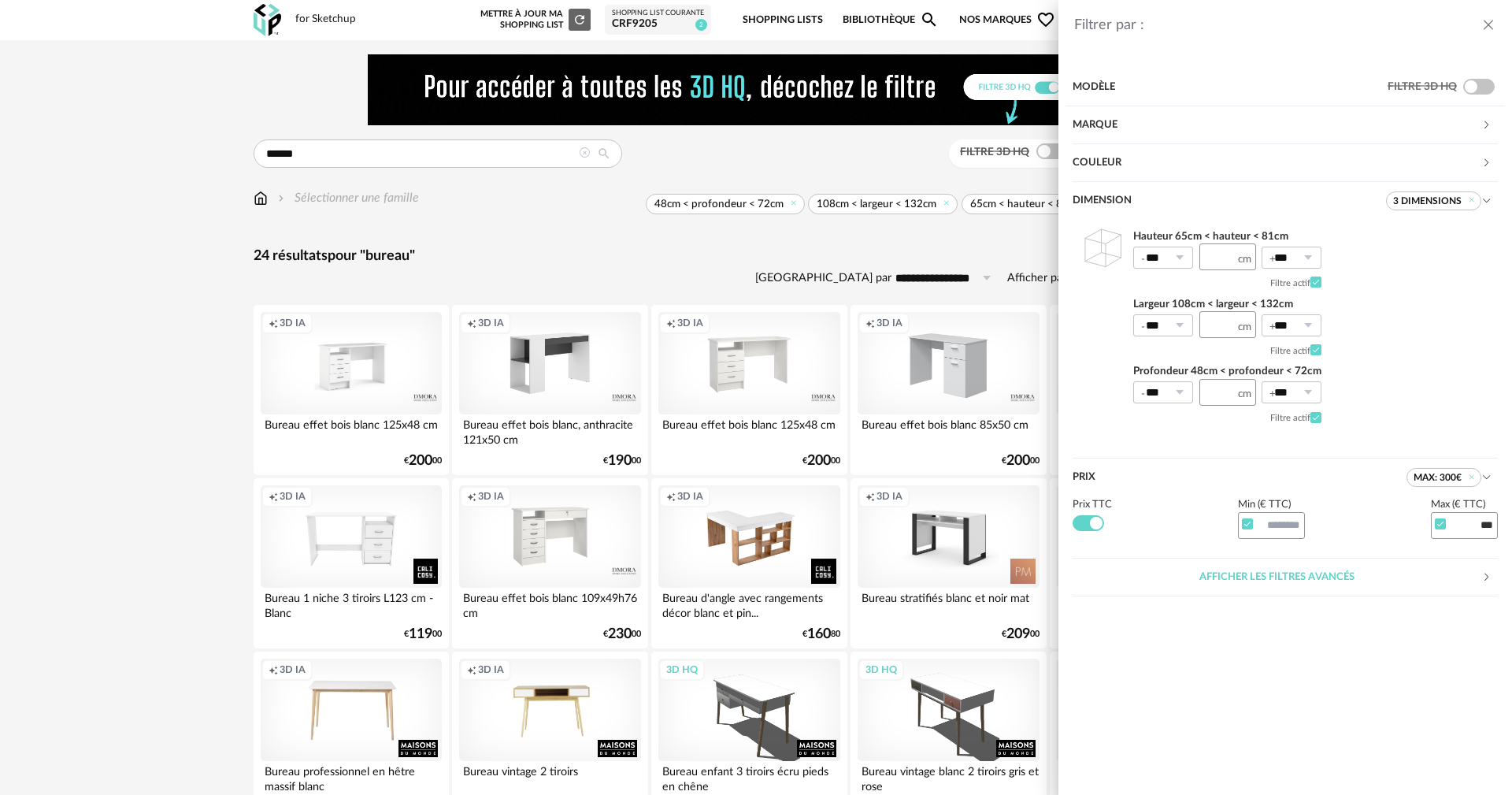 click on "Dimension" at bounding box center (1229, 201) 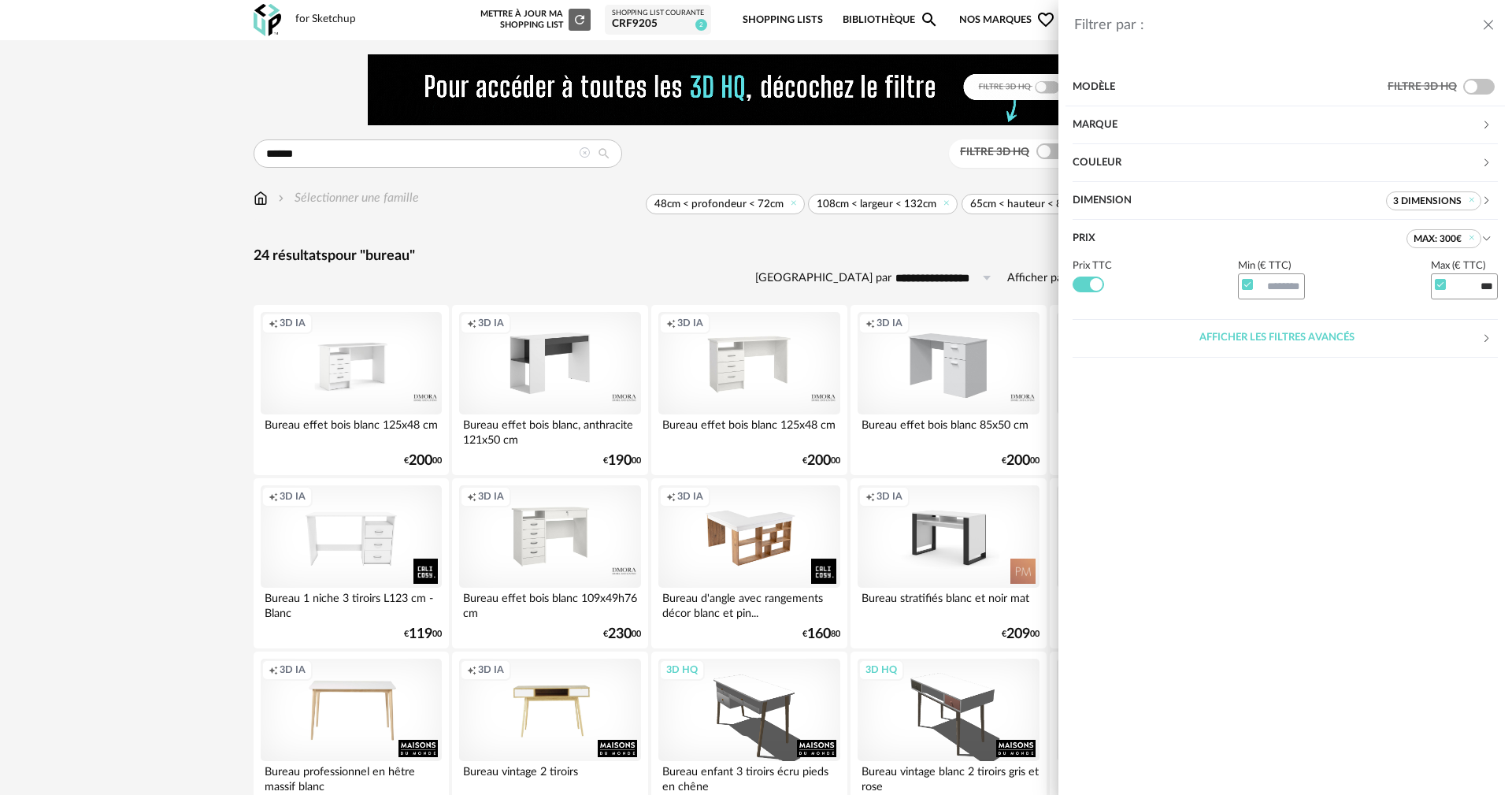 click on "Afficher les filtres avancés" at bounding box center [1277, 338] 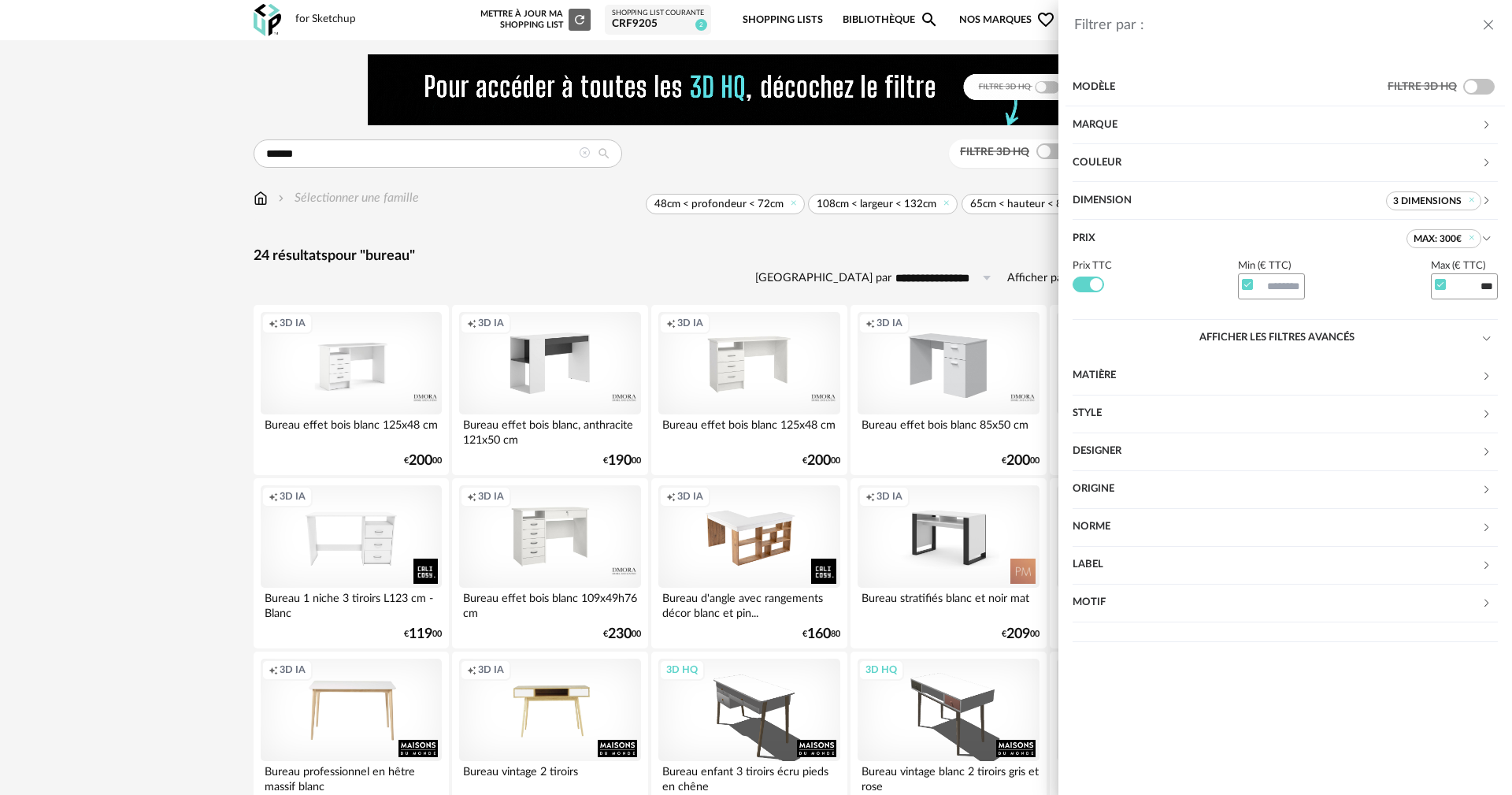click at bounding box center (1488, 25) 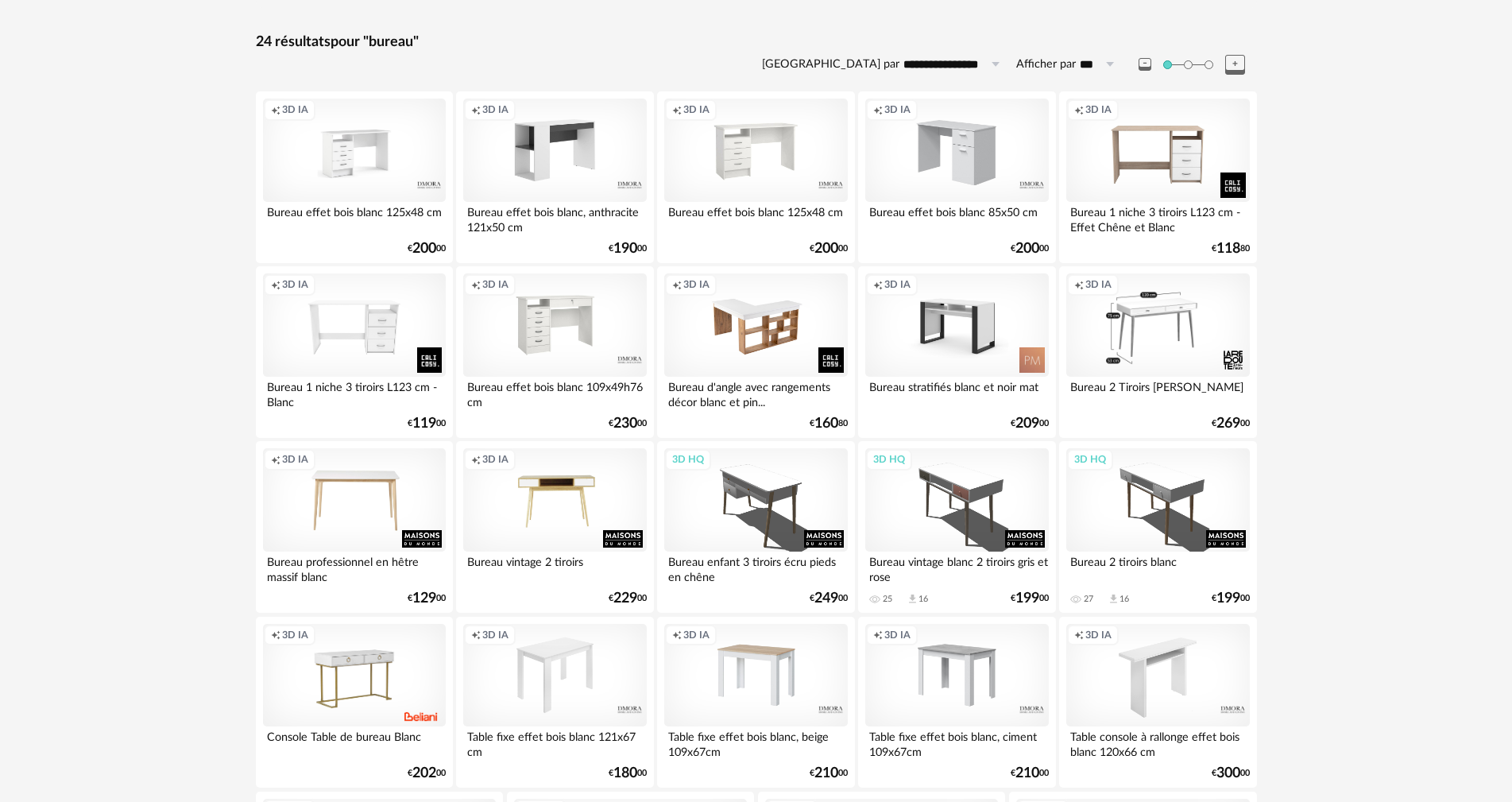scroll, scrollTop: 238, scrollLeft: 0, axis: vertical 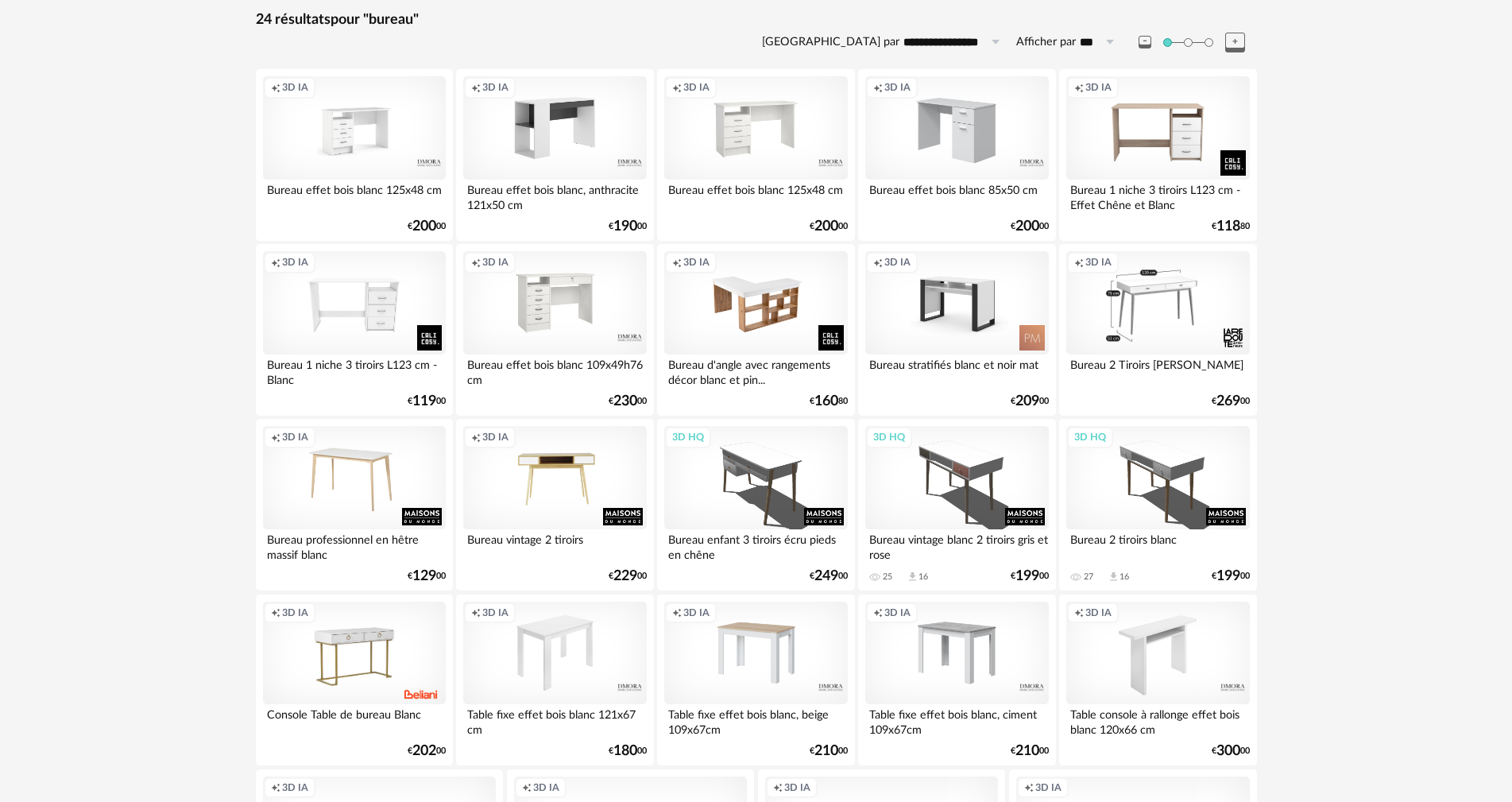 click on "Creation icon   3D IA" at bounding box center (354, 478) 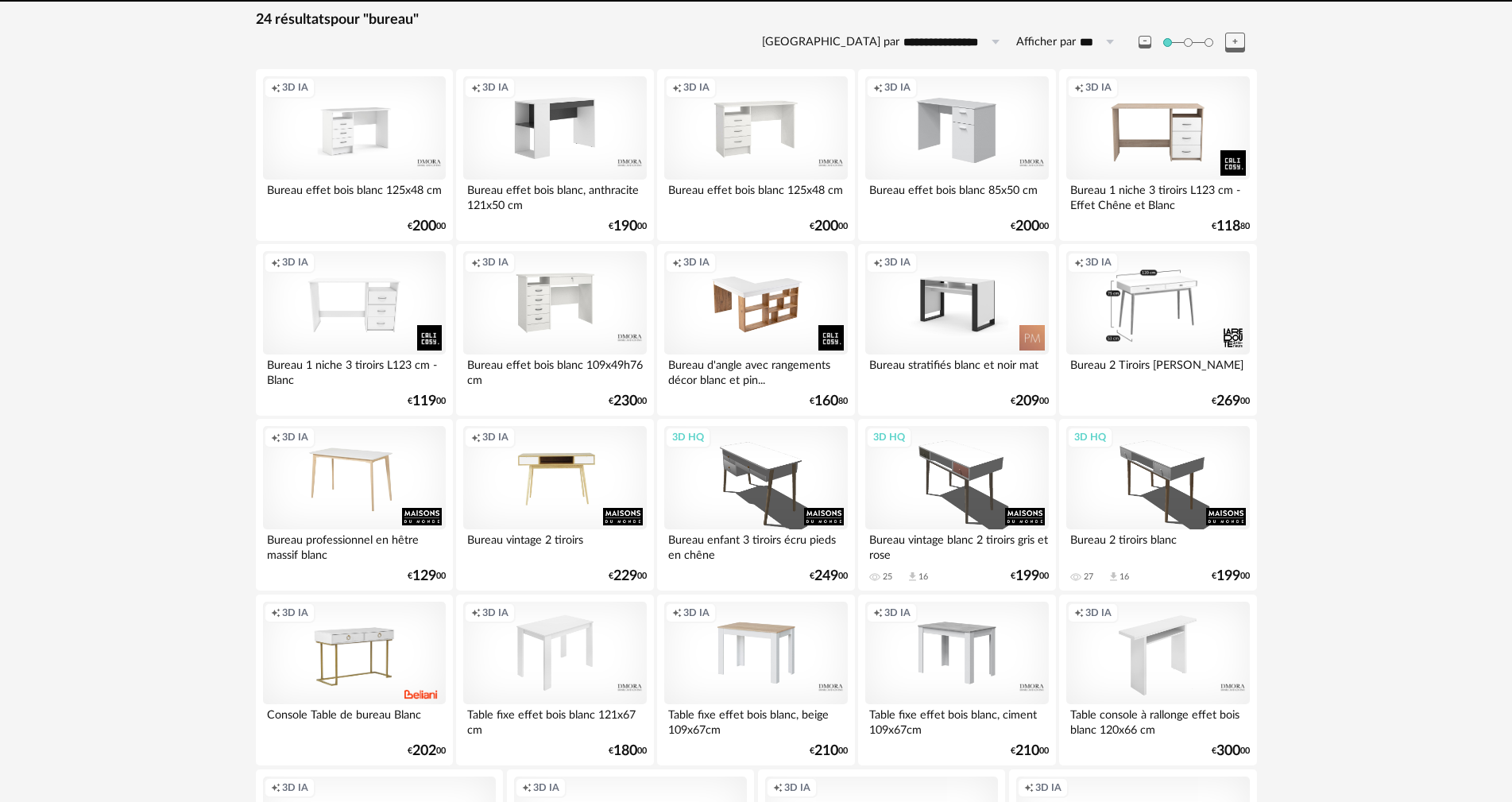 scroll, scrollTop: 0, scrollLeft: 0, axis: both 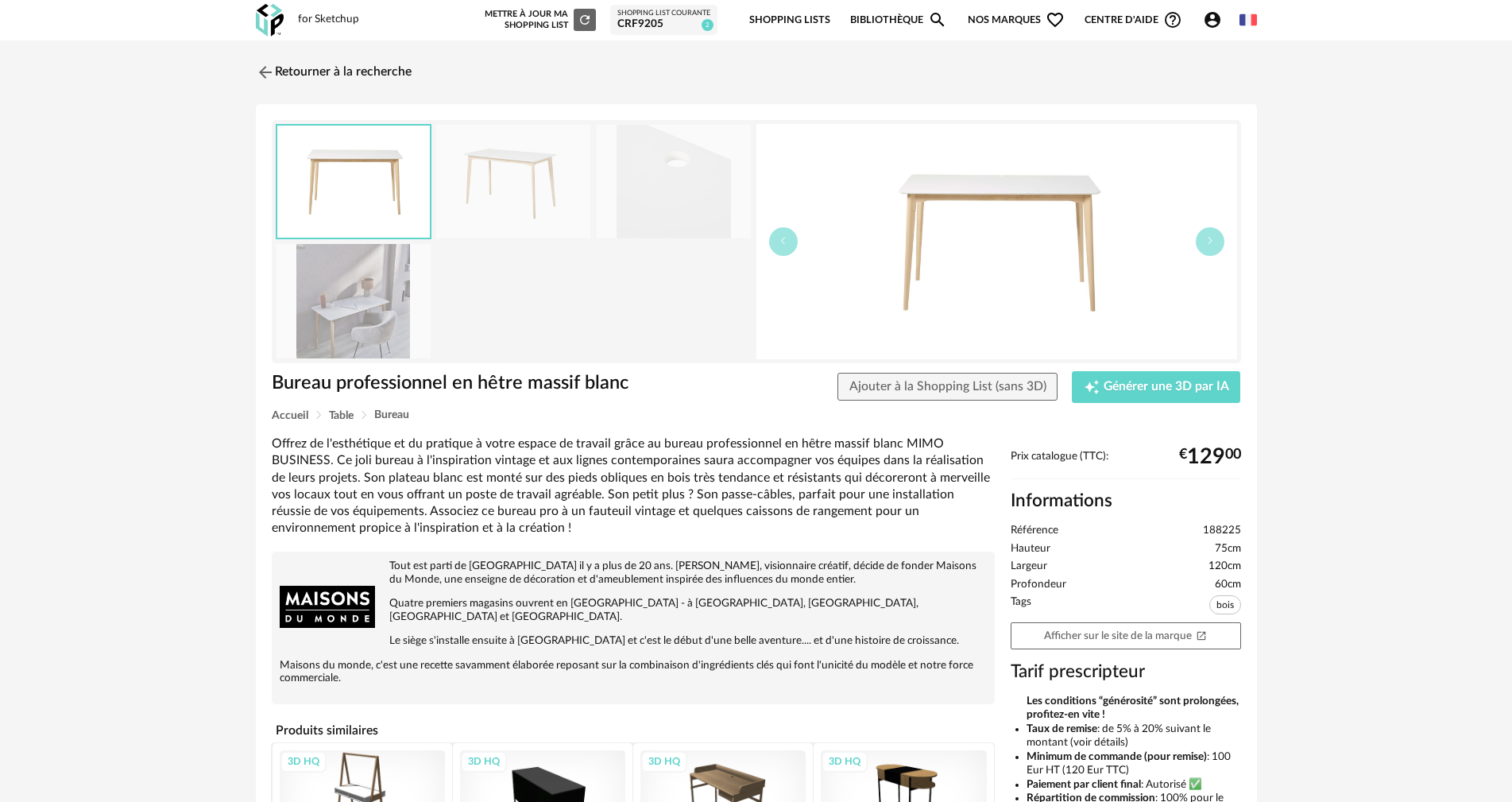 click at bounding box center [354, 300] 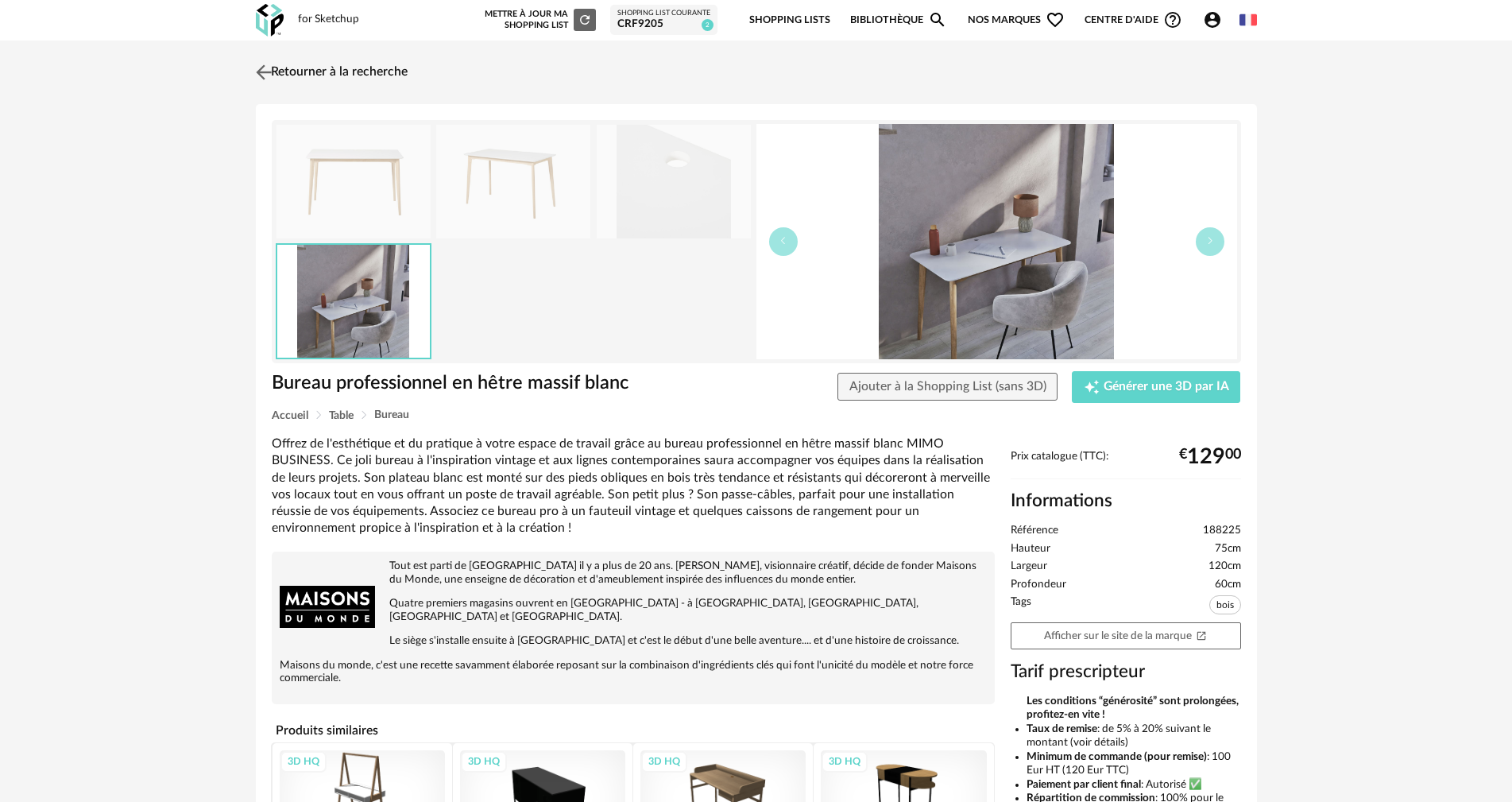 click at bounding box center [263, 72] 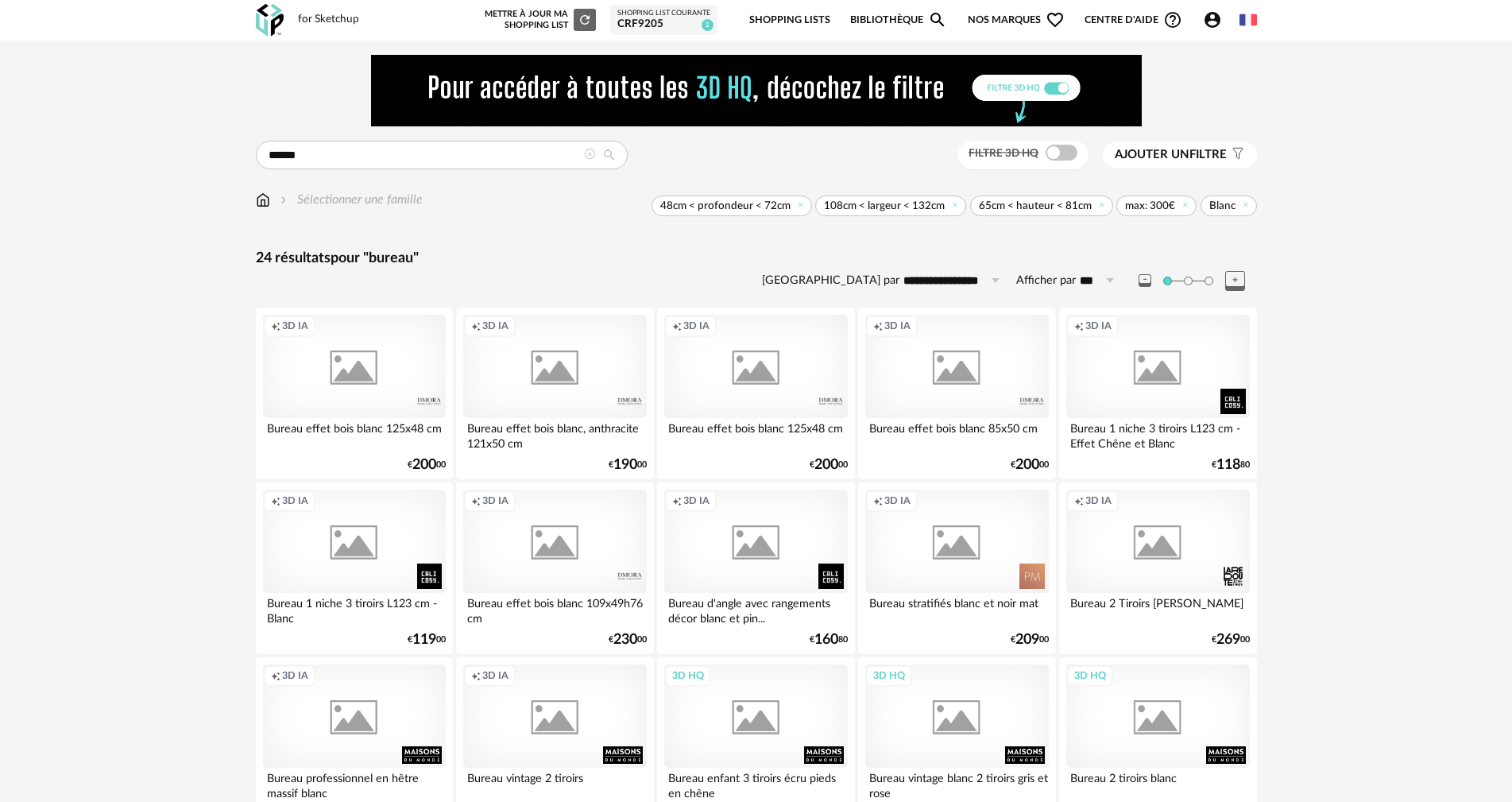 scroll, scrollTop: 238, scrollLeft: 0, axis: vertical 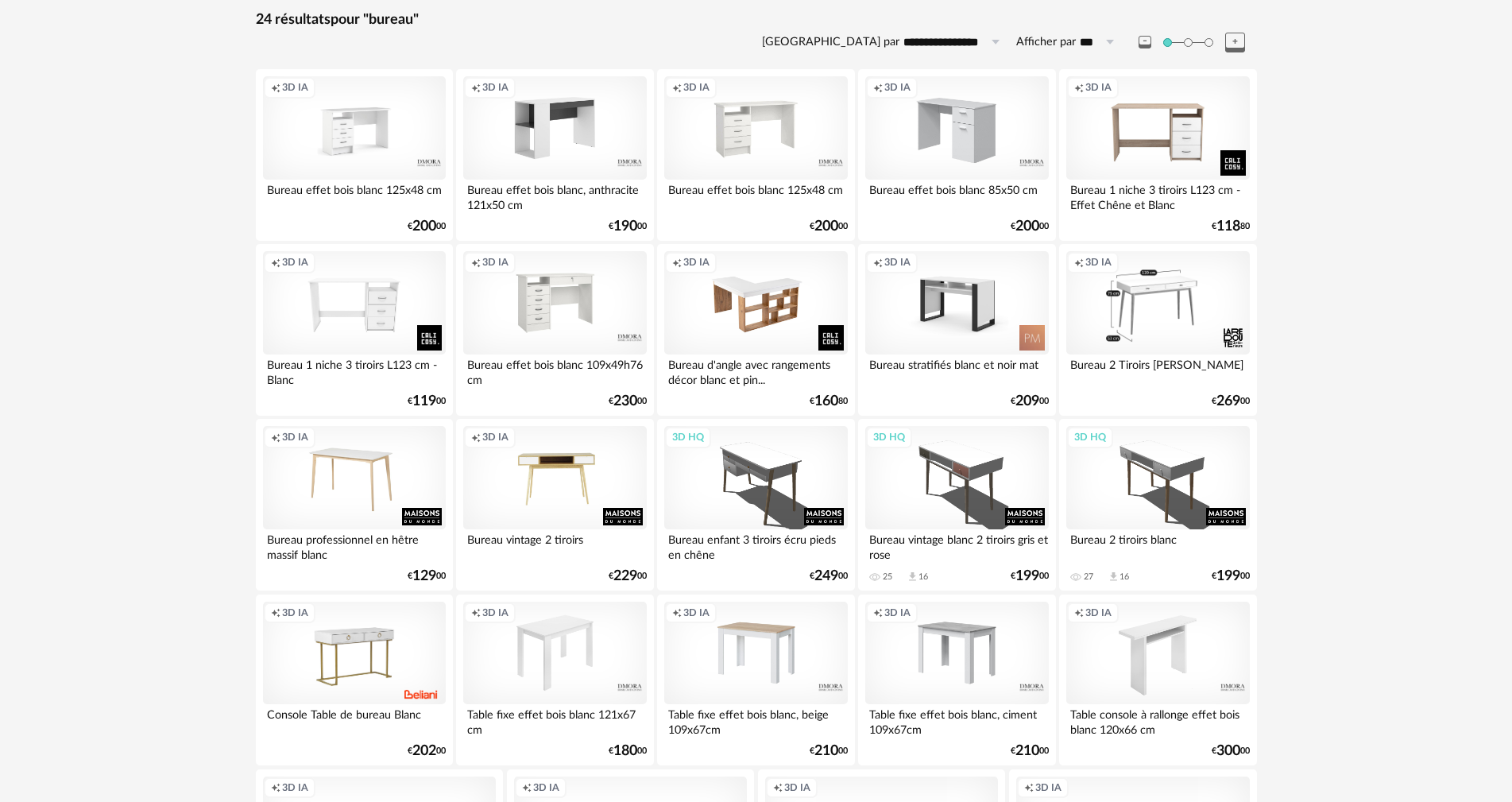 click on "Creation icon   3D IA" at bounding box center [354, 478] 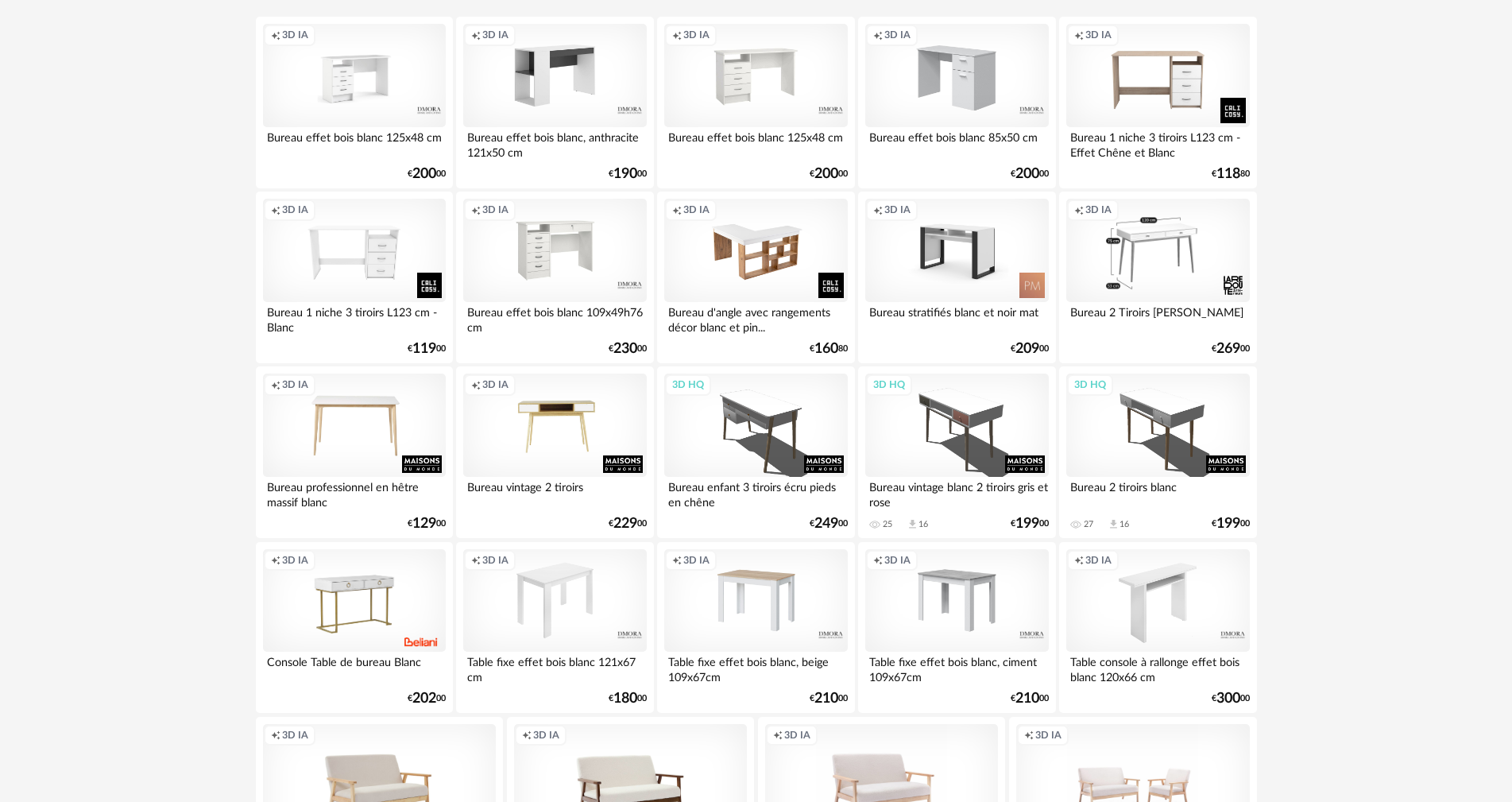 scroll, scrollTop: 318, scrollLeft: 0, axis: vertical 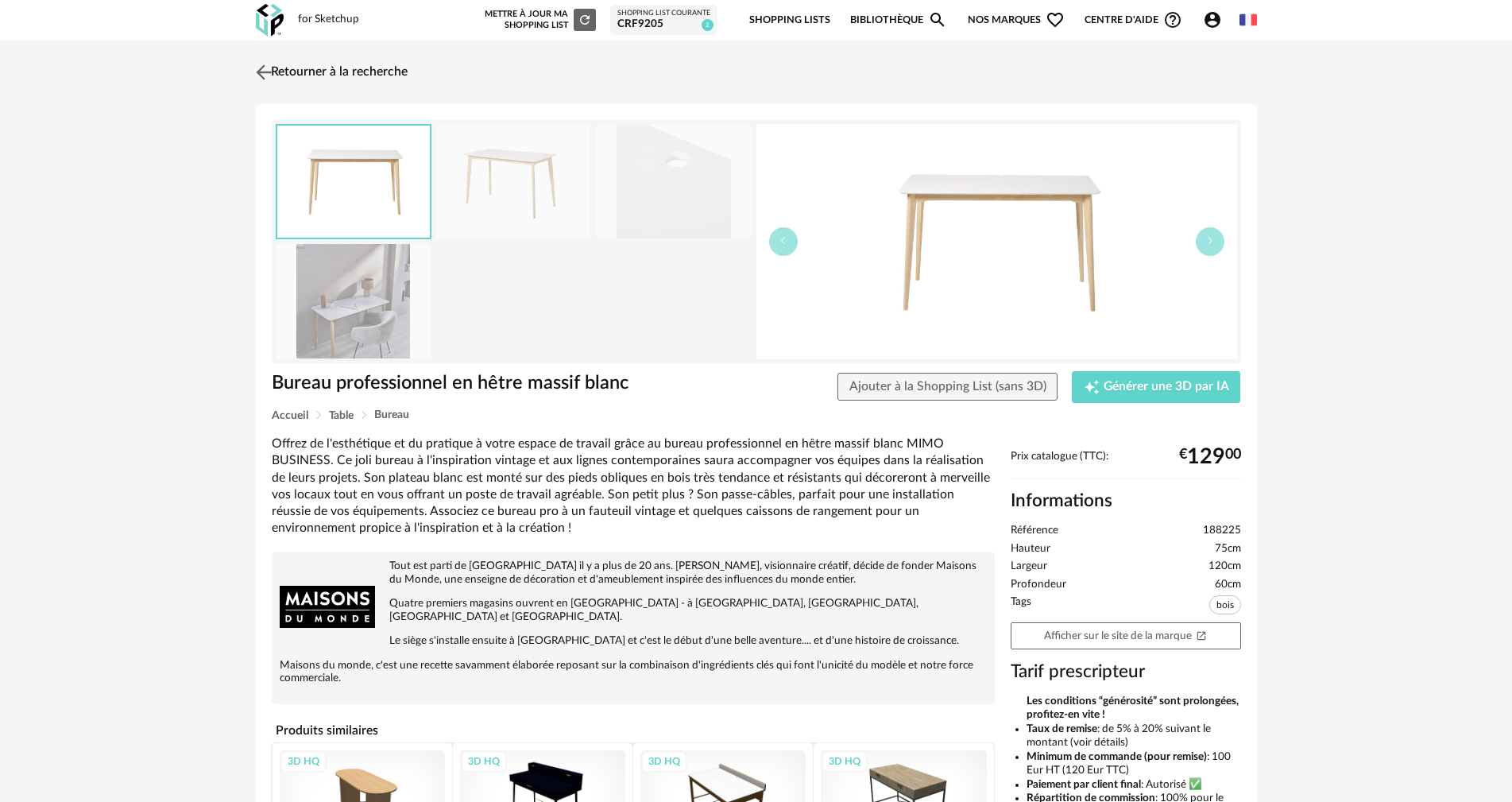 click at bounding box center [263, 72] 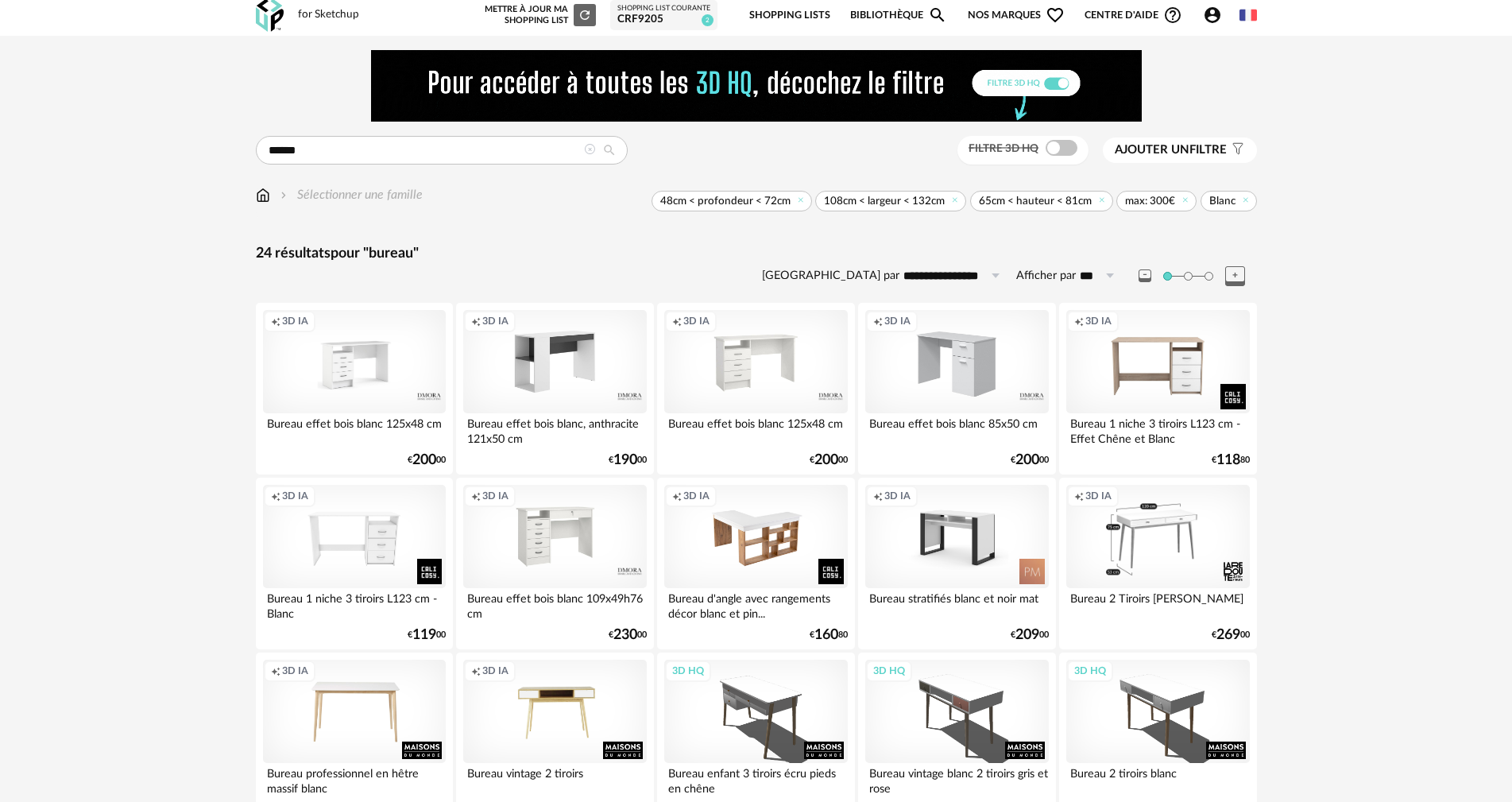 scroll, scrollTop: 0, scrollLeft: 0, axis: both 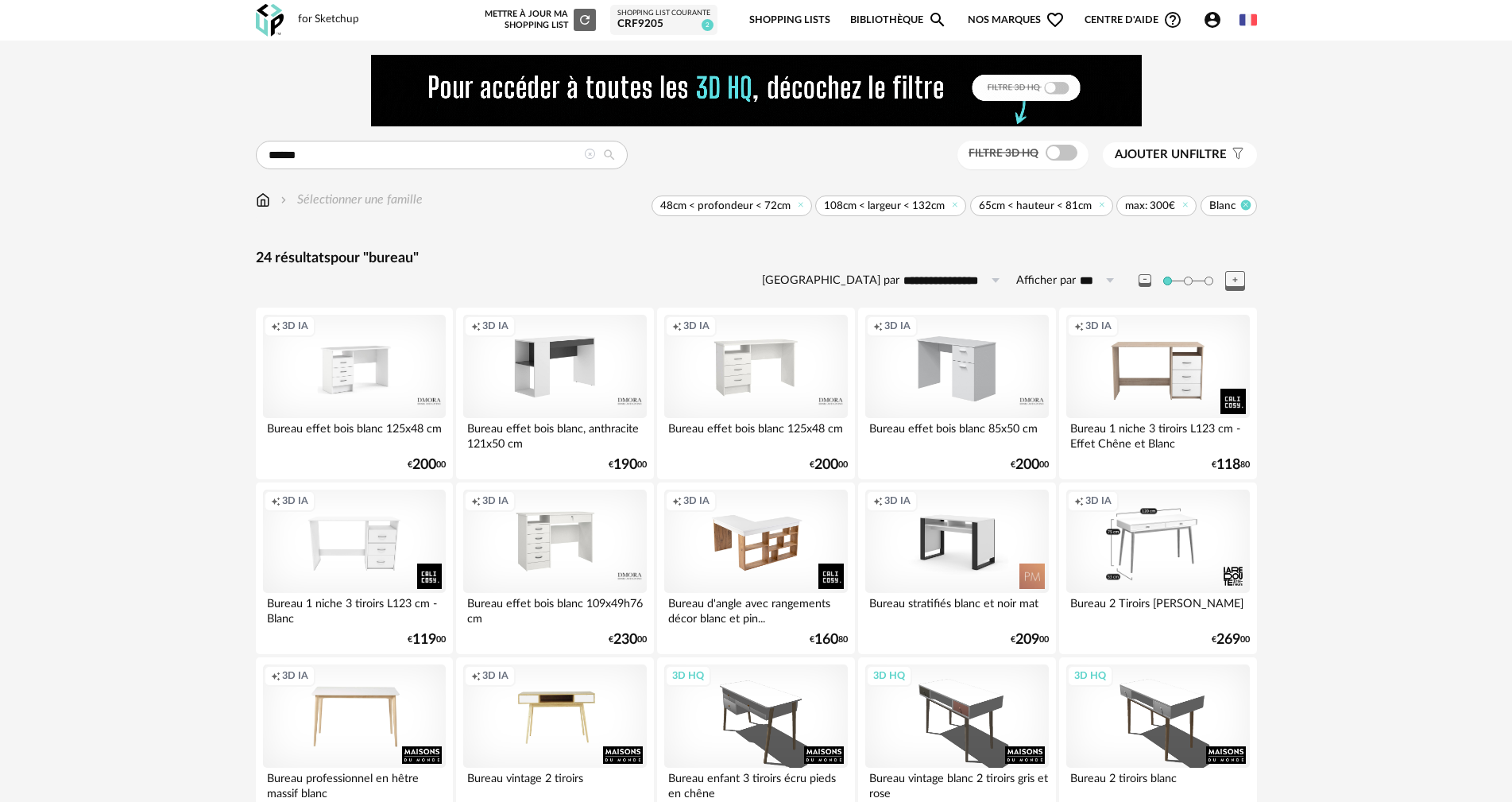 click at bounding box center (1245, 204) 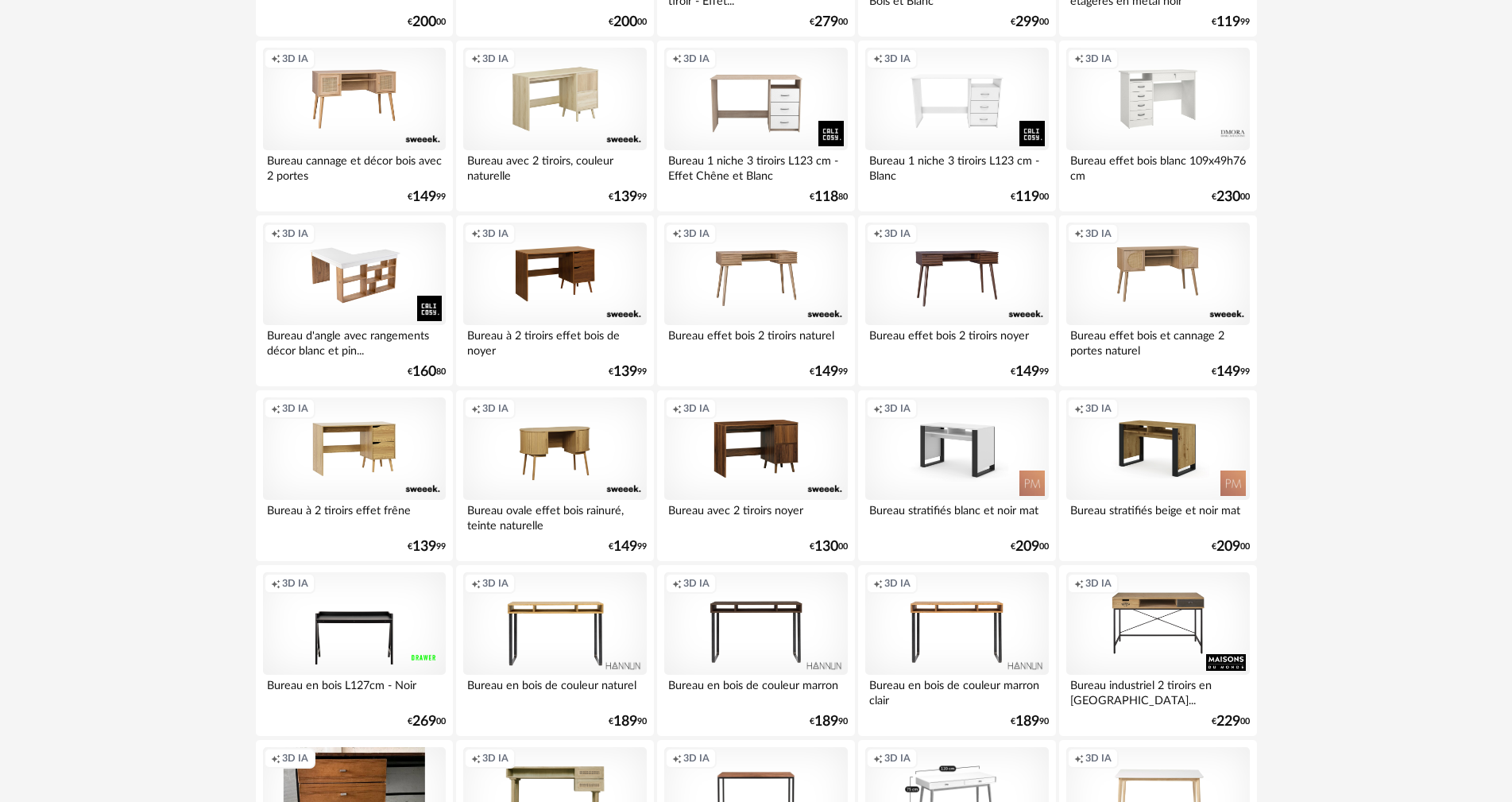 scroll, scrollTop: 795, scrollLeft: 0, axis: vertical 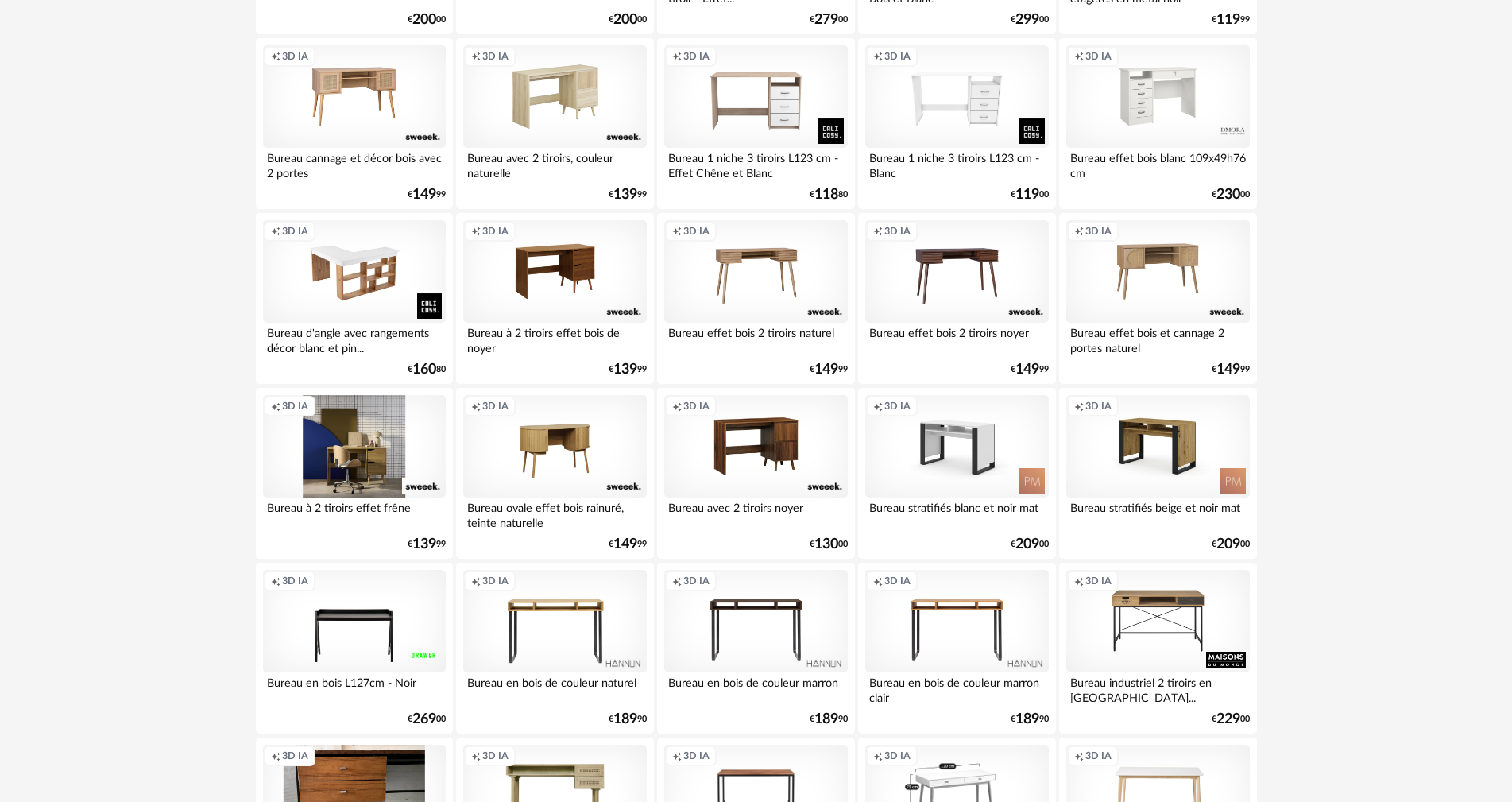 click on "Creation icon   3D IA" at bounding box center [354, 447] 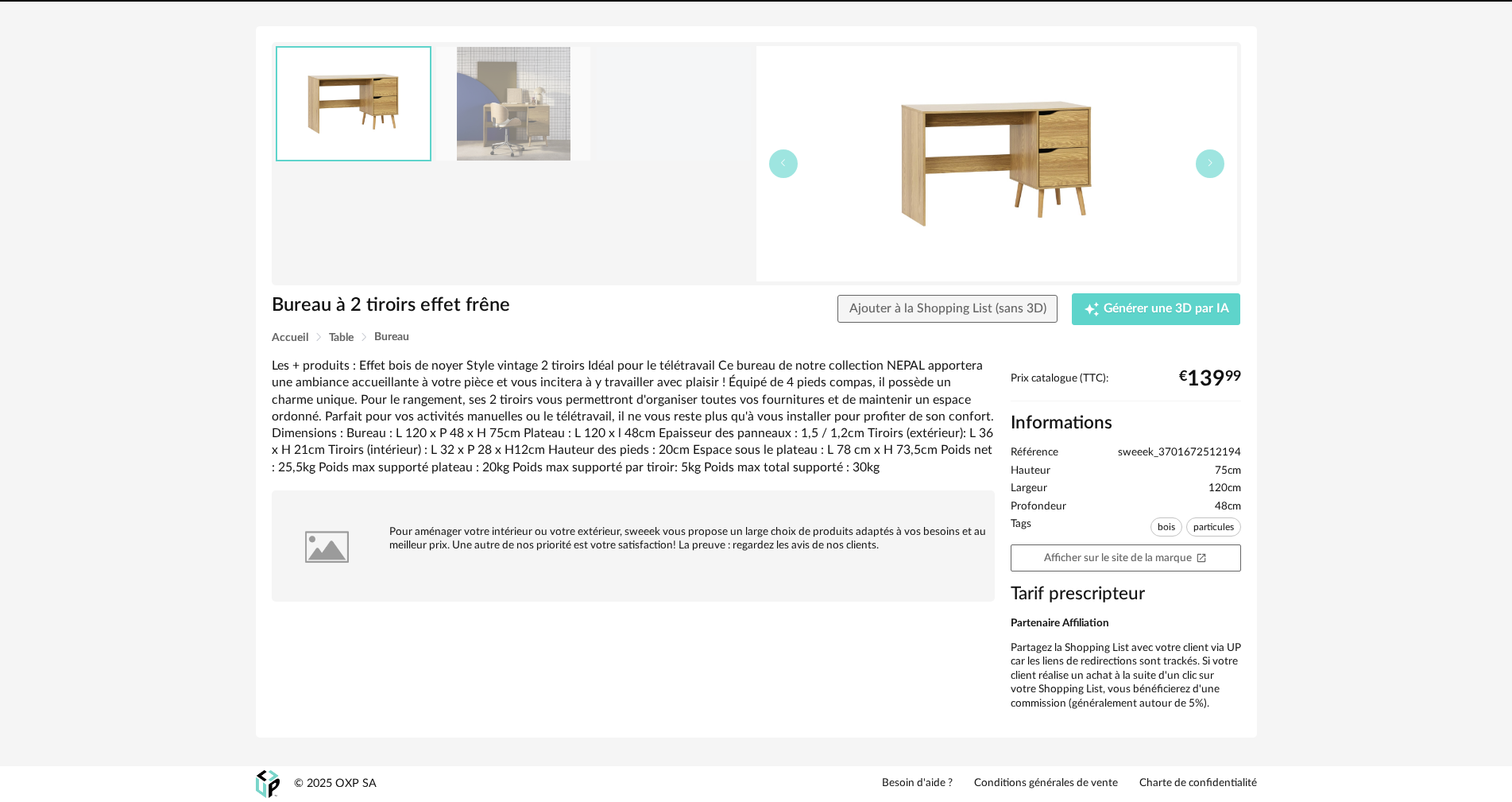 scroll, scrollTop: 0, scrollLeft: 0, axis: both 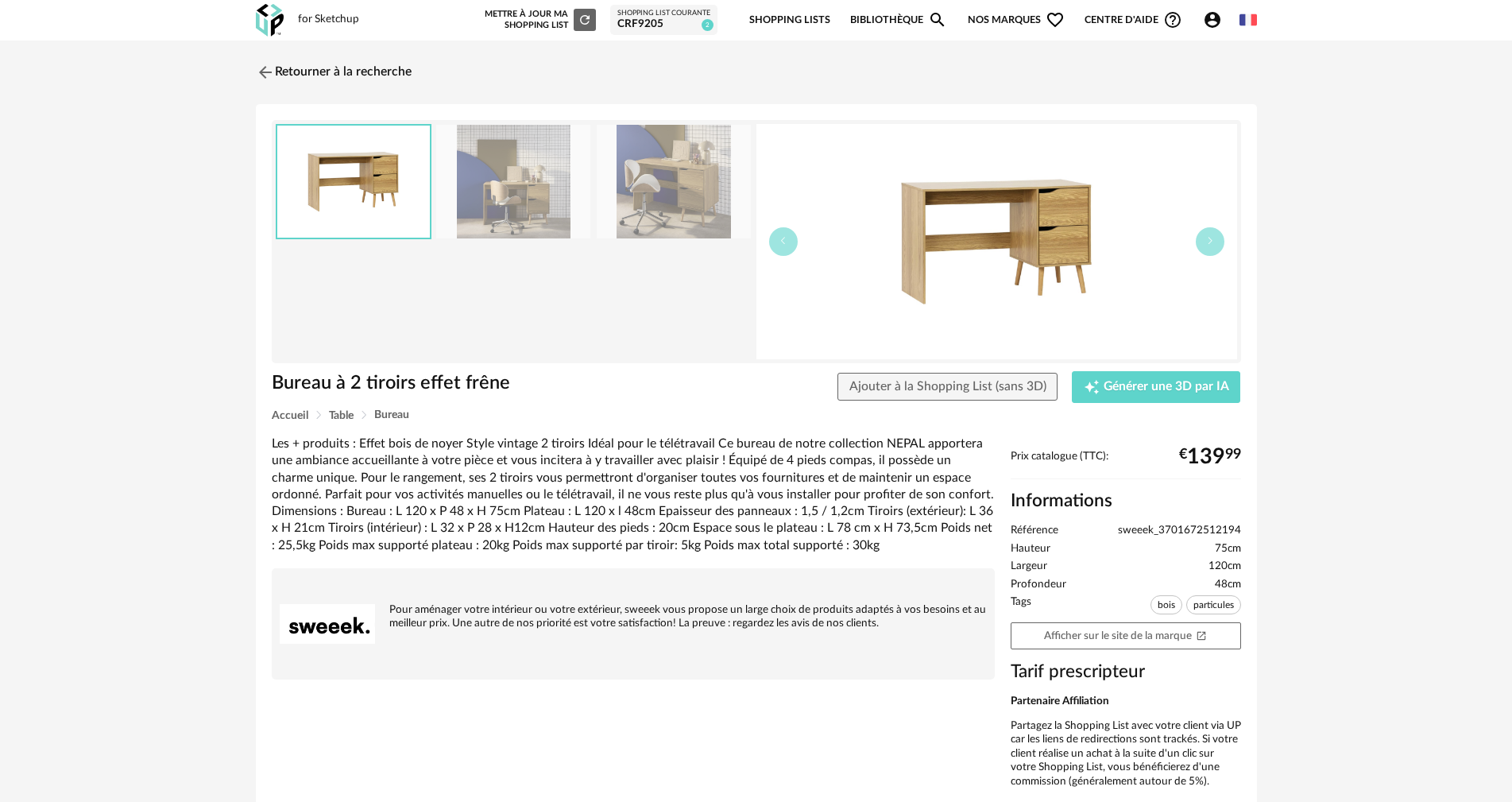 click at bounding box center [513, 181] 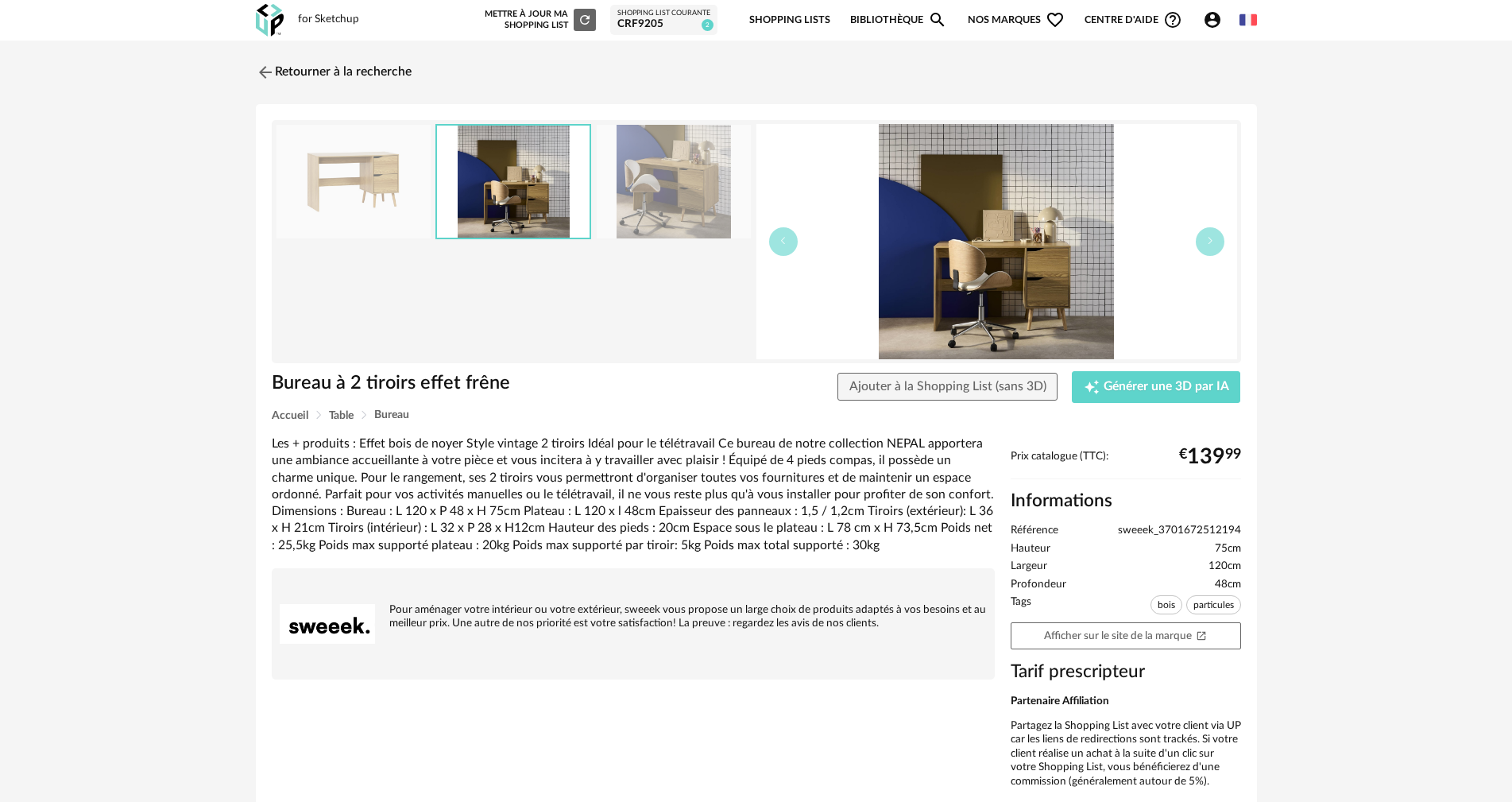 click at bounding box center [674, 181] 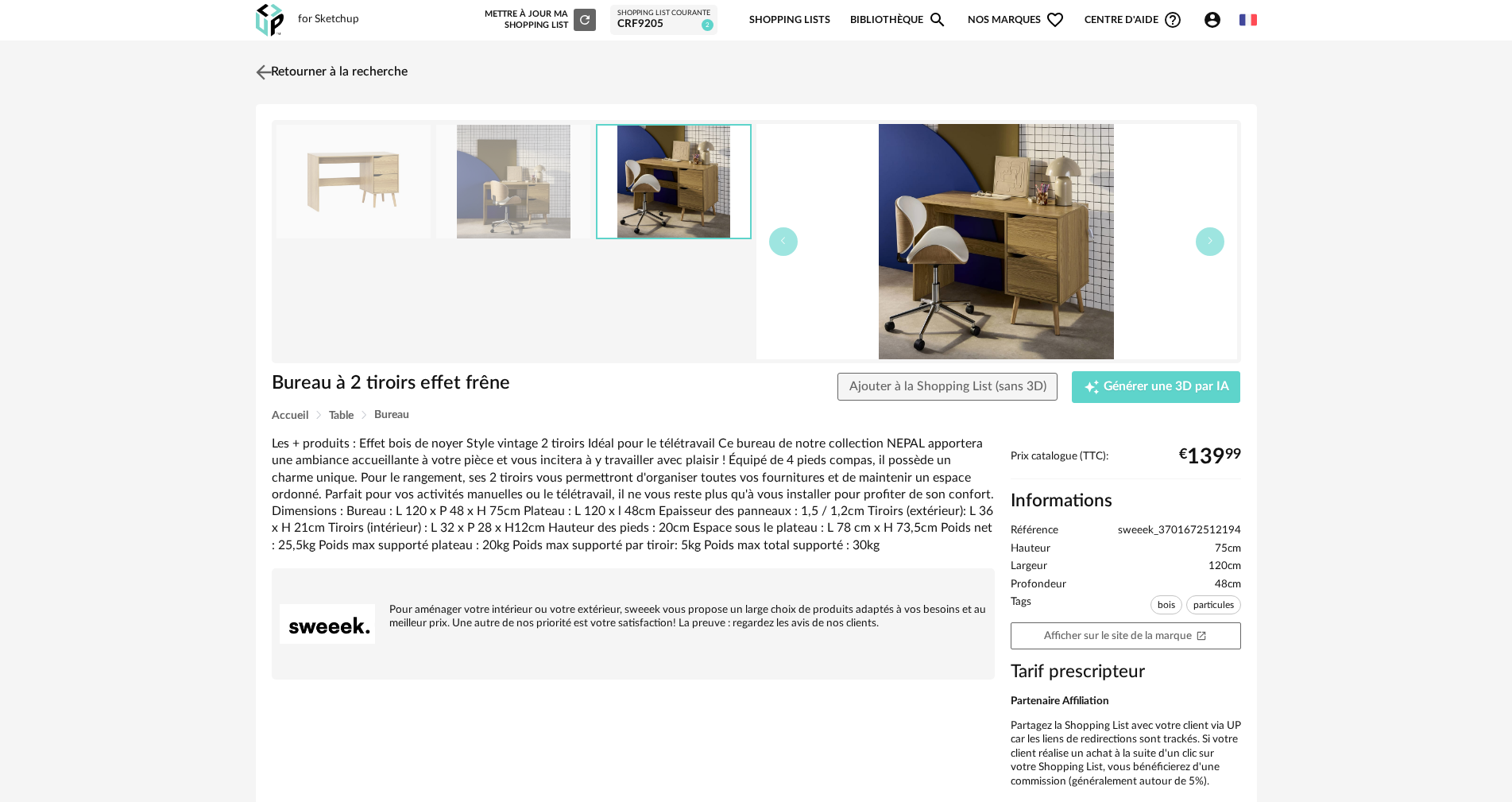 click on "Retourner à la recherche" at bounding box center [330, 72] 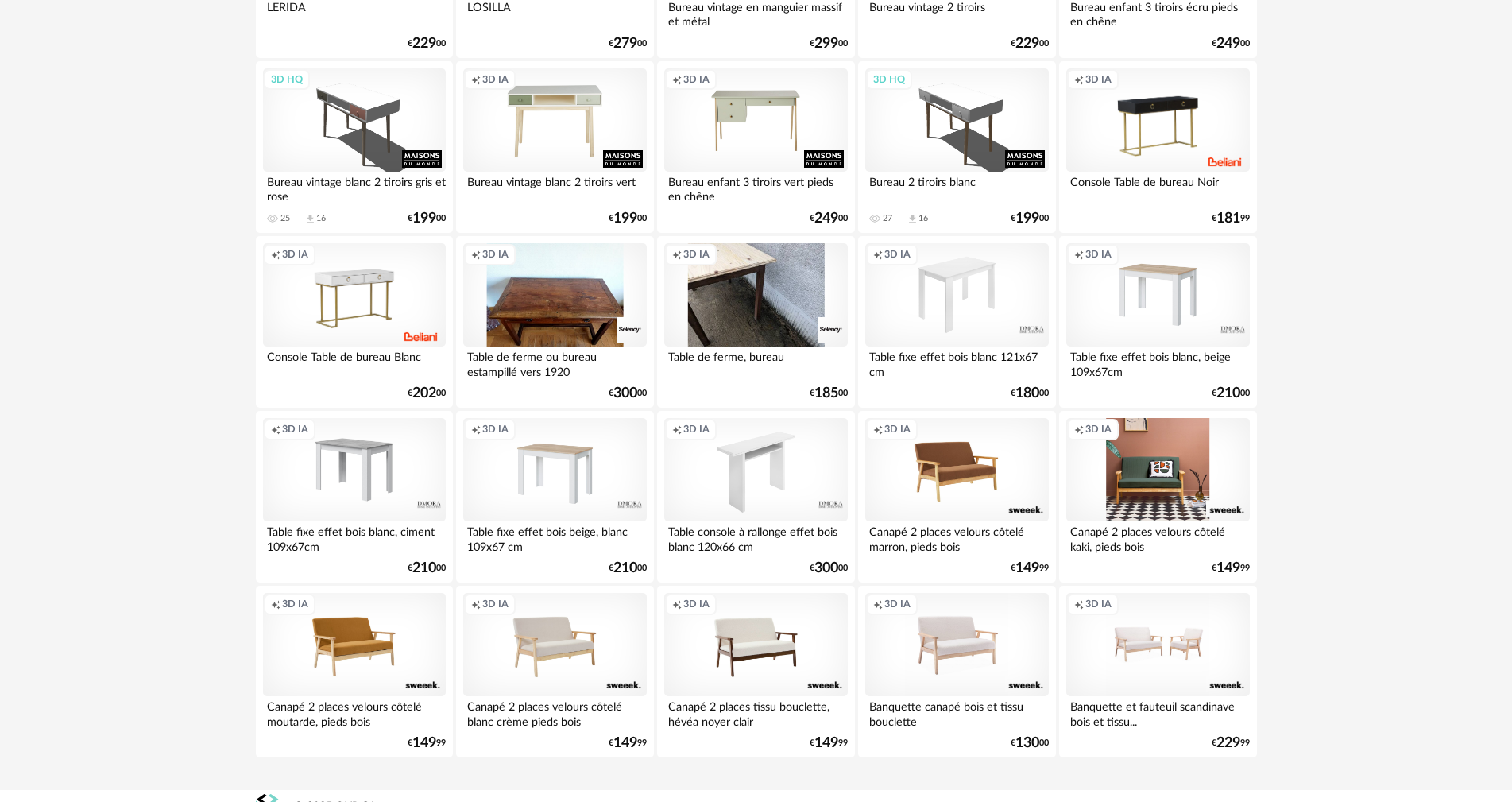 scroll, scrollTop: 1844, scrollLeft: 0, axis: vertical 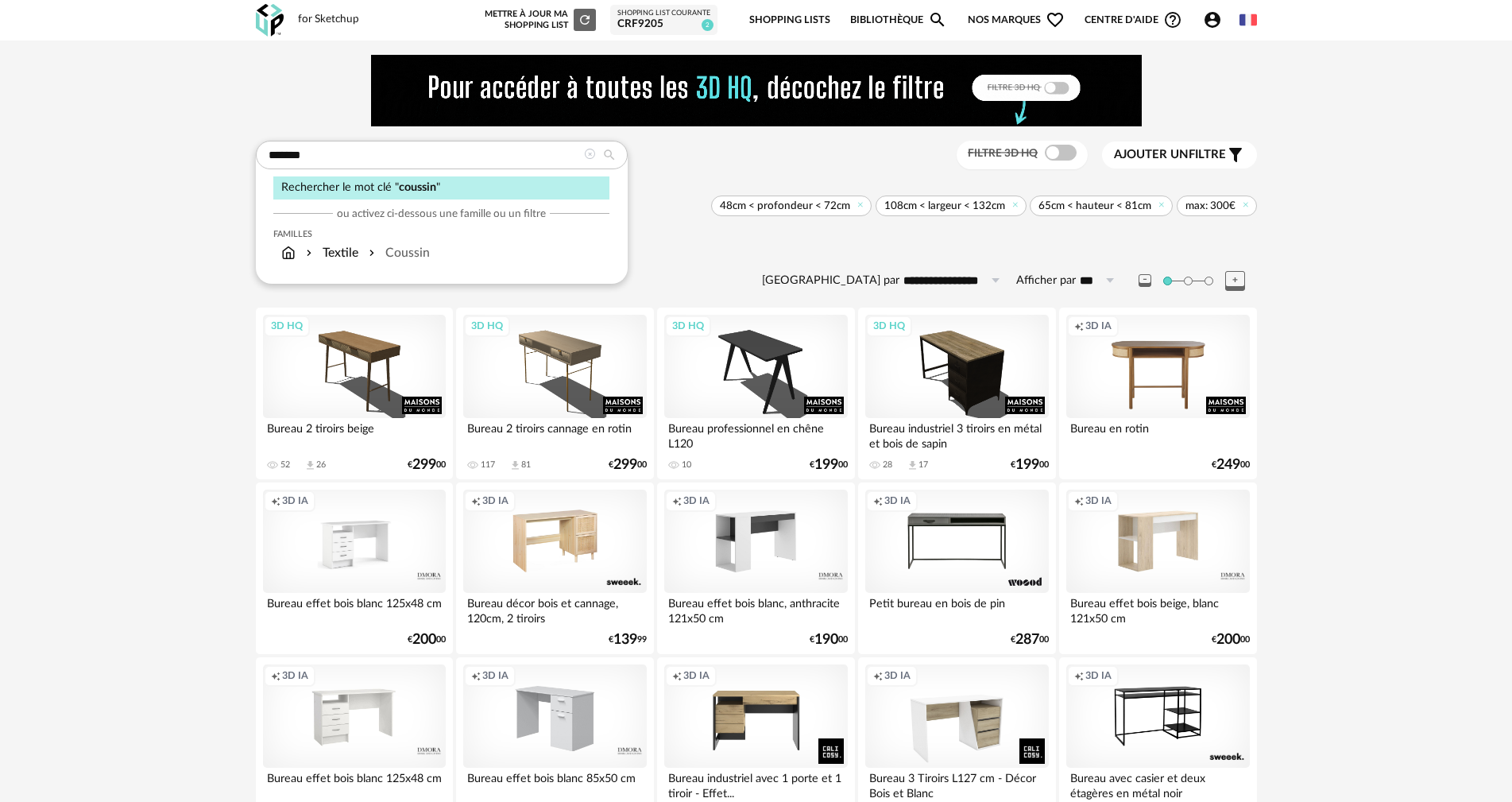 type on "*******" 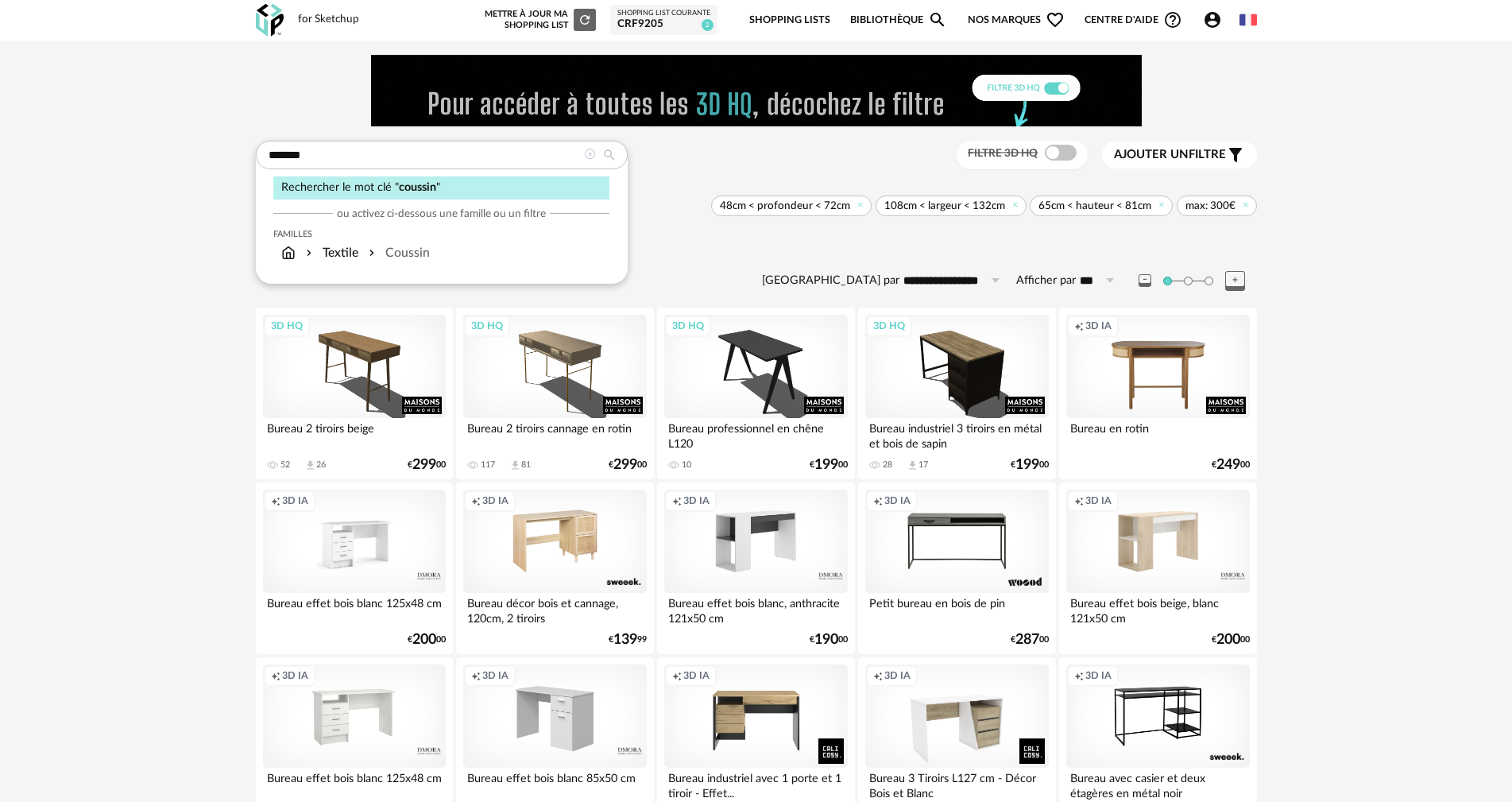 type on "**********" 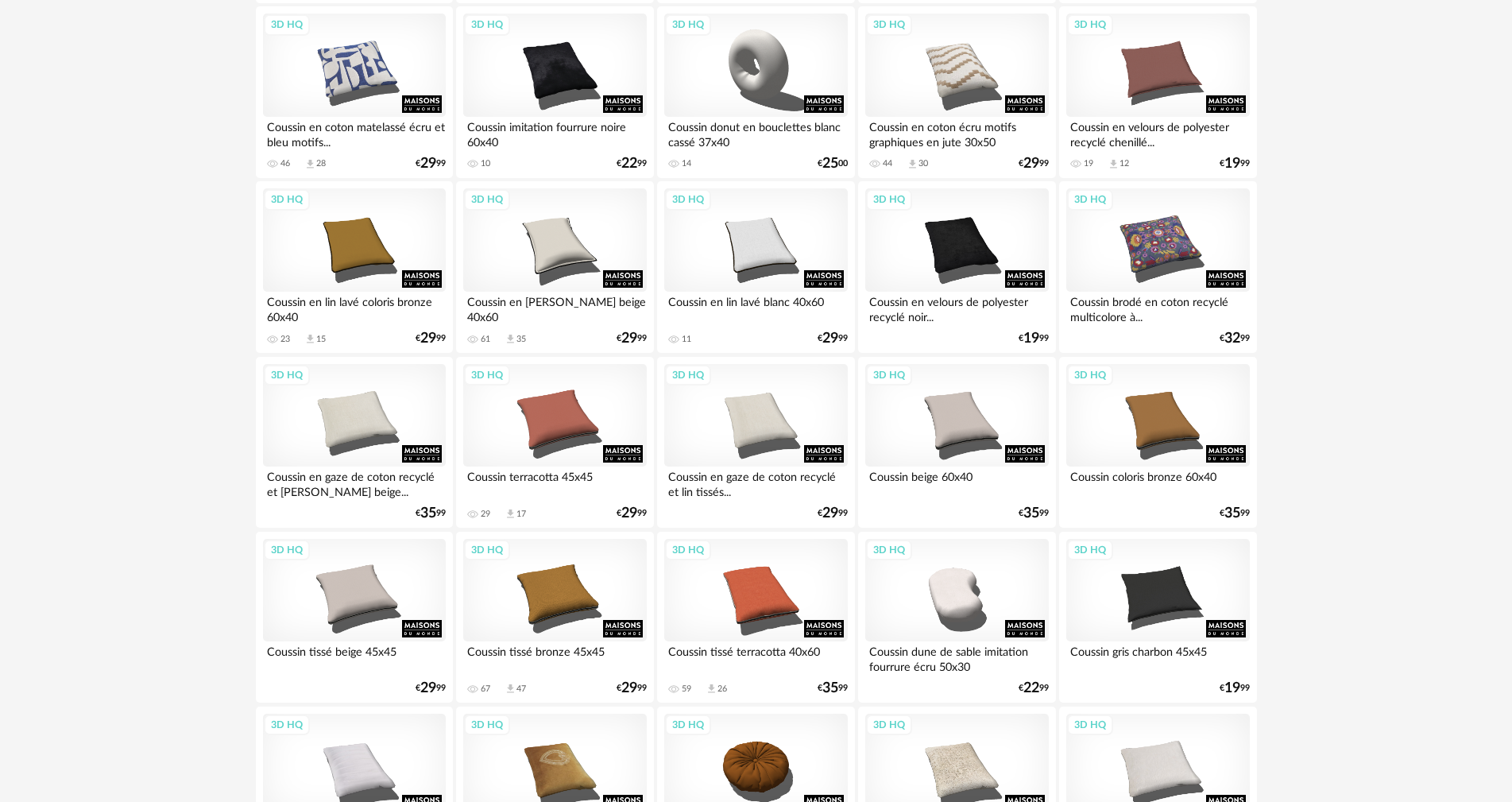 scroll, scrollTop: 477, scrollLeft: 0, axis: vertical 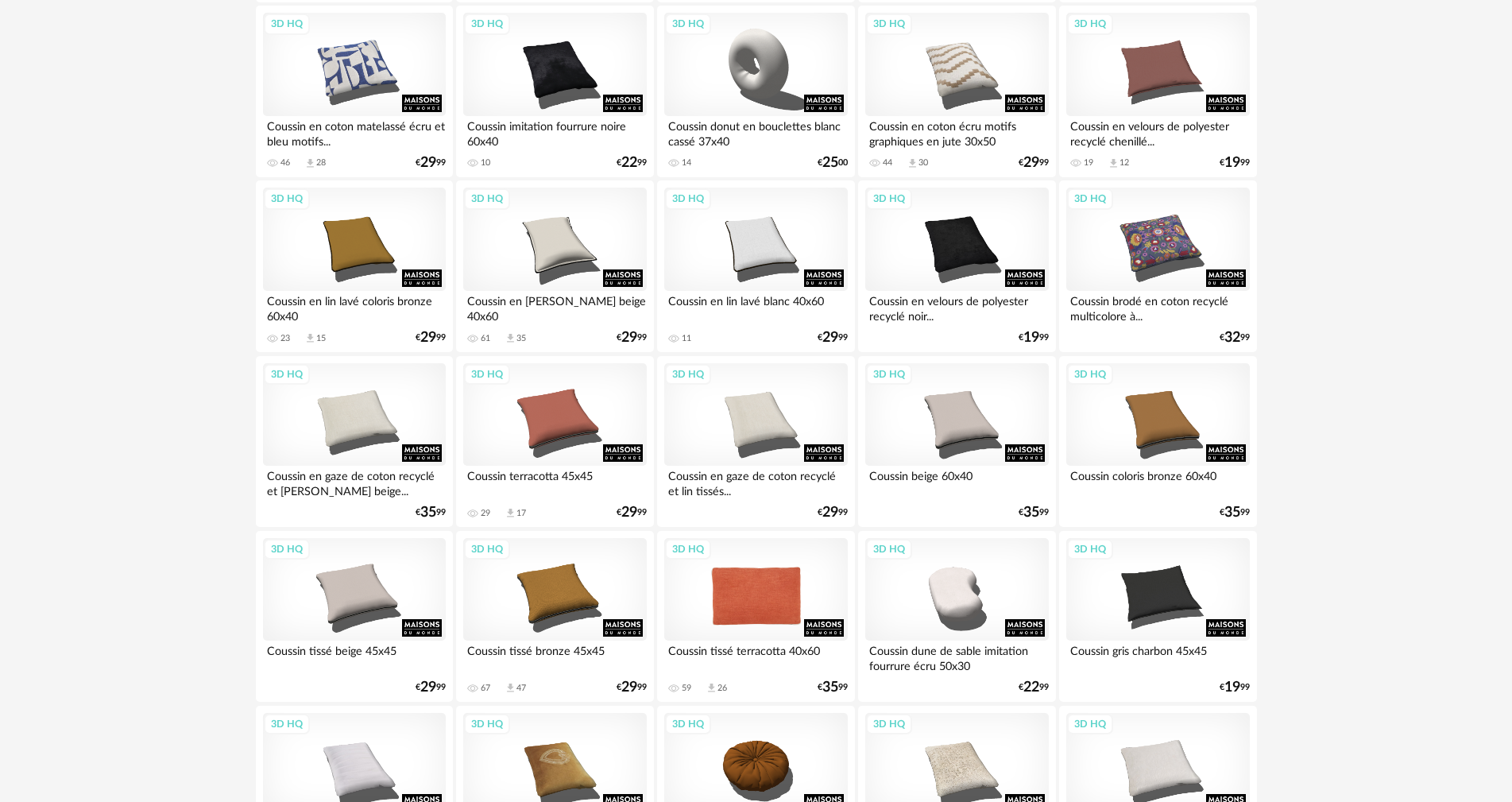 click on "3D HQ" at bounding box center [756, 590] 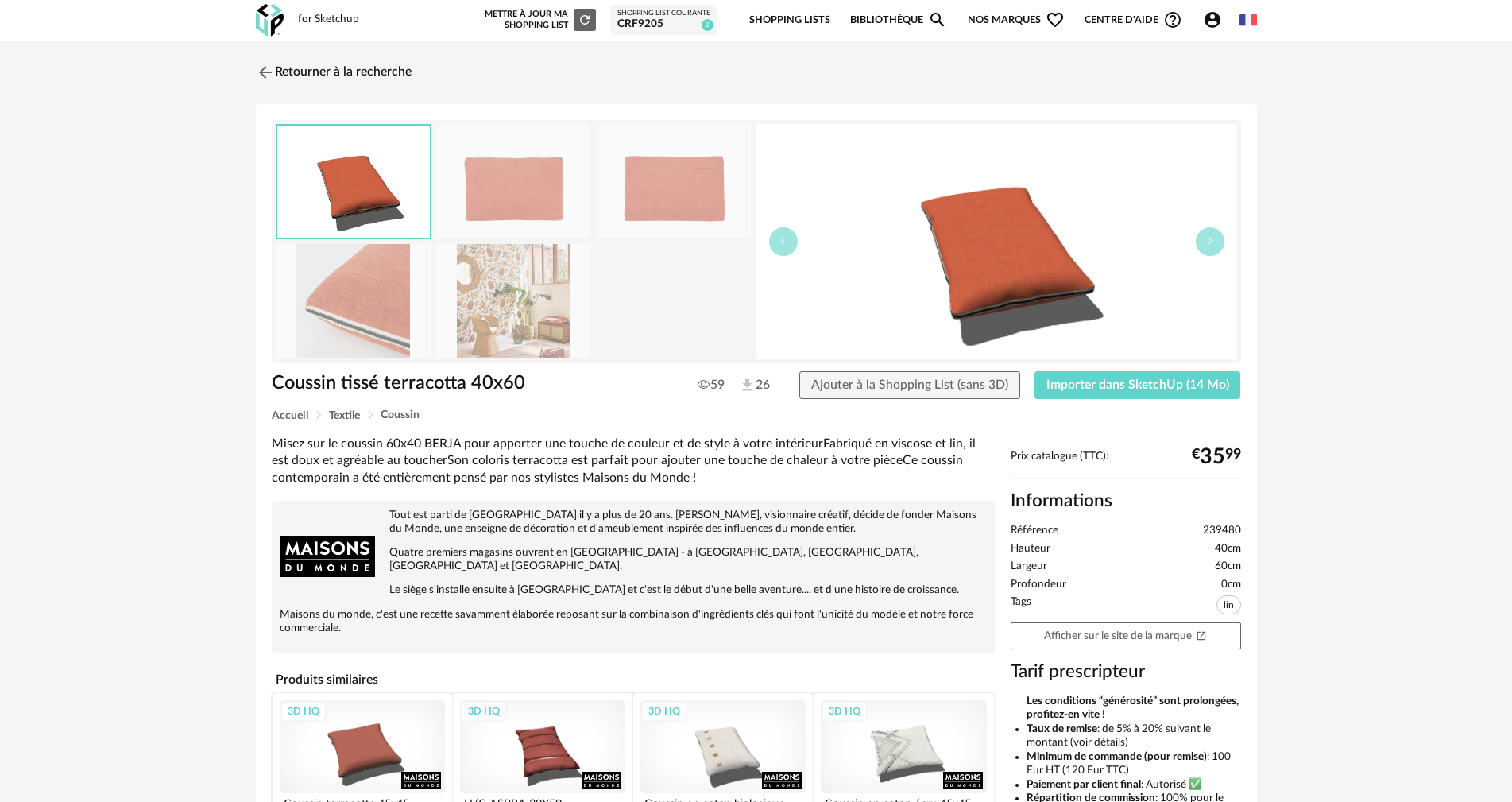 click at bounding box center [513, 181] 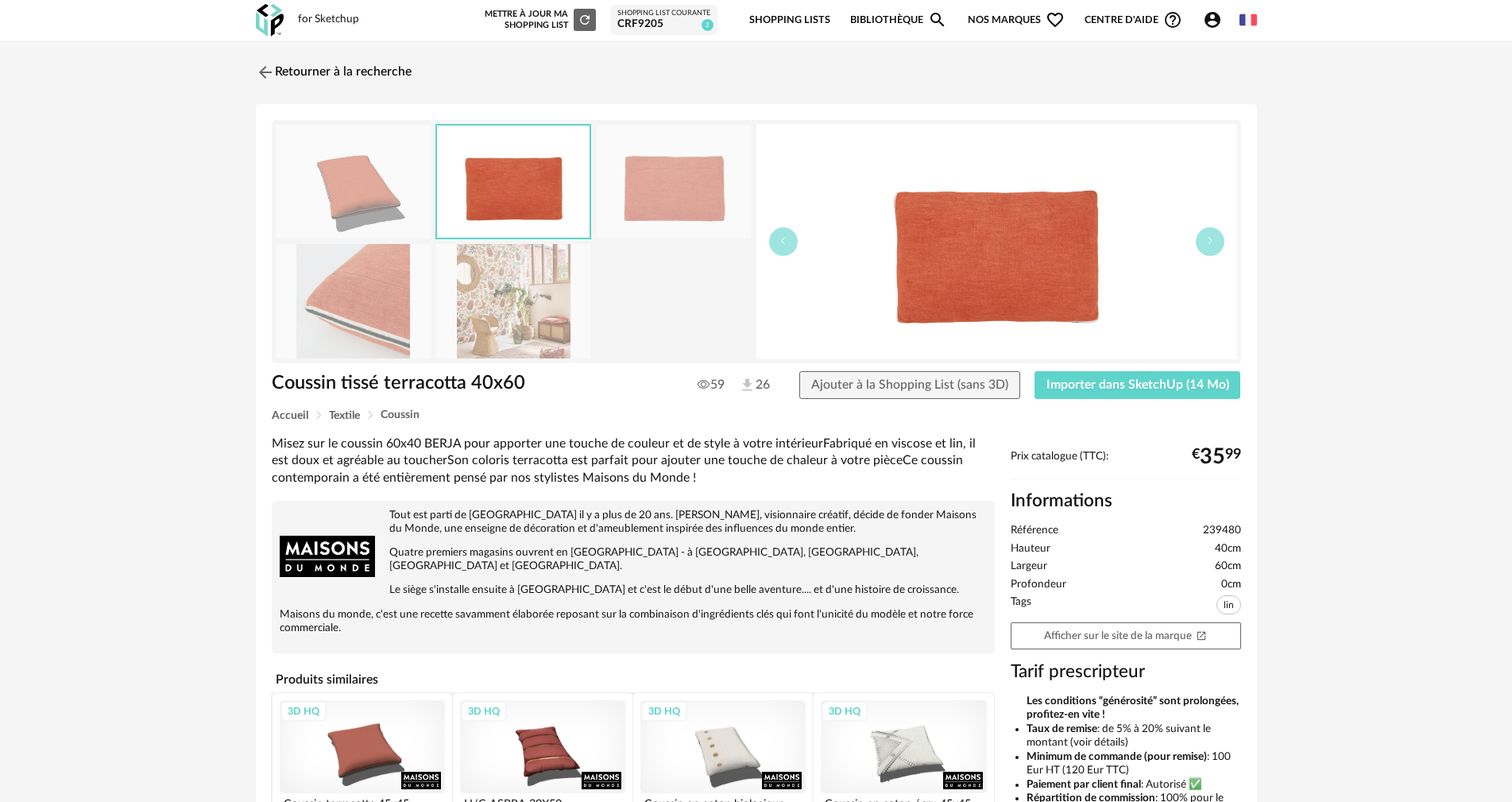 click at bounding box center [513, 300] 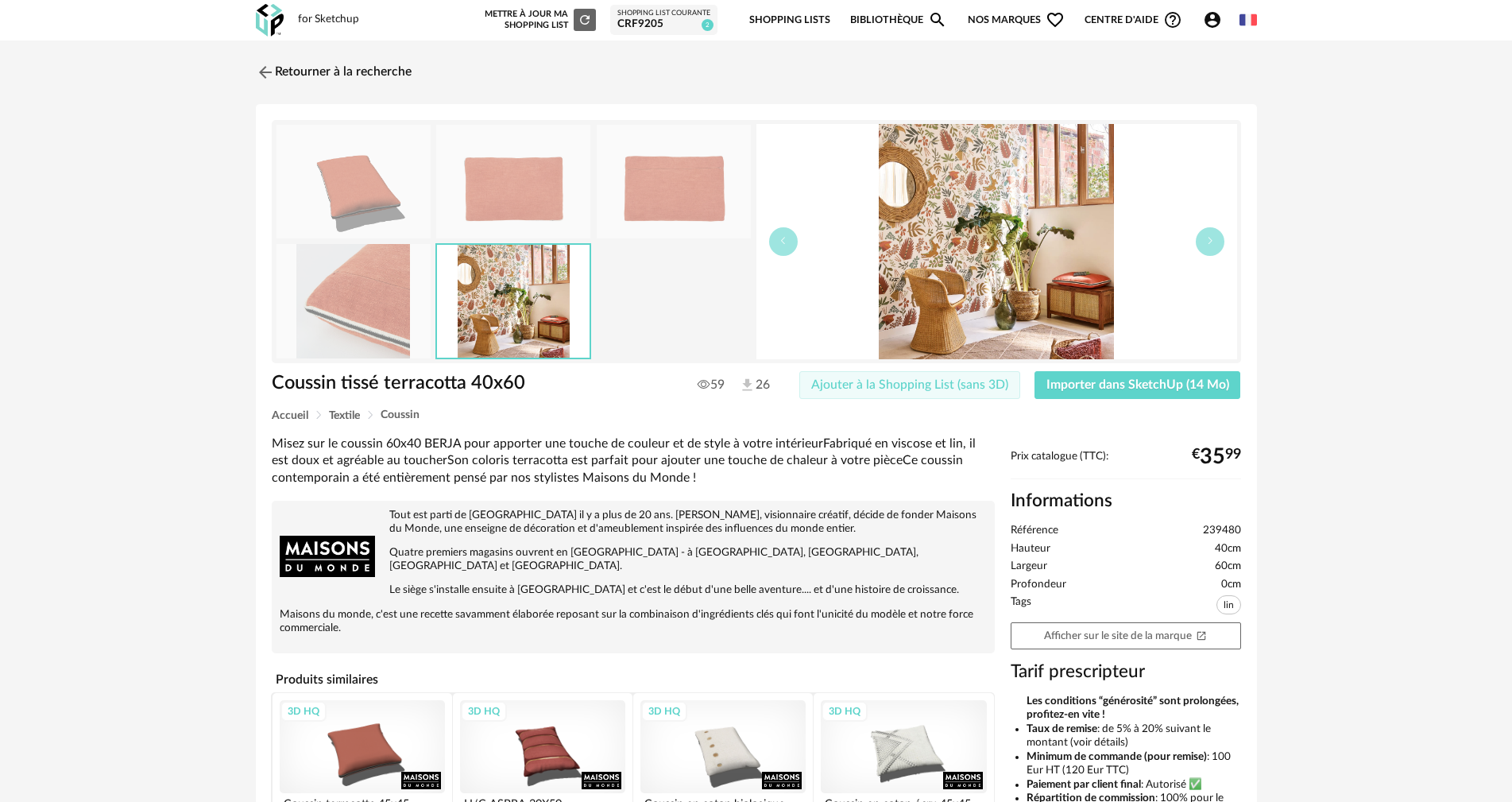 click on "Ajouter à la Shopping List (sans 3D)" at bounding box center (910, 385) 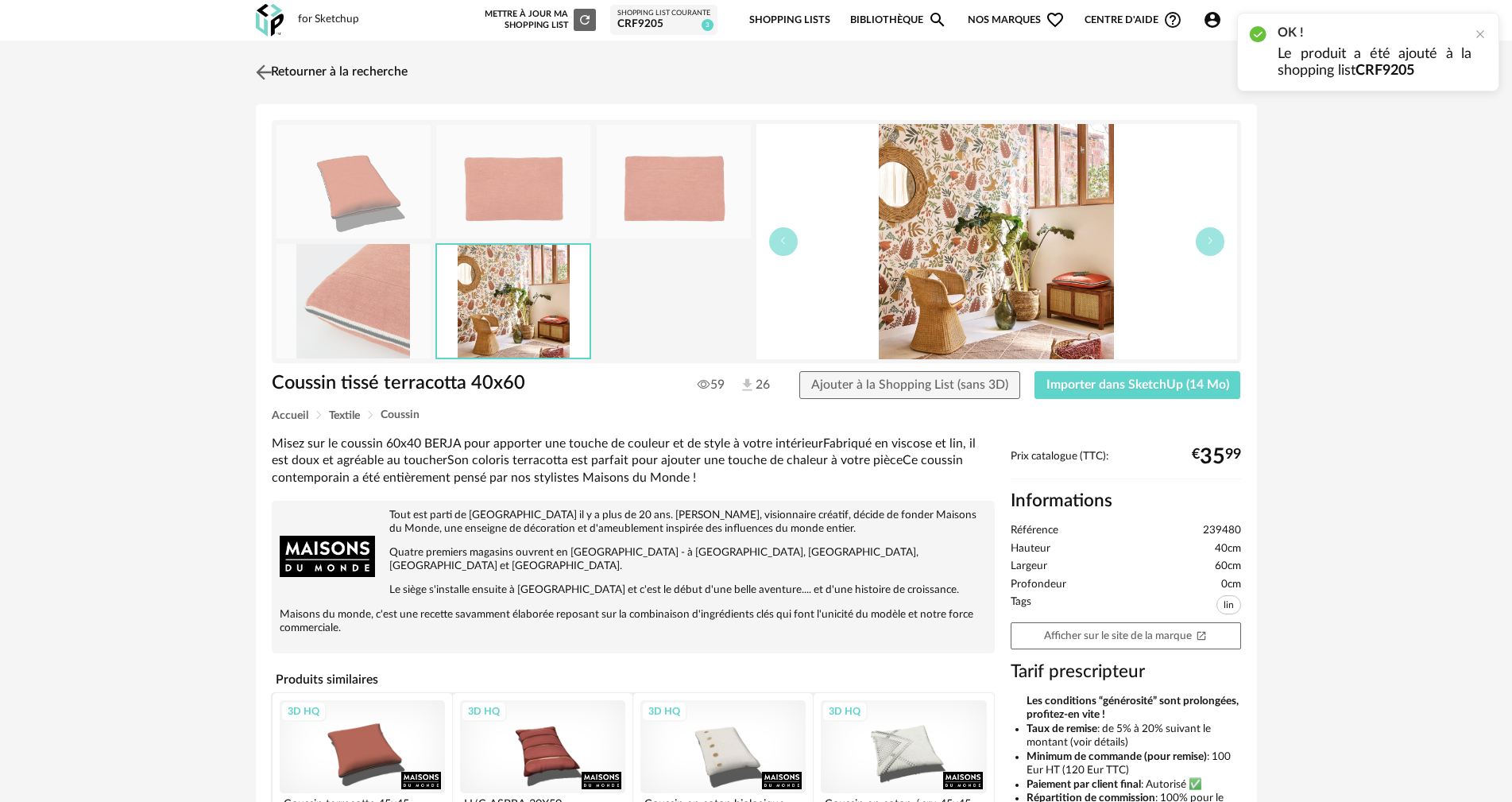 click at bounding box center [263, 72] 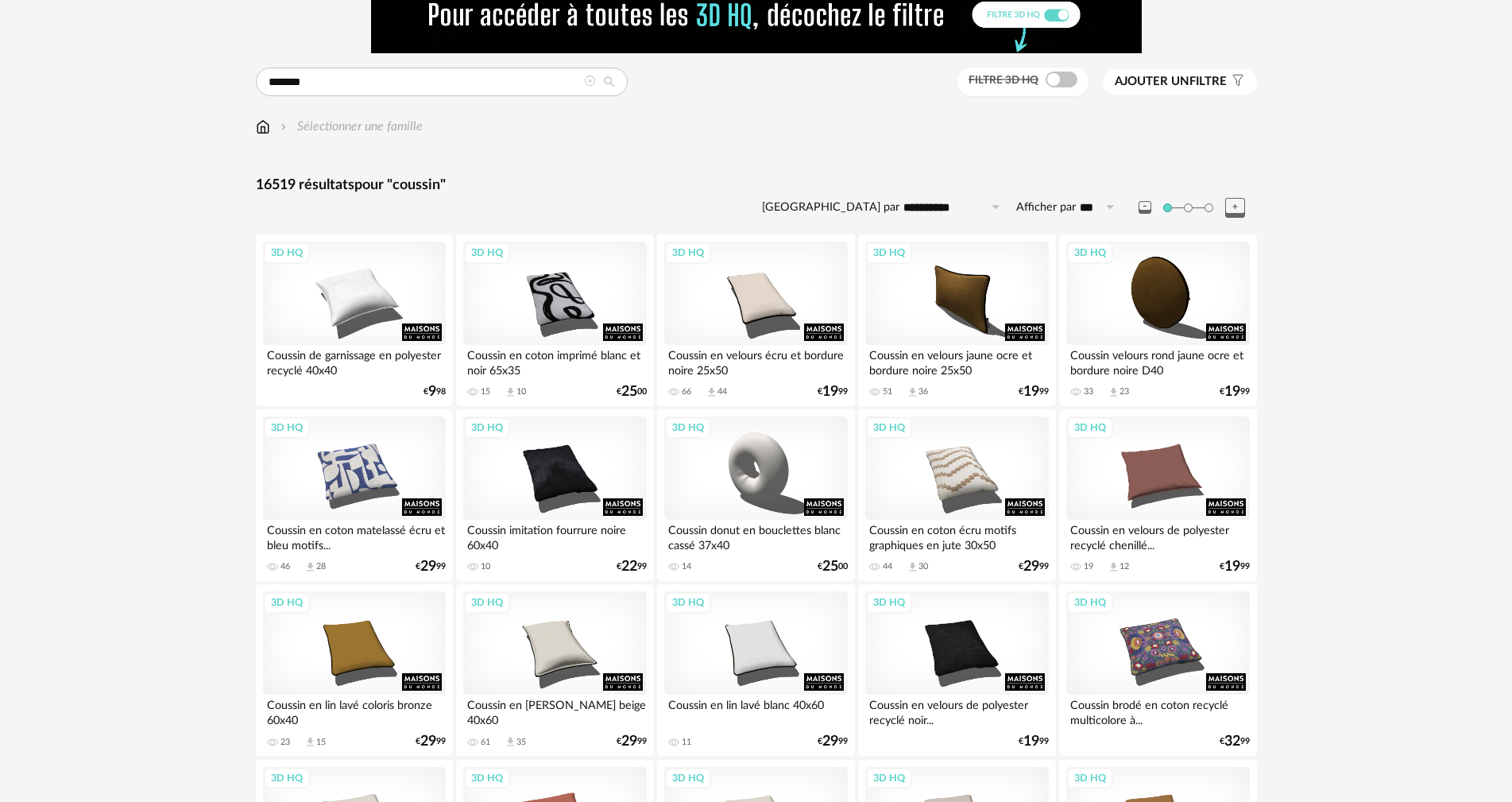 scroll, scrollTop: 79, scrollLeft: 0, axis: vertical 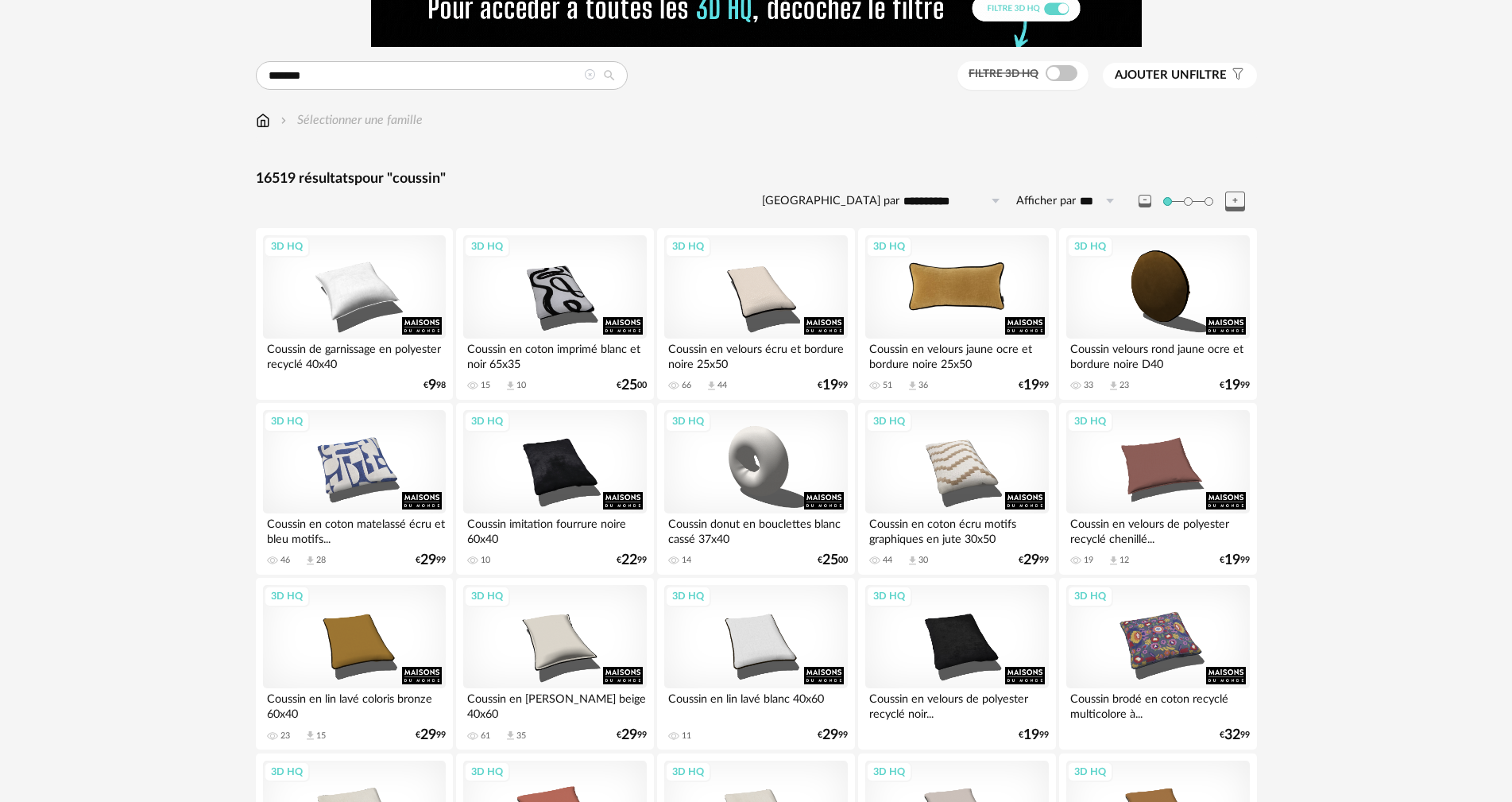 click on "3D HQ" at bounding box center [957, 287] 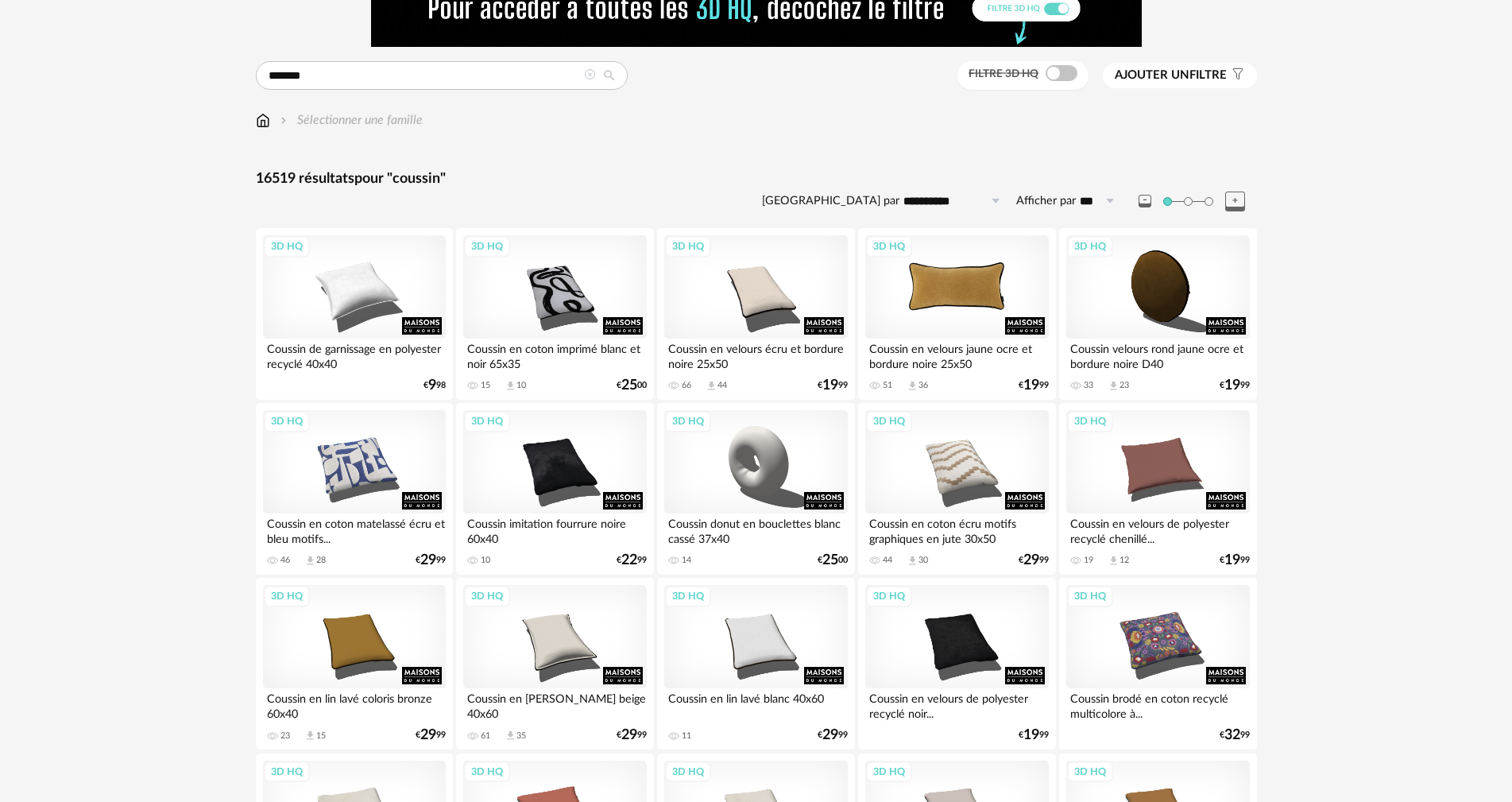 scroll, scrollTop: 0, scrollLeft: 0, axis: both 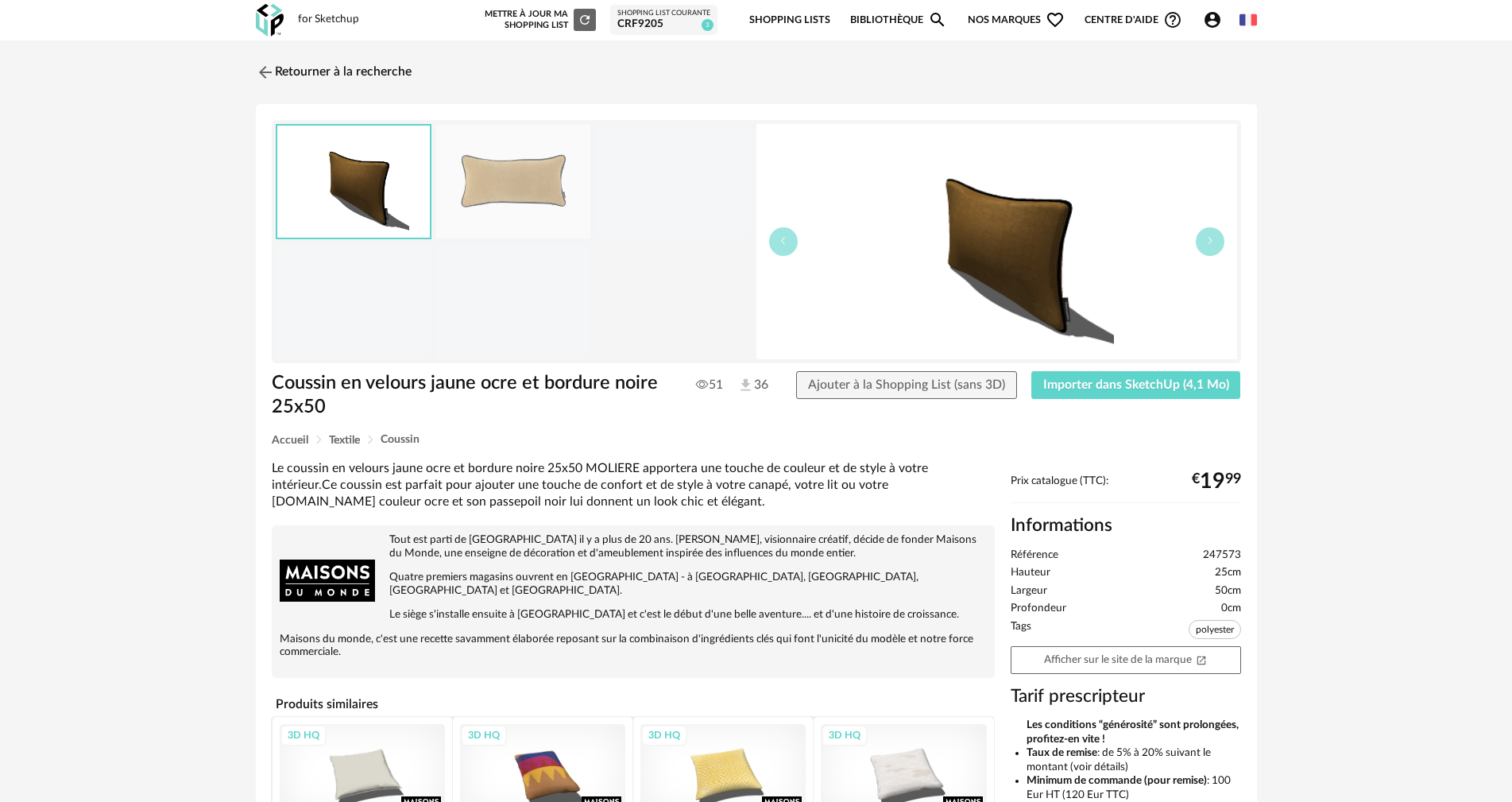 click at bounding box center [513, 181] 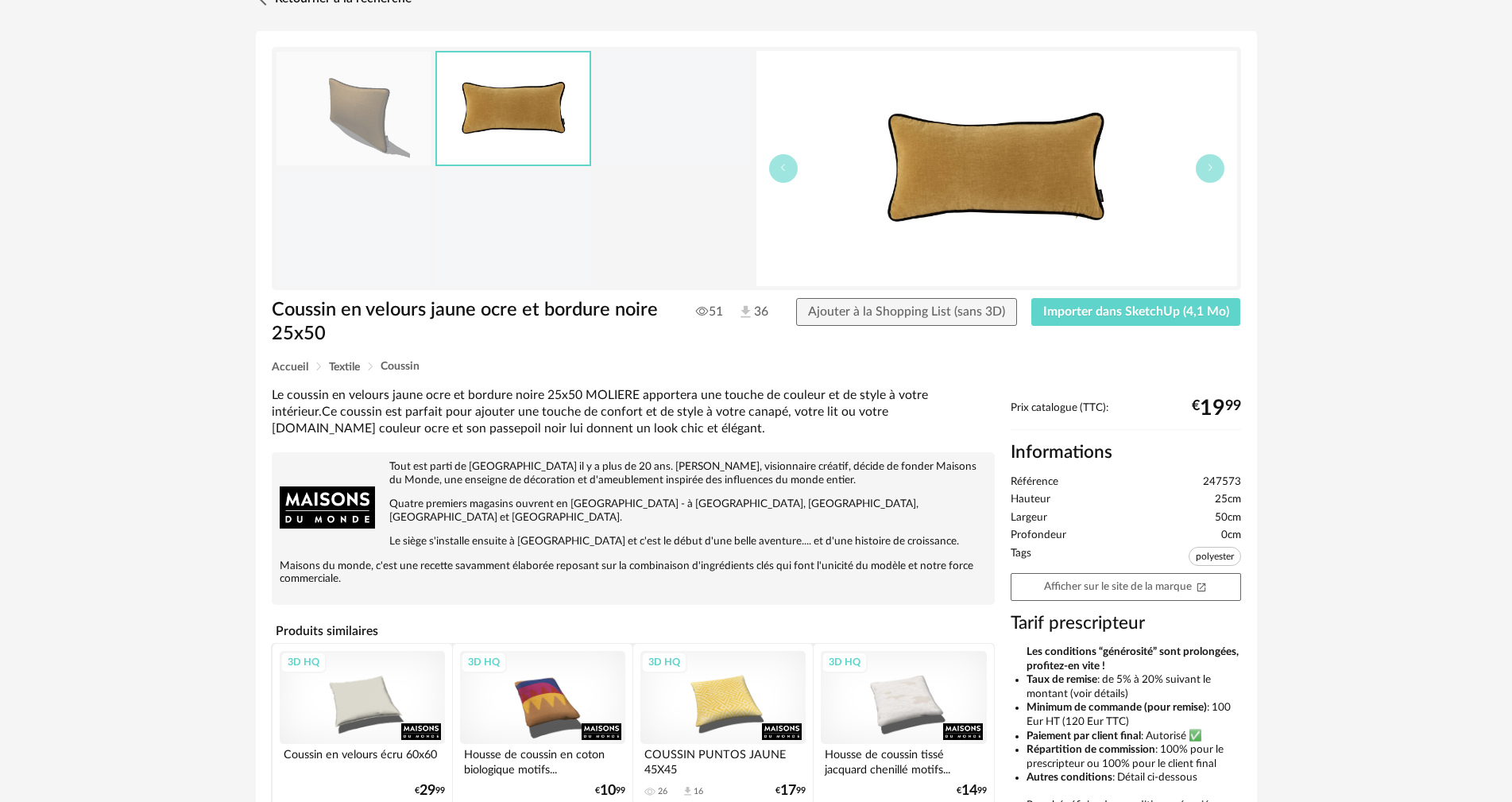 scroll, scrollTop: 79, scrollLeft: 0, axis: vertical 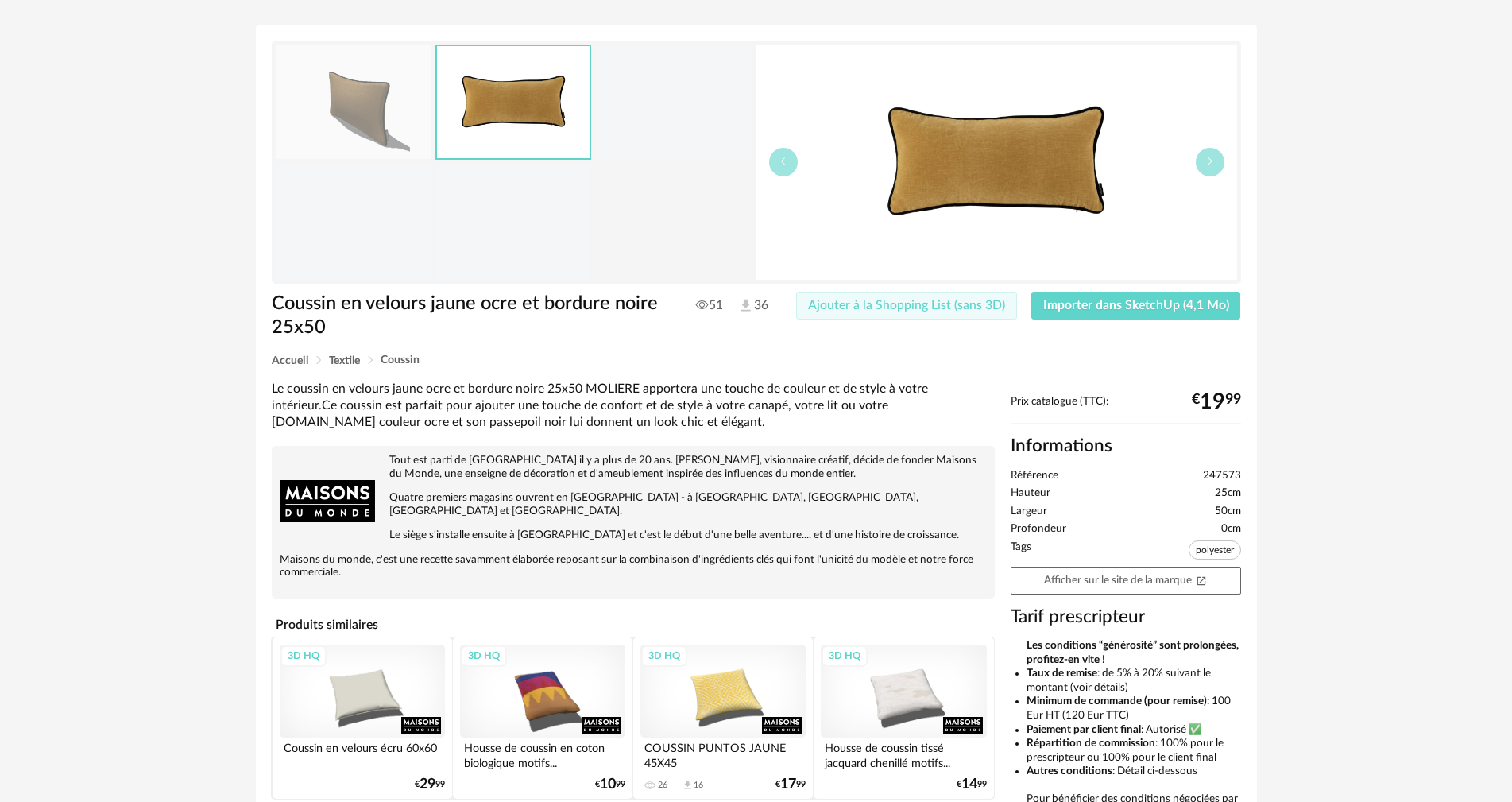 click on "Ajouter à la Shopping List (sans 3D)" at bounding box center [907, 305] 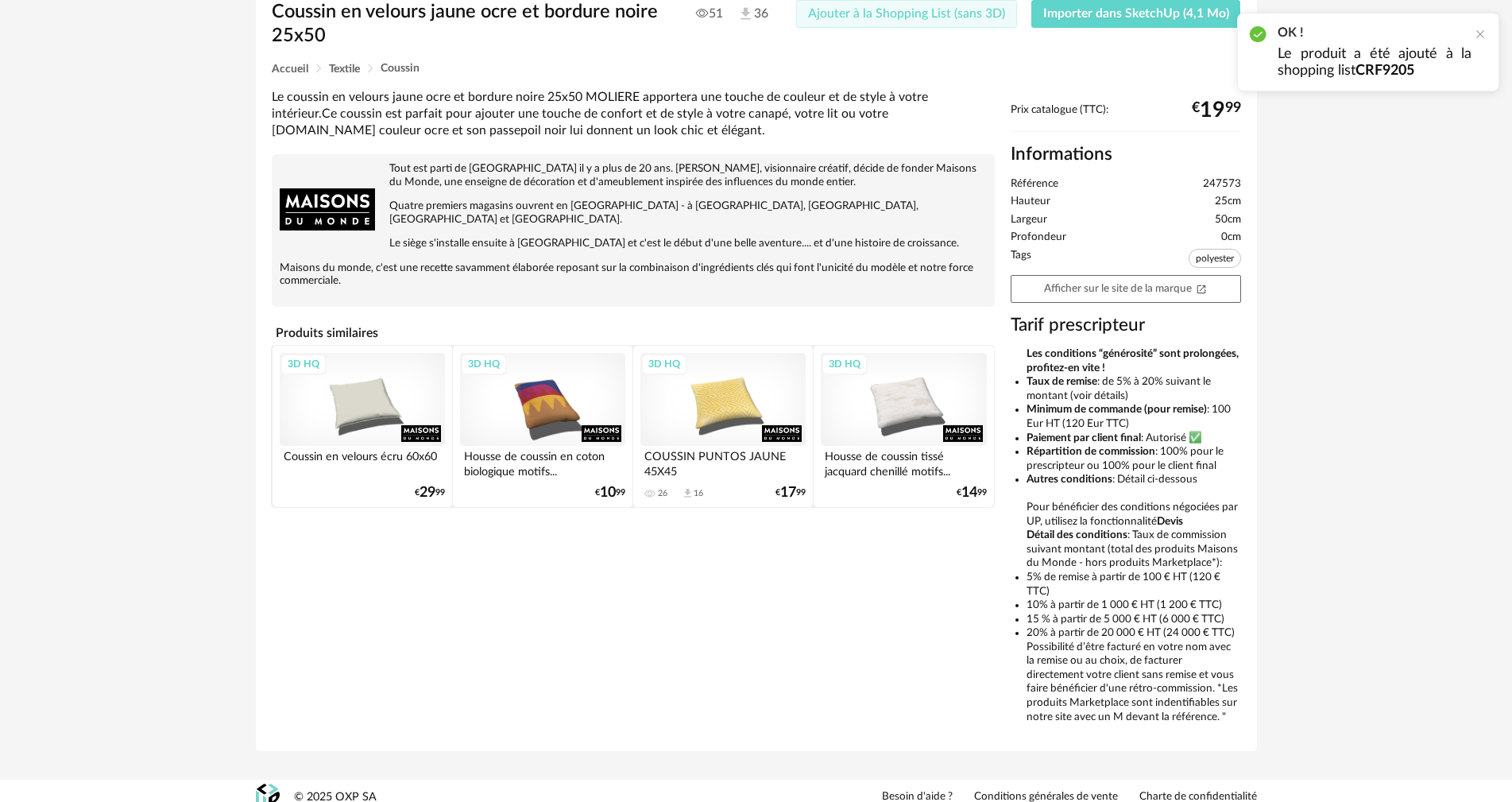 scroll, scrollTop: 384, scrollLeft: 0, axis: vertical 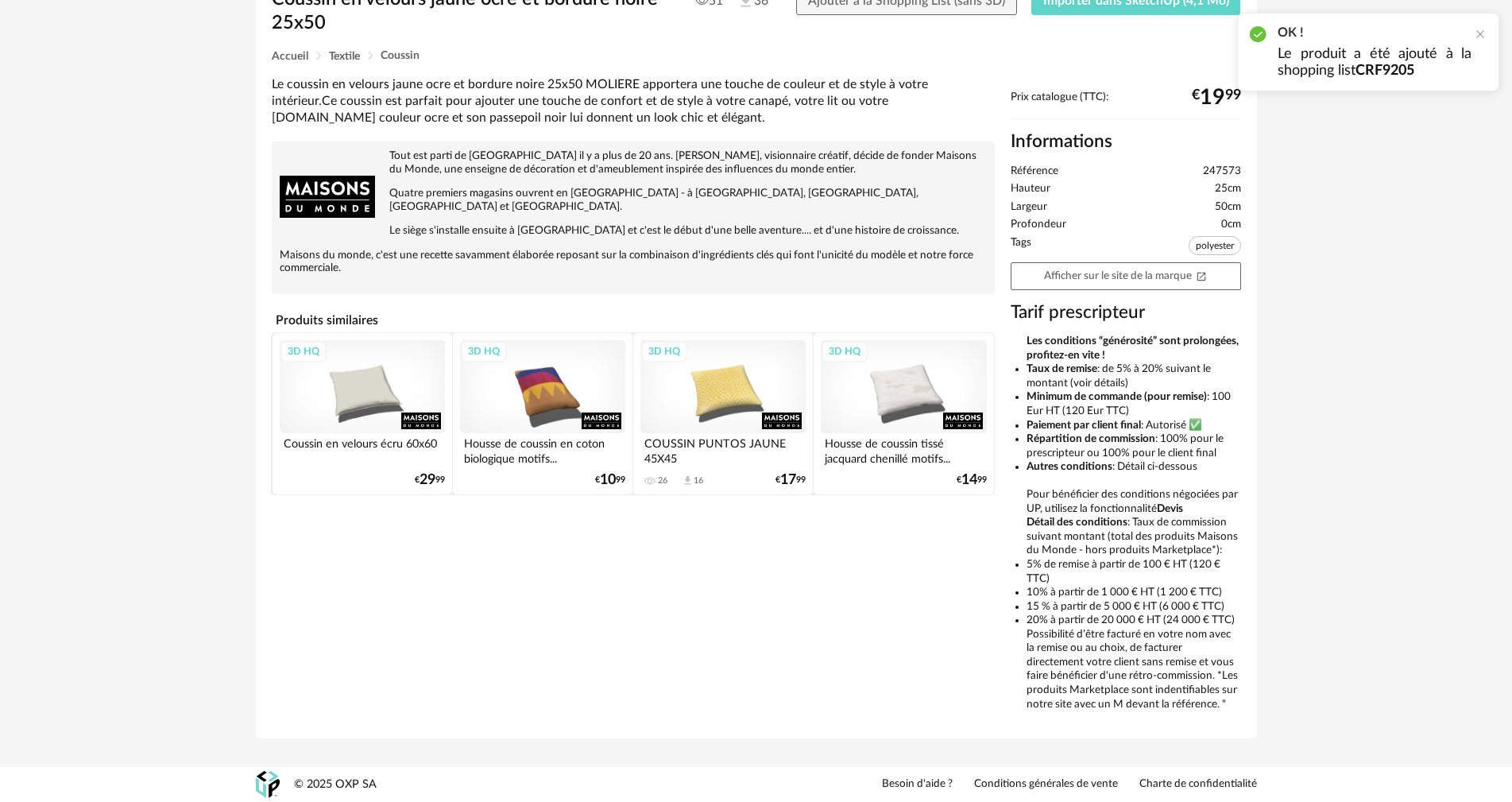 click on "3D HQ" at bounding box center (362, 386) 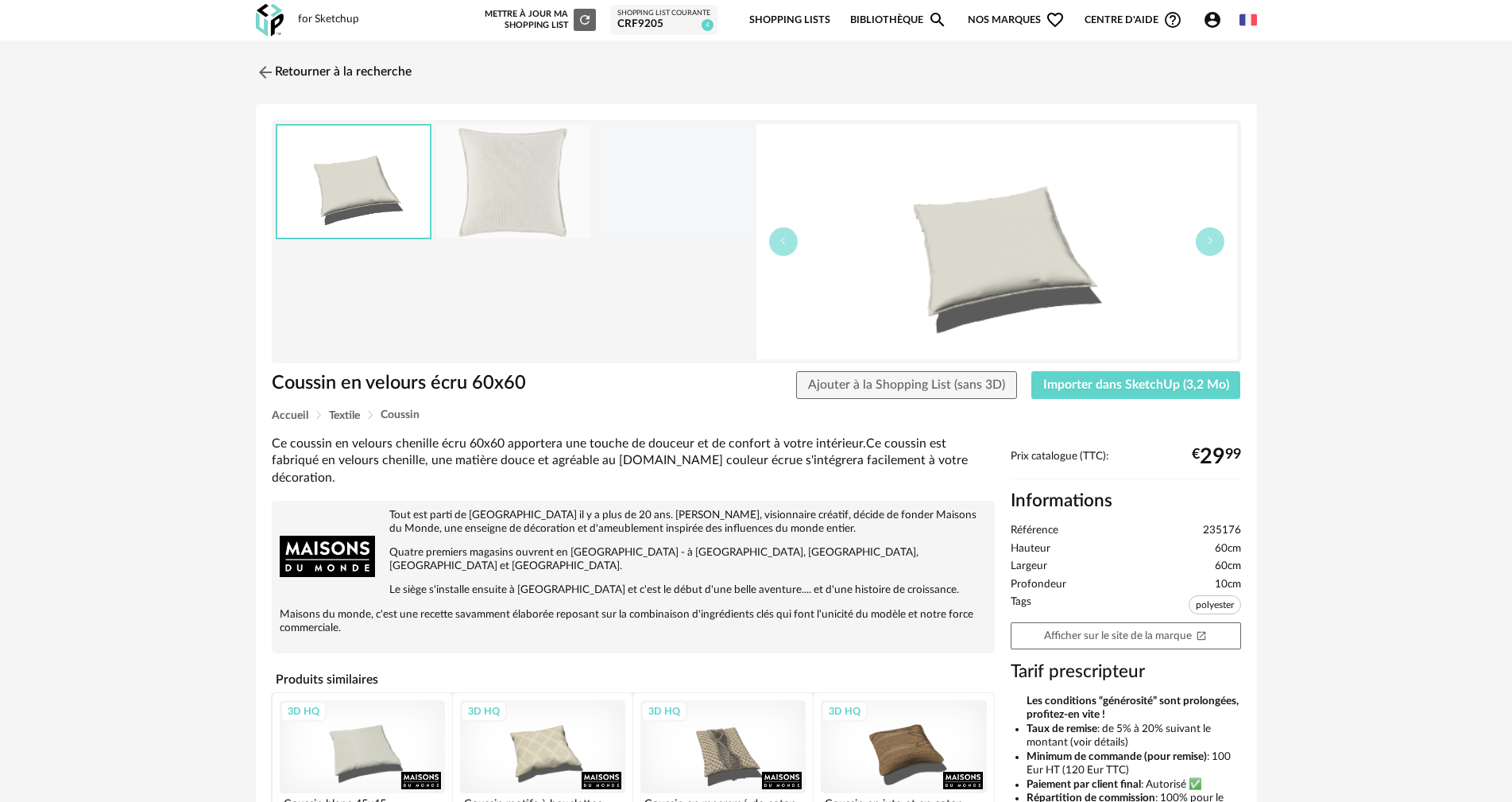 click at bounding box center (513, 181) 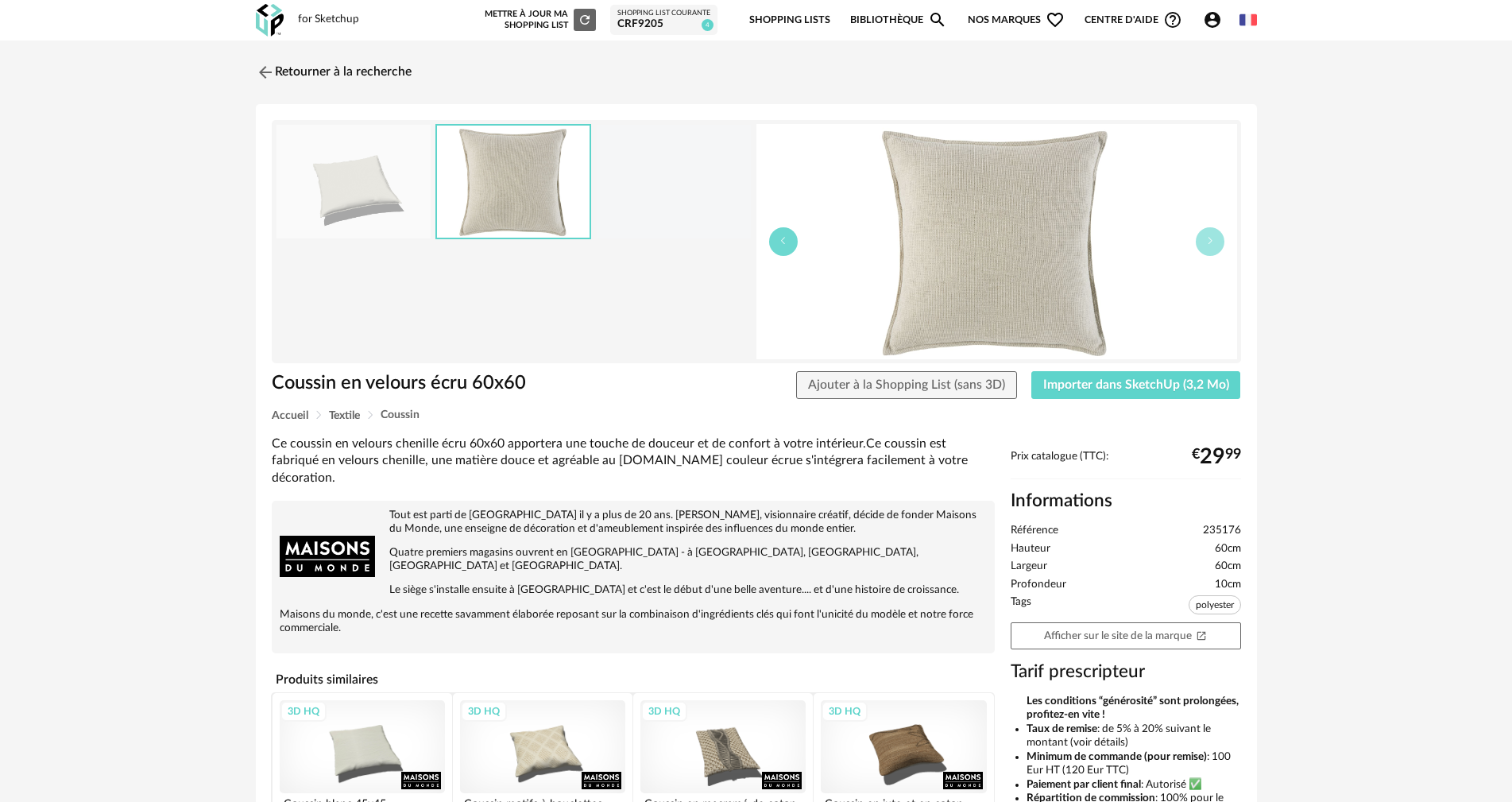 click at bounding box center (783, 242) 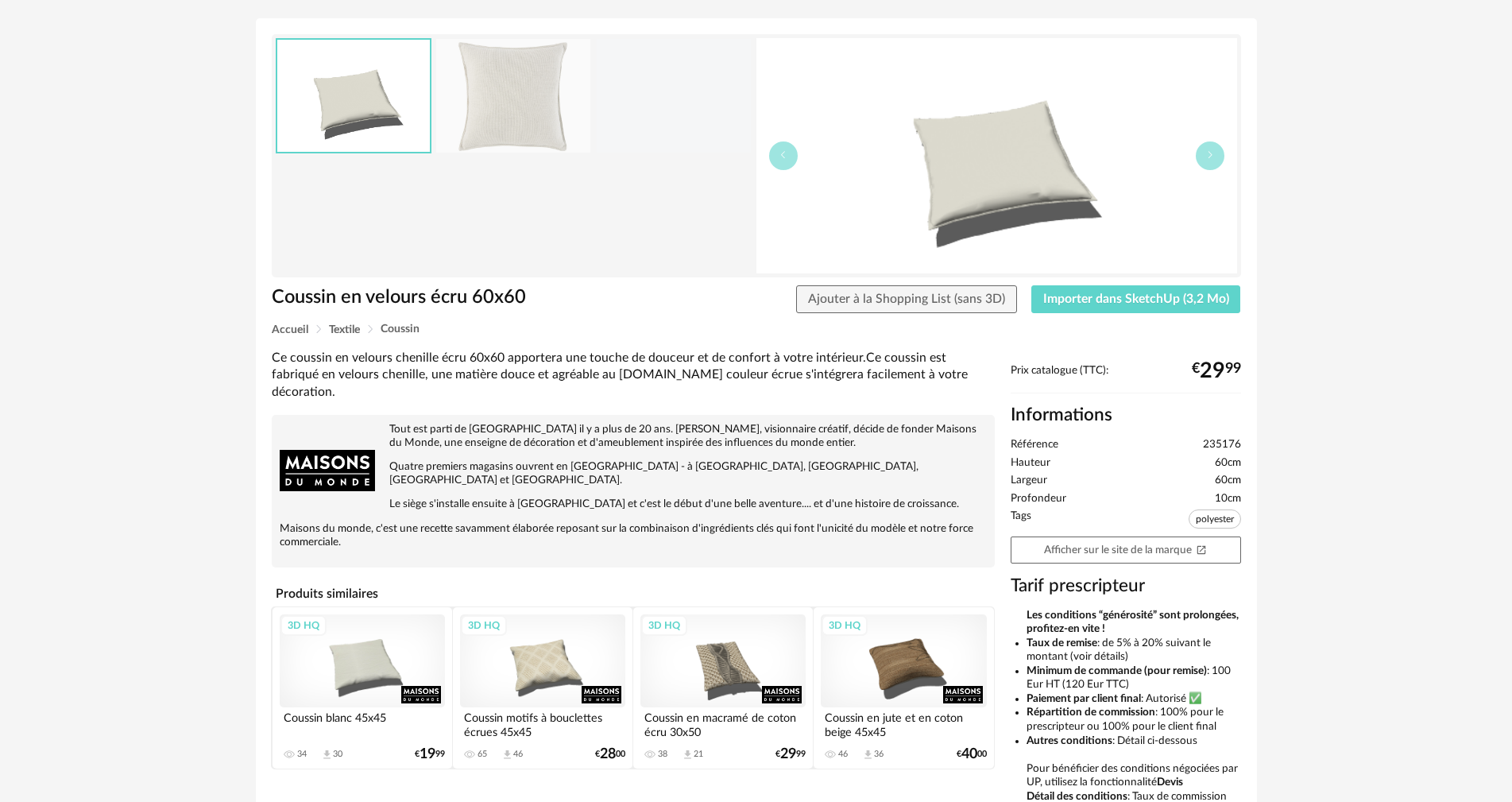scroll, scrollTop: 79, scrollLeft: 0, axis: vertical 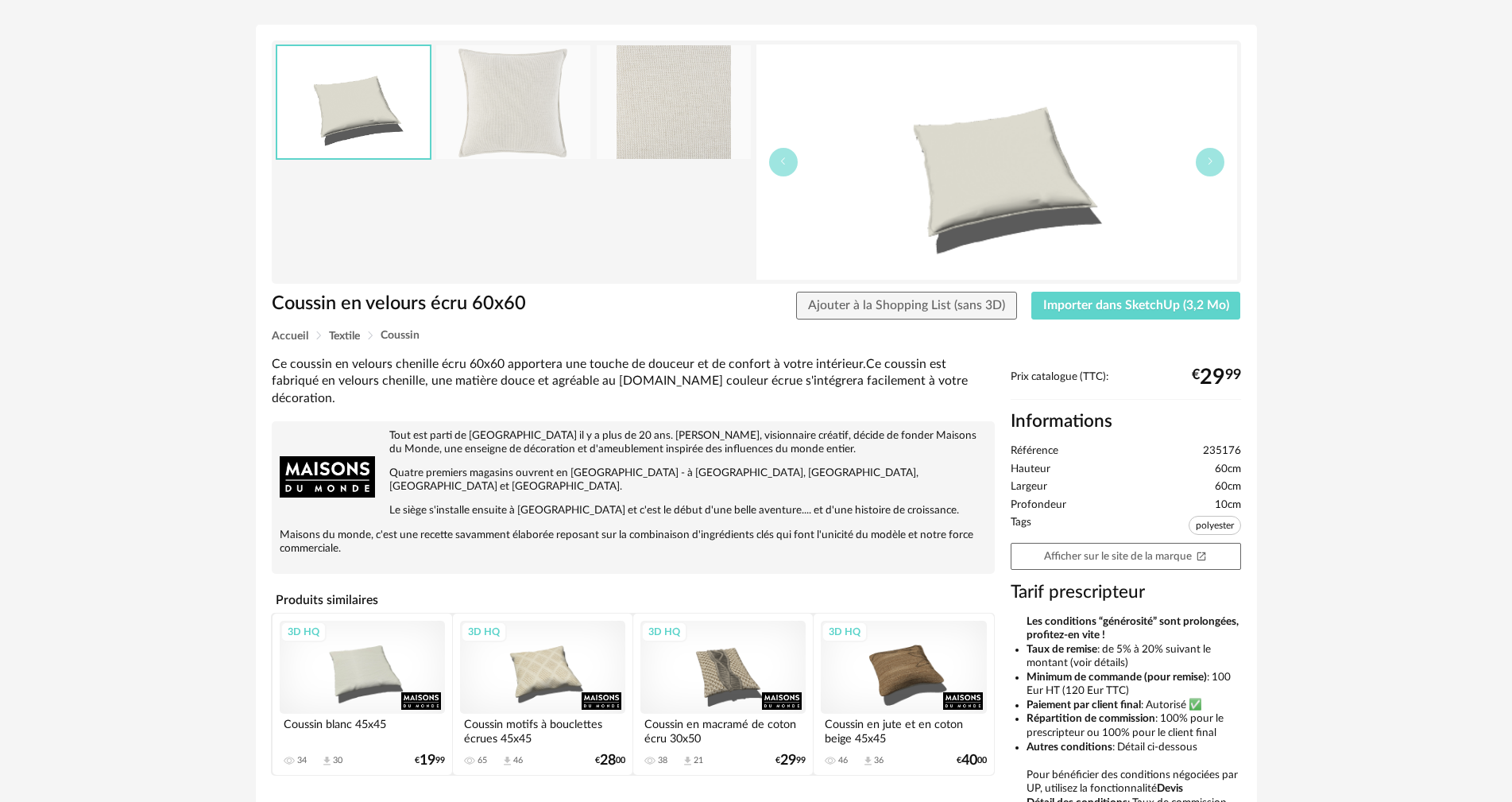 click on "3D HQ" at bounding box center [362, 667] 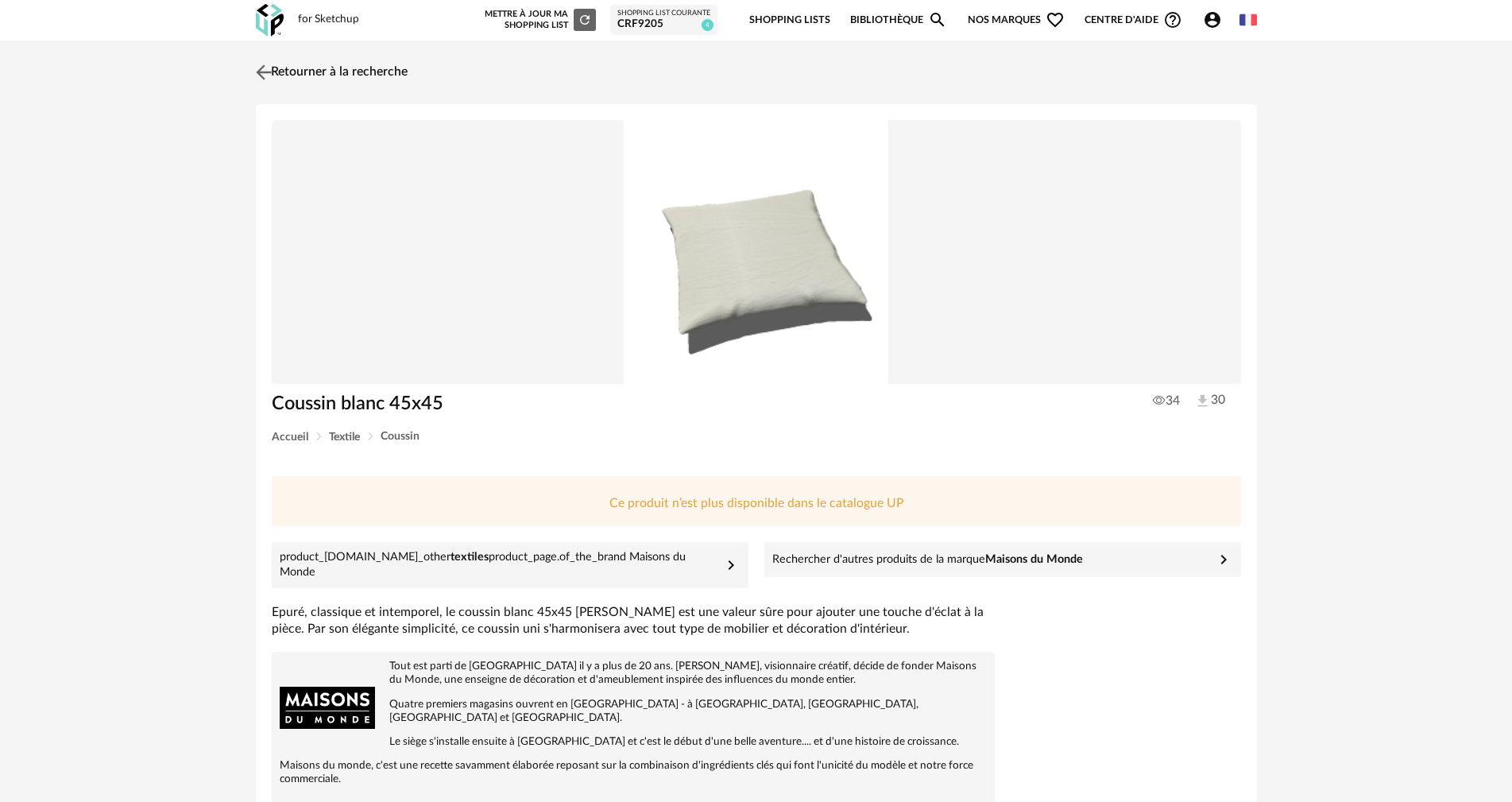 click at bounding box center [263, 72] 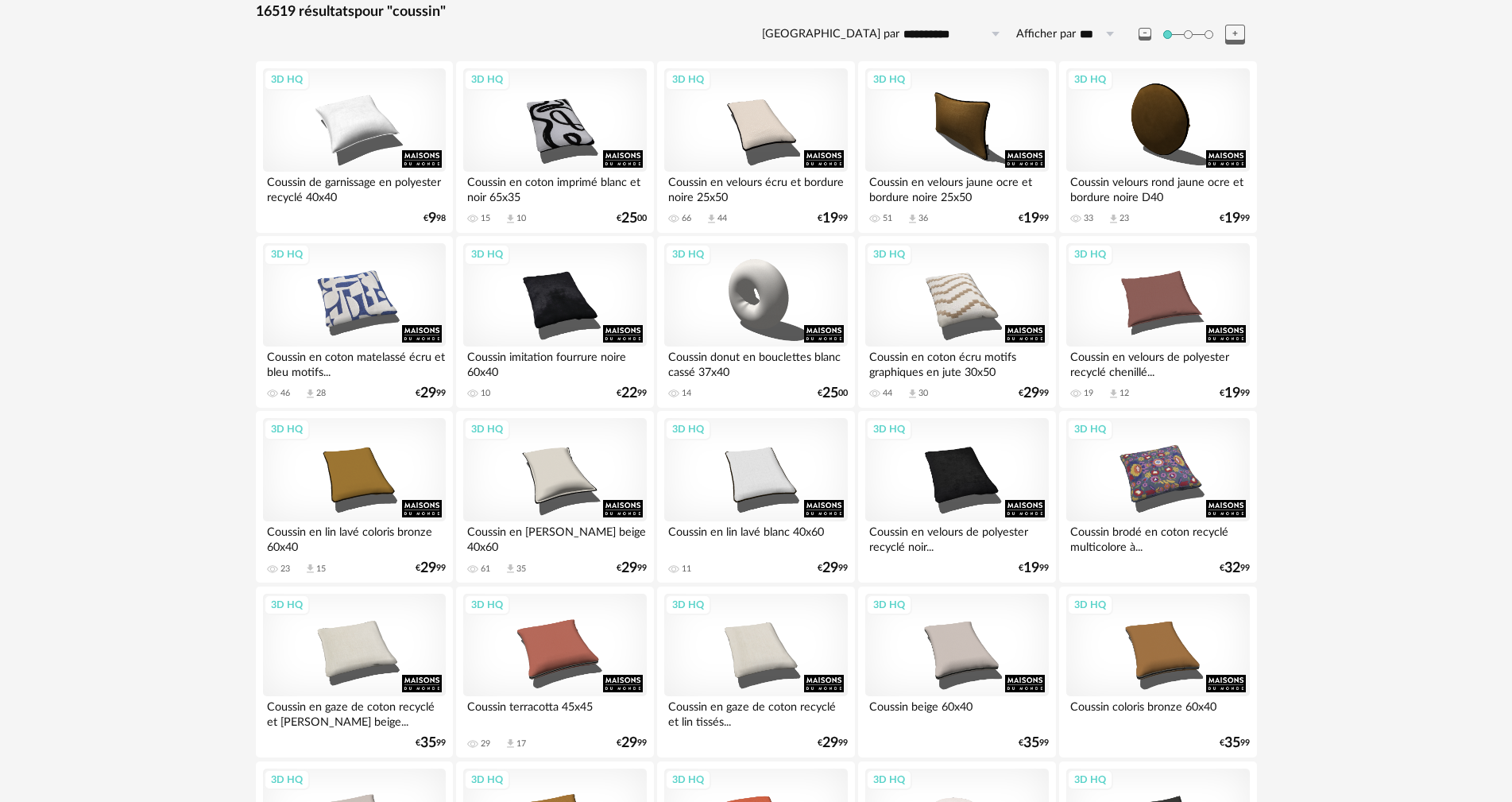 scroll, scrollTop: 238, scrollLeft: 0, axis: vertical 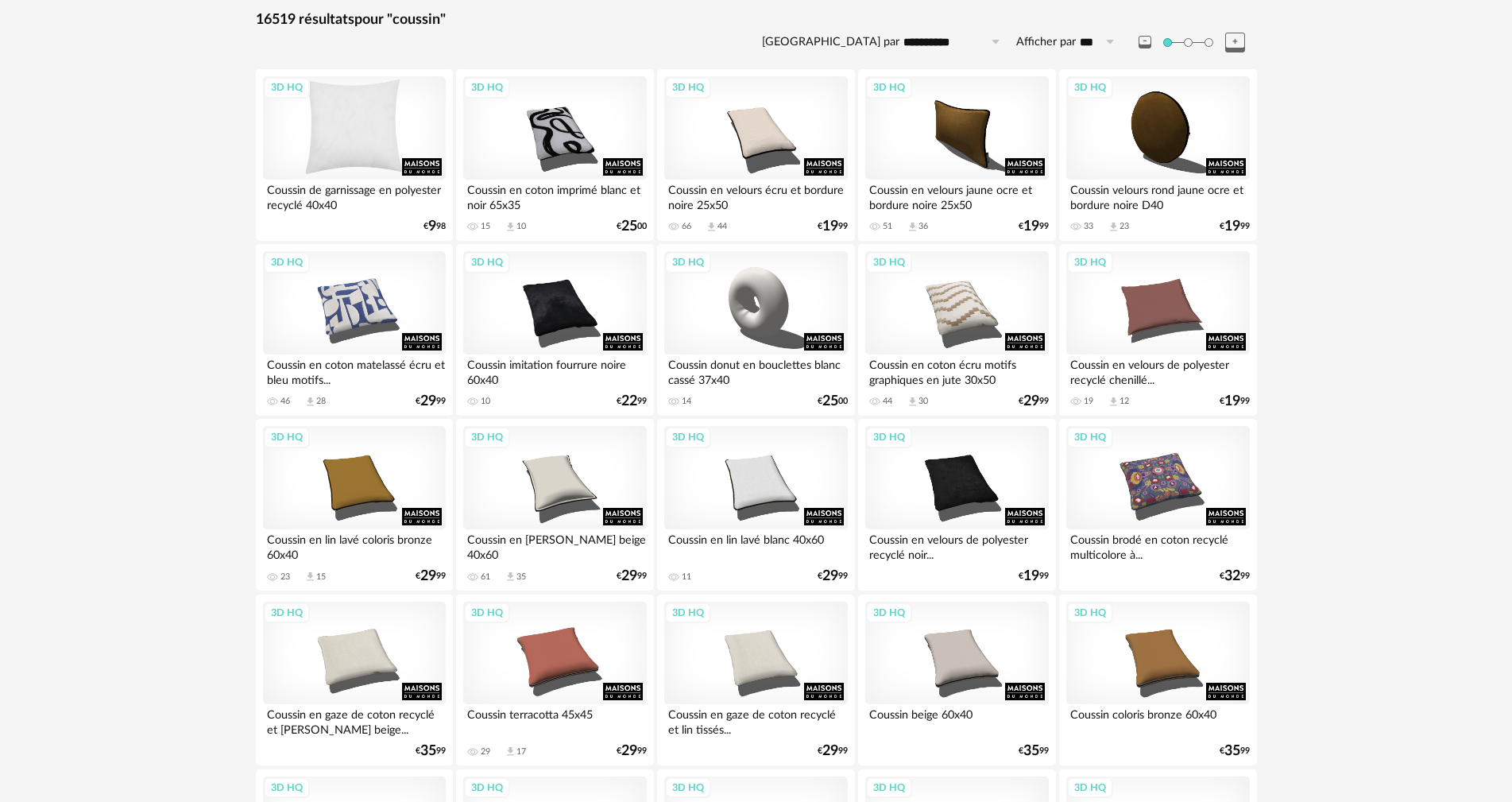 click on "3D HQ" at bounding box center [354, 128] 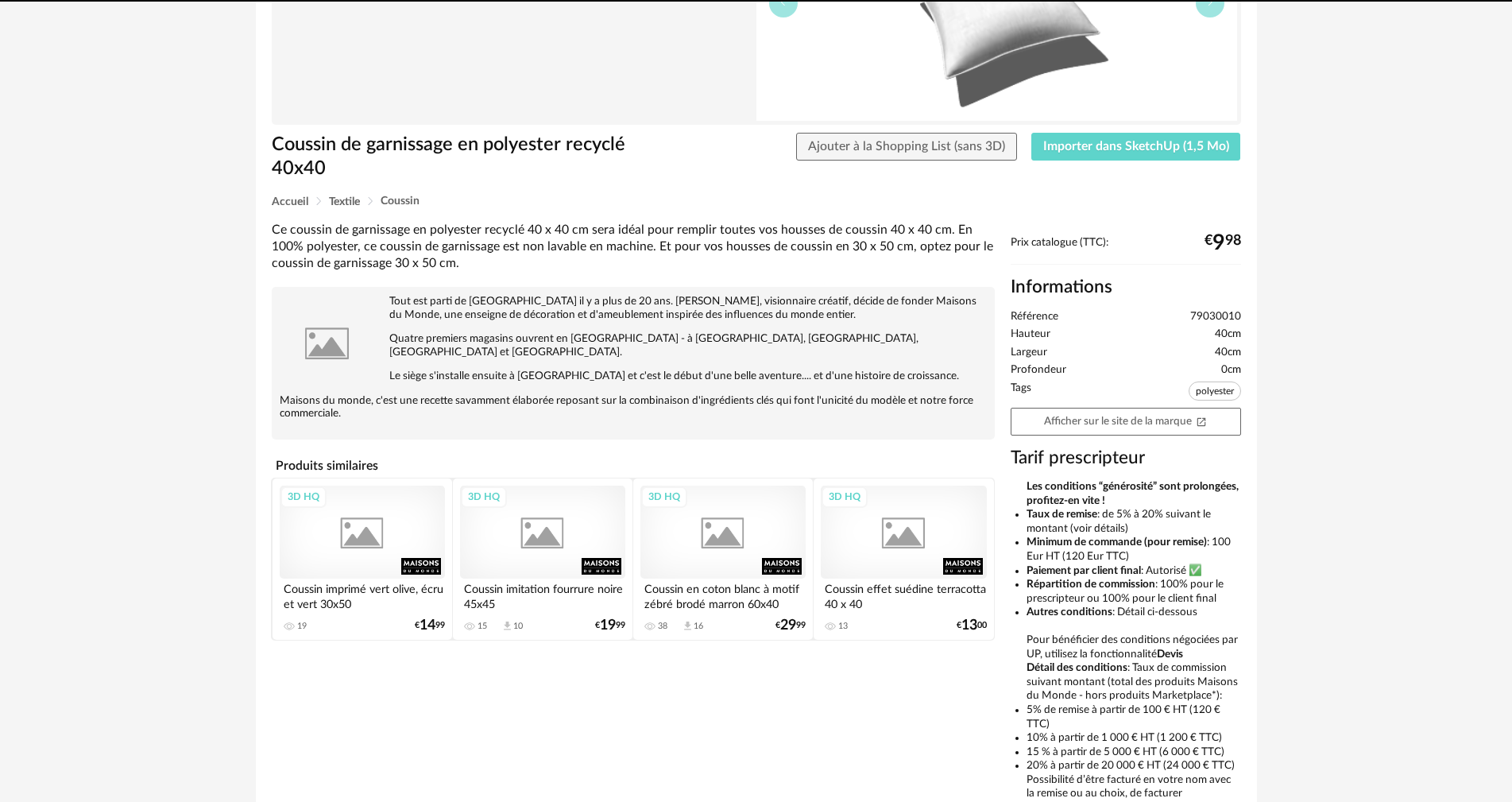 scroll, scrollTop: 0, scrollLeft: 0, axis: both 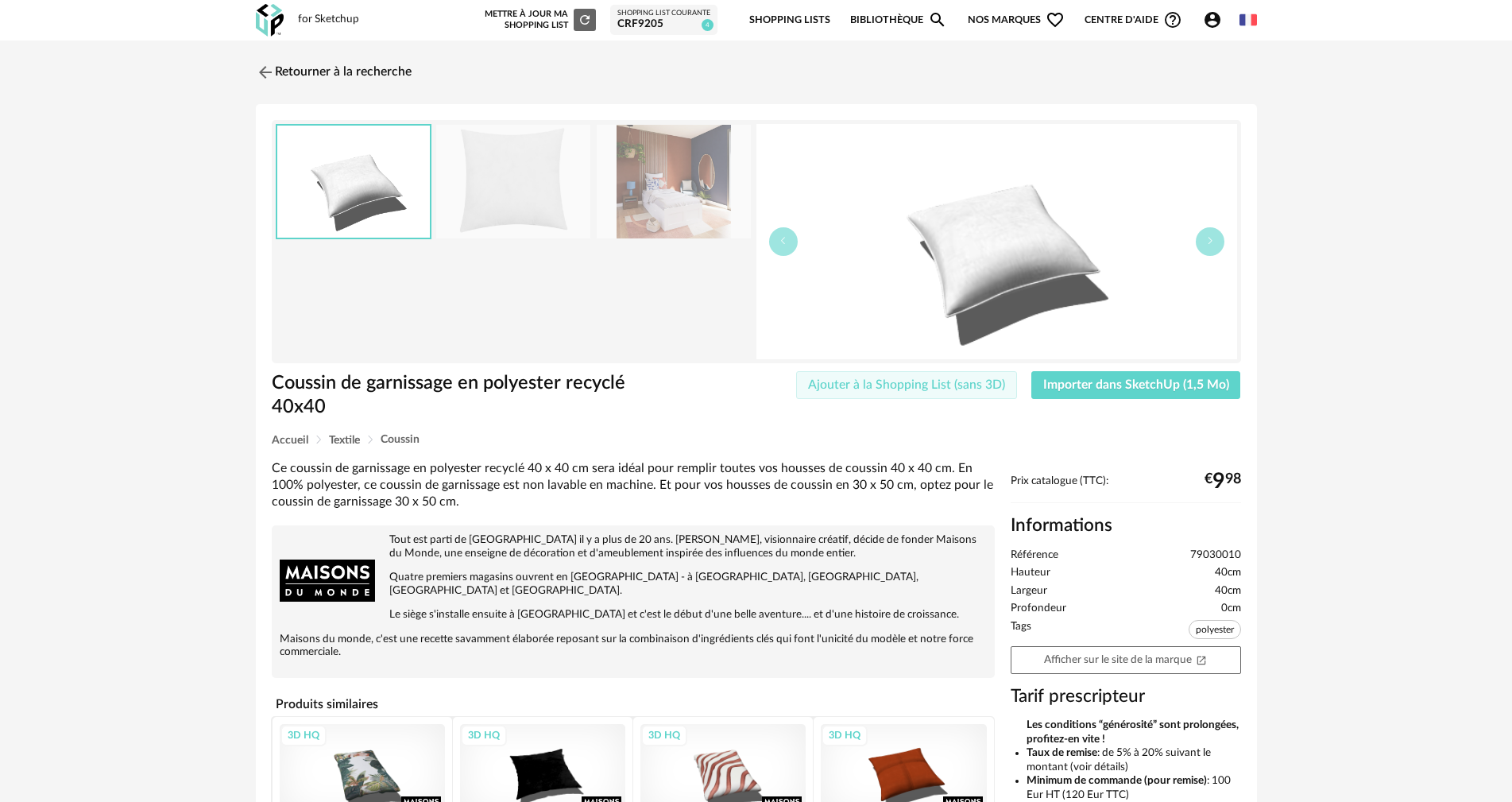 click on "Ajouter à la Shopping List (sans 3D)" at bounding box center [907, 385] 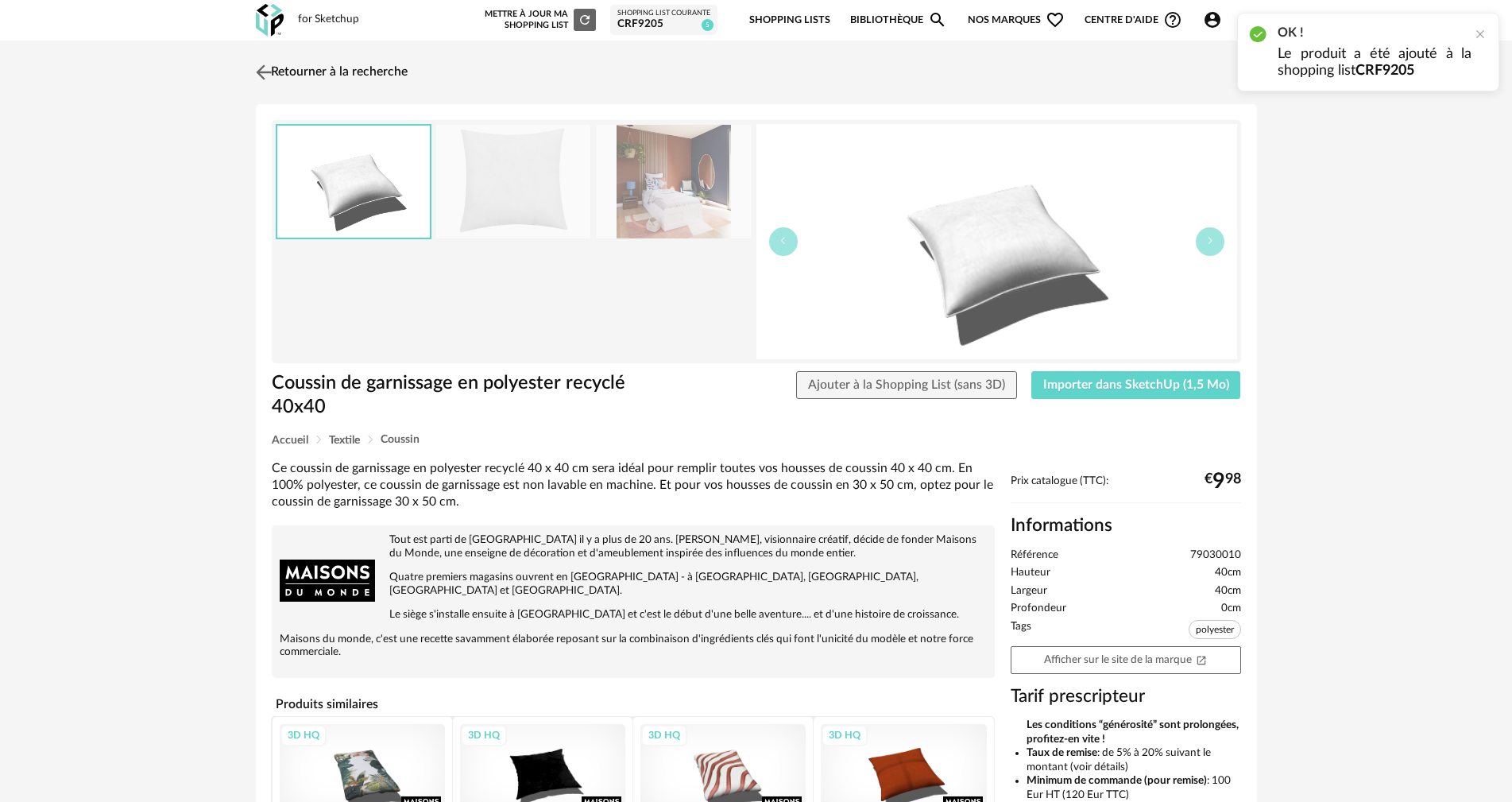 click at bounding box center [263, 72] 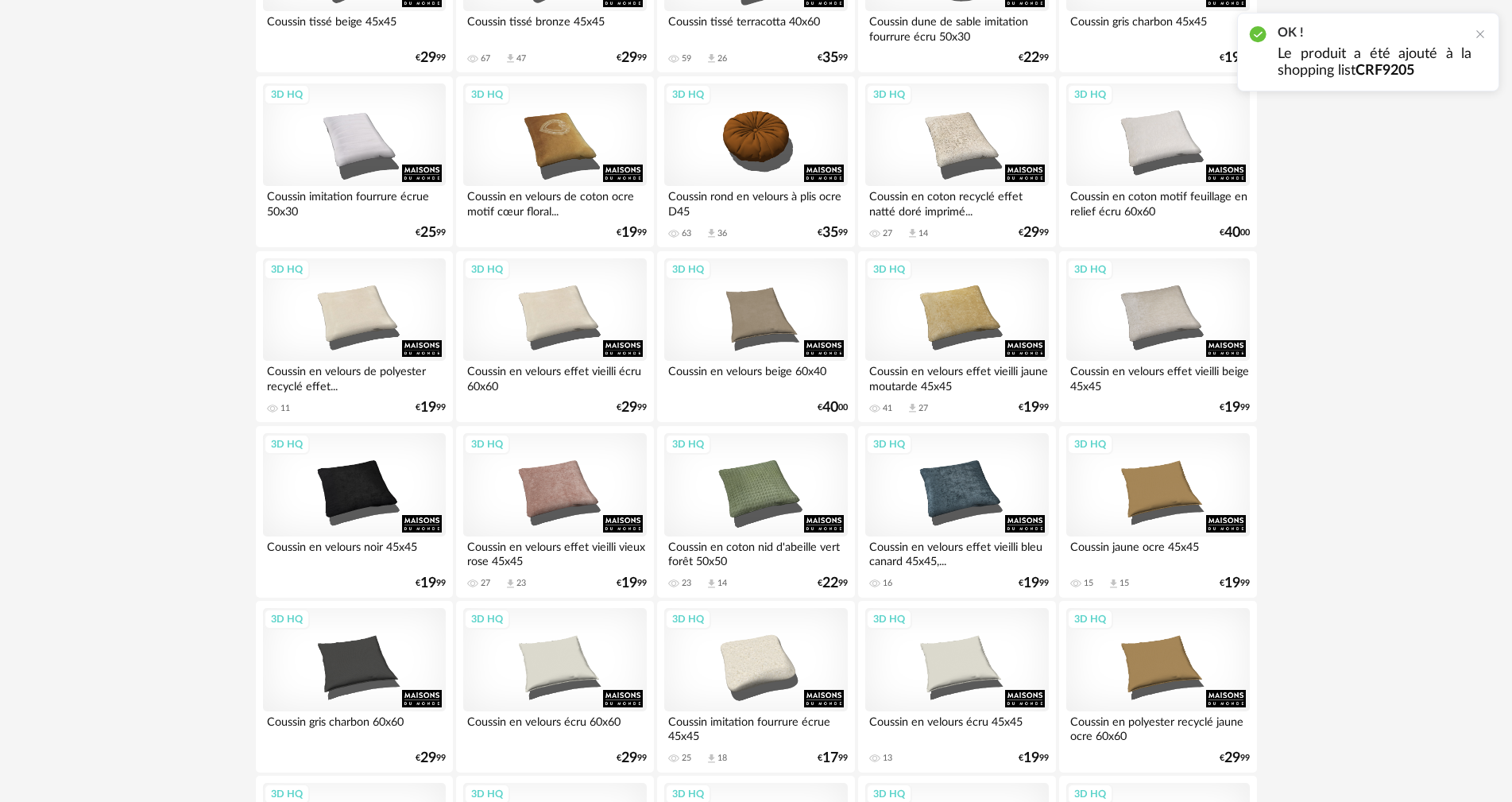 scroll, scrollTop: 1113, scrollLeft: 0, axis: vertical 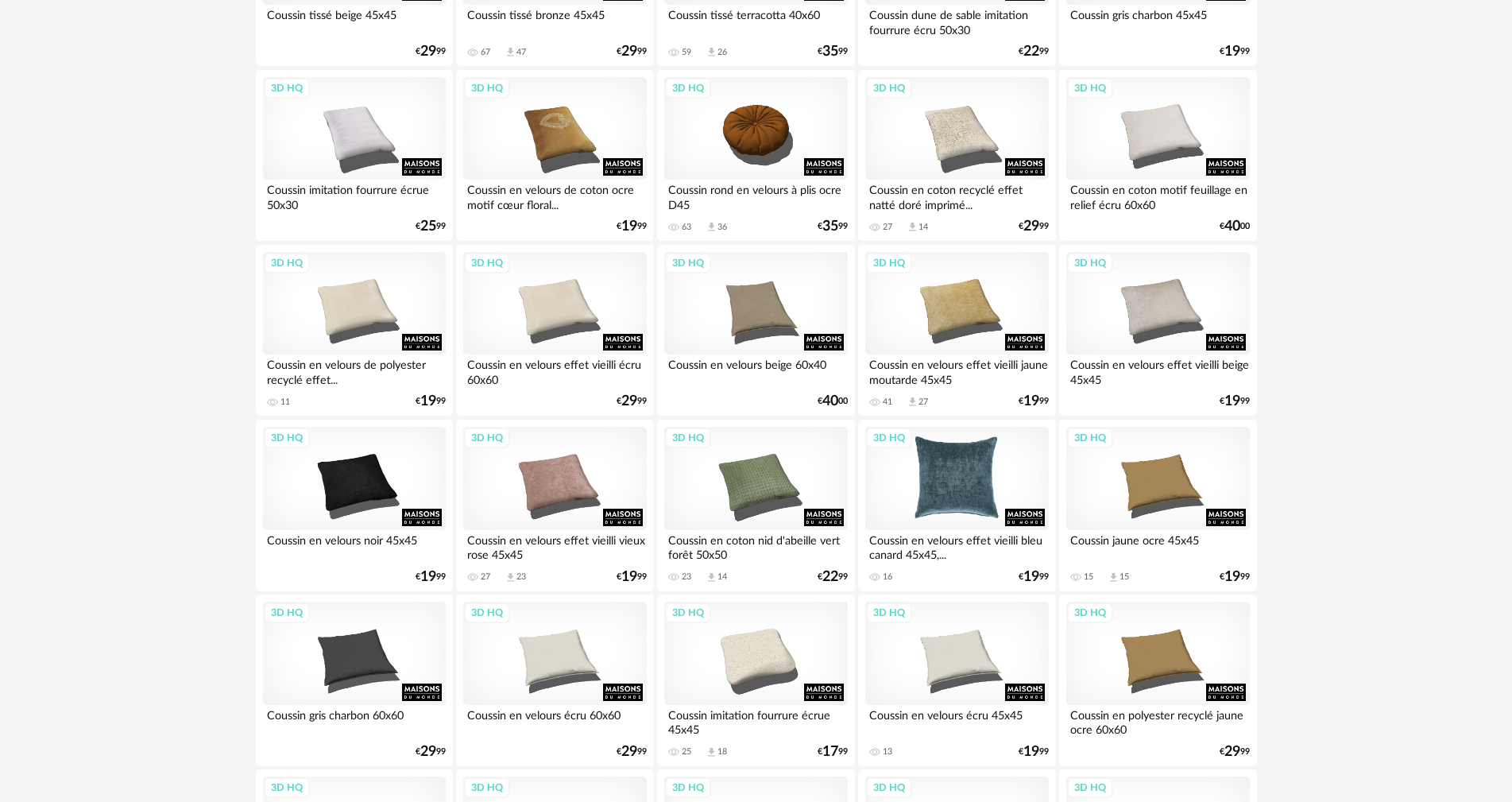 click on "3D HQ" at bounding box center (957, 478) 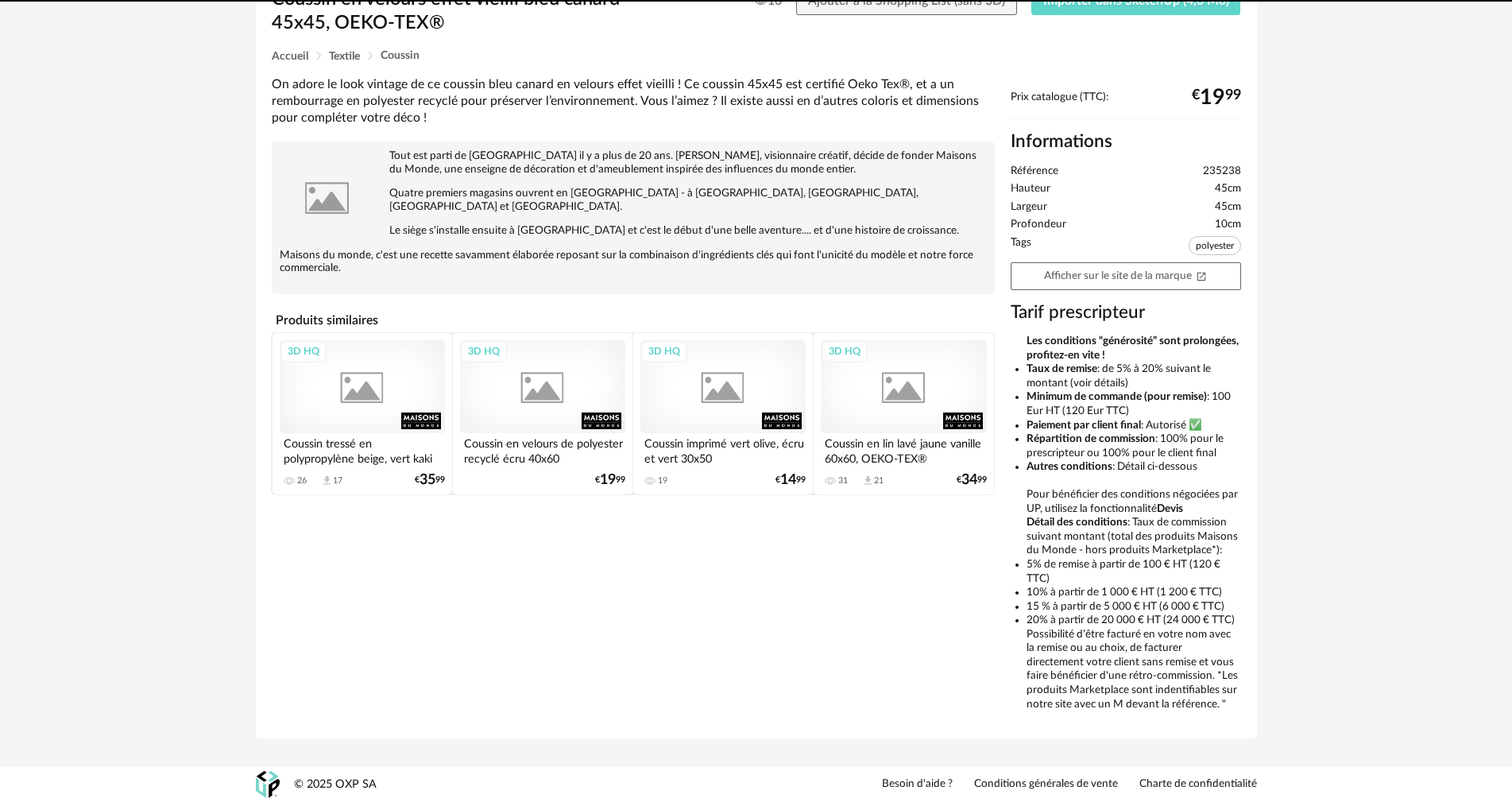 scroll, scrollTop: 0, scrollLeft: 0, axis: both 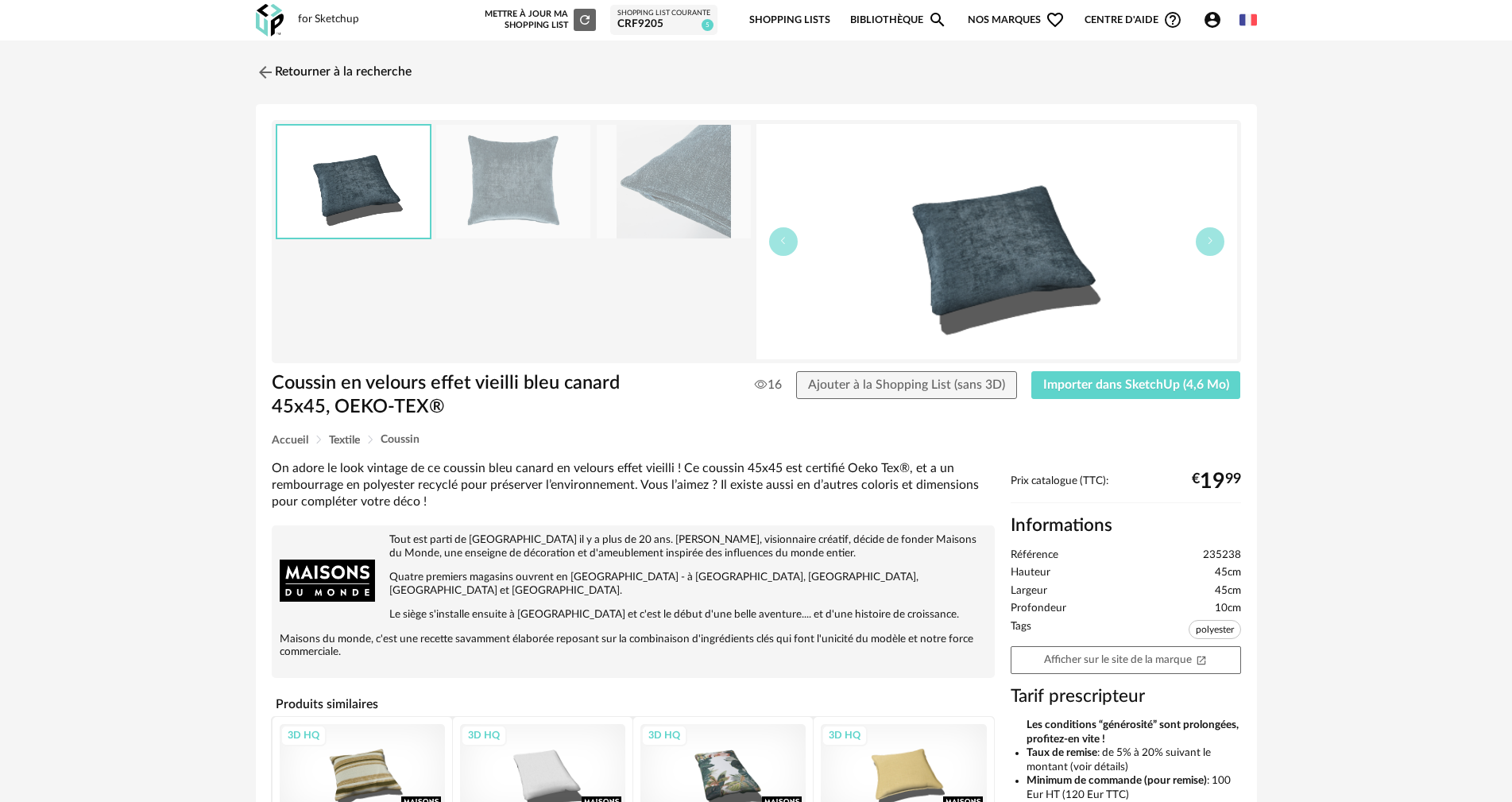 click at bounding box center [513, 181] 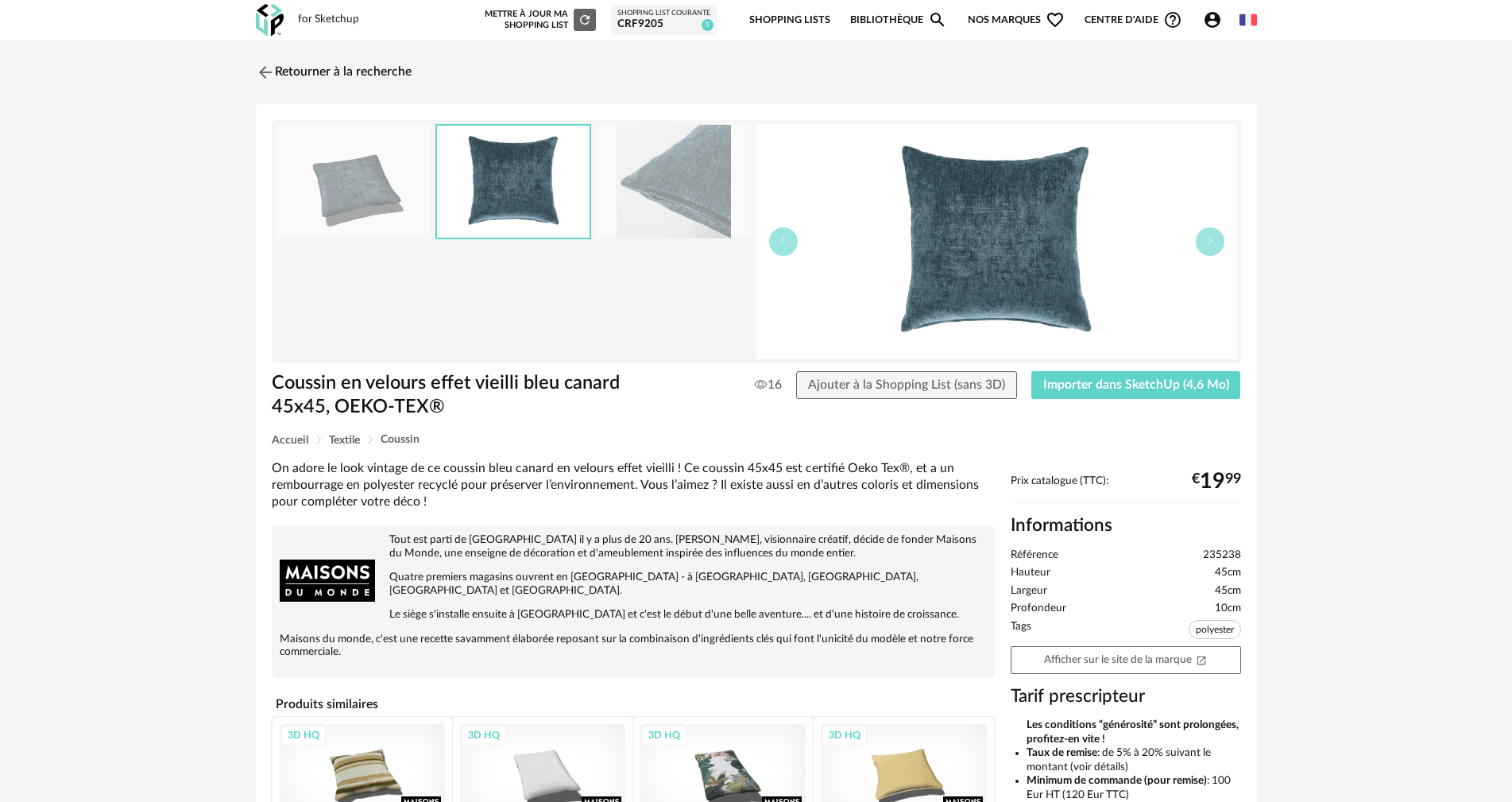 click at bounding box center (674, 181) 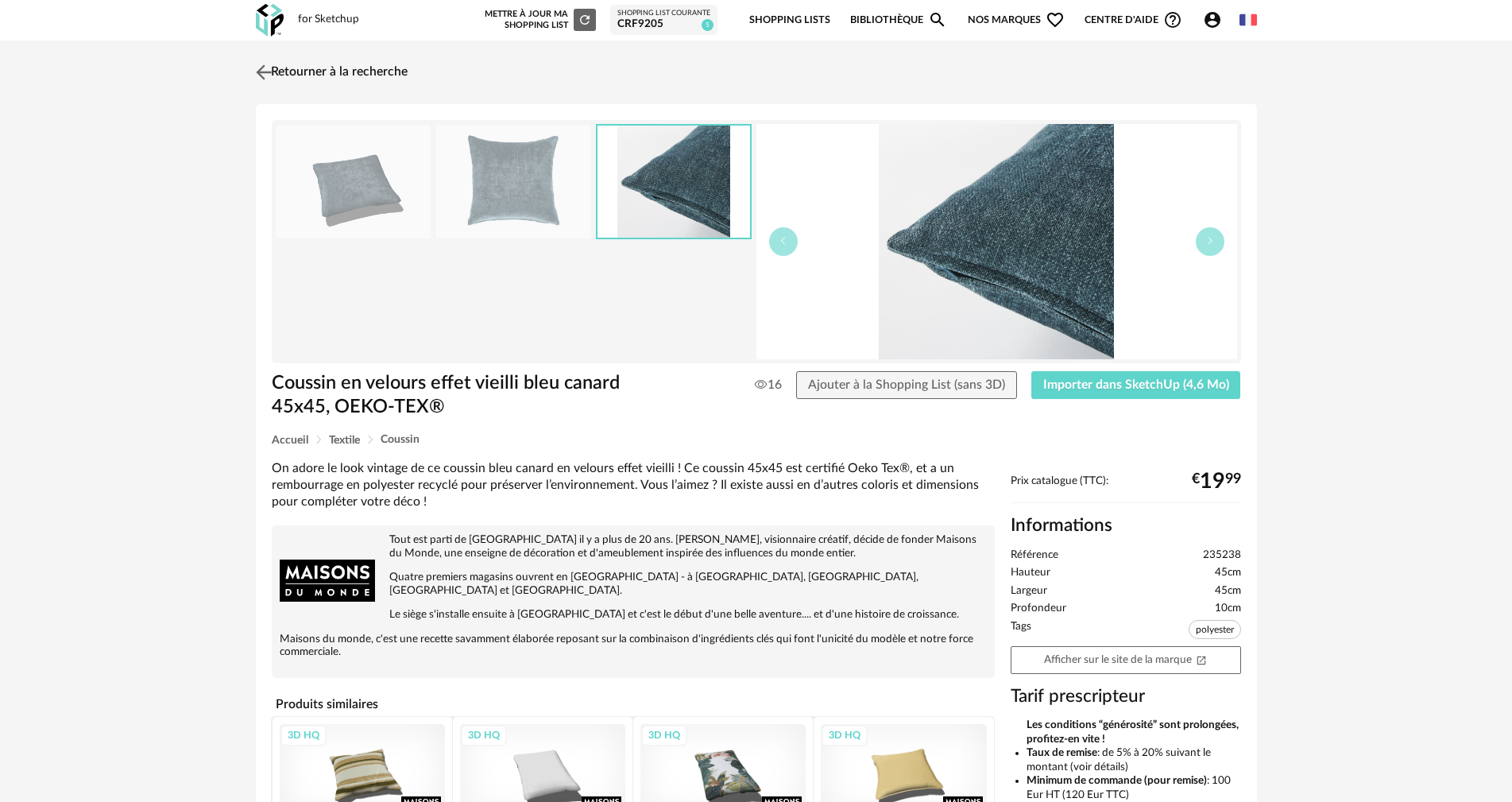 click at bounding box center (263, 72) 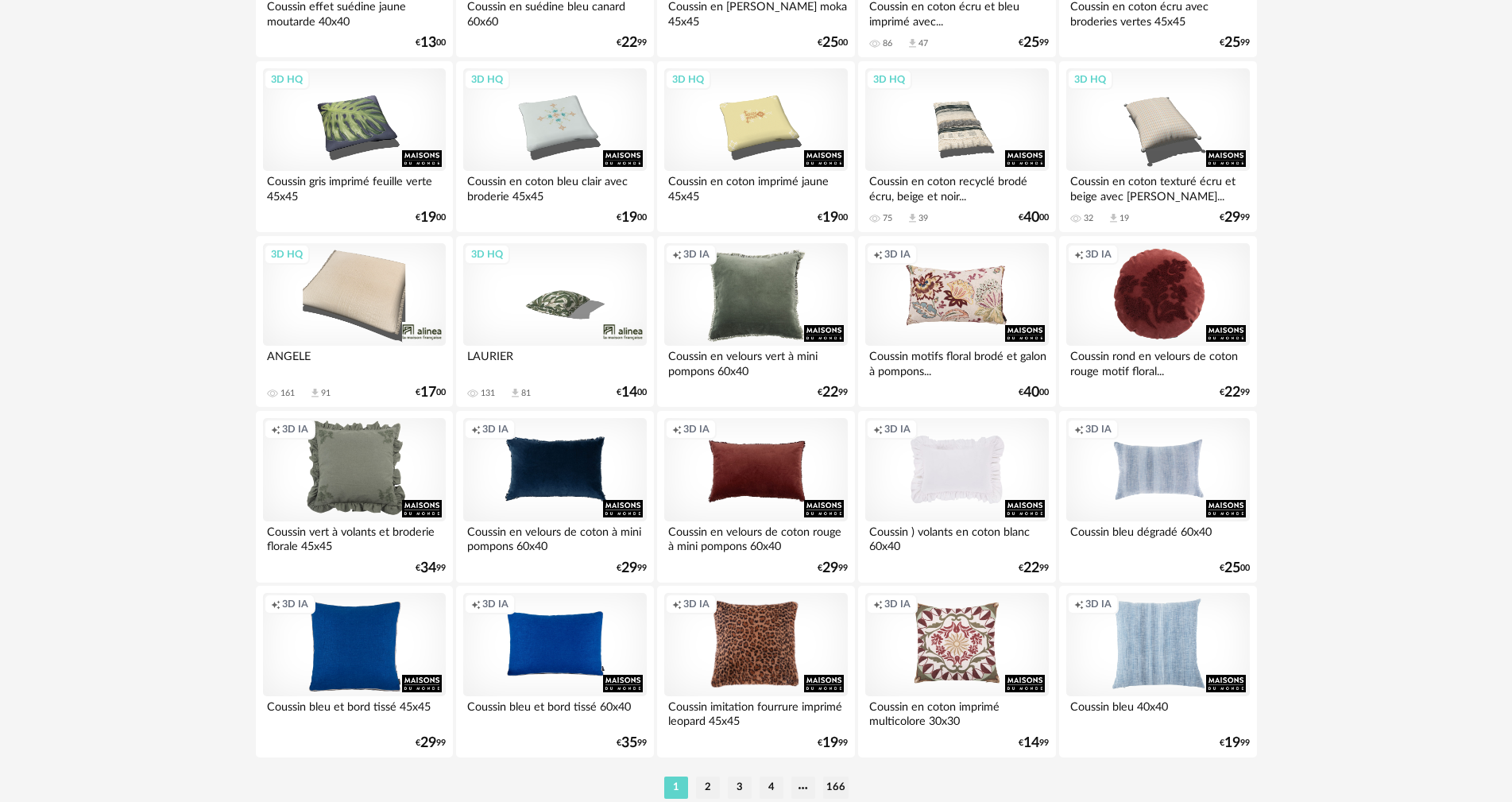 scroll, scrollTop: 3109, scrollLeft: 0, axis: vertical 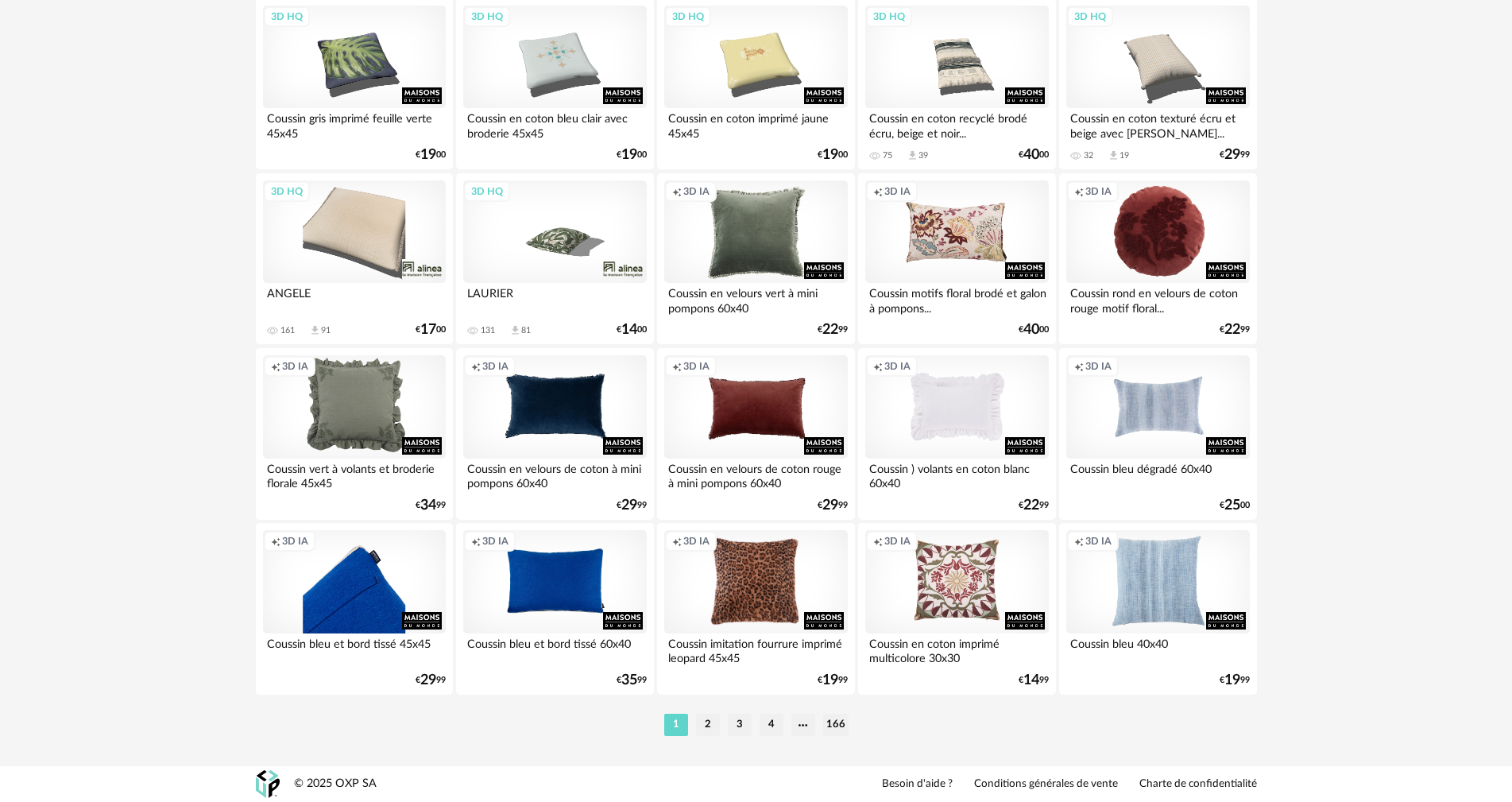 click on "Creation icon   3D IA" at bounding box center (354, 582) 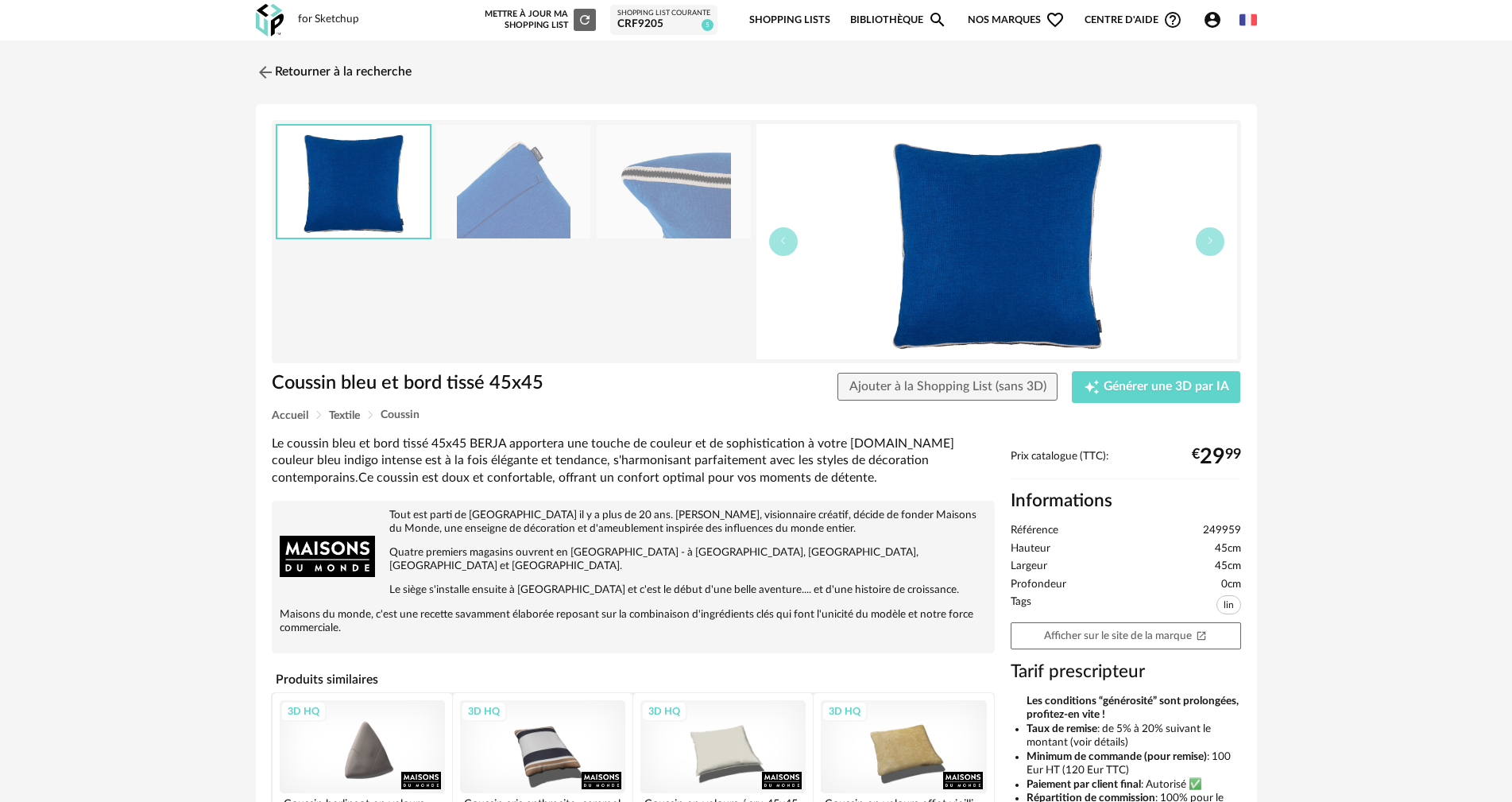 click at bounding box center (513, 181) 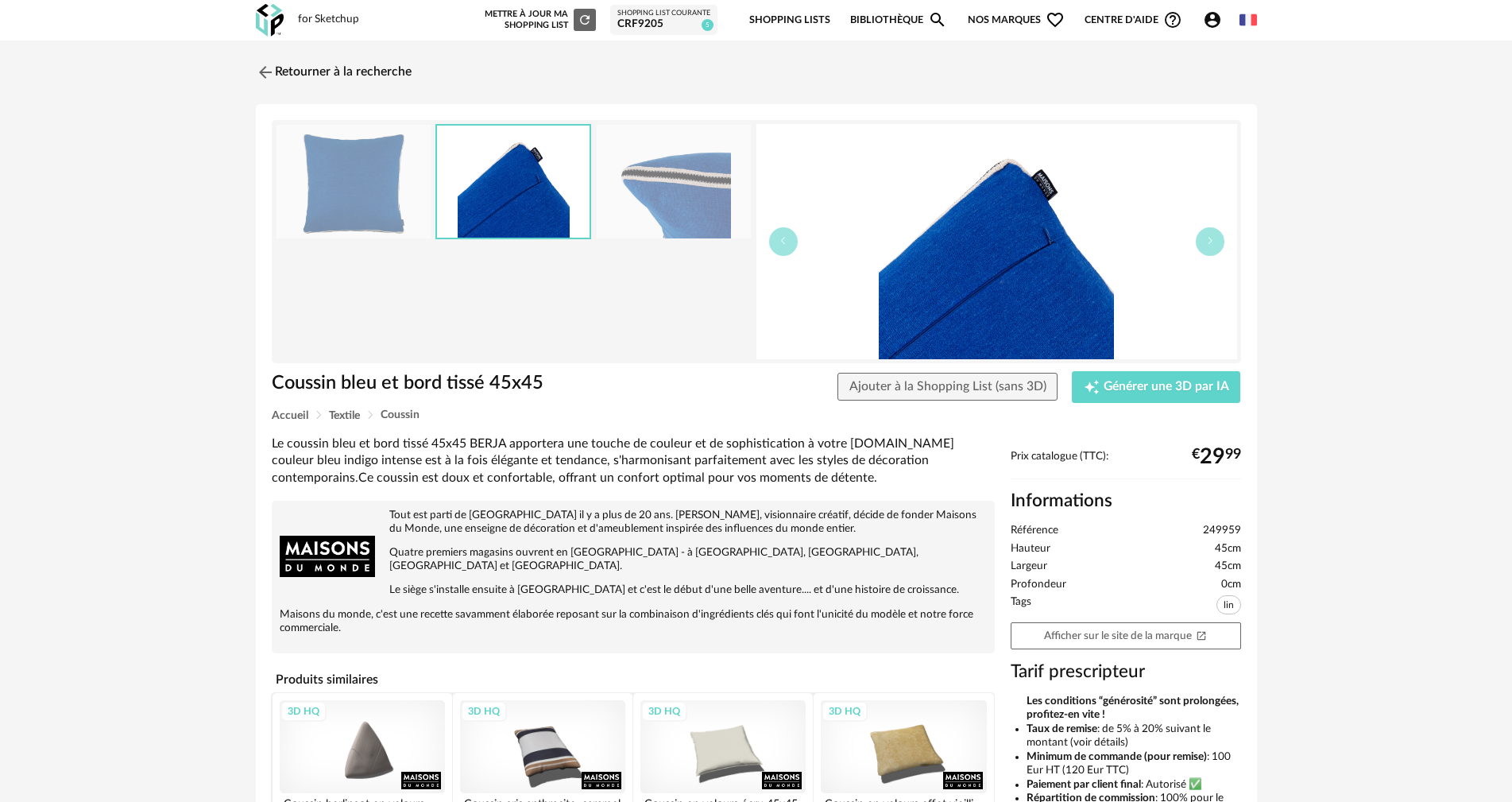 click at bounding box center [674, 181] 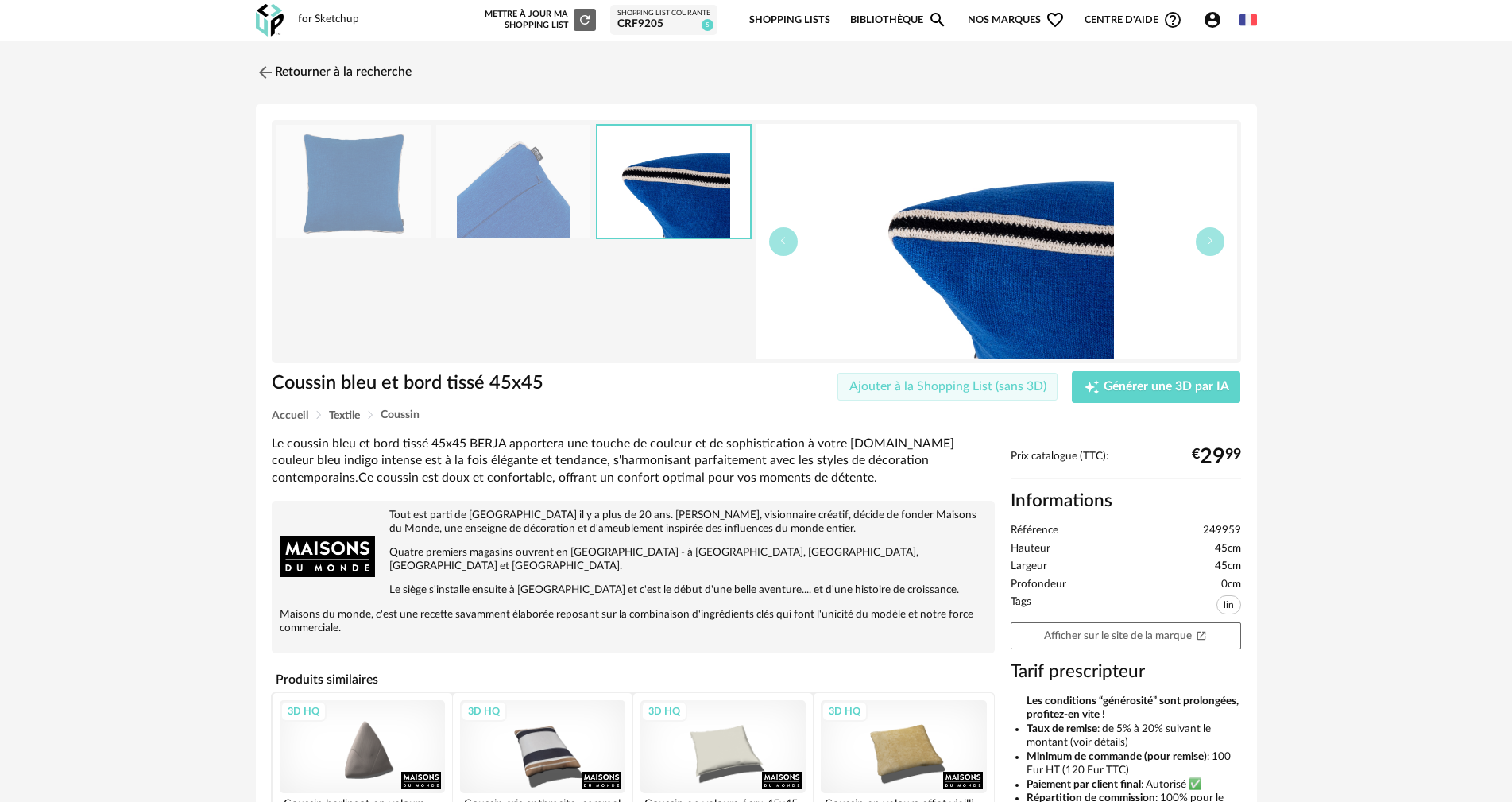 click on "Ajouter à la Shopping List (sans 3D)" at bounding box center [948, 387] 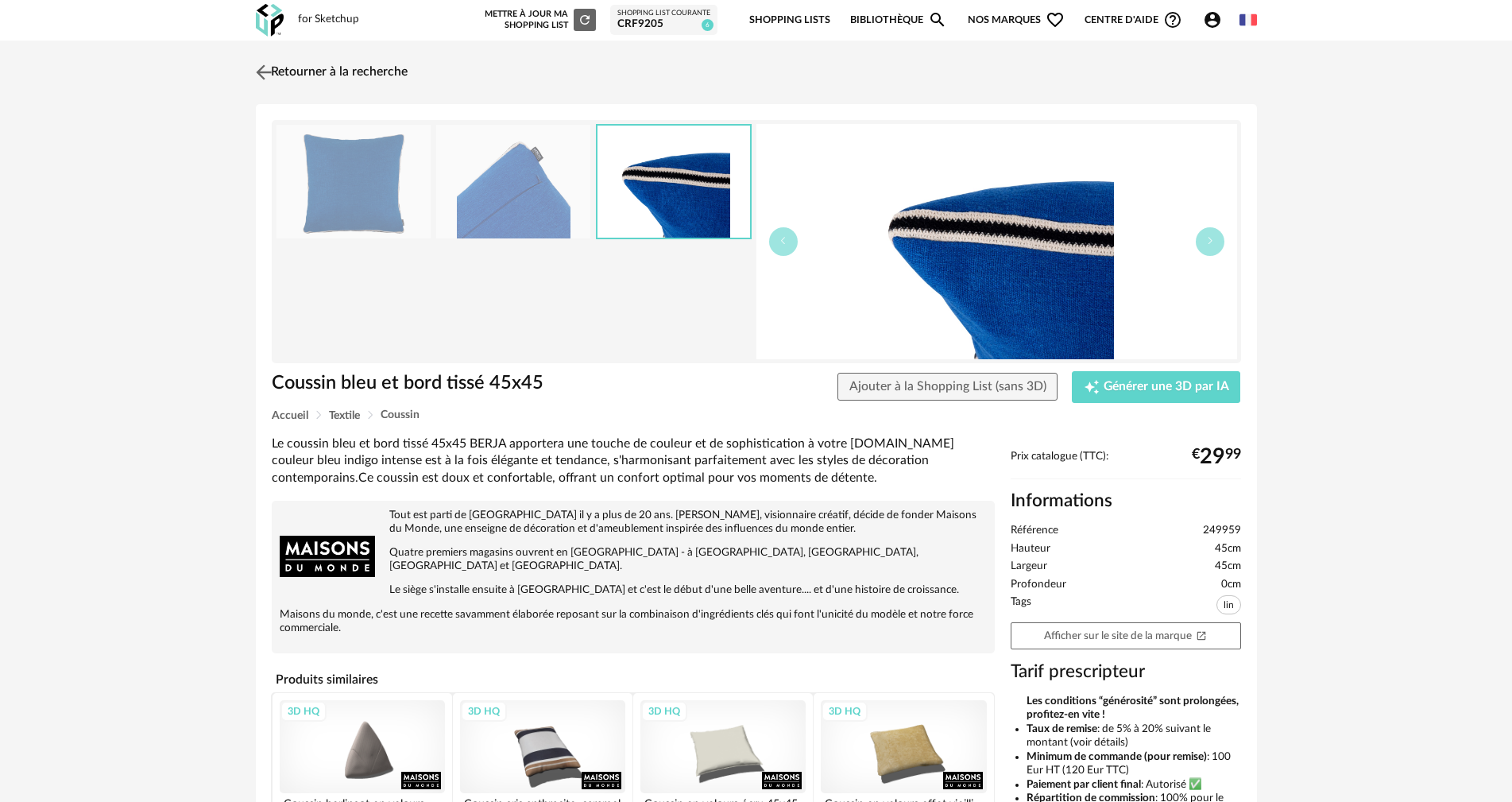 click on "Retourner à la recherche" at bounding box center [330, 72] 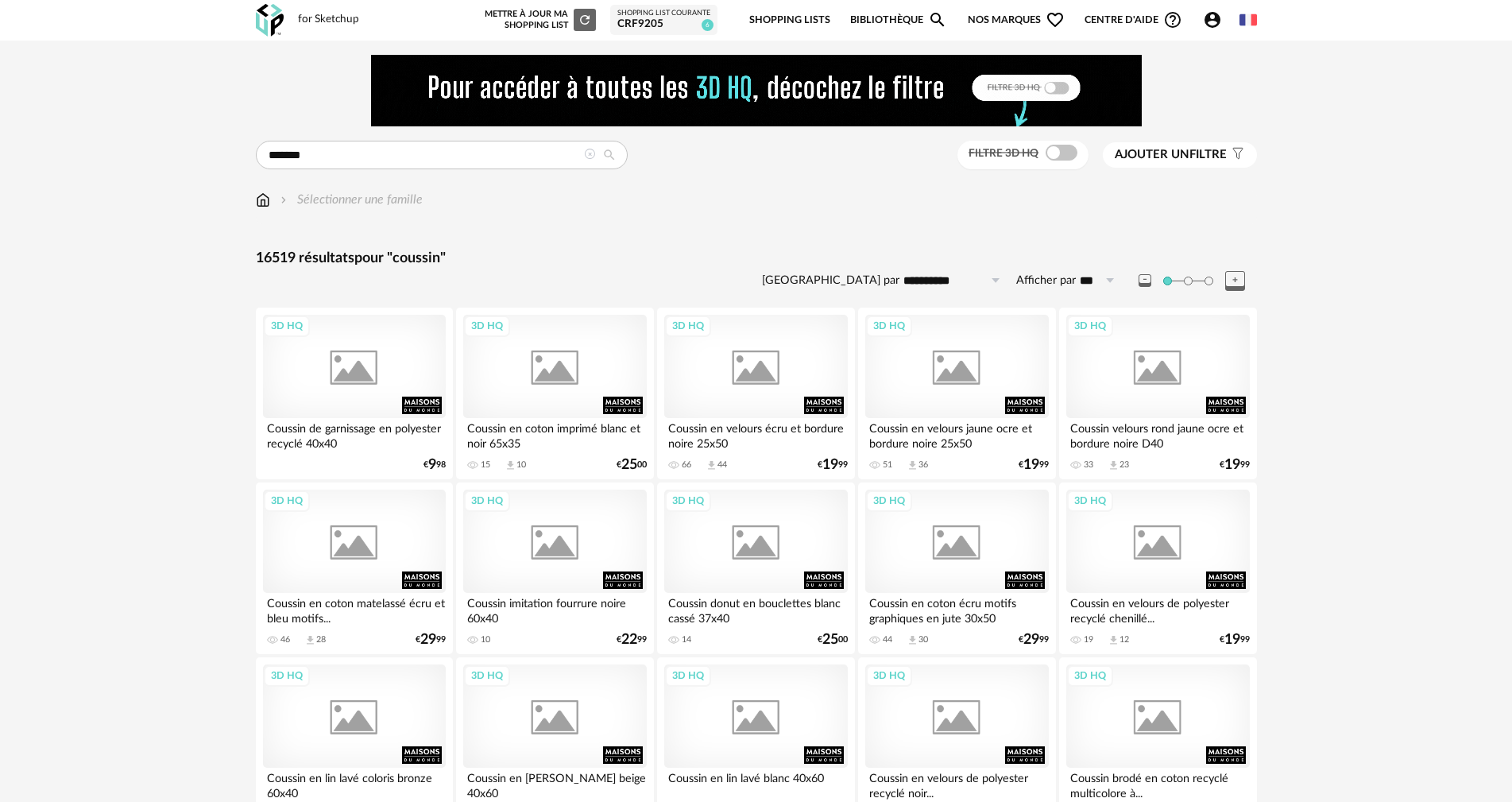 scroll, scrollTop: 3109, scrollLeft: 0, axis: vertical 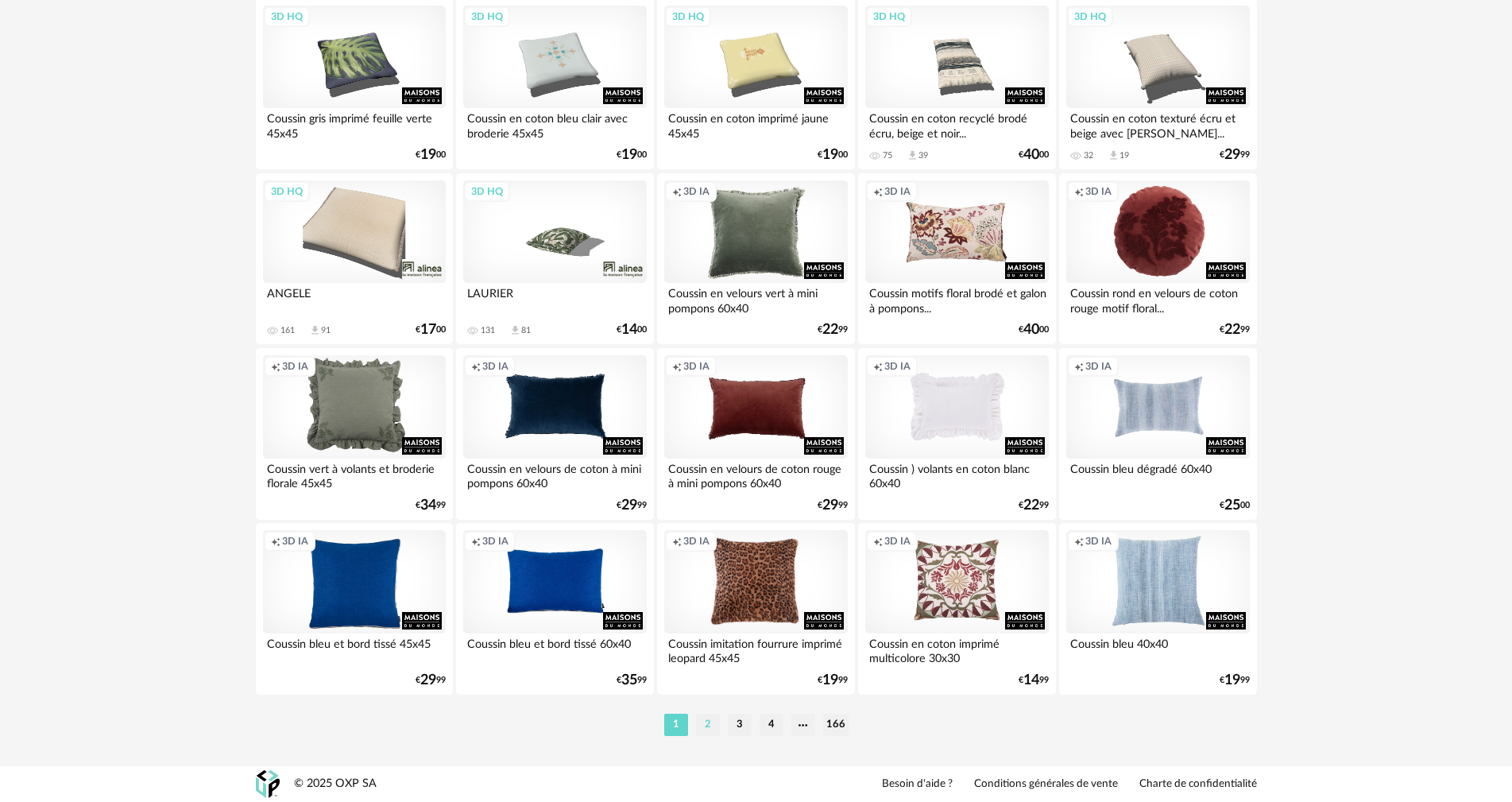 click on "2" at bounding box center [708, 725] 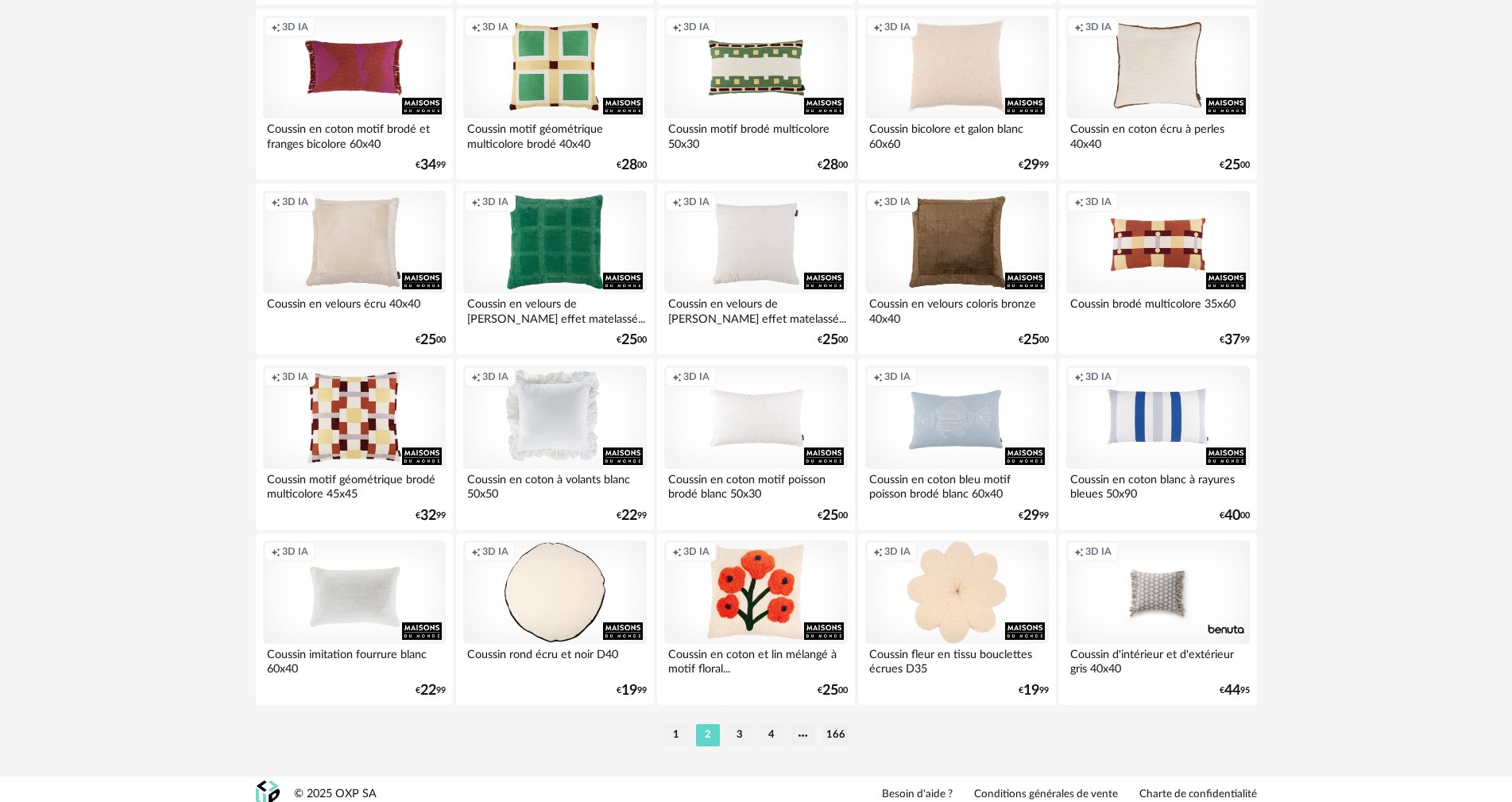 scroll, scrollTop: 3109, scrollLeft: 0, axis: vertical 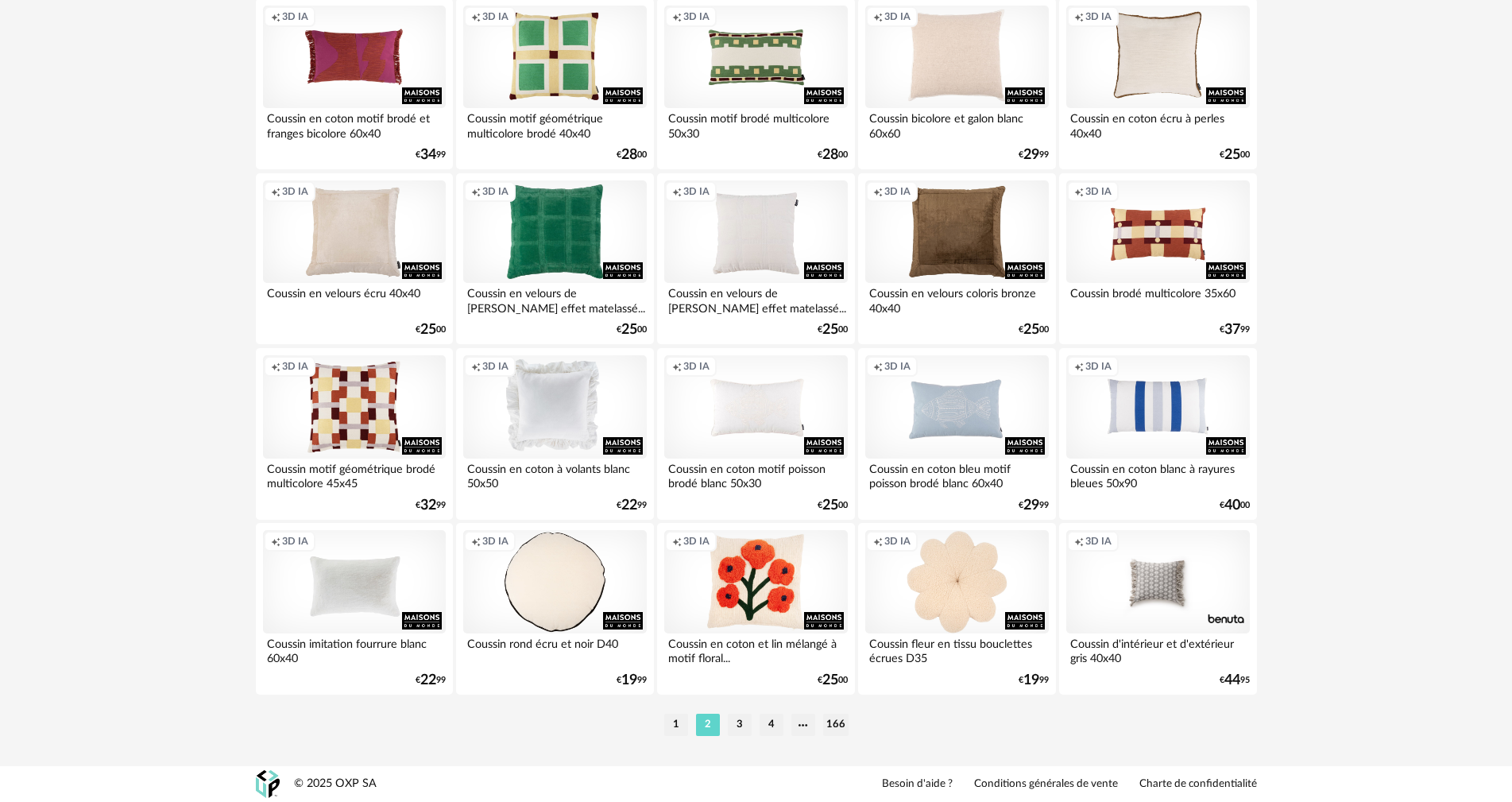 click on "3" at bounding box center (740, 725) 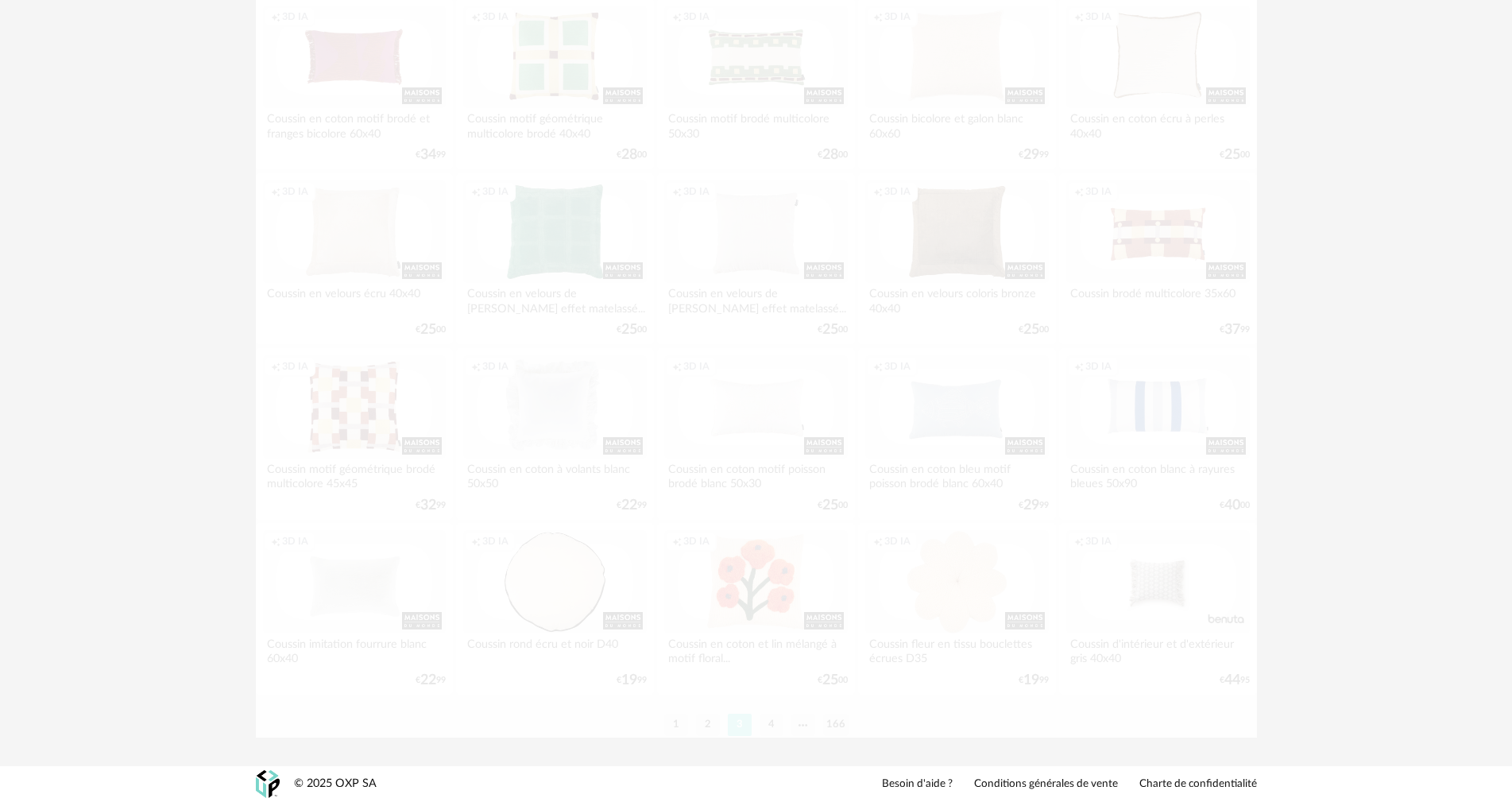 scroll, scrollTop: 0, scrollLeft: 0, axis: both 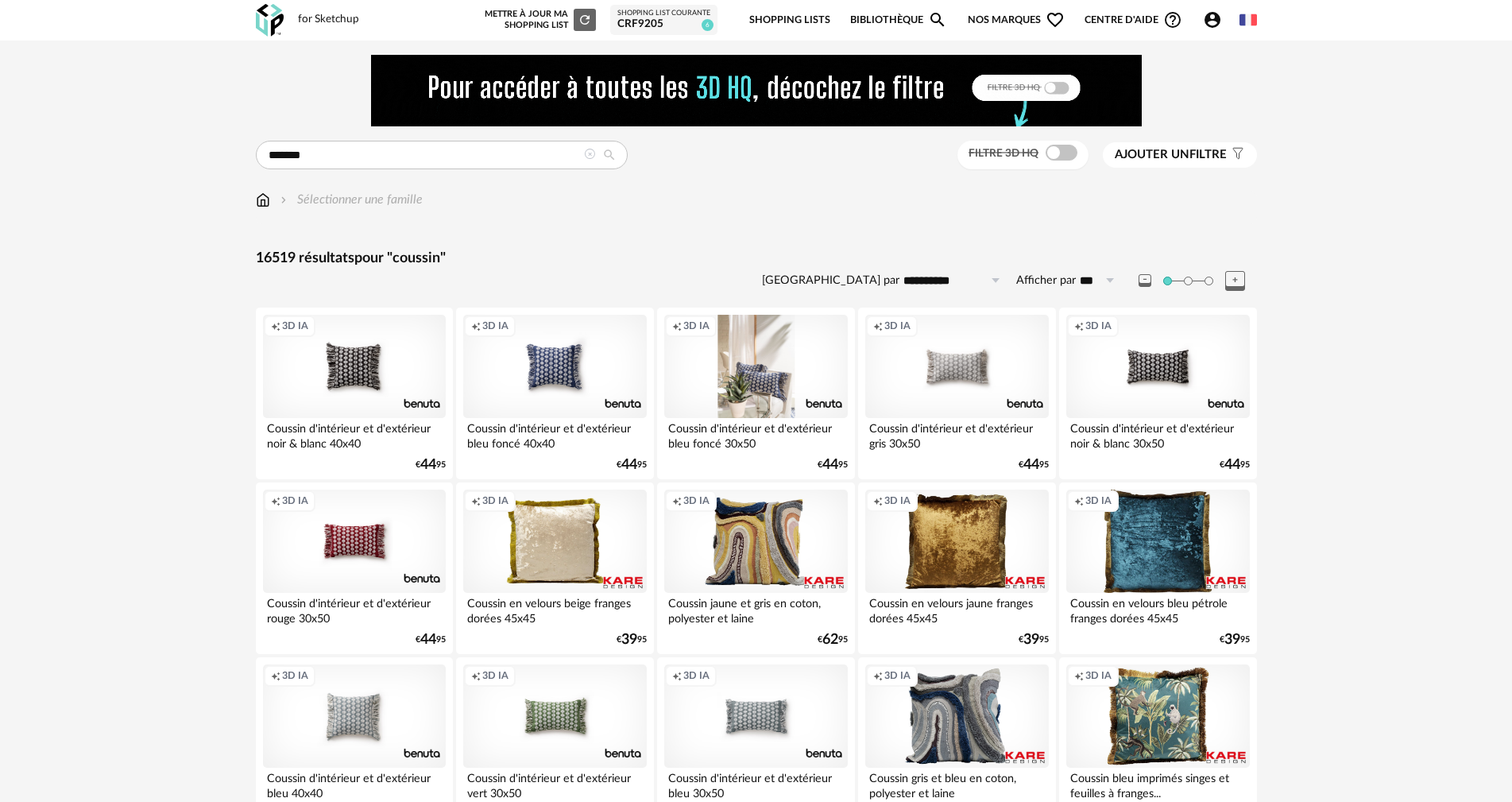 click on "Creation icon   3D IA" at bounding box center (756, 366) 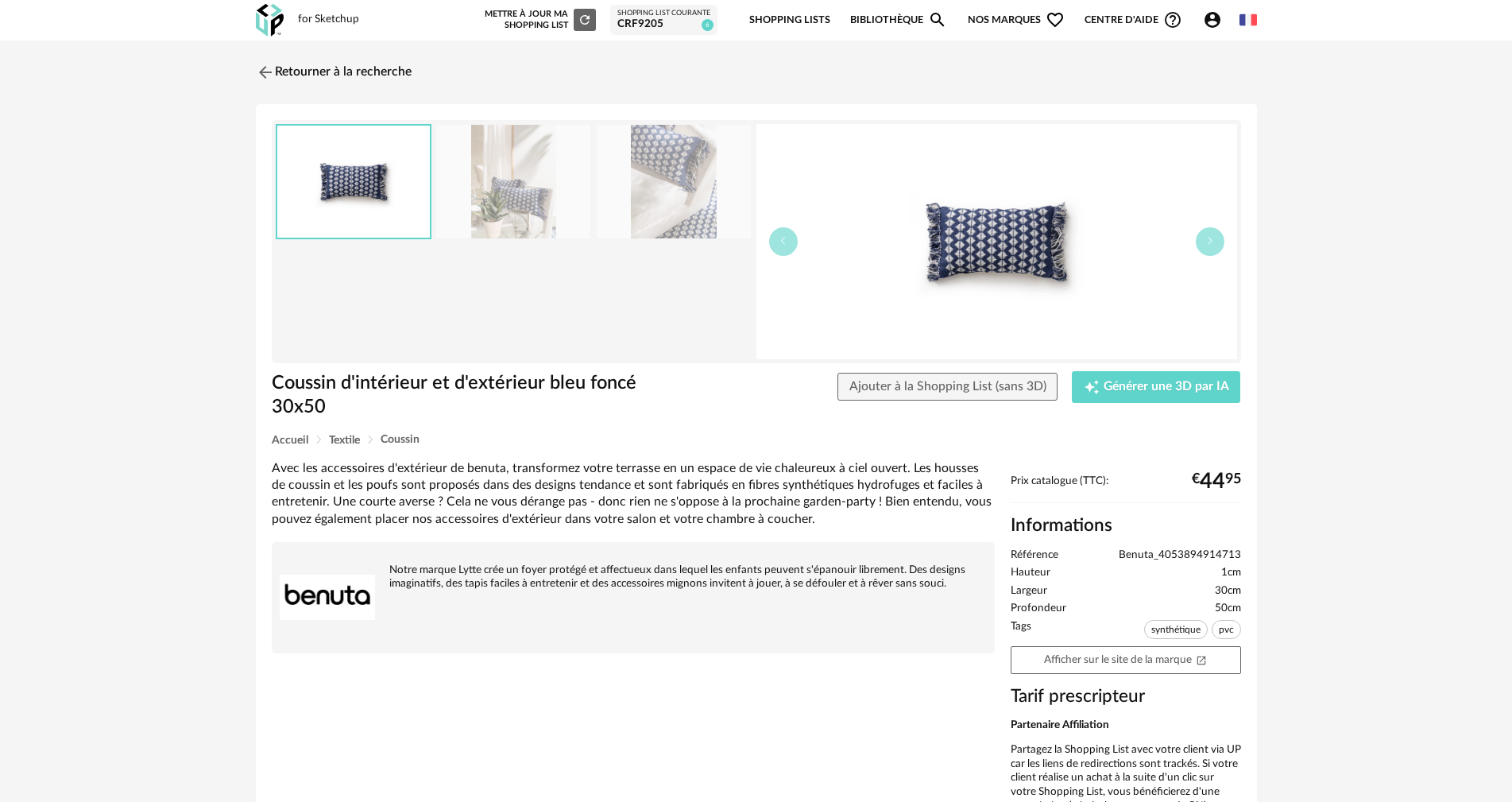 click at bounding box center (513, 181) 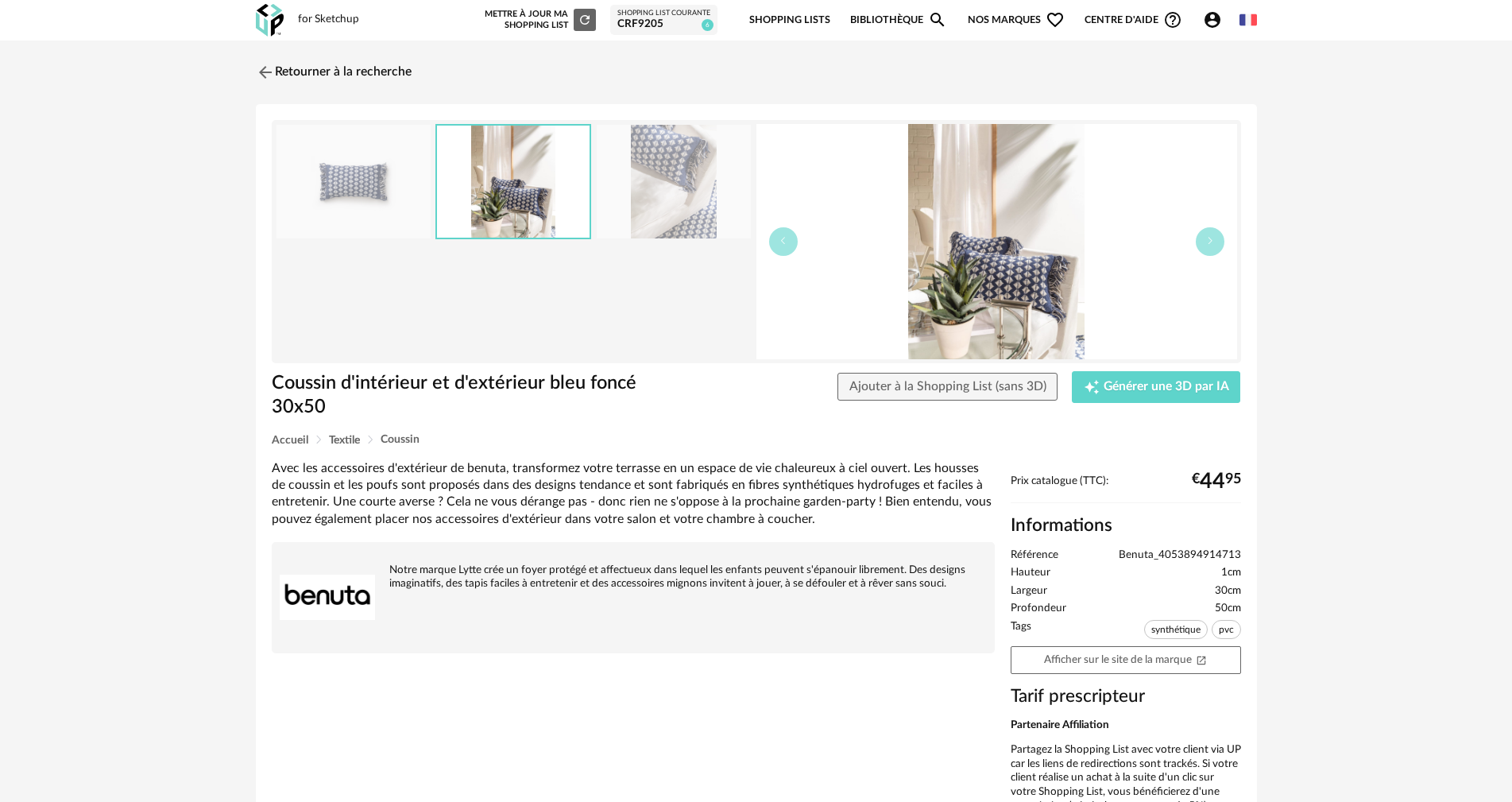 click at bounding box center [674, 181] 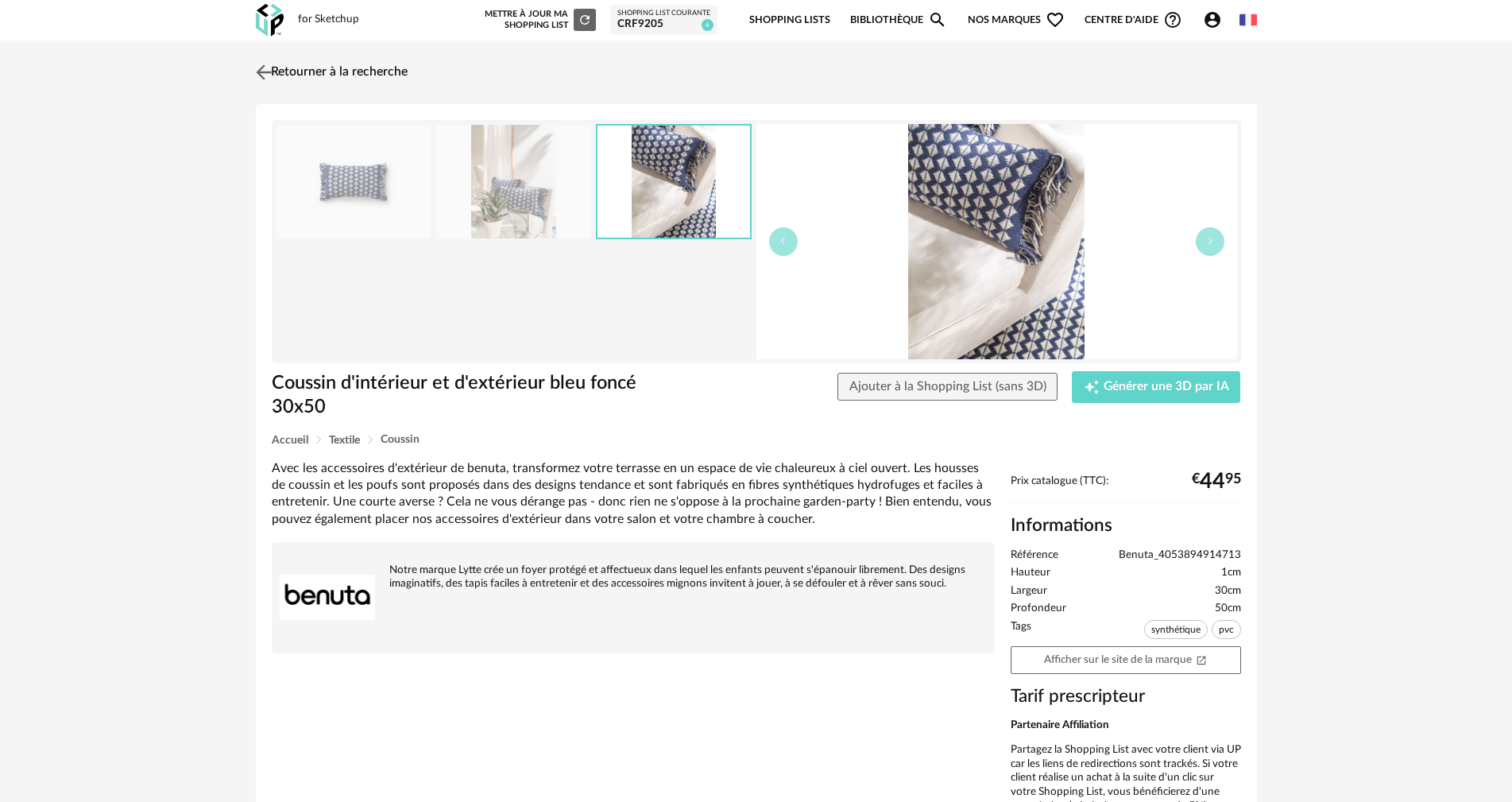 click on "Retourner à la recherche" at bounding box center [330, 72] 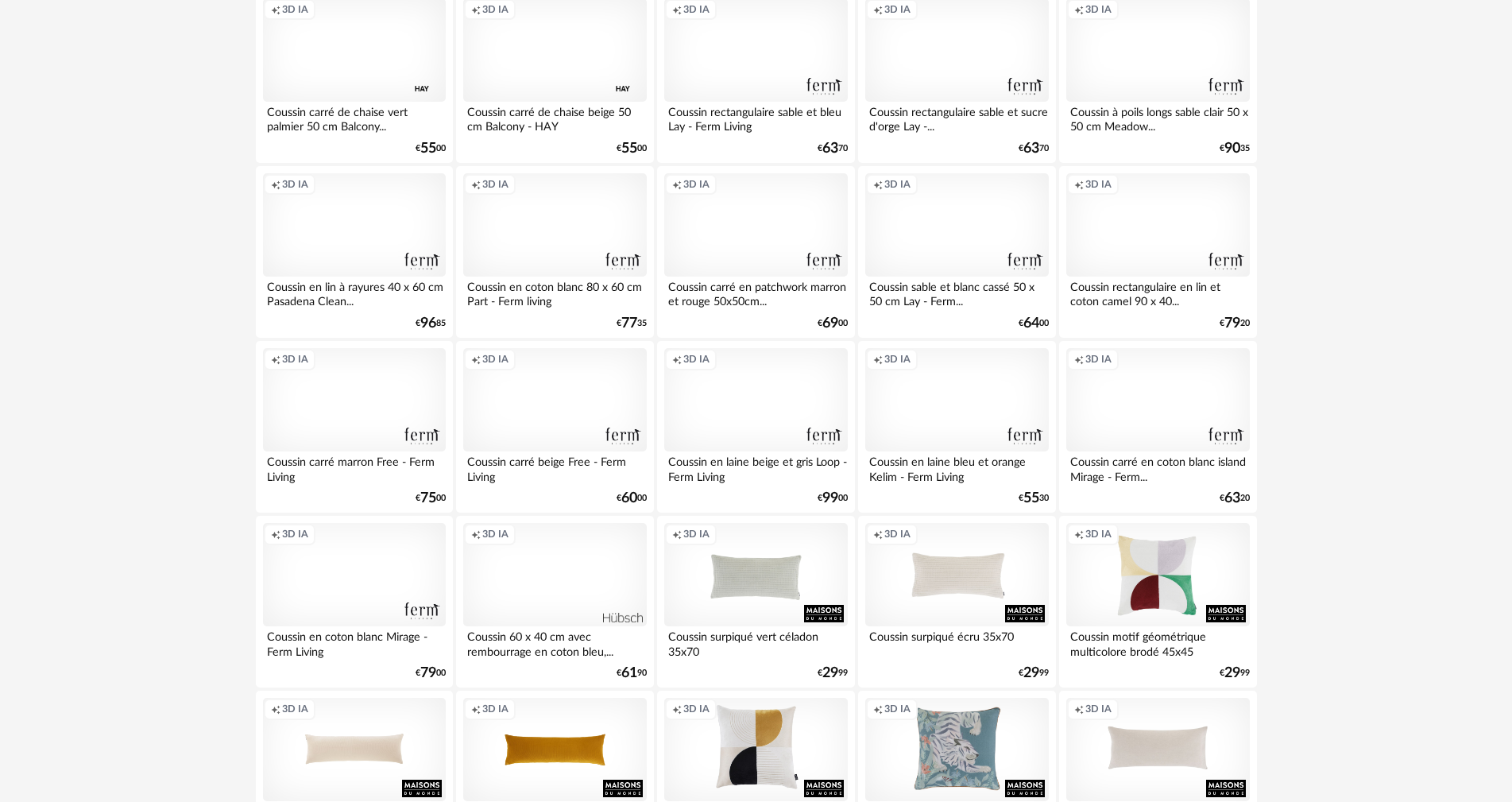 scroll, scrollTop: 1749, scrollLeft: 0, axis: vertical 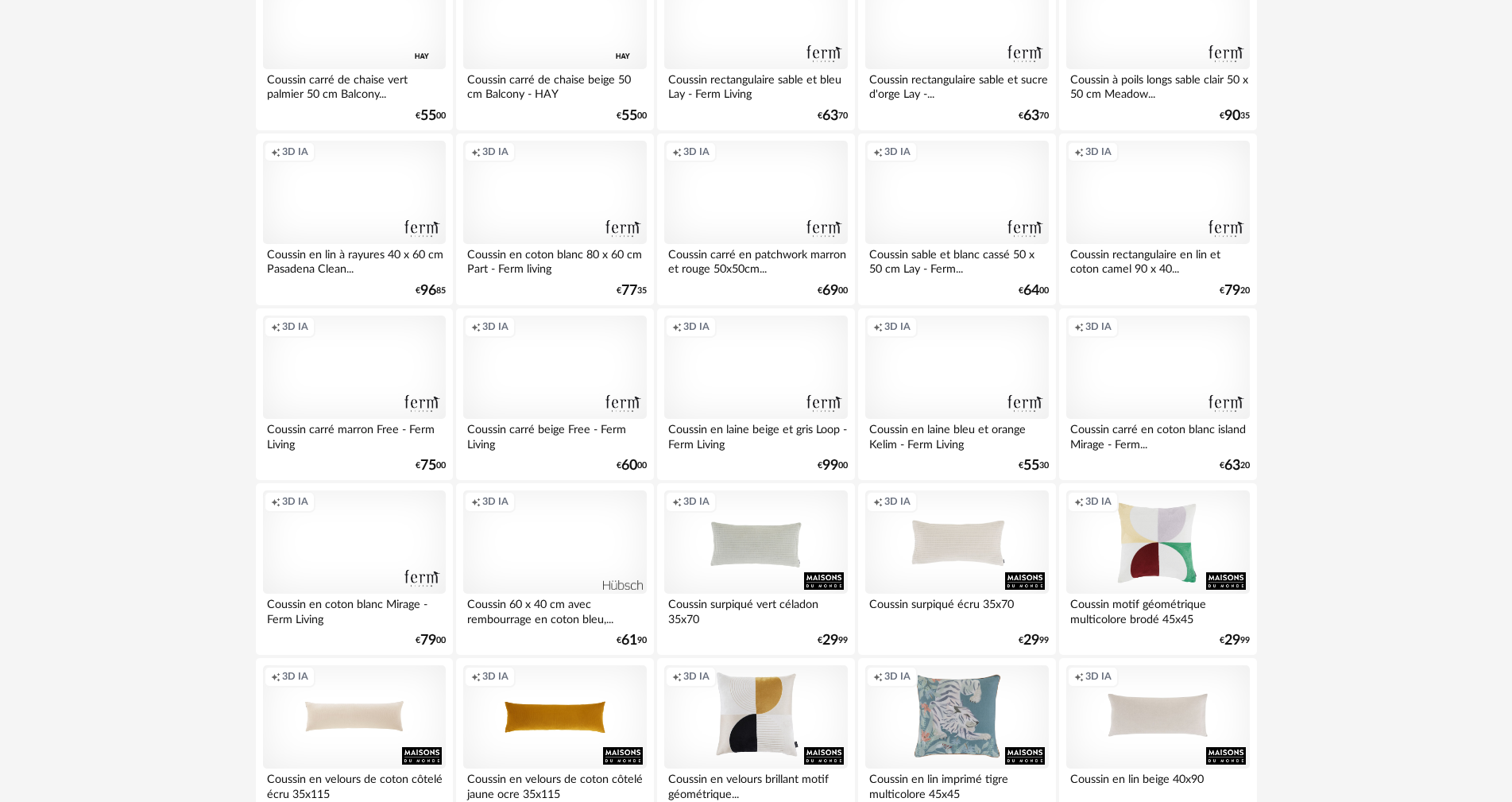 click on "Creation icon   3D IA" at bounding box center (957, 367) 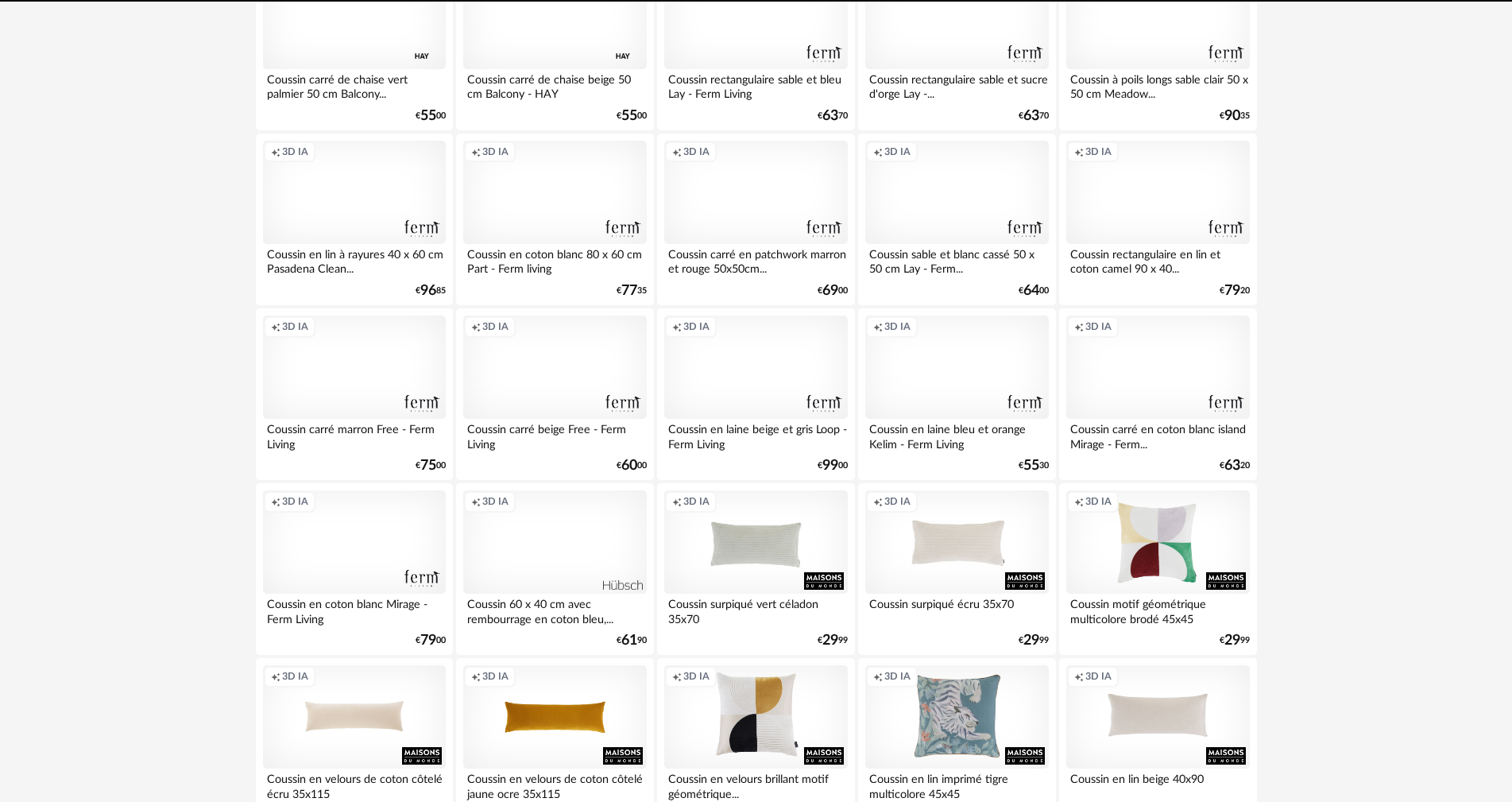 scroll, scrollTop: 0, scrollLeft: 0, axis: both 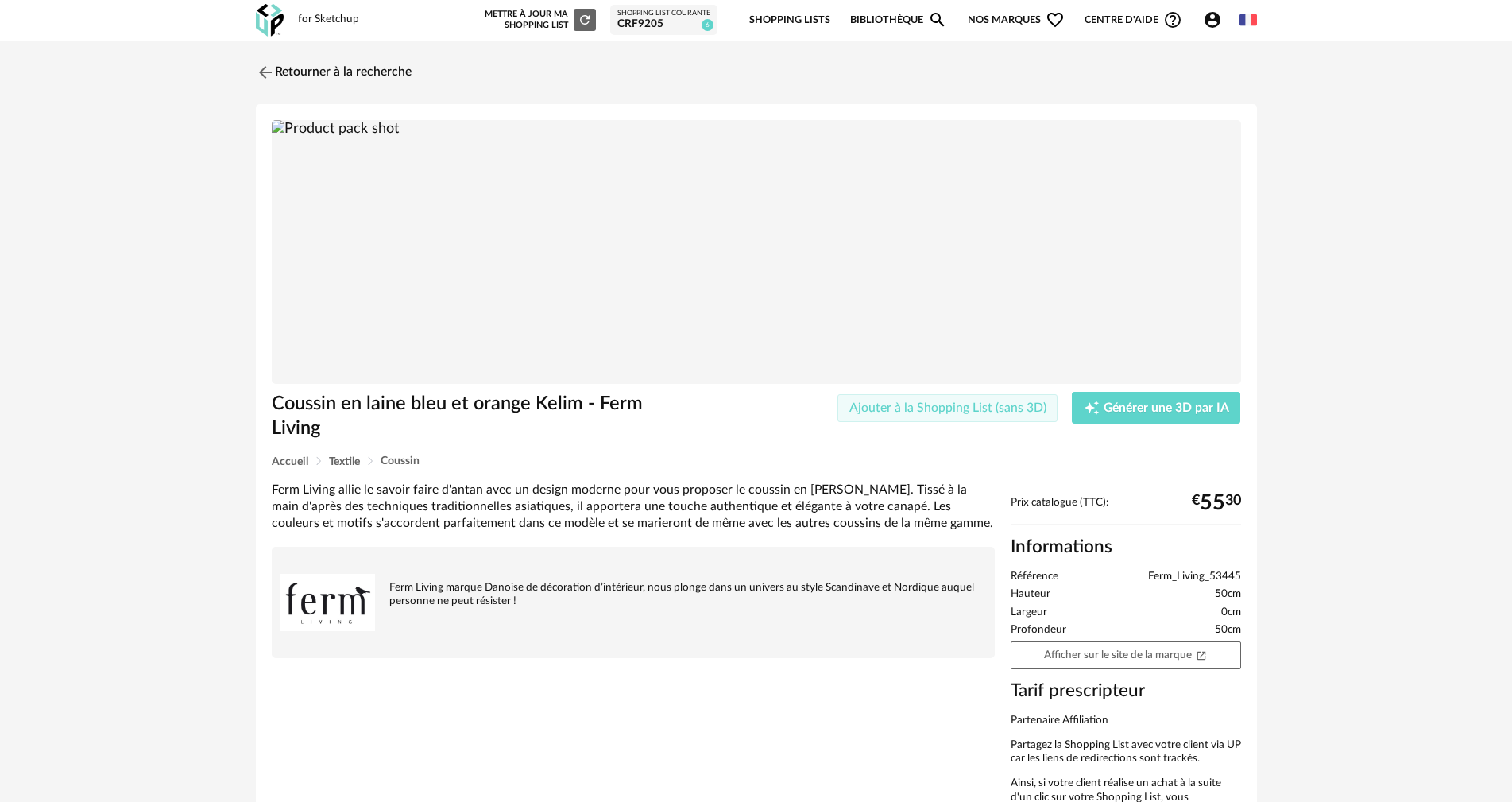 click on "Ajouter à la Shopping List (sans 3D)" at bounding box center [948, 408] 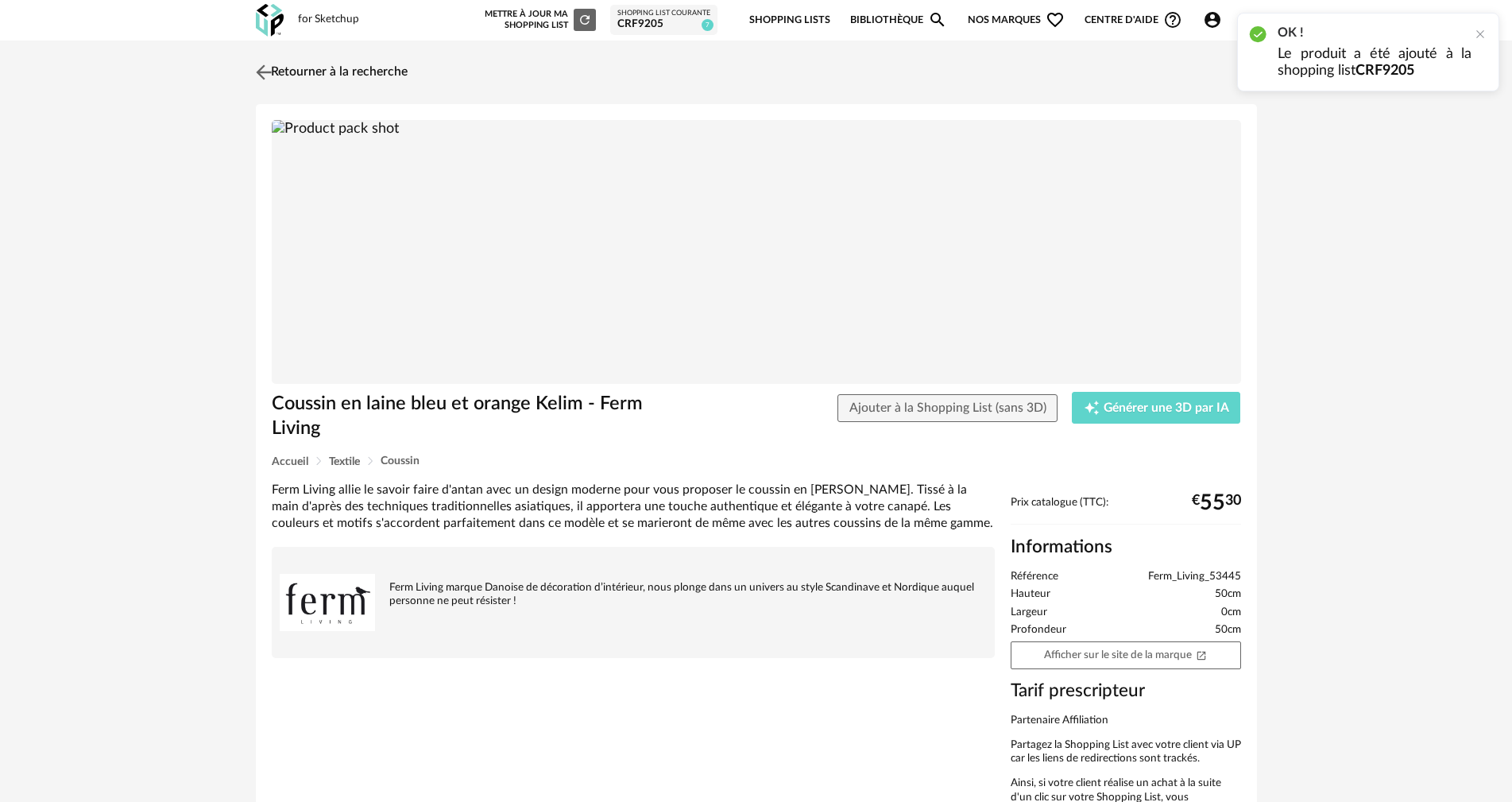 click at bounding box center (263, 72) 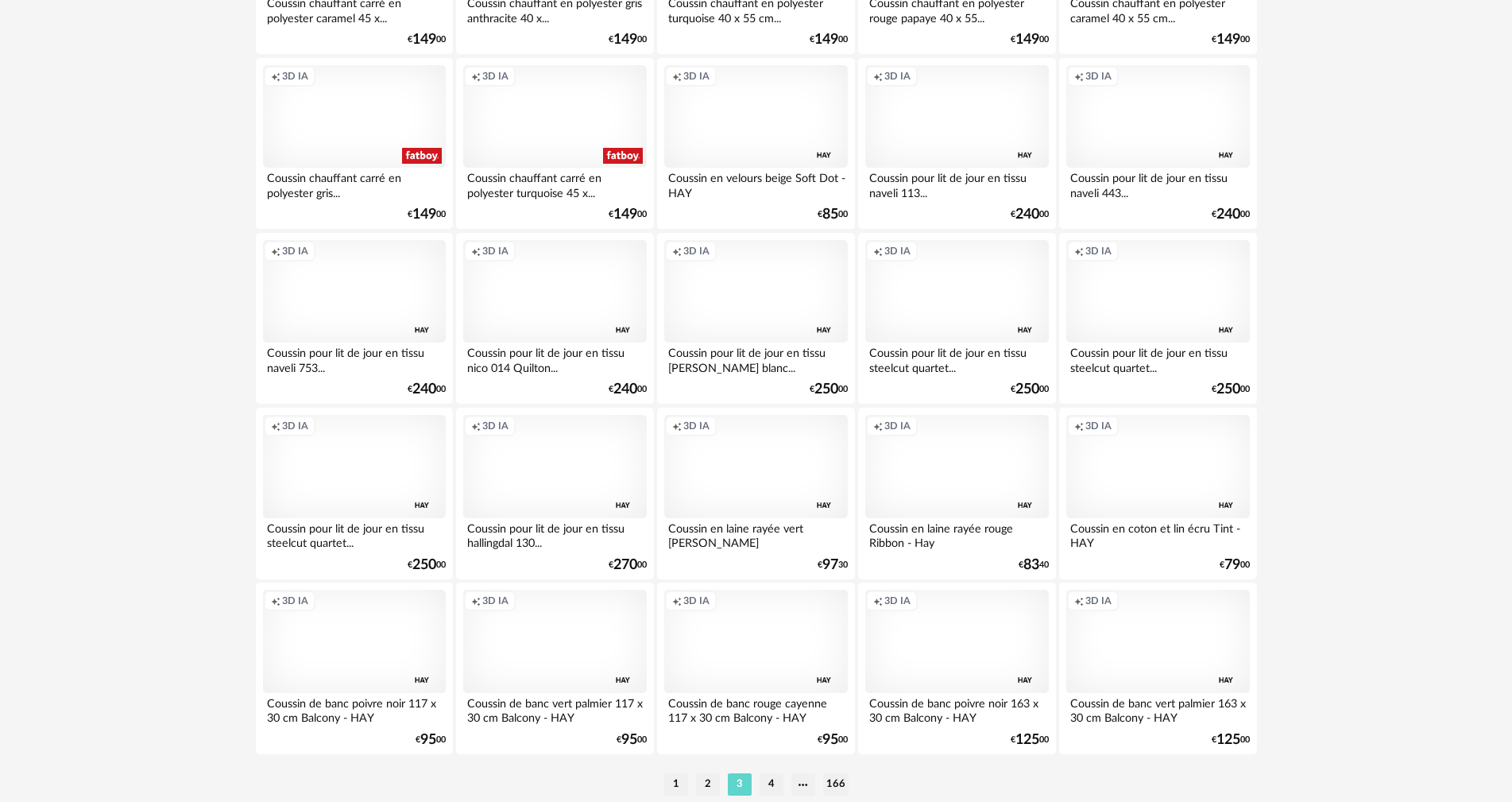 scroll, scrollTop: 3109, scrollLeft: 0, axis: vertical 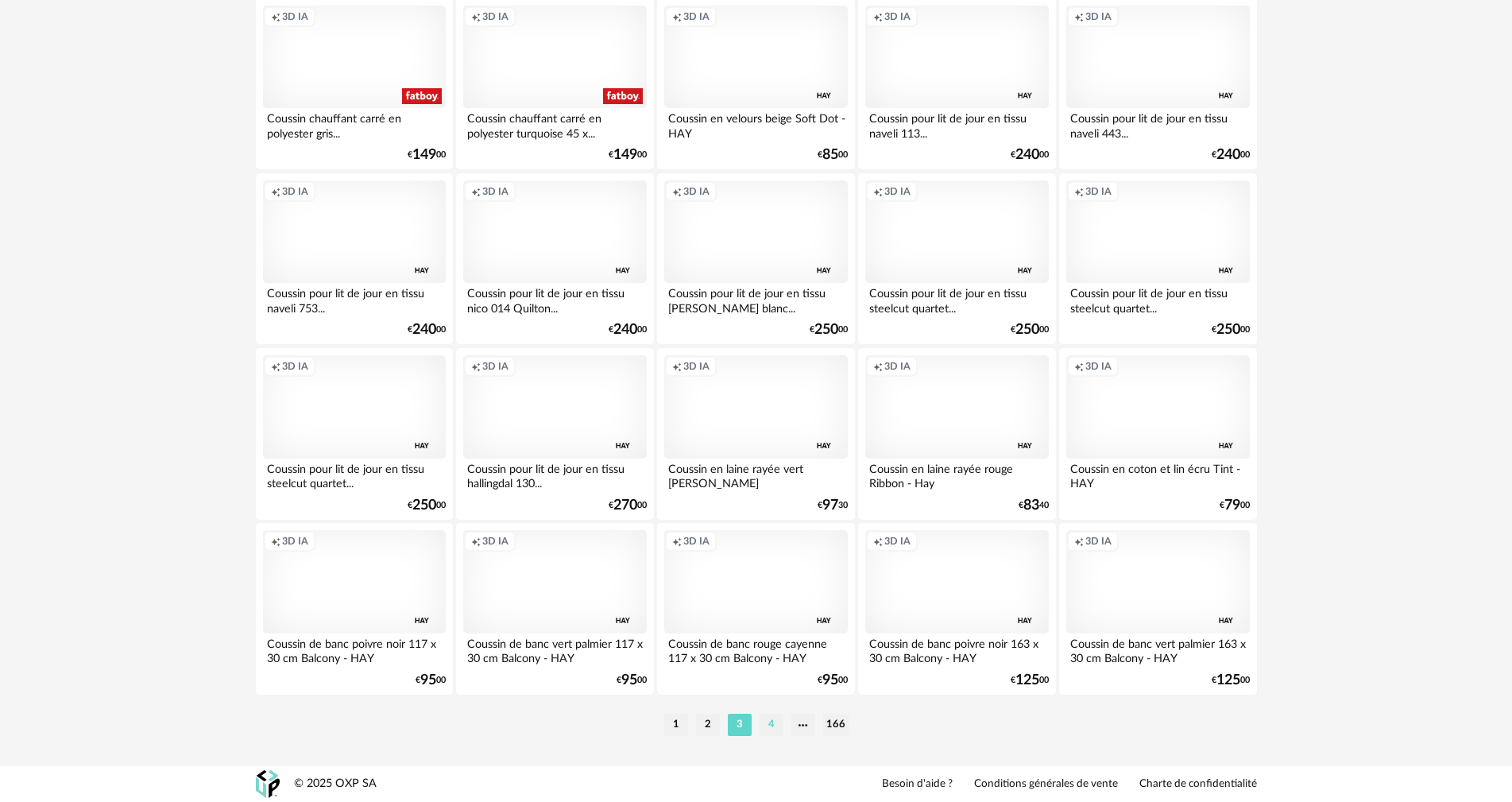 click on "4" at bounding box center (771, 725) 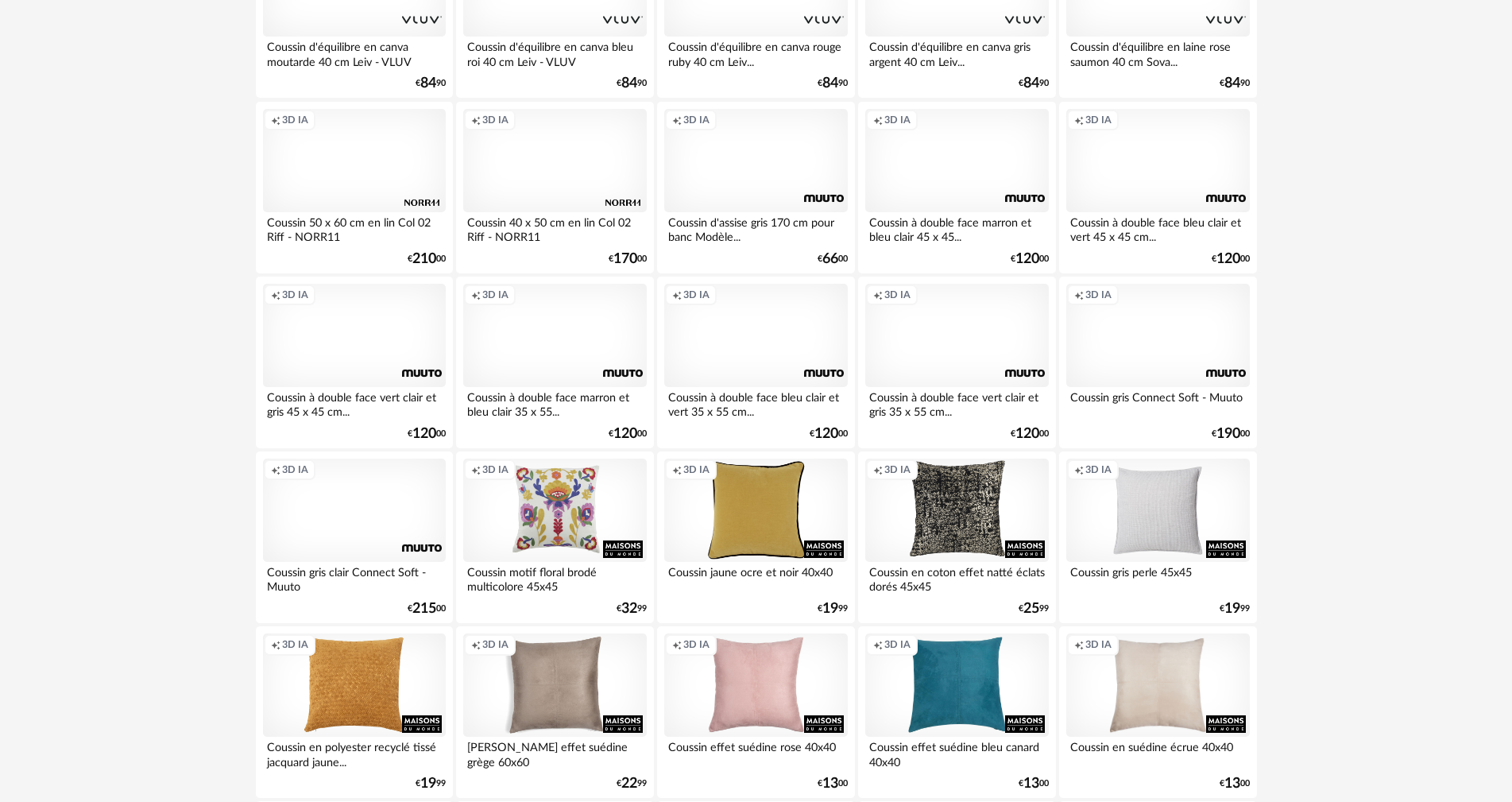 scroll, scrollTop: 0, scrollLeft: 0, axis: both 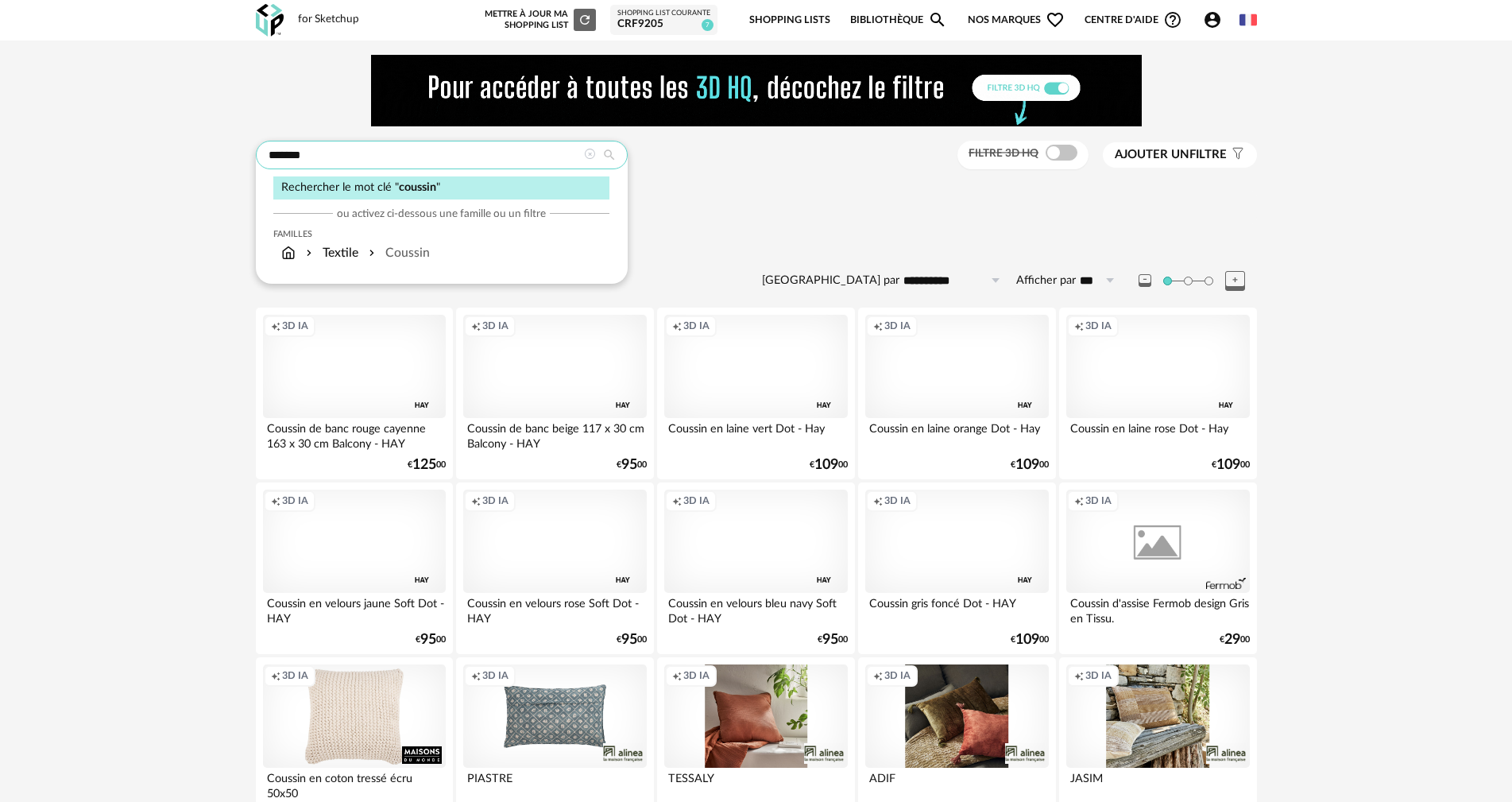 drag, startPoint x: 317, startPoint y: 157, endPoint x: 86, endPoint y: 118, distance: 234.26908 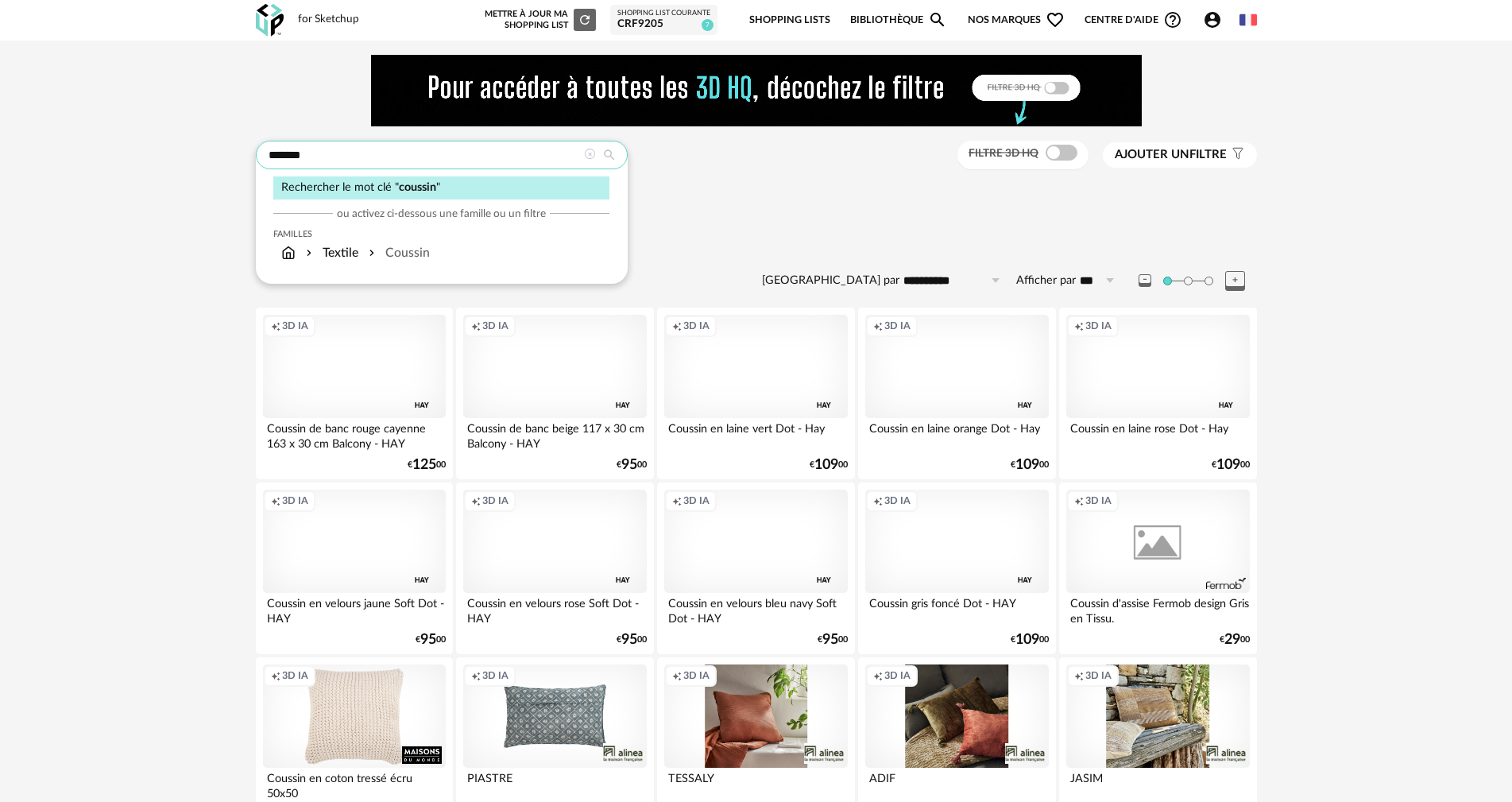 click on "**********" at bounding box center [756, 1958] 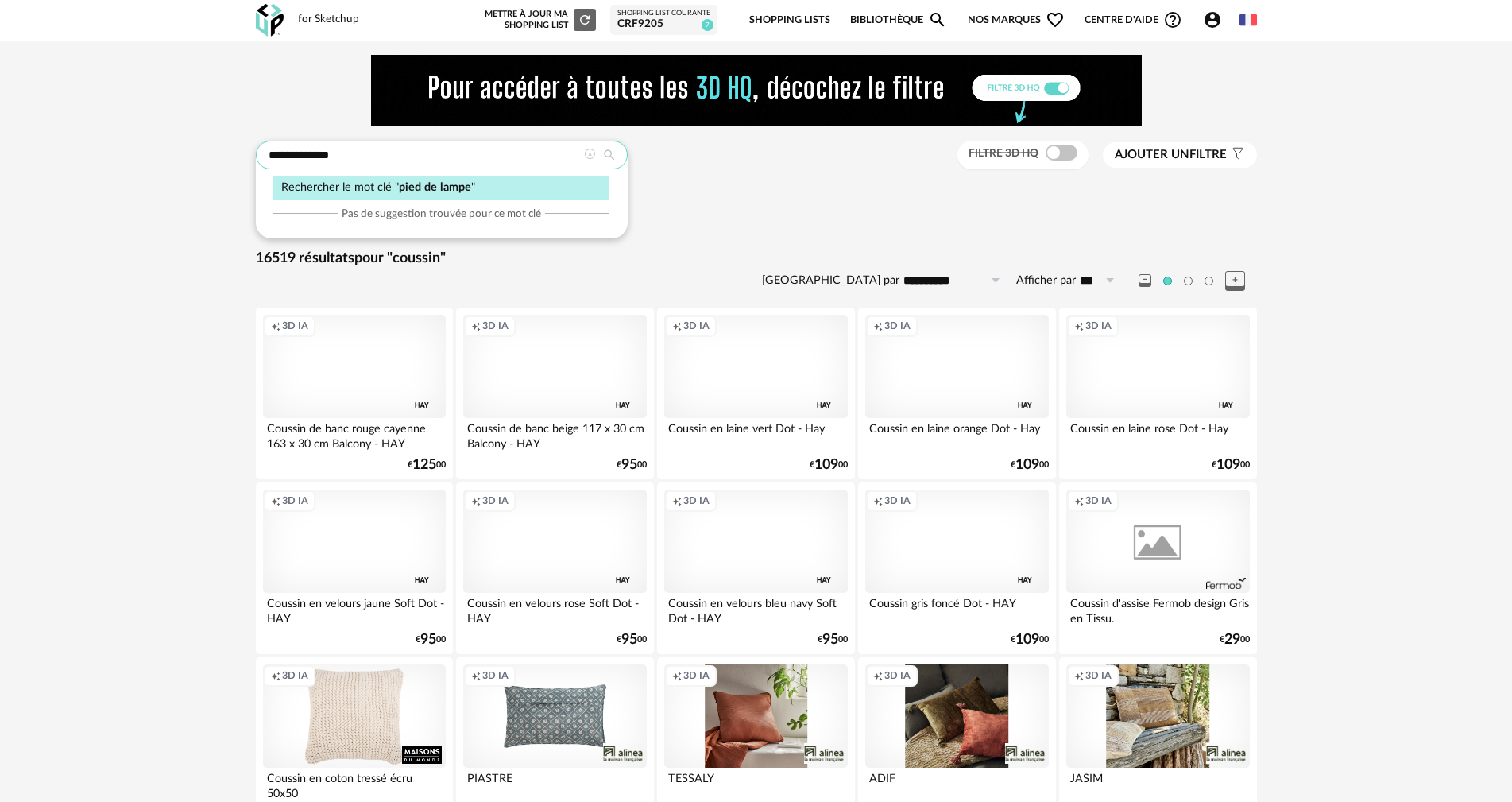 type on "**********" 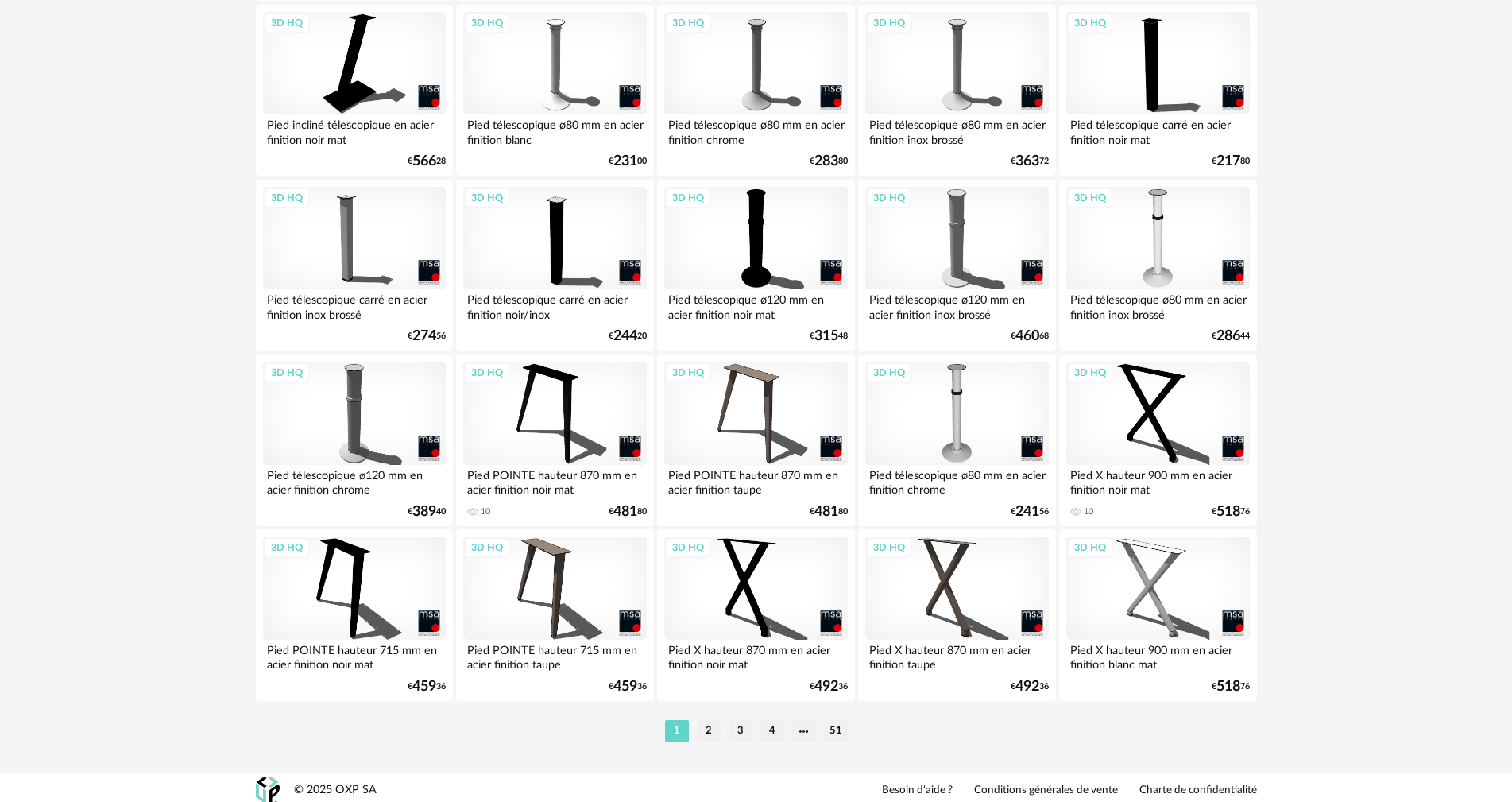 scroll, scrollTop: 3109, scrollLeft: 0, axis: vertical 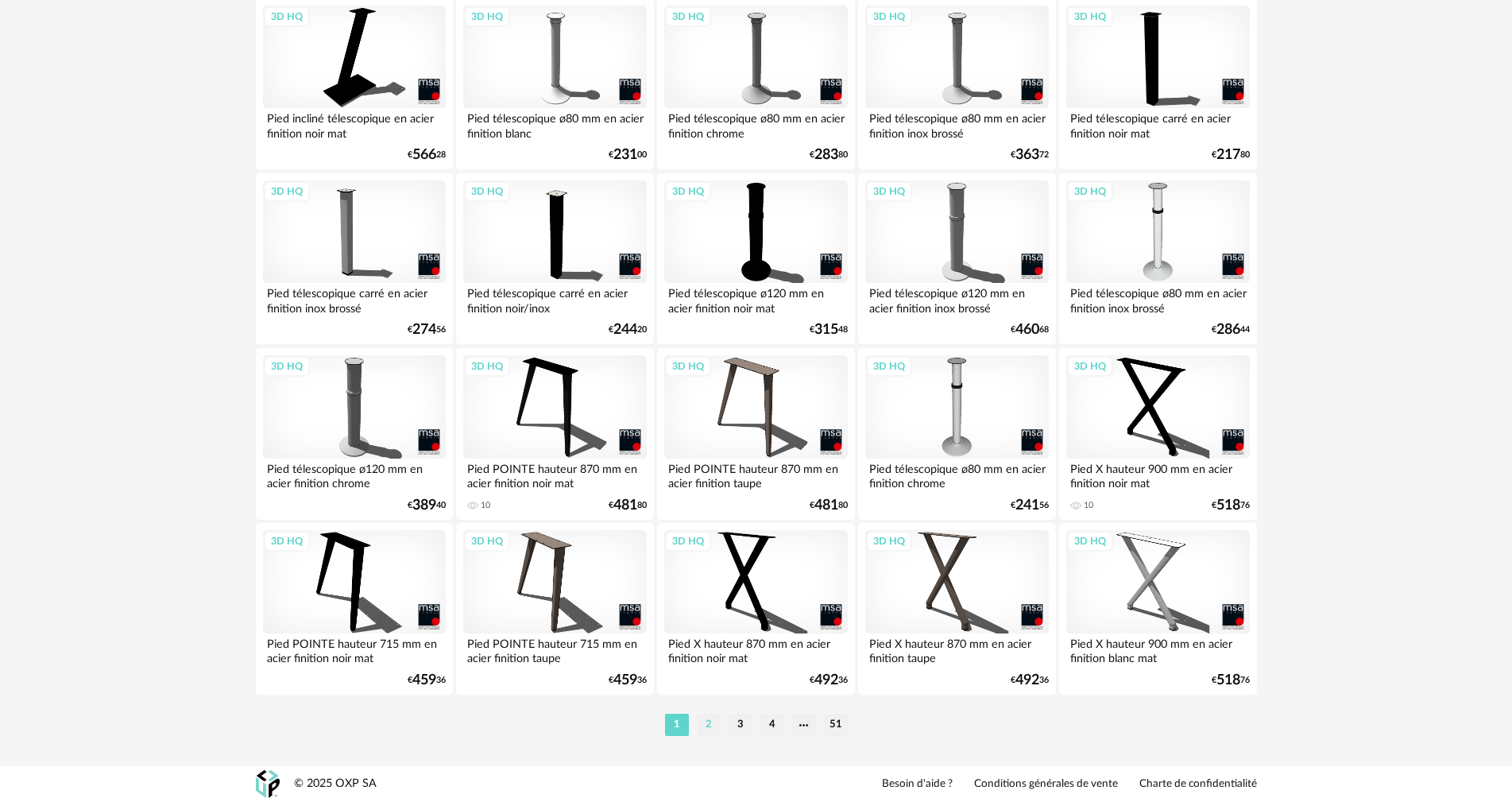 click on "2" at bounding box center (709, 725) 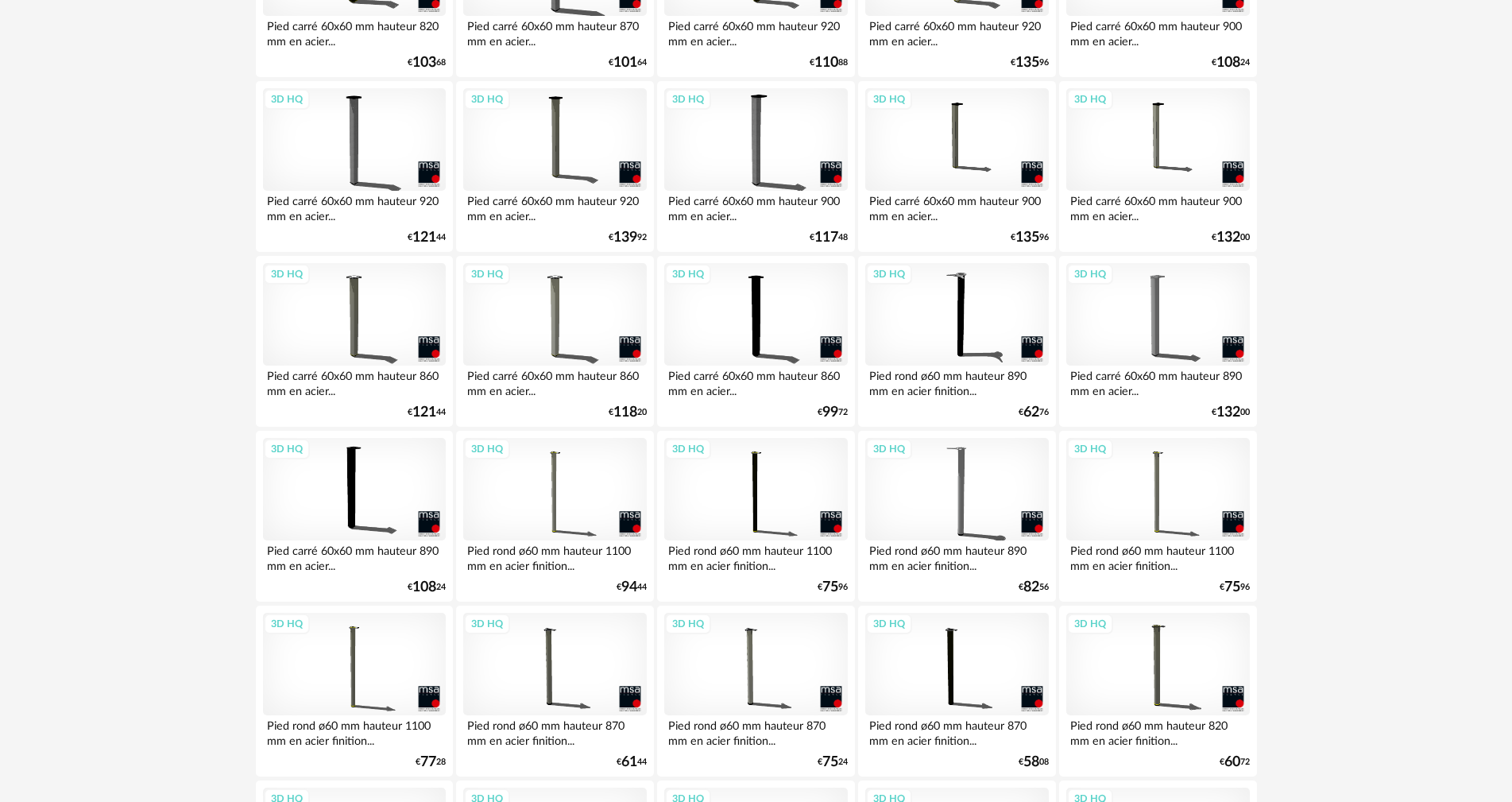 scroll, scrollTop: 3109, scrollLeft: 0, axis: vertical 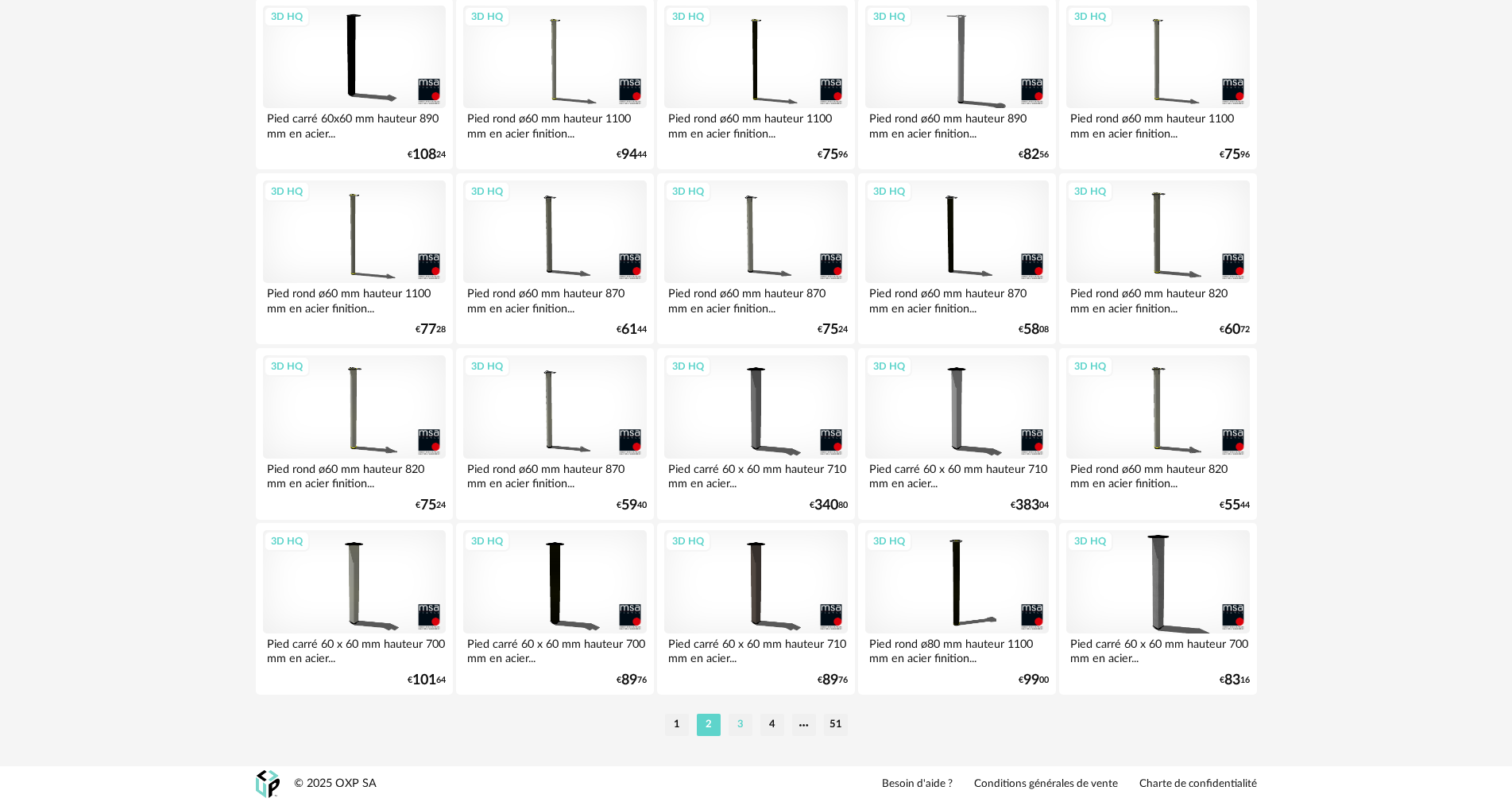 click on "3" at bounding box center [741, 725] 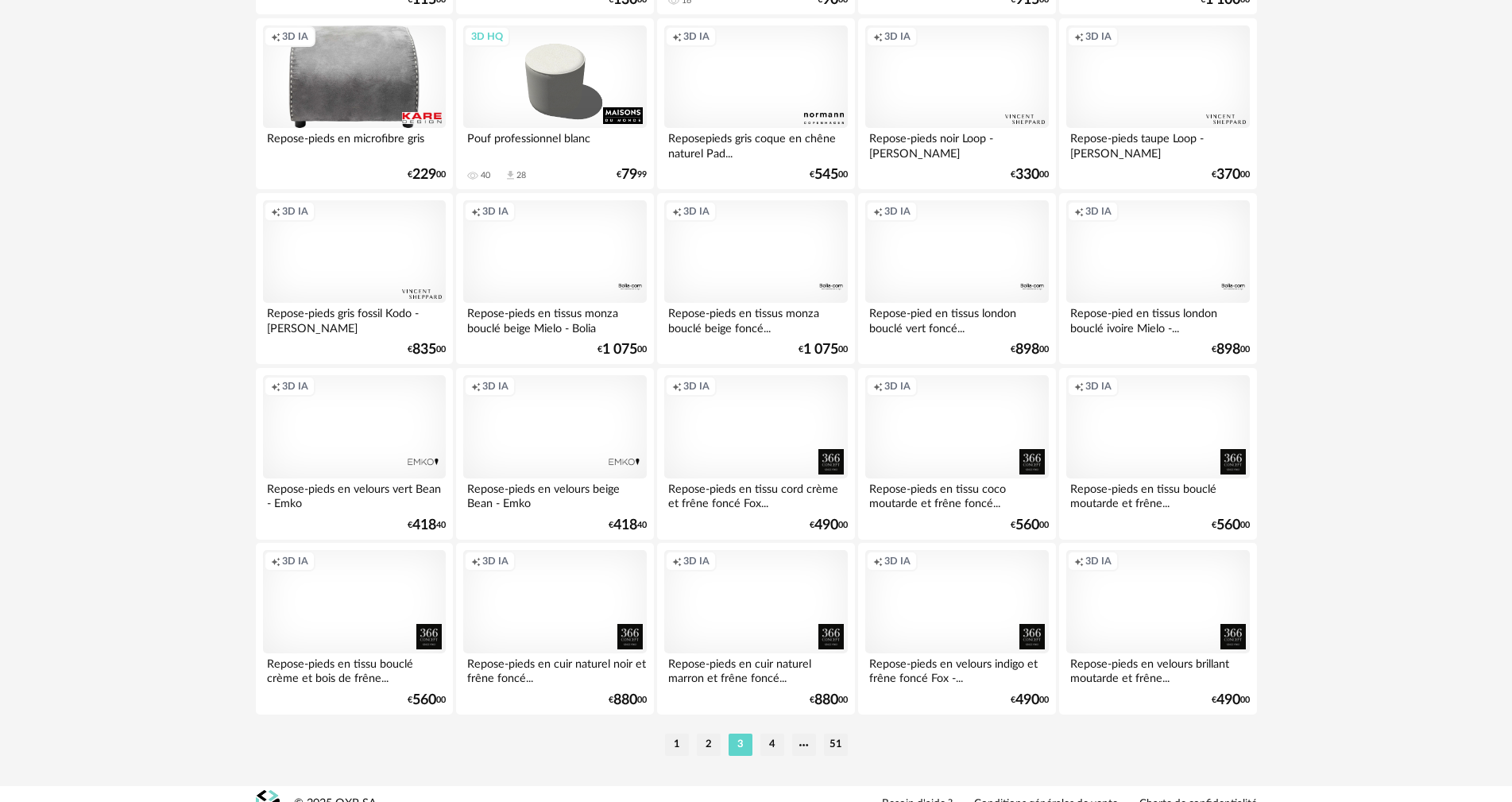 scroll, scrollTop: 3109, scrollLeft: 0, axis: vertical 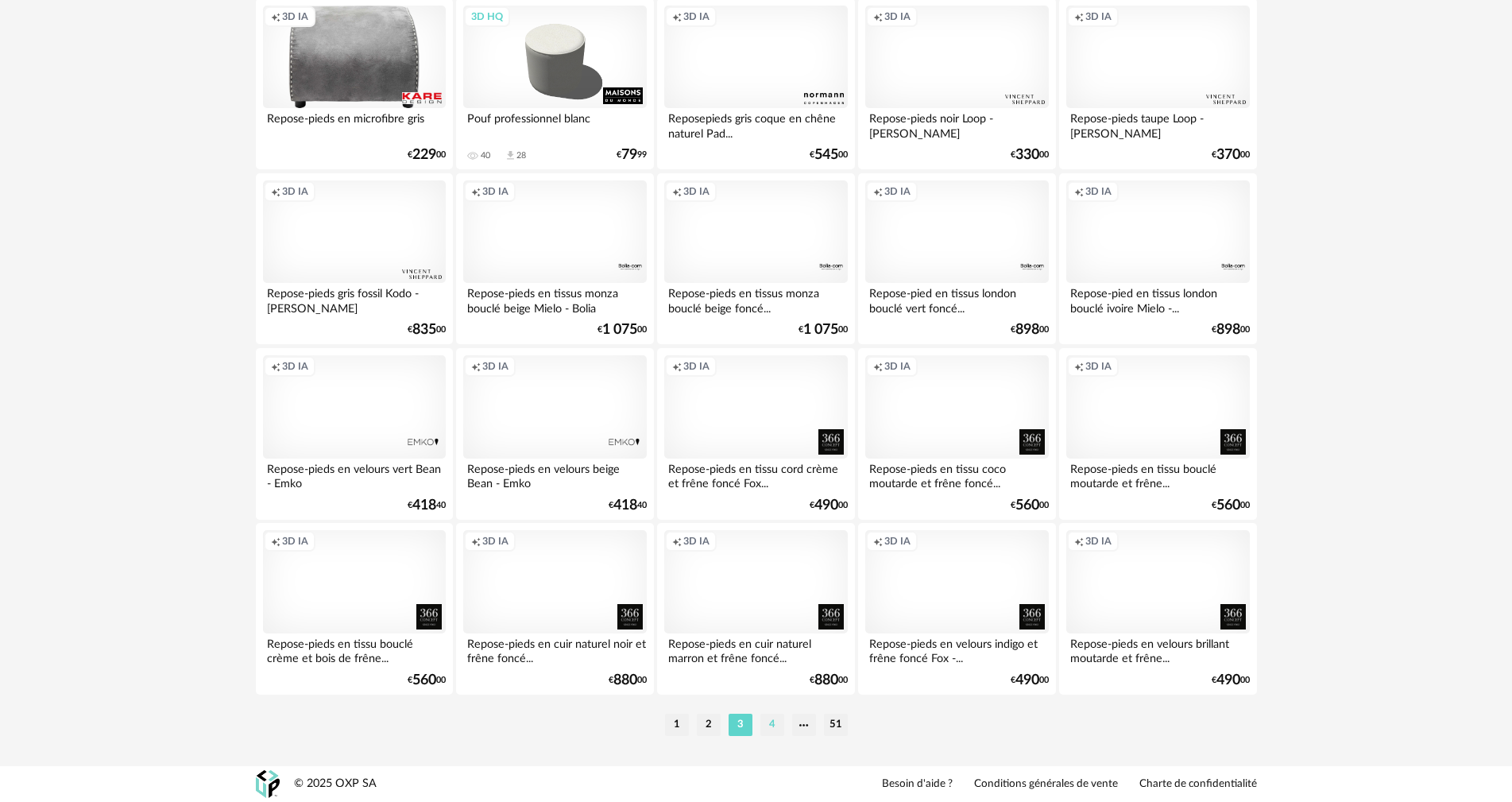 click on "4" at bounding box center (772, 725) 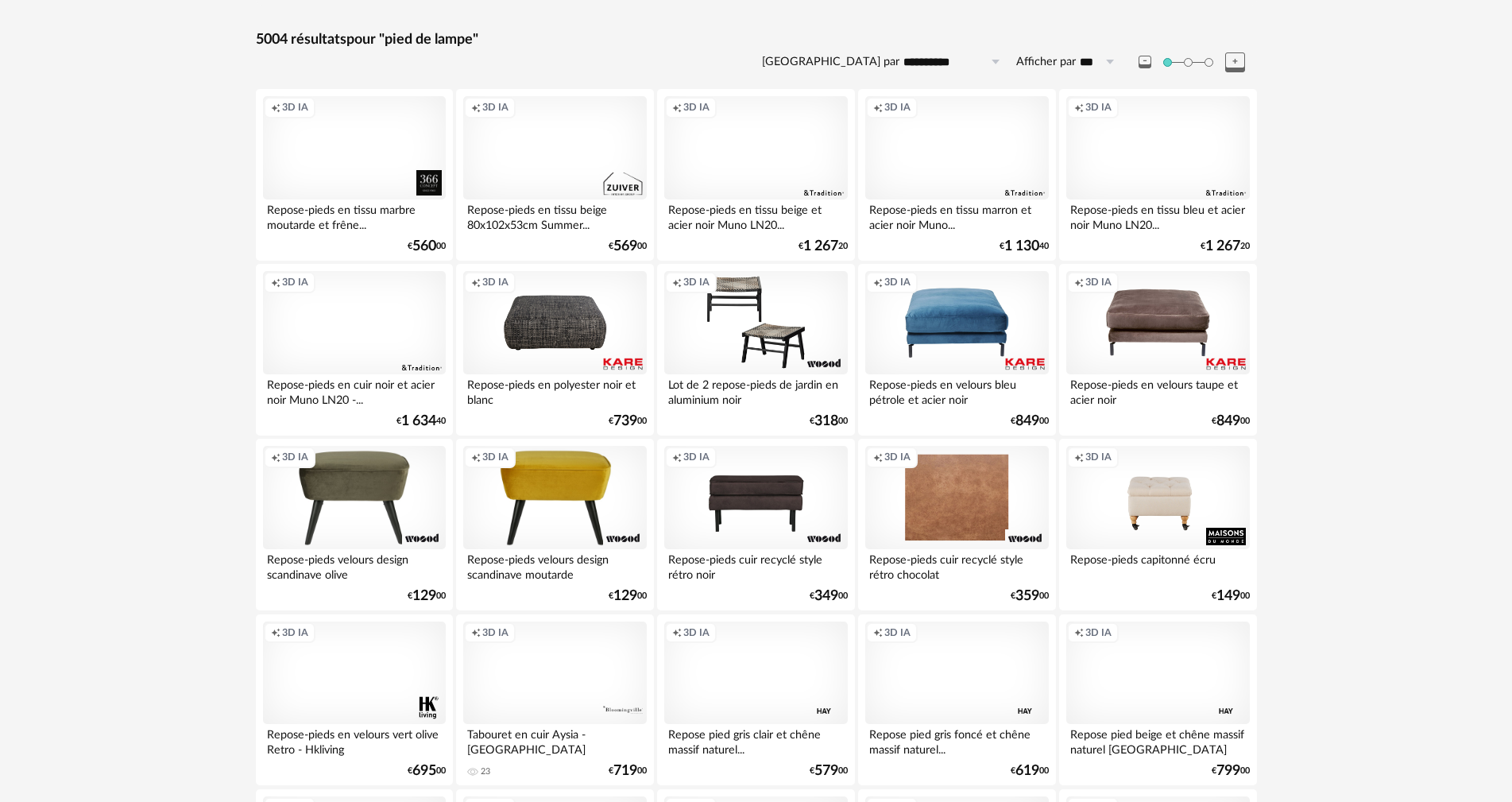 scroll, scrollTop: 0, scrollLeft: 0, axis: both 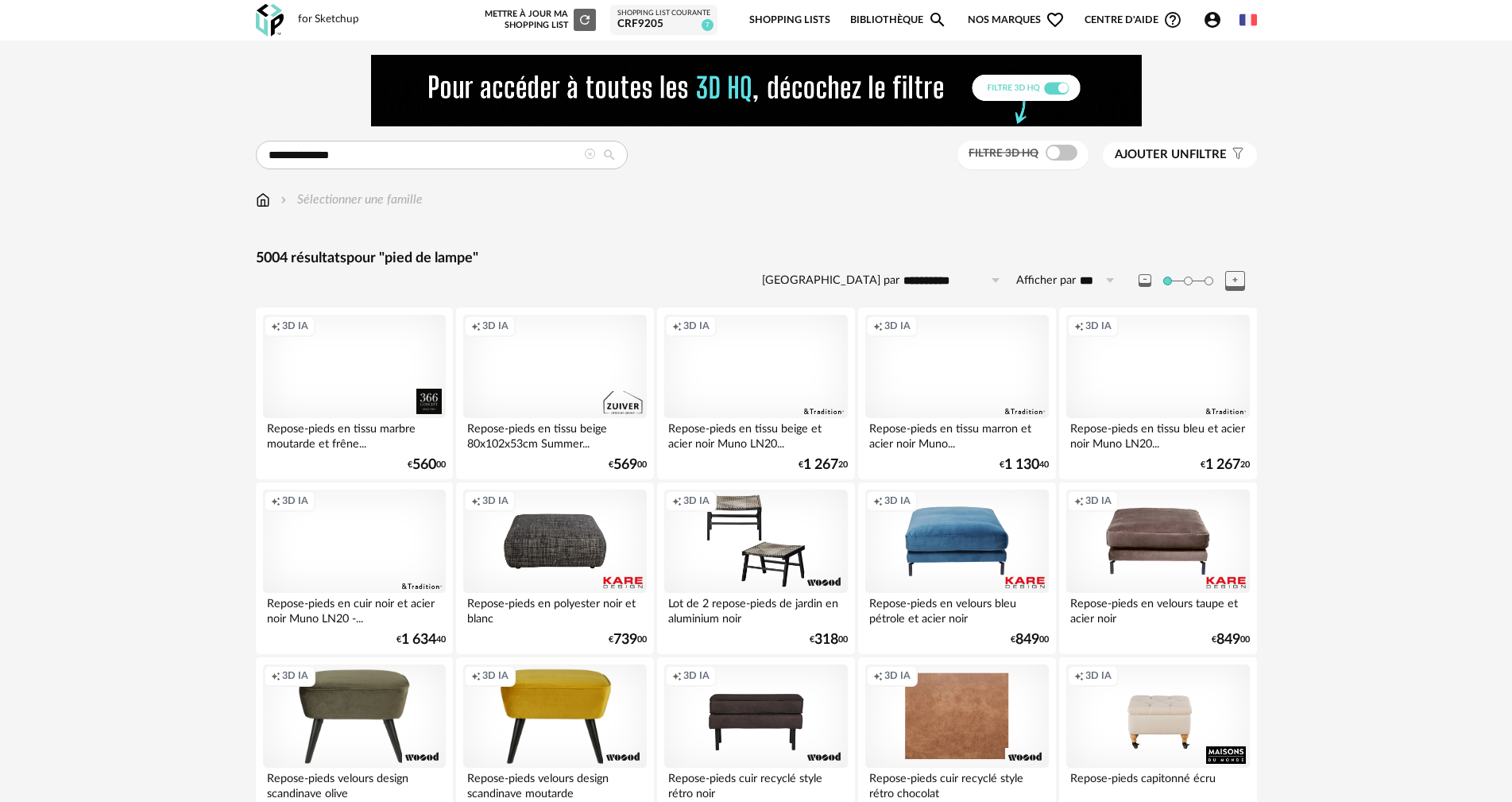 click on "Ajouter un" at bounding box center [1152, 154] 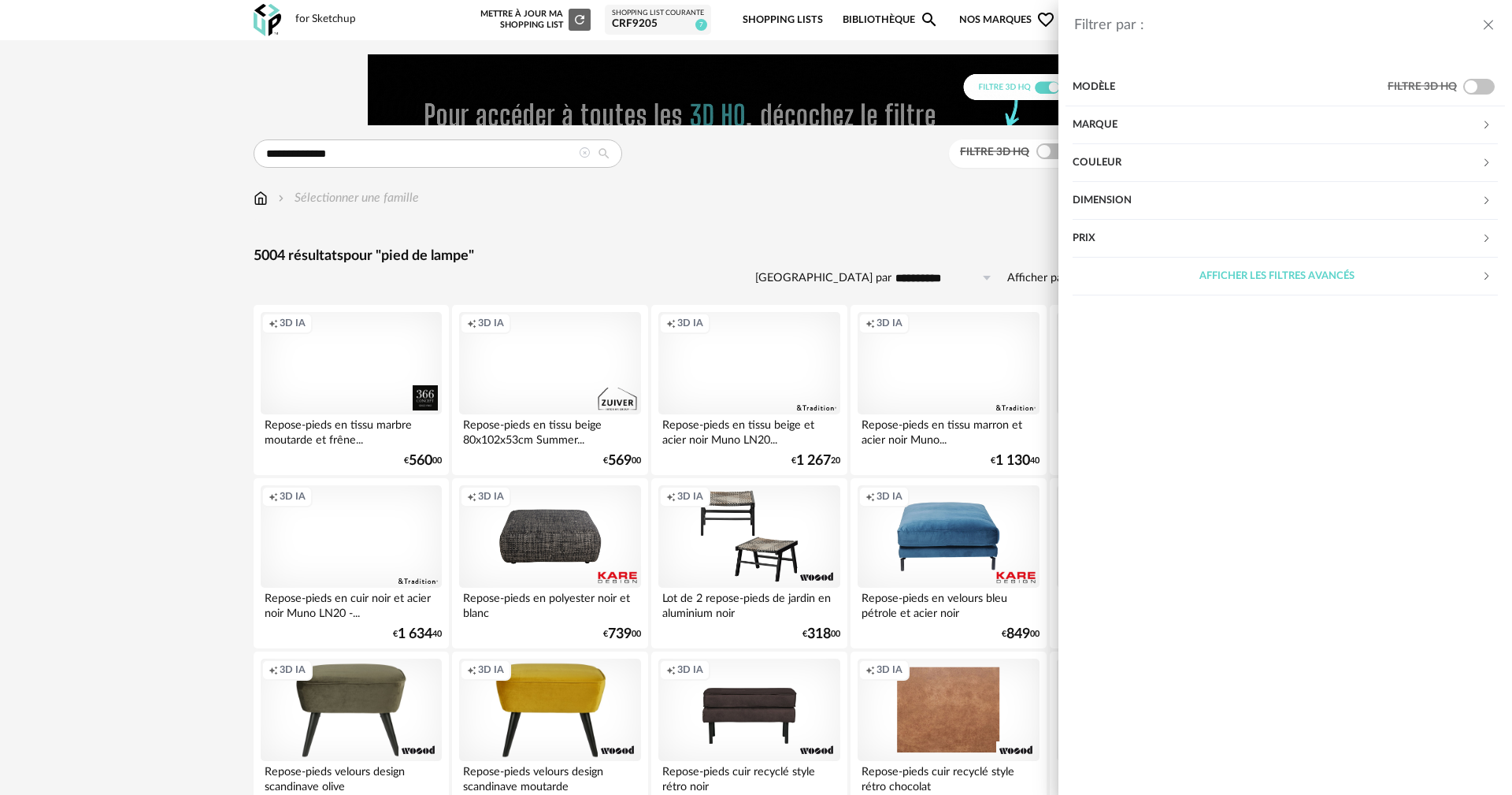 click on "Prix" at bounding box center (1277, 239) 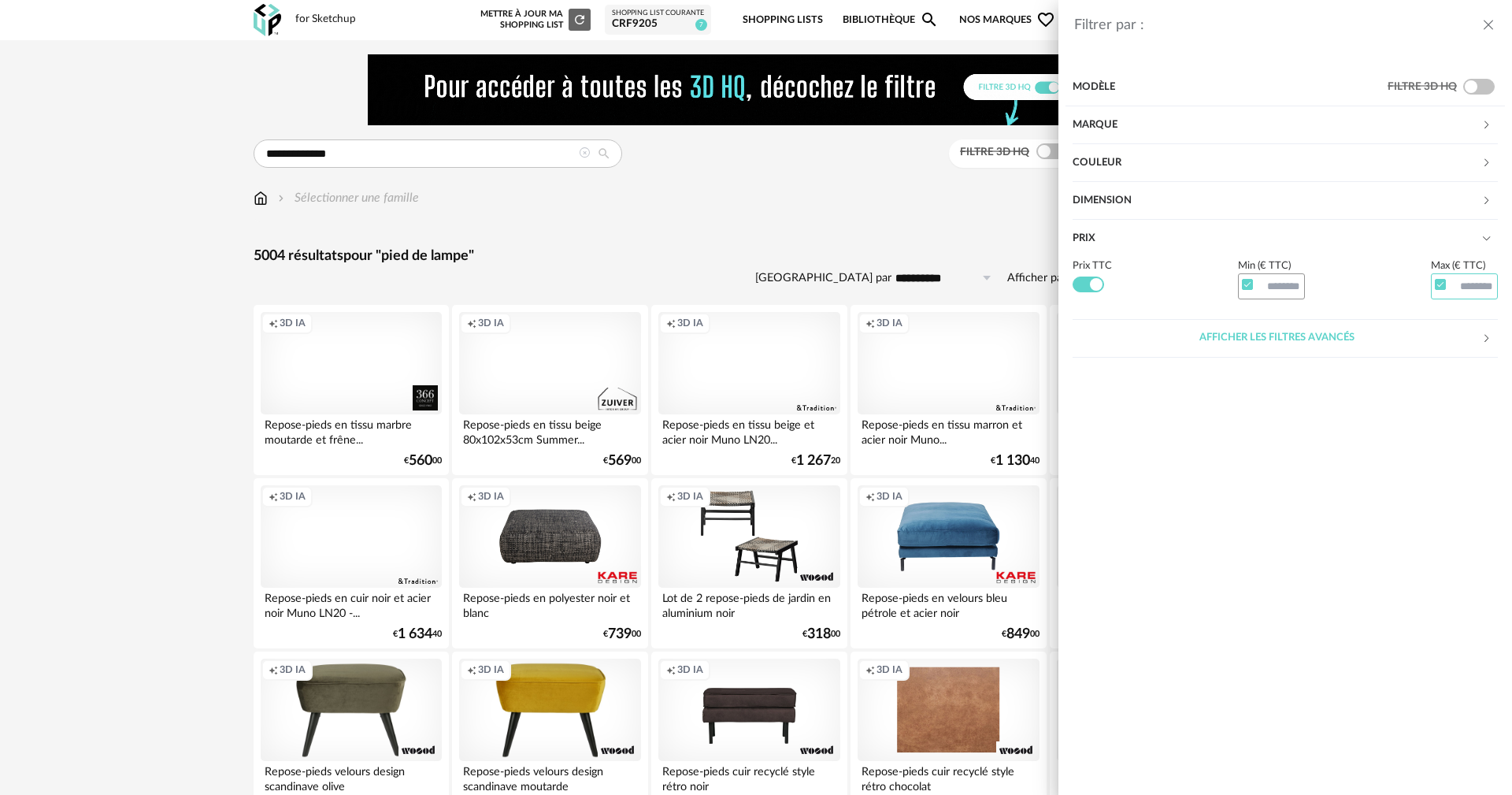 click at bounding box center (1465, 287) 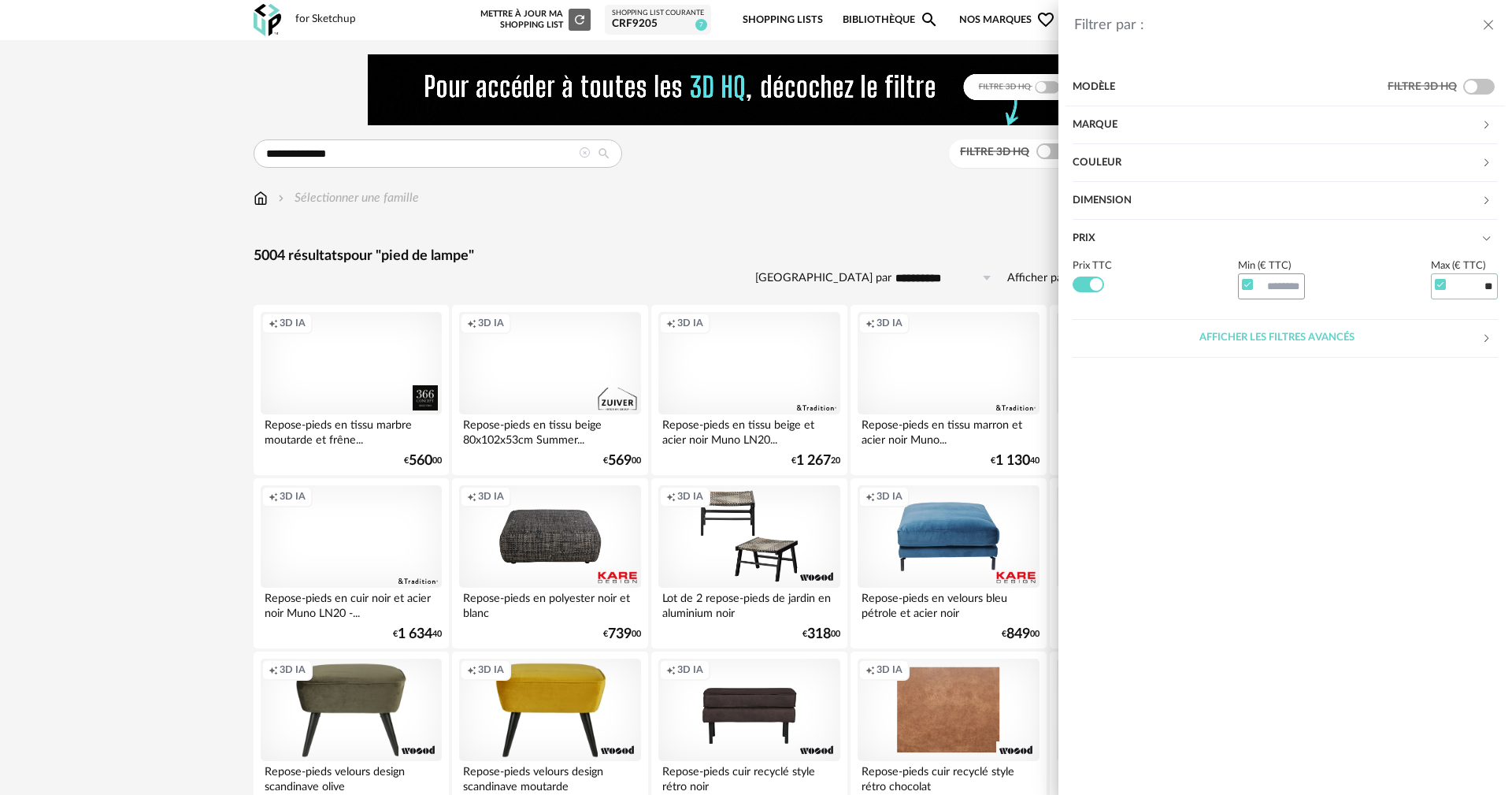 type on "**" 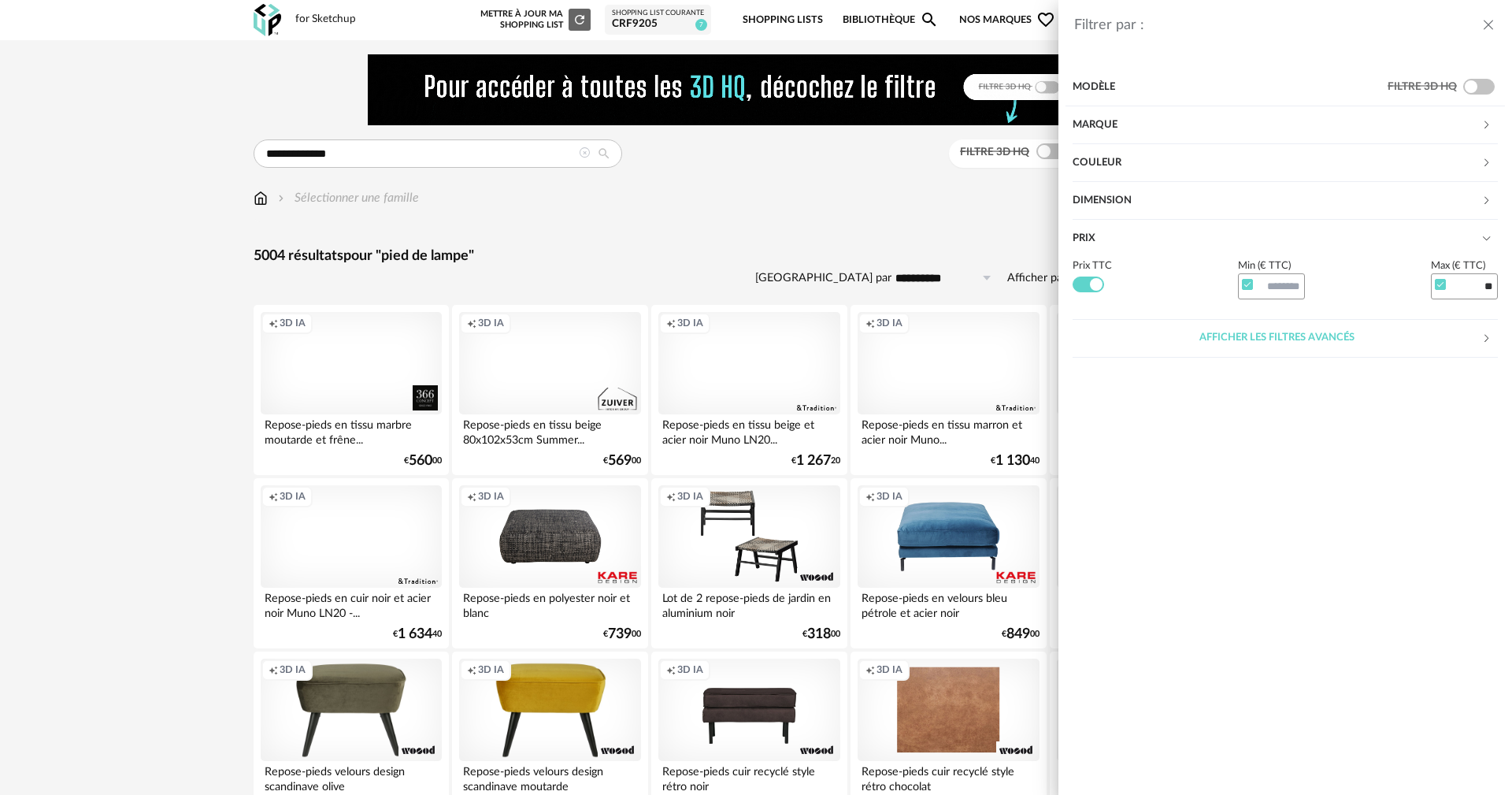 click on "Afficher les filtres avancés" at bounding box center (1277, 338) 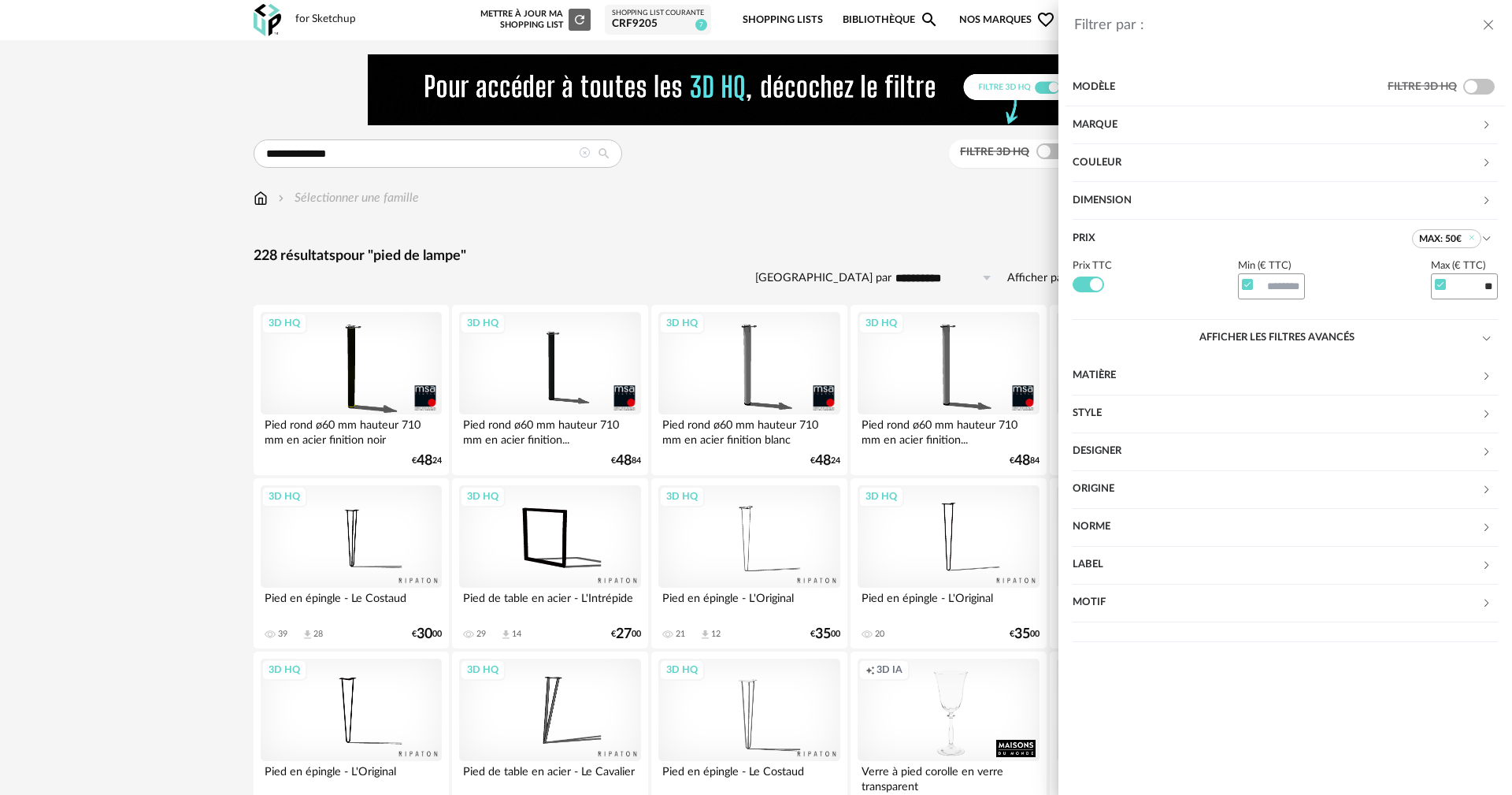 click on "Modèle
Filtre 3D HQ
Marque
&tradition
0
101 Copenhagen
0
366 Concept
0
AMPM
5
AYTM
0
Acte DECO
0
Airborne Design
0
Alinea
70     Arrow Right icon
Afficher toutes les marques
Toutes les marques   Close icon
Couleur
noir
22
acier
0
beige
0
blanc
40
gris
26
brun
48
jaune
3
orange
2
rouge
5
rose
0
violet
2
bleu
12
vert
6
transparent
50
argenté
1
doré - laiton
1
bois
1
multicolore
4
Dimension
Hauteur    *** 0% 10% 20% 30% 40% 50% 60% 70% 80% 90% 100%     ** 0% 10% 20% 30% 40% 50% 60% 70% 80% 90% 100%" at bounding box center [1285, 428] 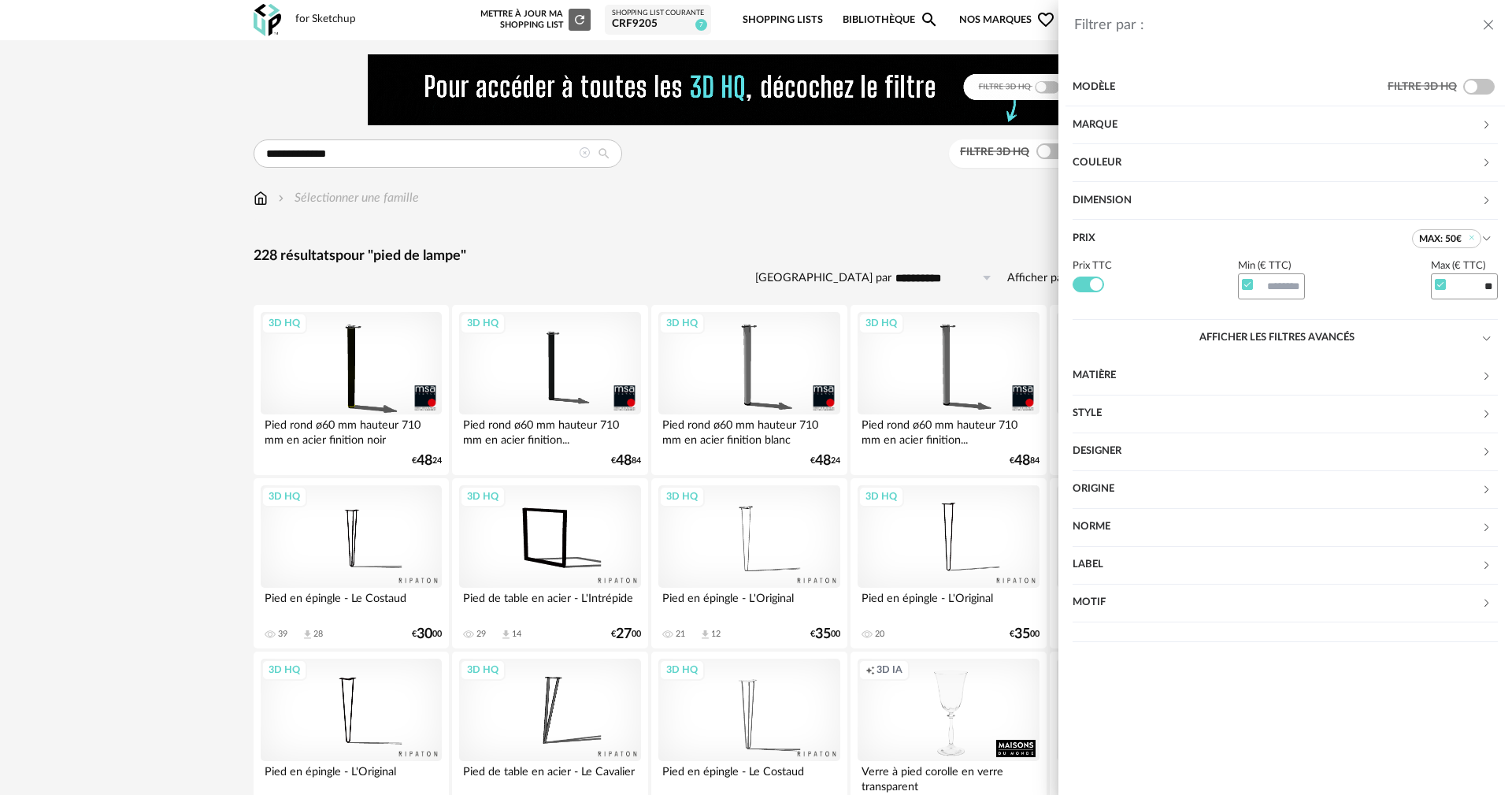 click at bounding box center [1488, 25] 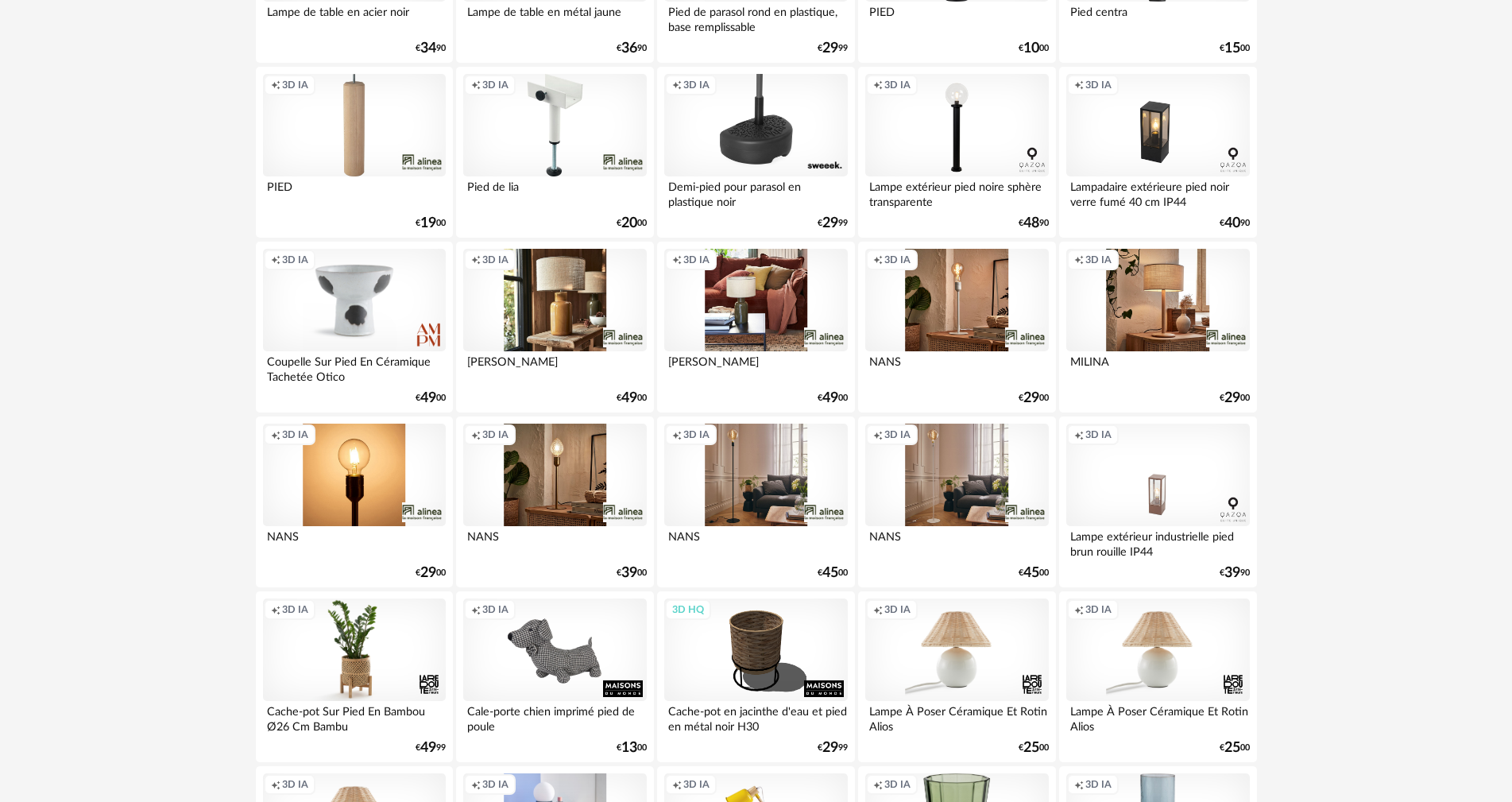 scroll, scrollTop: 2702, scrollLeft: 0, axis: vertical 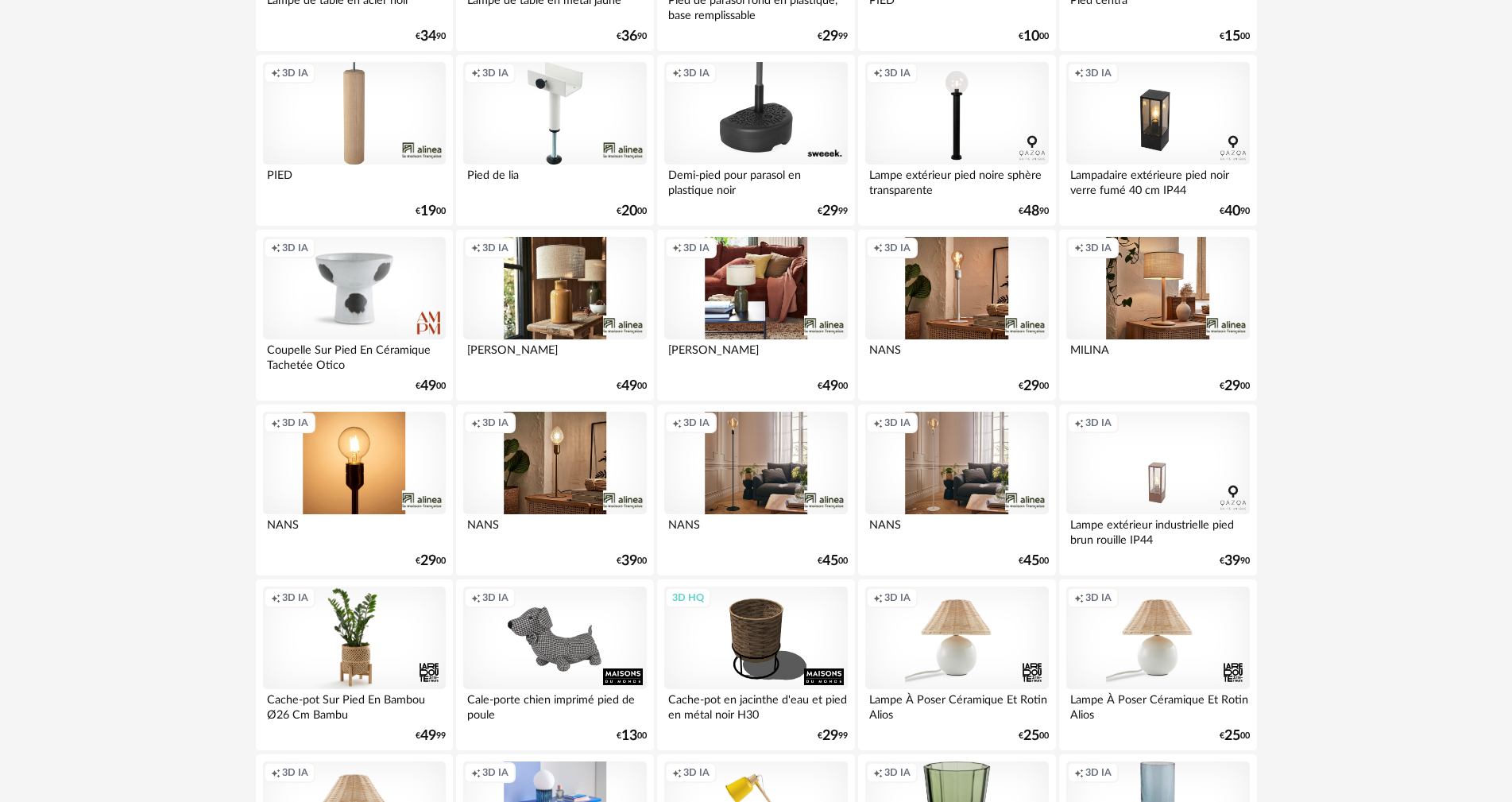 click on "Creation icon   3D IA" at bounding box center [354, 463] 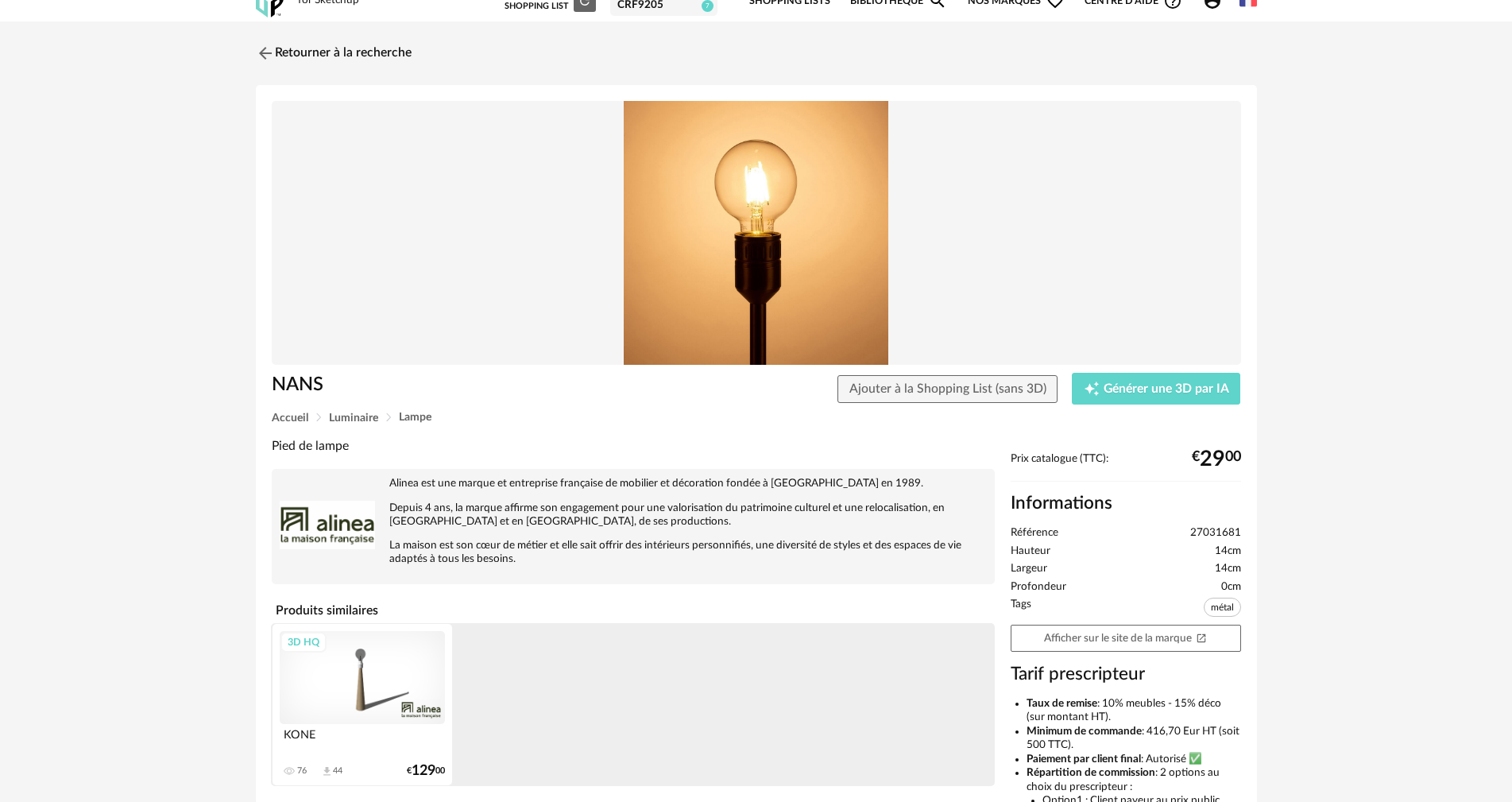 scroll, scrollTop: 0, scrollLeft: 0, axis: both 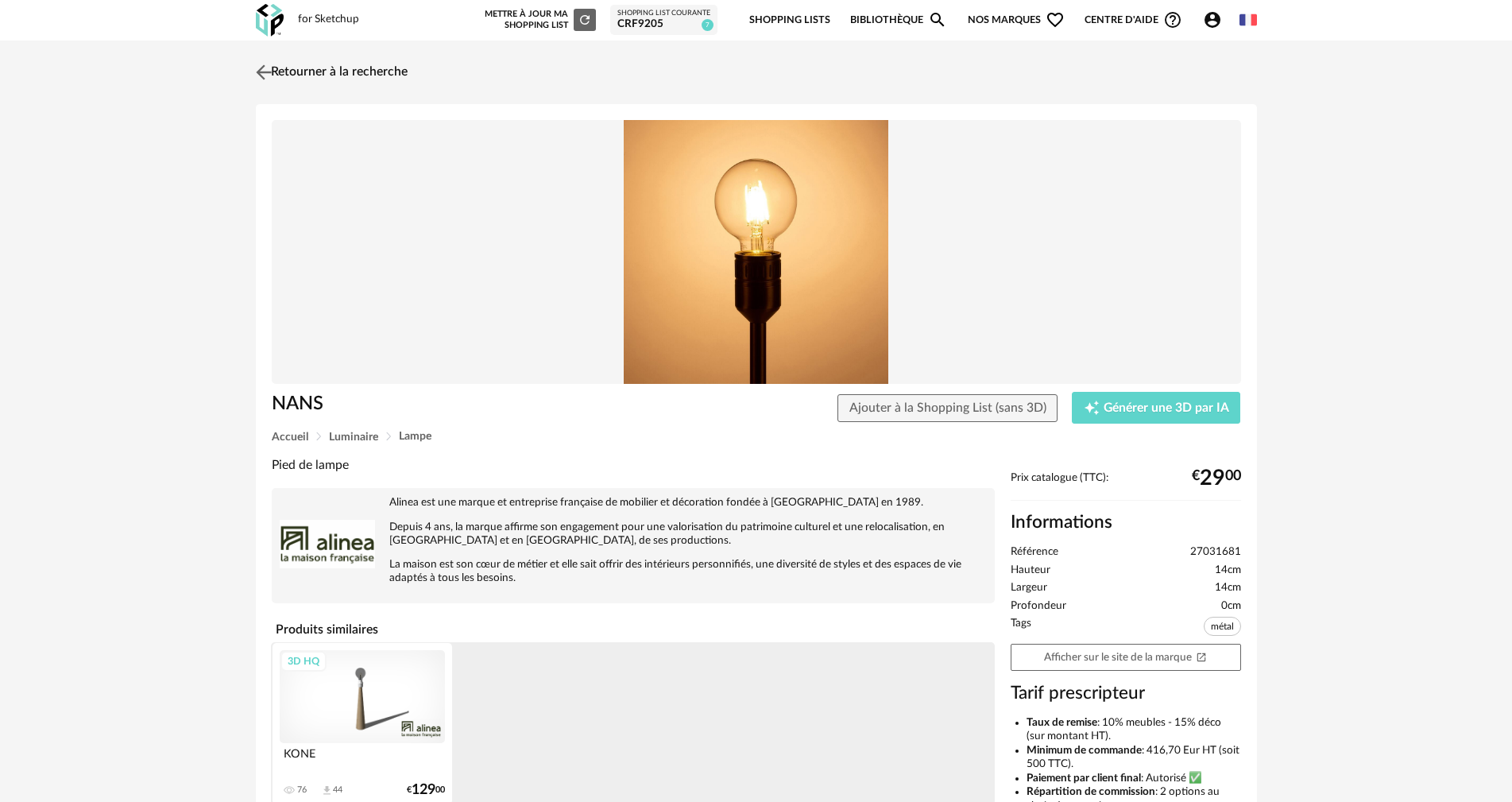 click at bounding box center [263, 72] 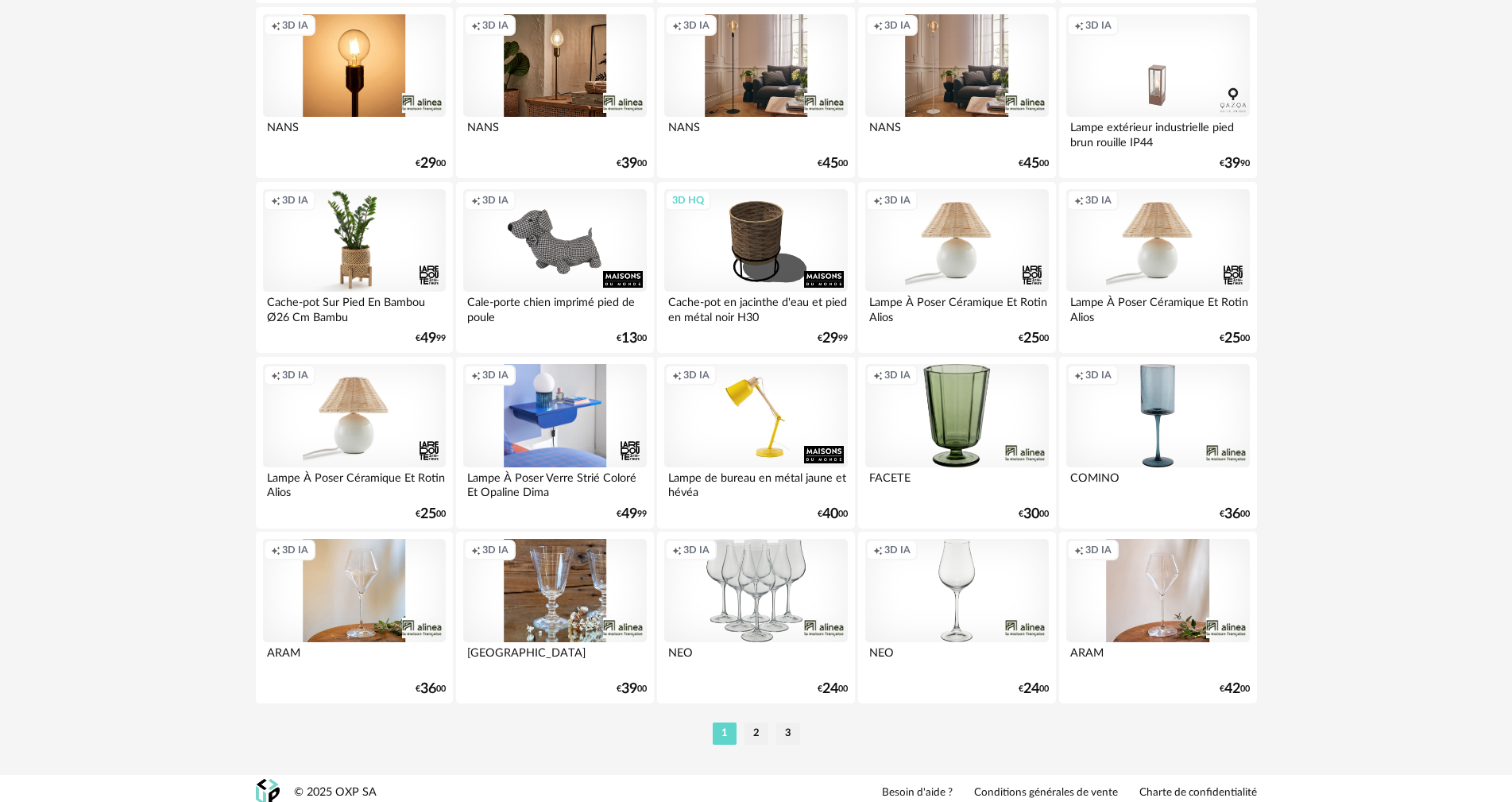 scroll, scrollTop: 3109, scrollLeft: 0, axis: vertical 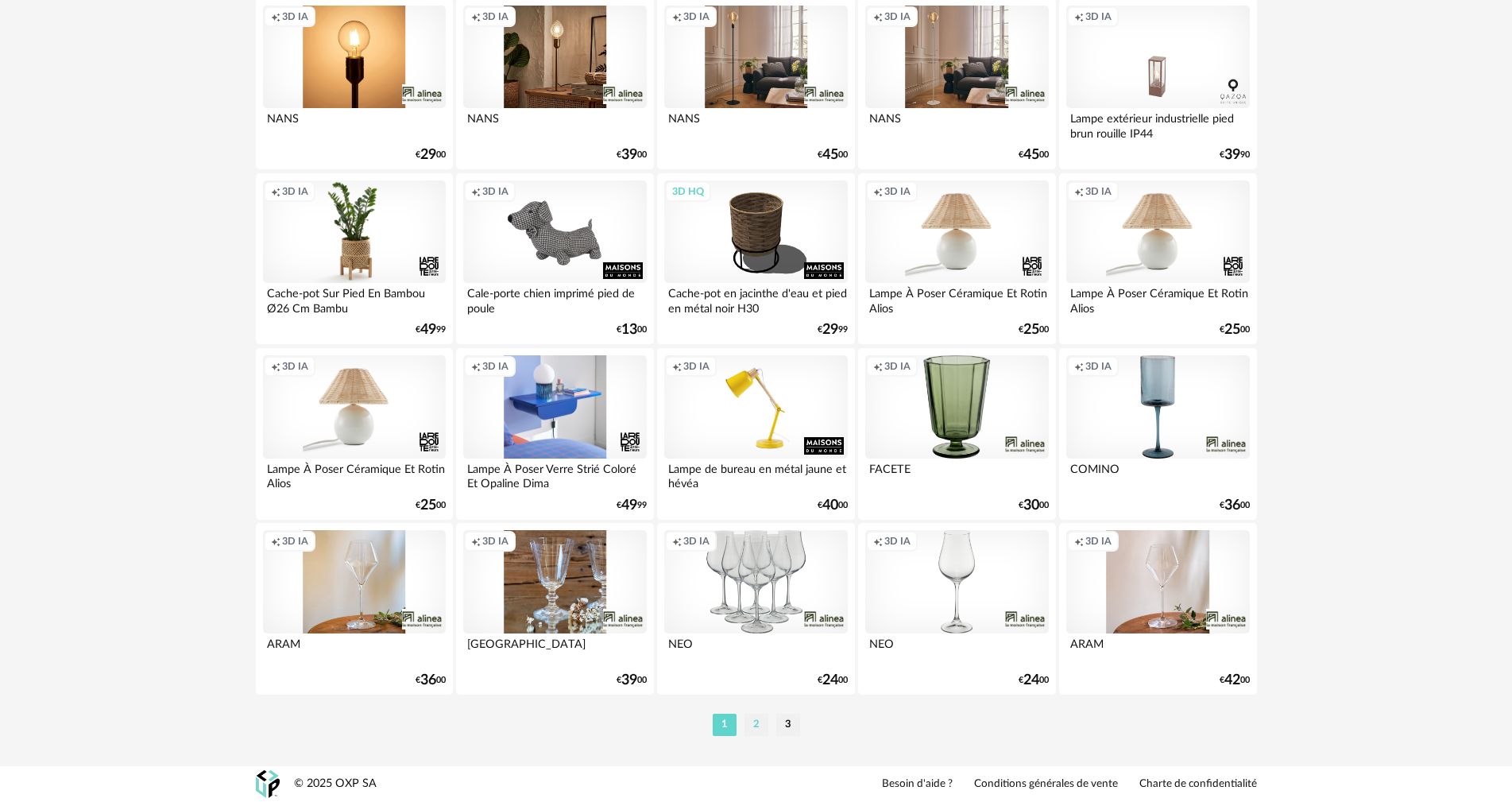 click on "2" at bounding box center [756, 725] 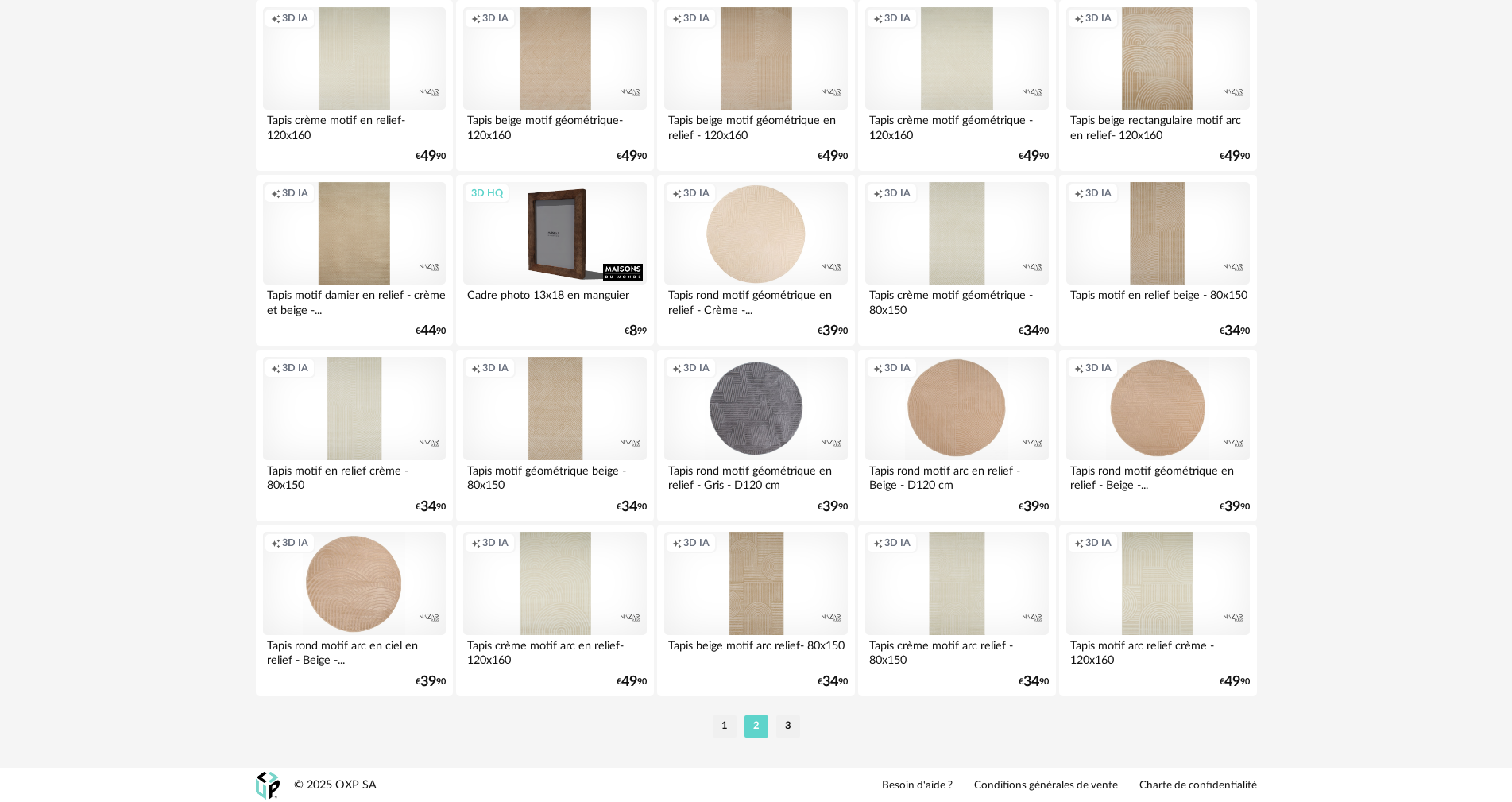 scroll, scrollTop: 3109, scrollLeft: 0, axis: vertical 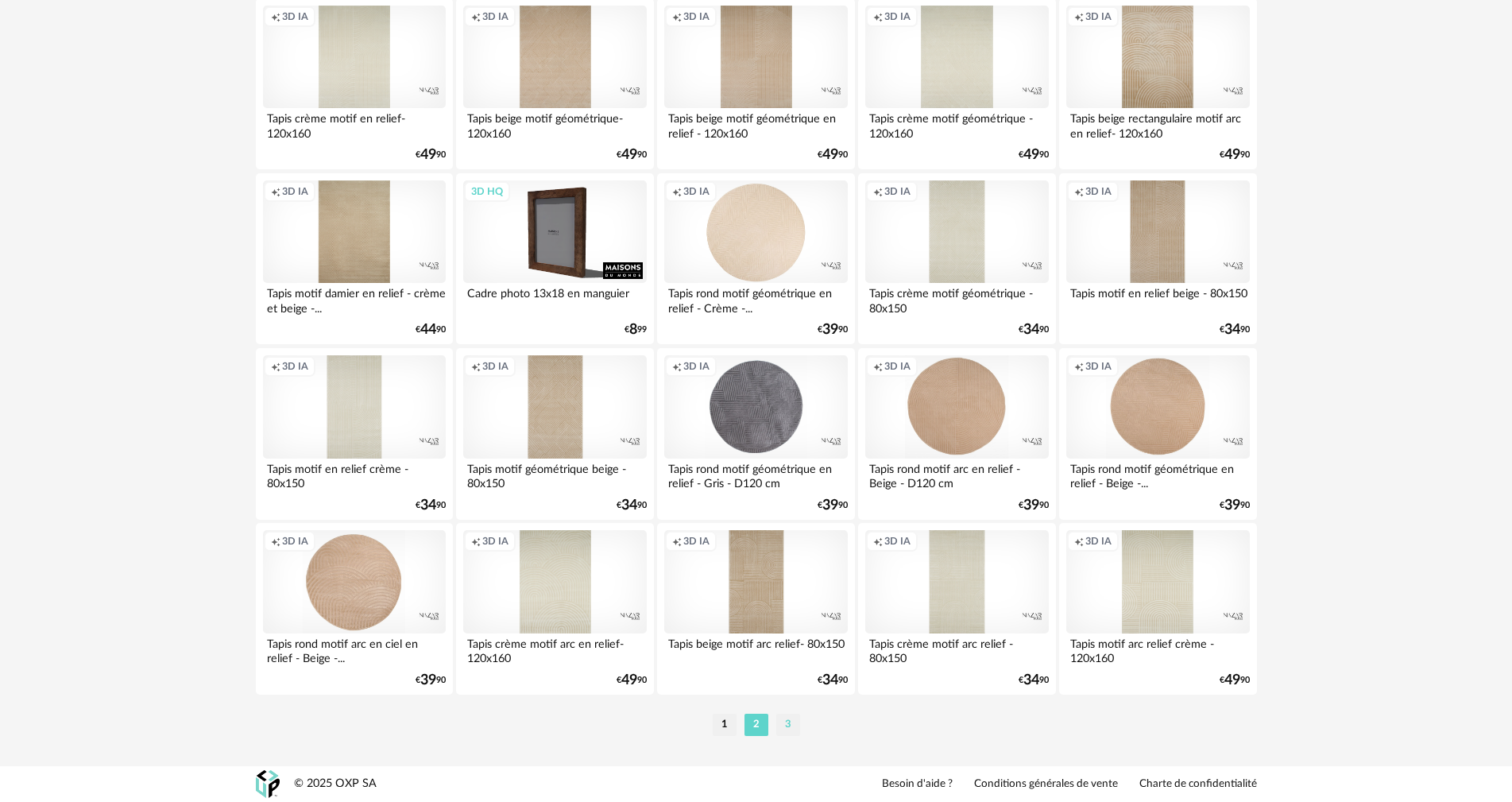 click on "3" at bounding box center (788, 725) 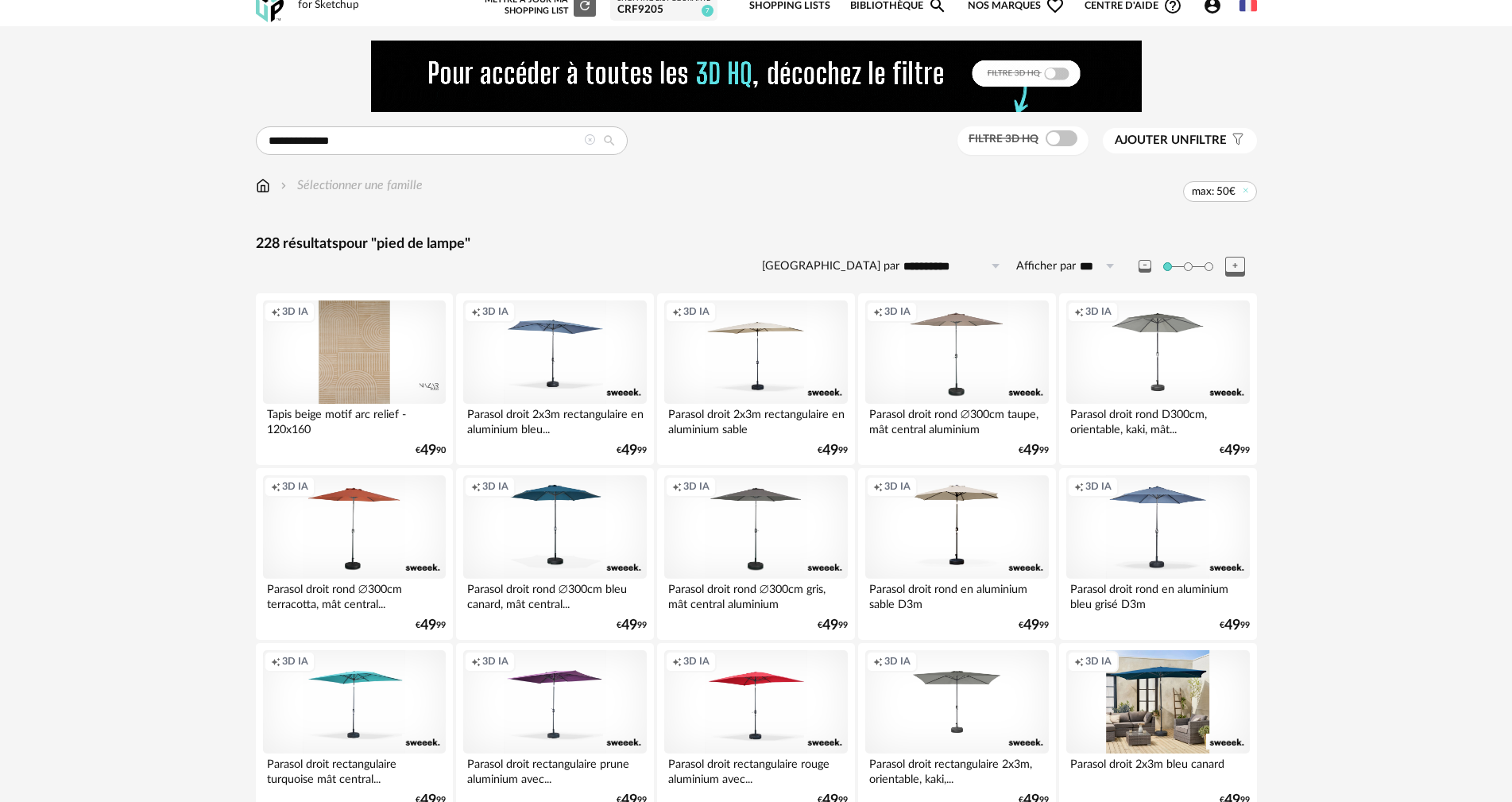 scroll, scrollTop: 0, scrollLeft: 0, axis: both 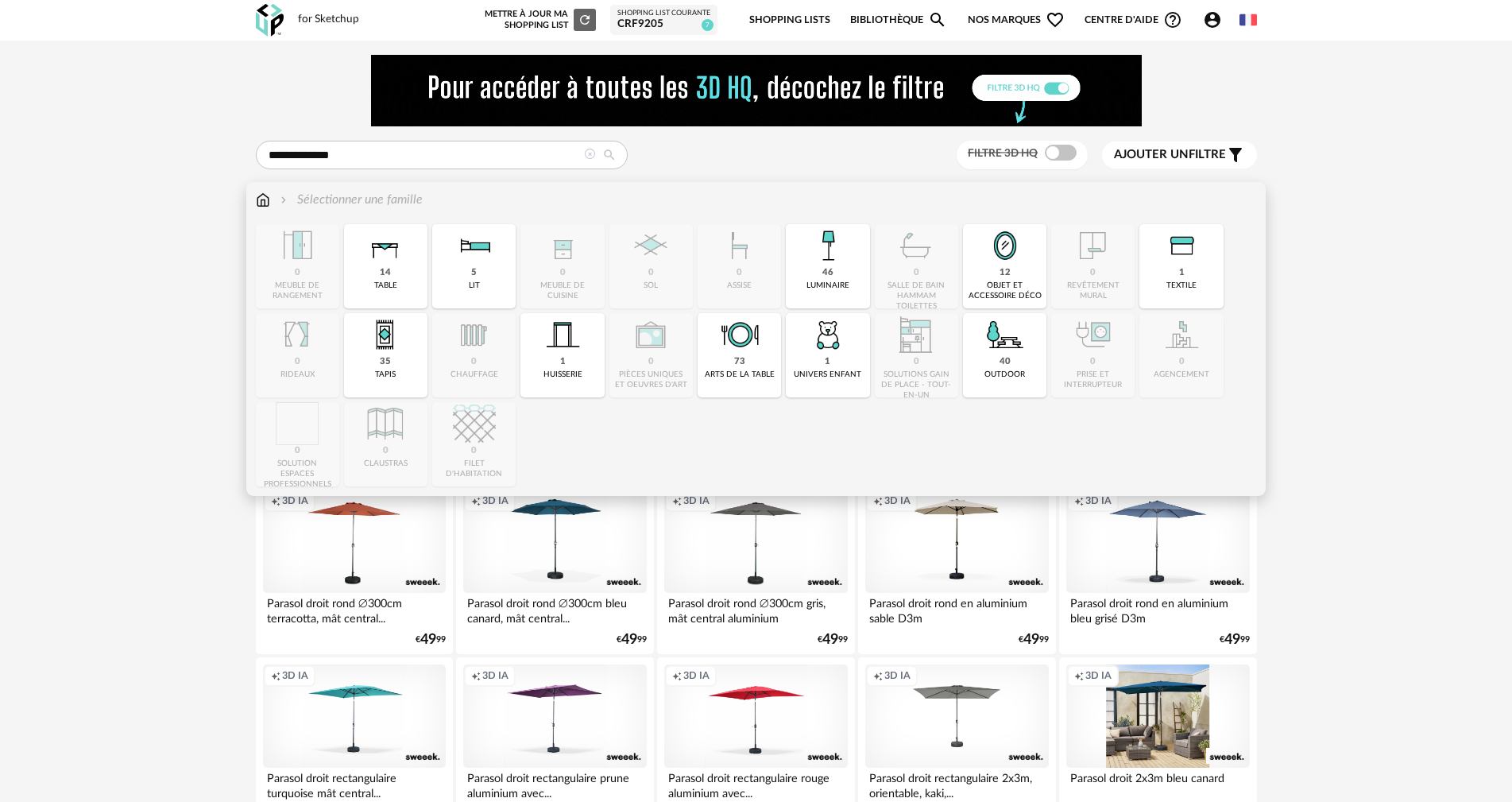 click at bounding box center [263, 200] 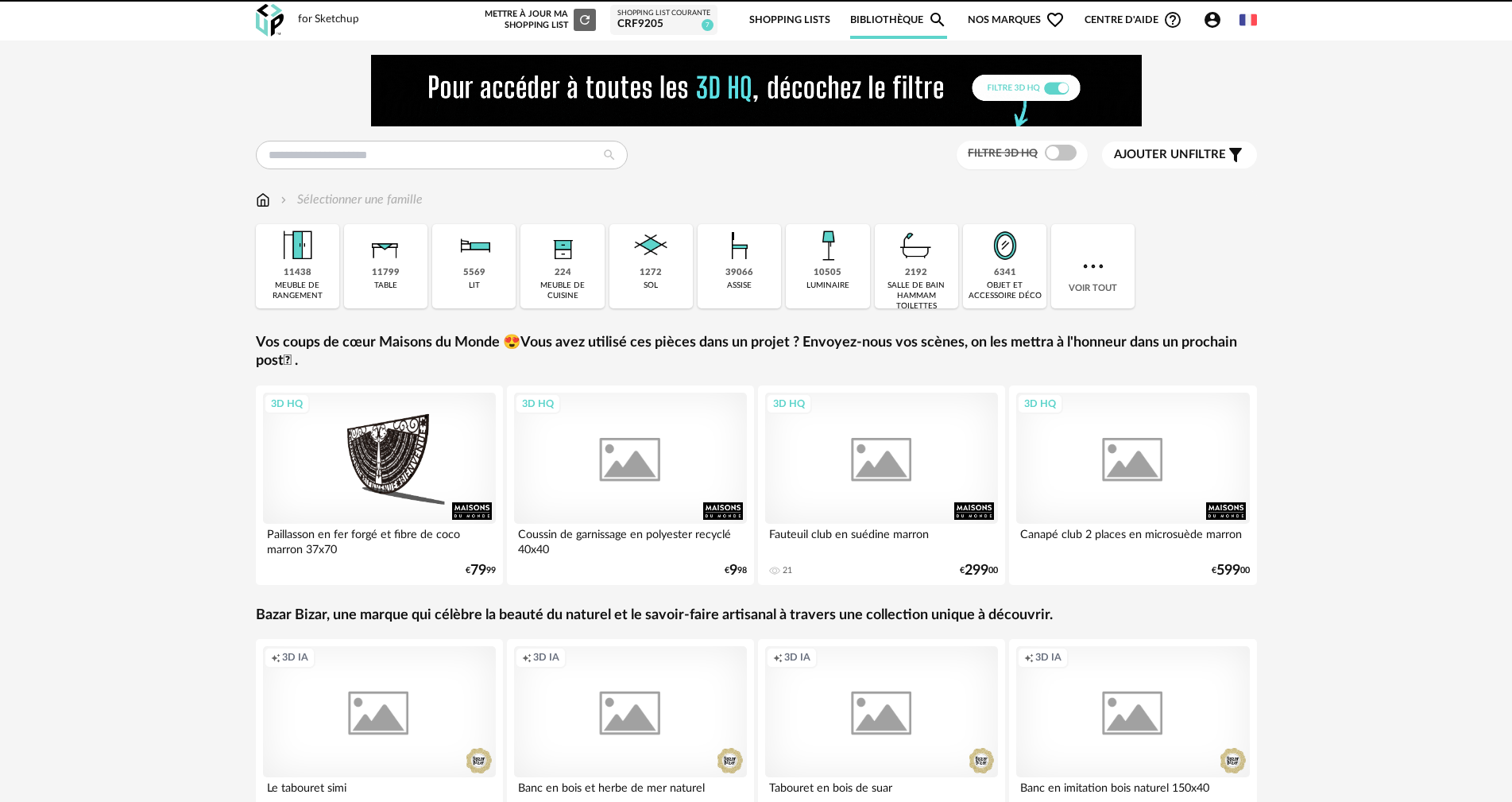 scroll, scrollTop: 0, scrollLeft: 0, axis: both 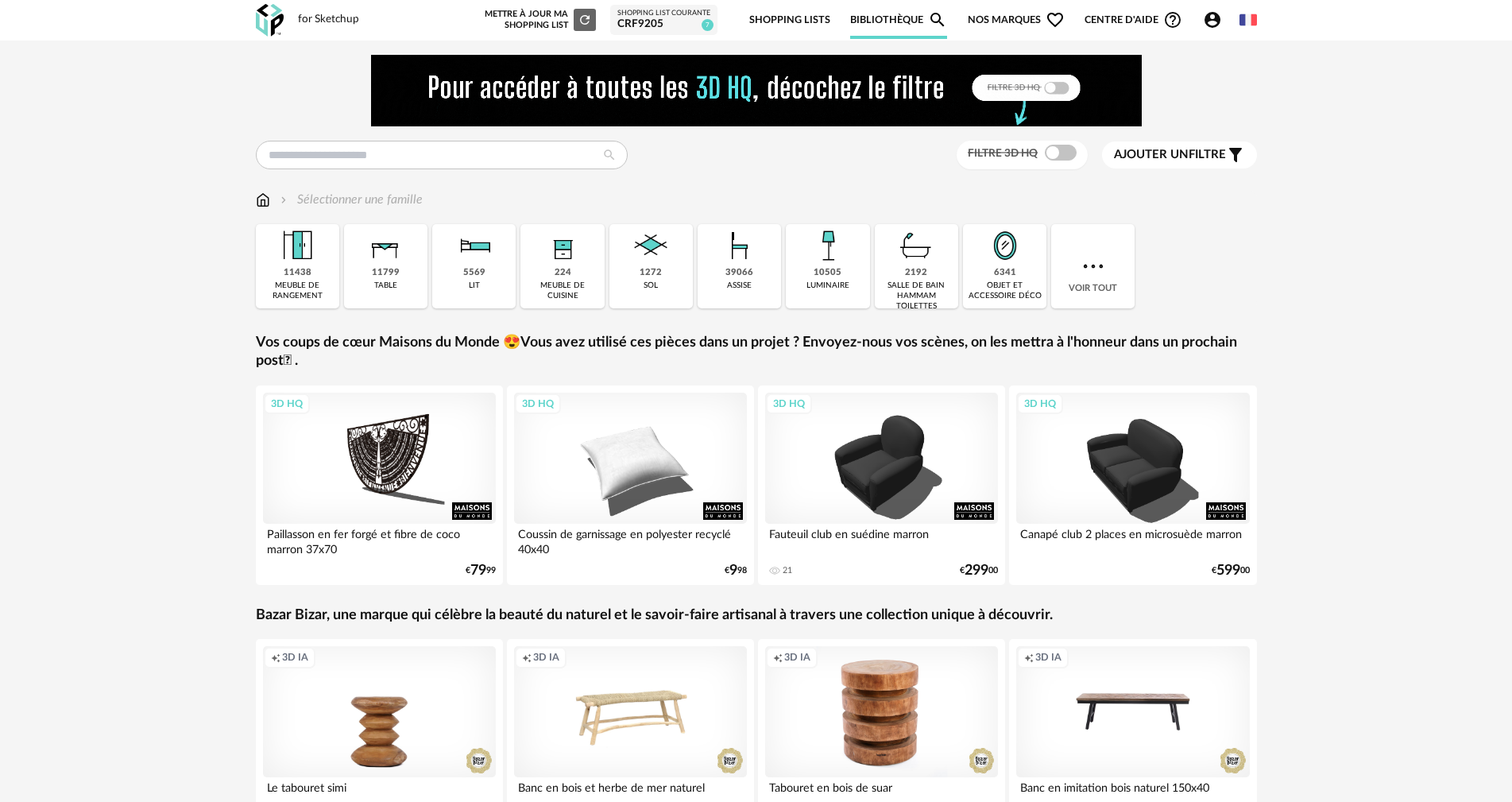 click on "Shopping List courante" at bounding box center (663, 14) 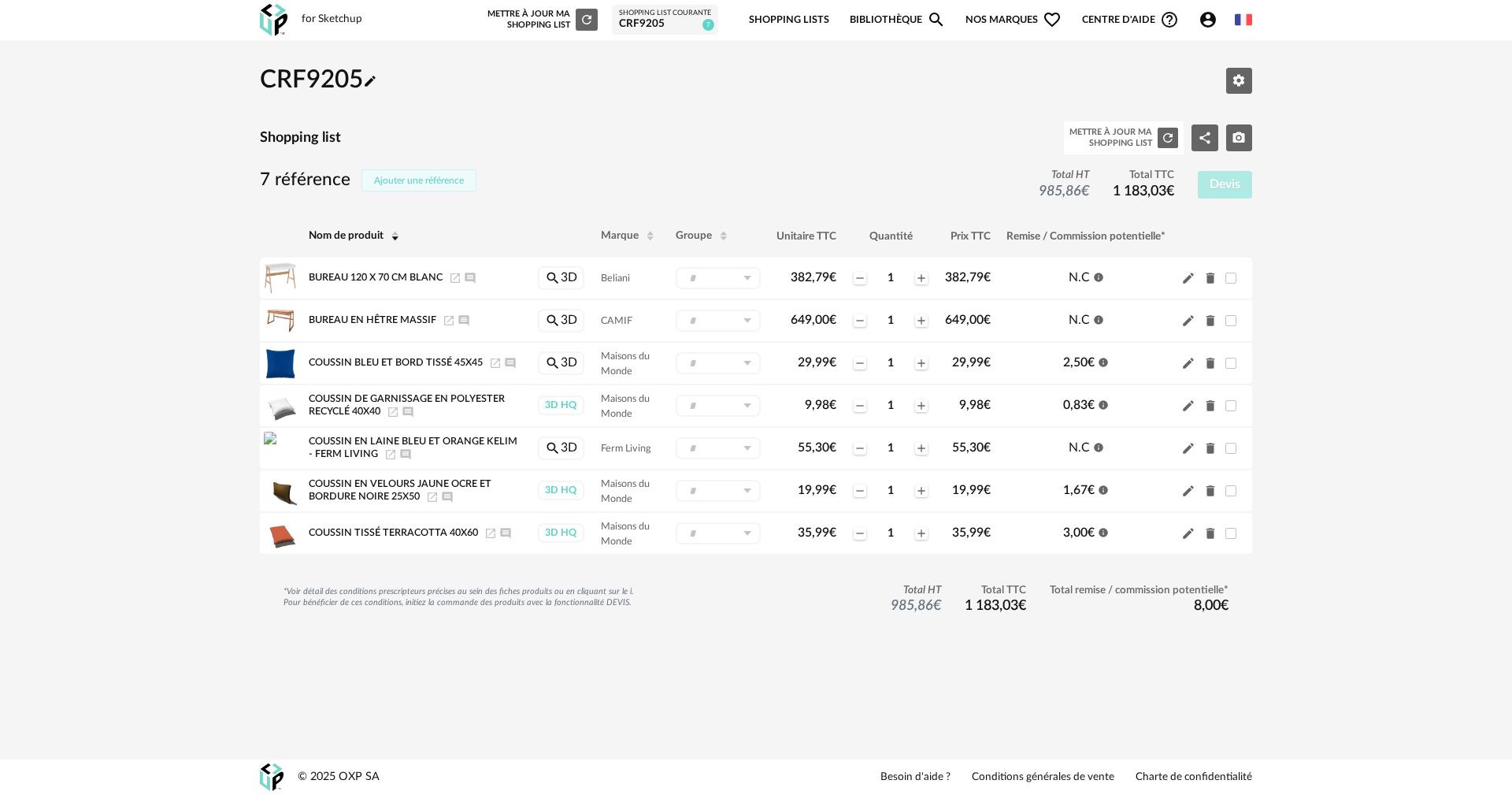 click on "Ajouter une référence" at bounding box center (419, 180) 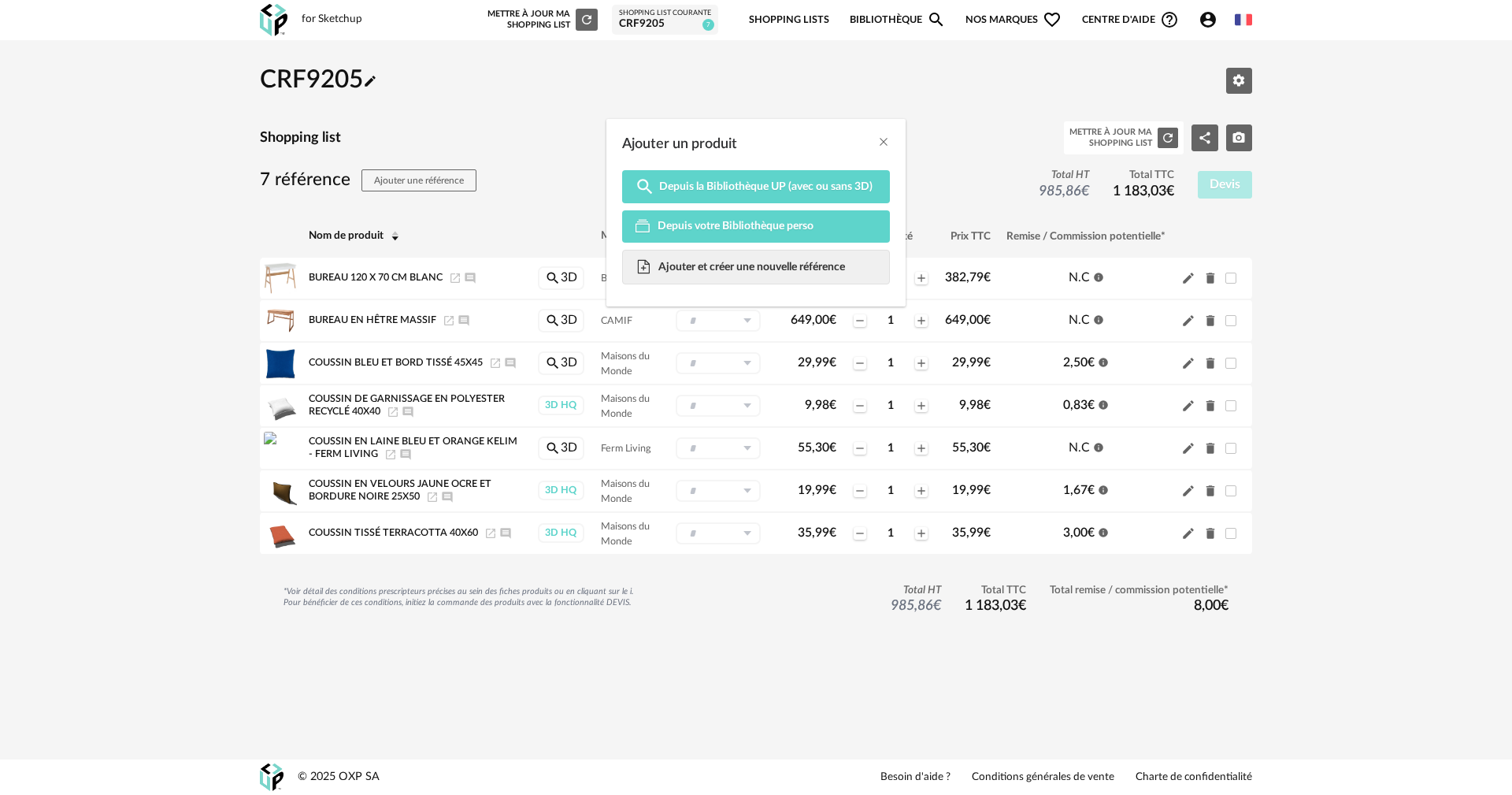 click on "Ajouter un produit Magnify icon   Depuis la Bibliothèque UP (avec ou sans 3D)     Depuis votre Bibliothèque perso     Ajouter et créer une nouvelle référence" at bounding box center (756, 397) 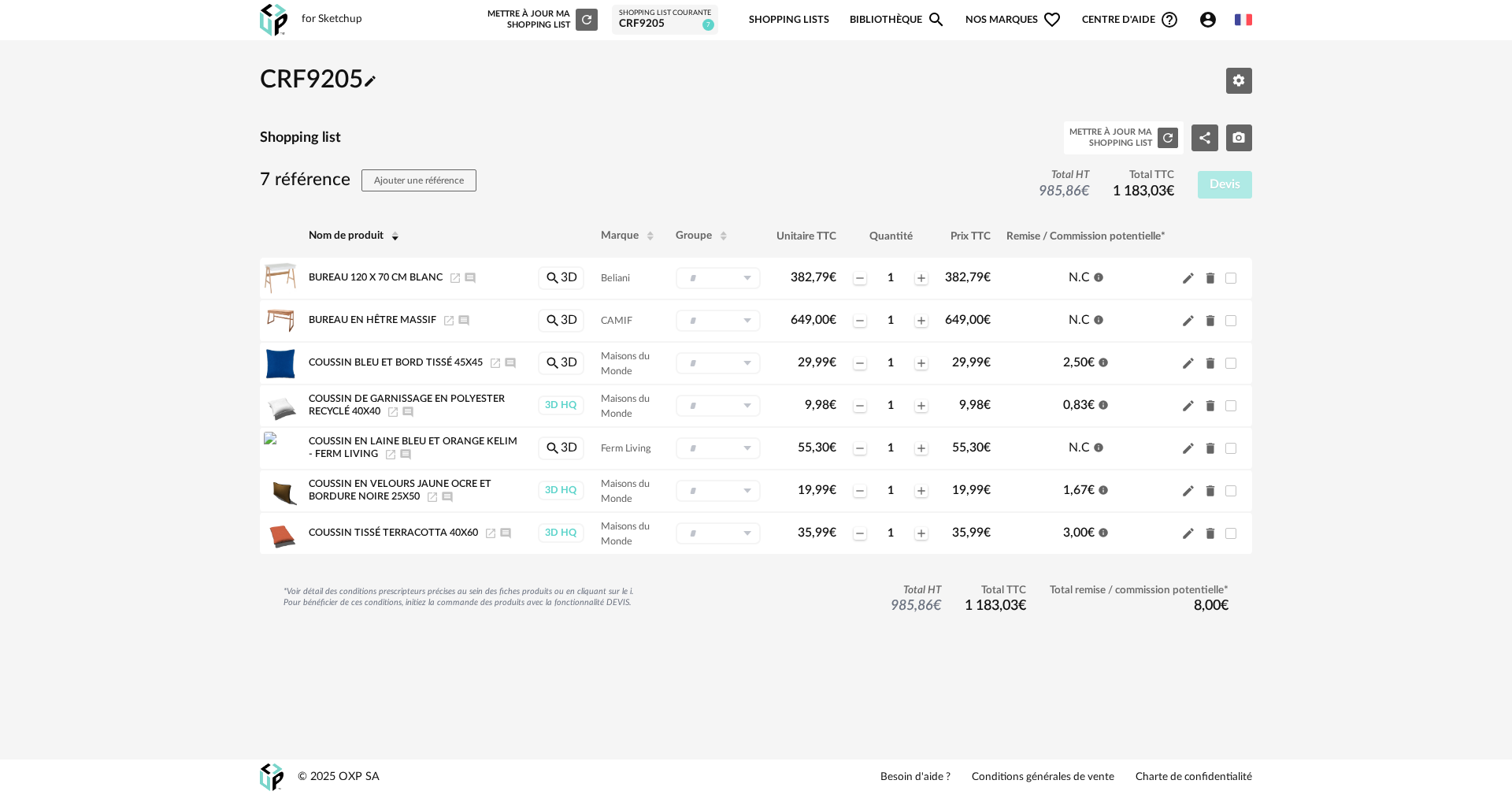 click on "Bibliothèque Magnify icon" at bounding box center (898, 20) 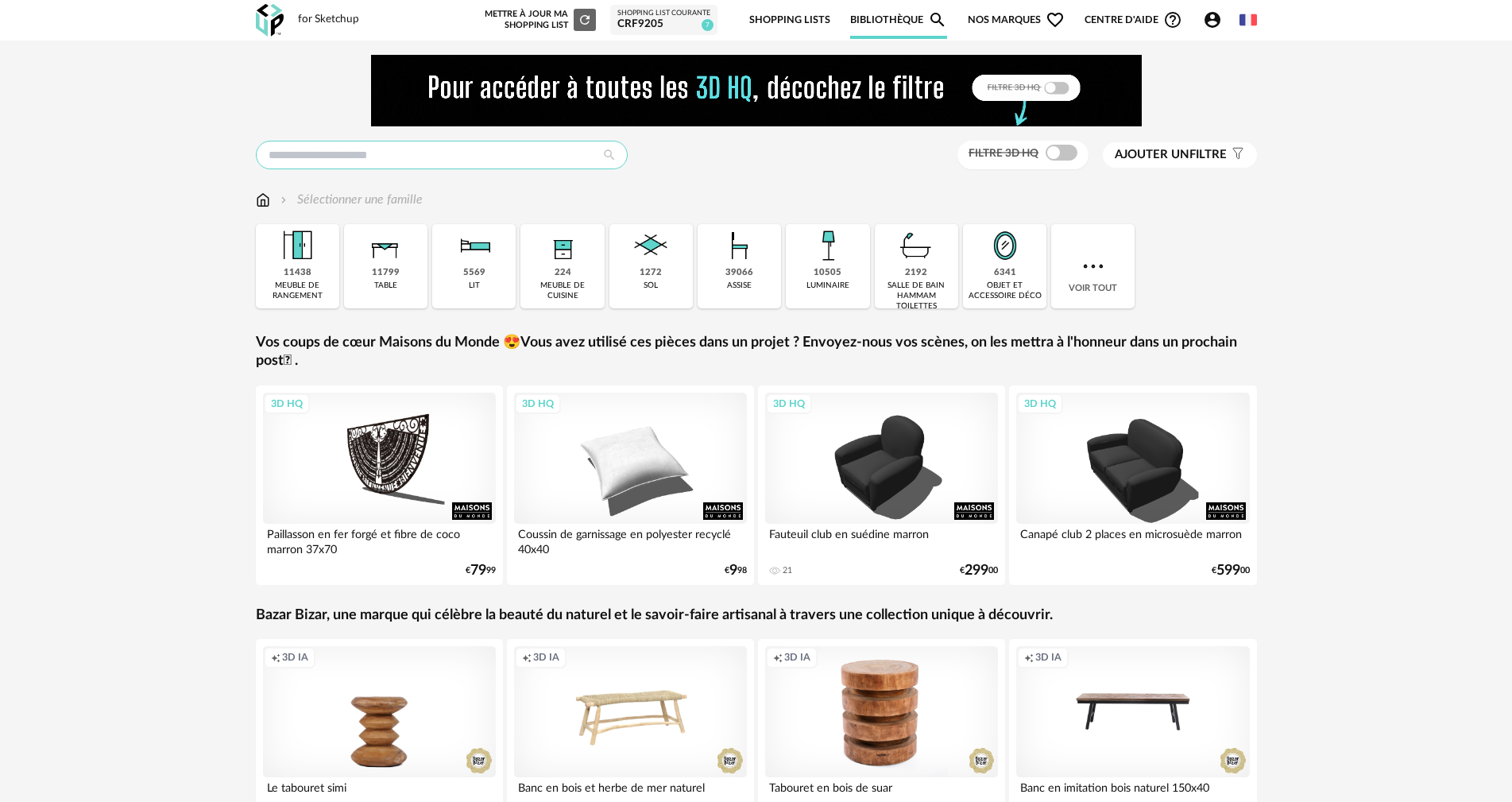 click at bounding box center (442, 155) 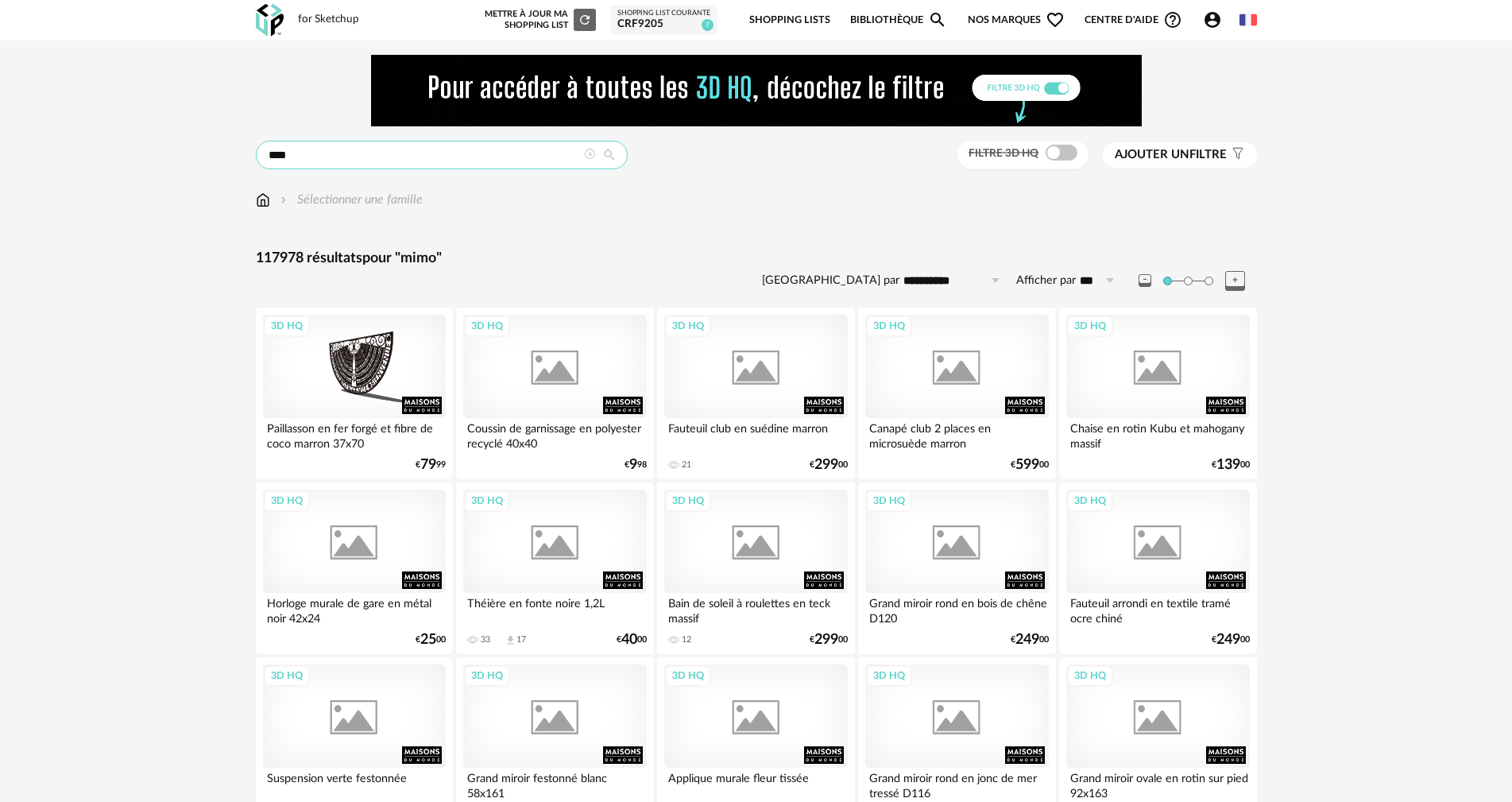 type on "****" 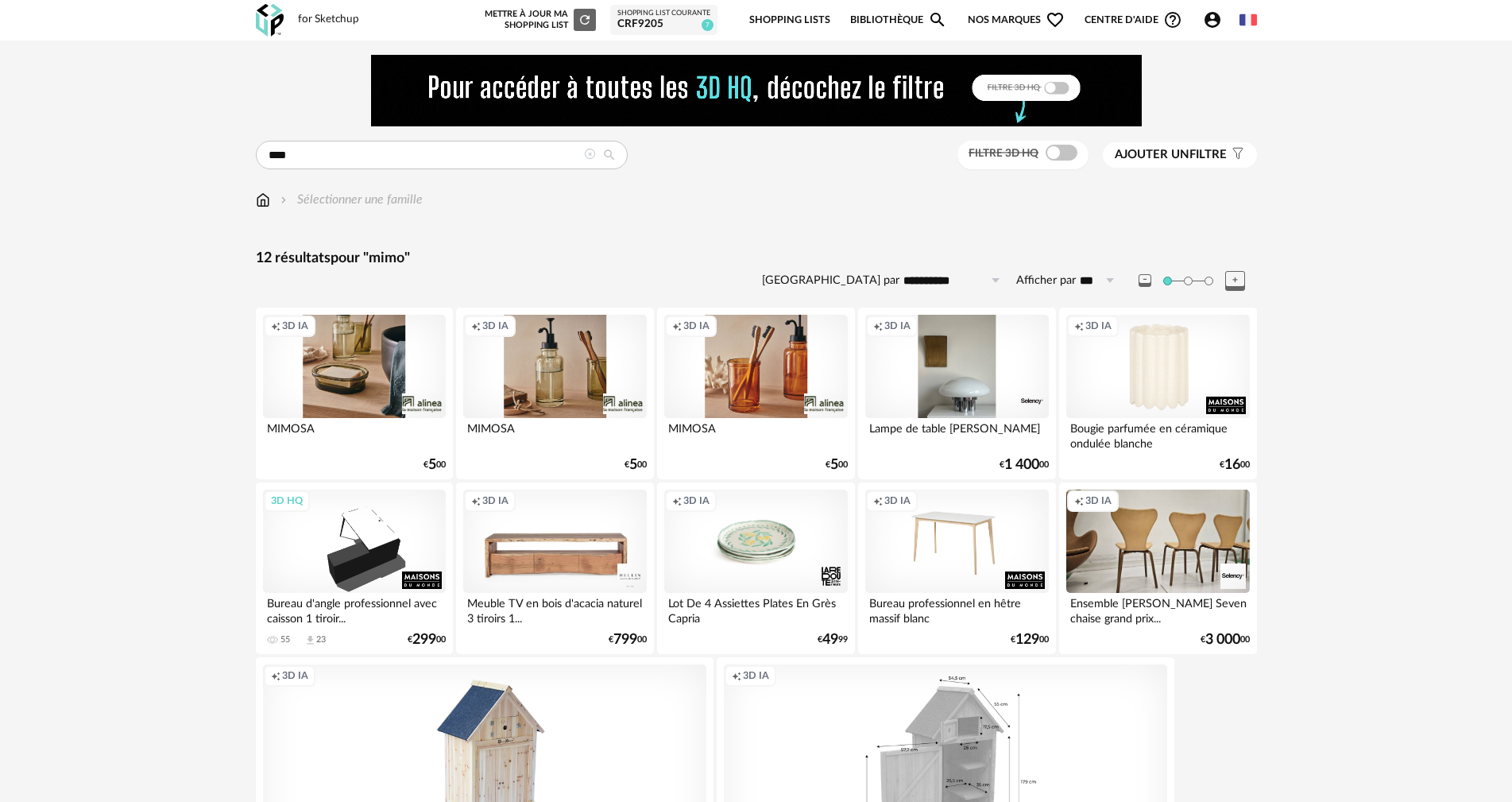 click on "Creation icon   3D IA" at bounding box center [957, 541] 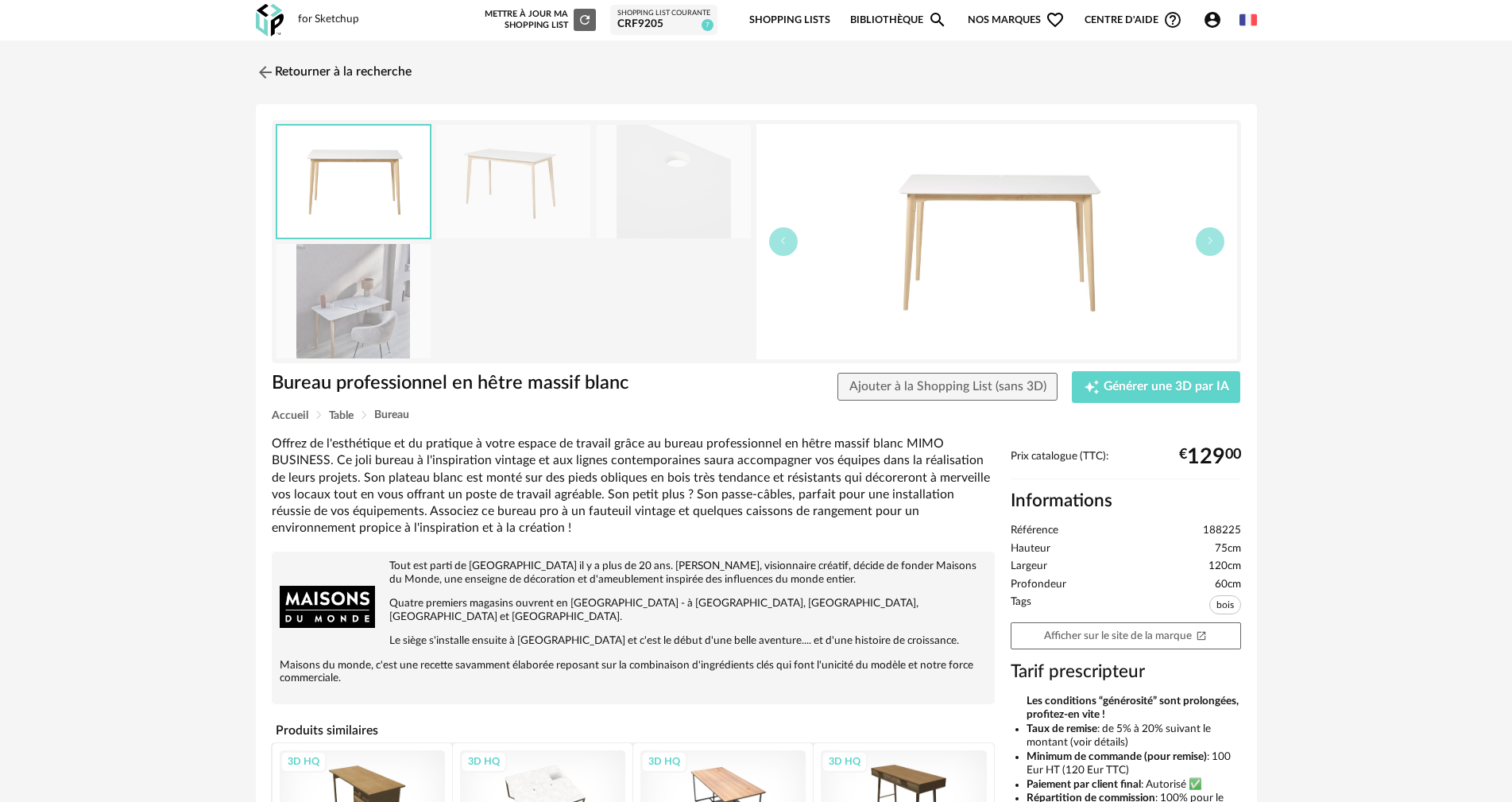 click at bounding box center [513, 181] 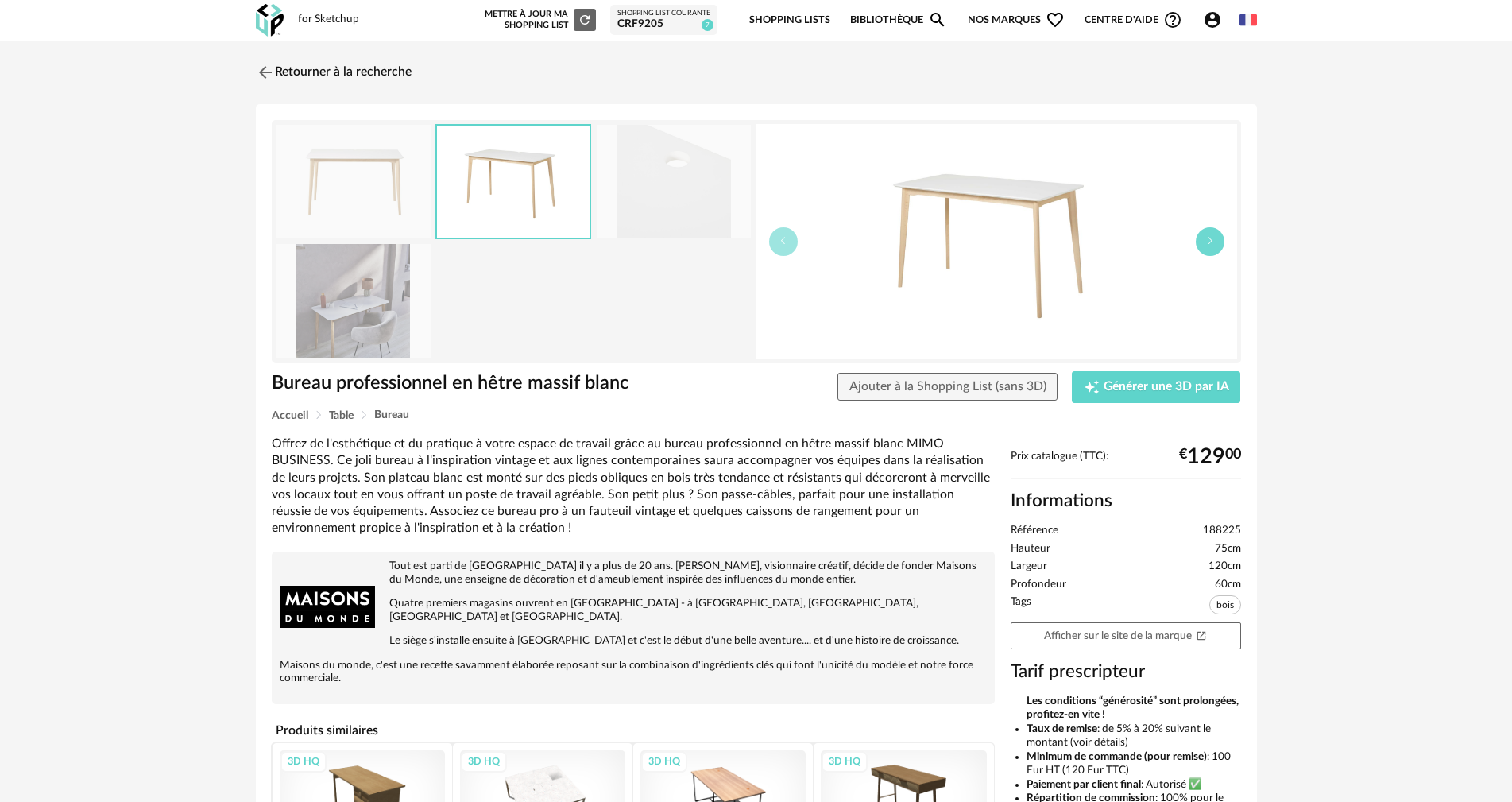 click at bounding box center [1210, 242] 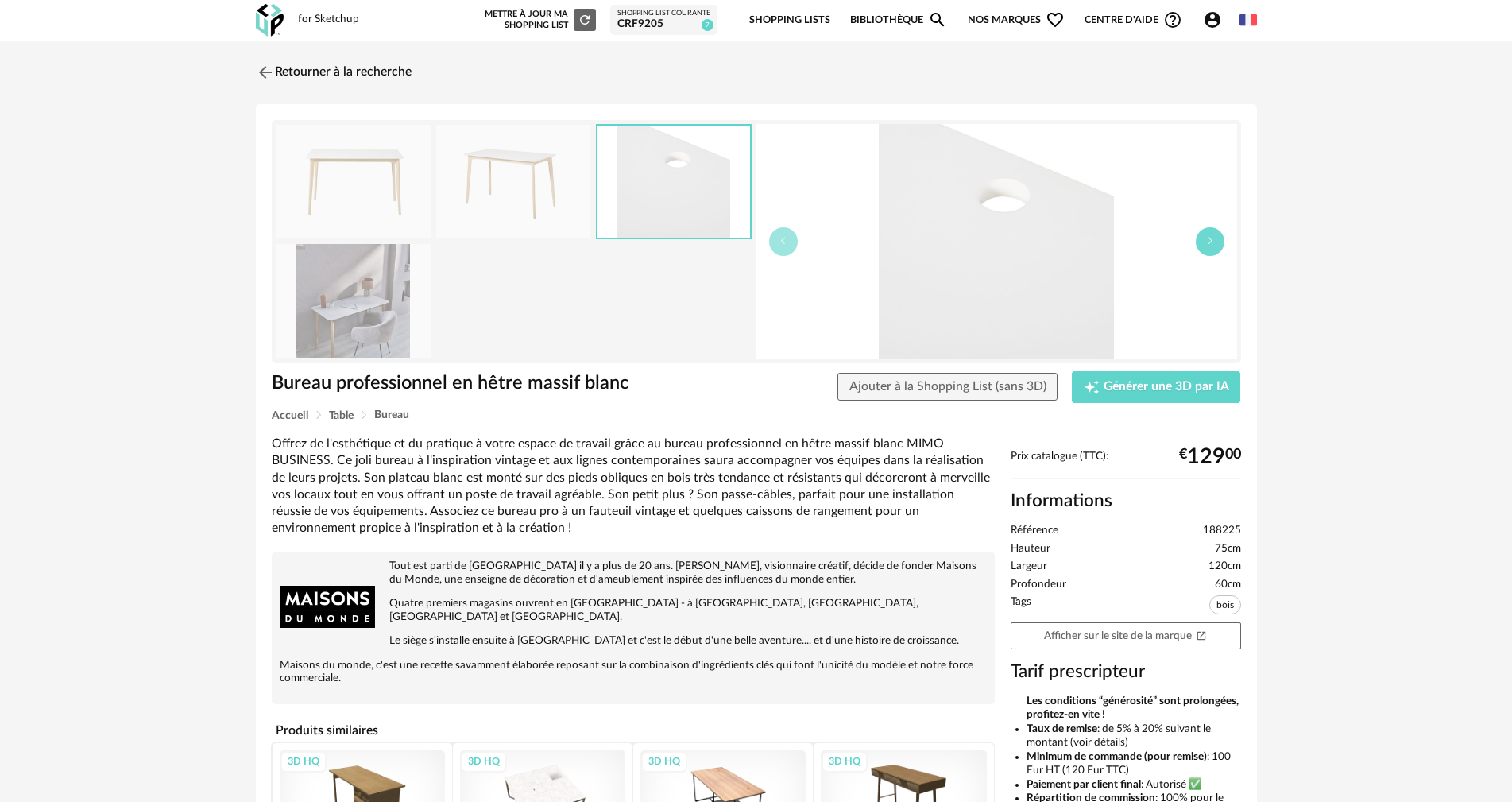 click at bounding box center [1210, 242] 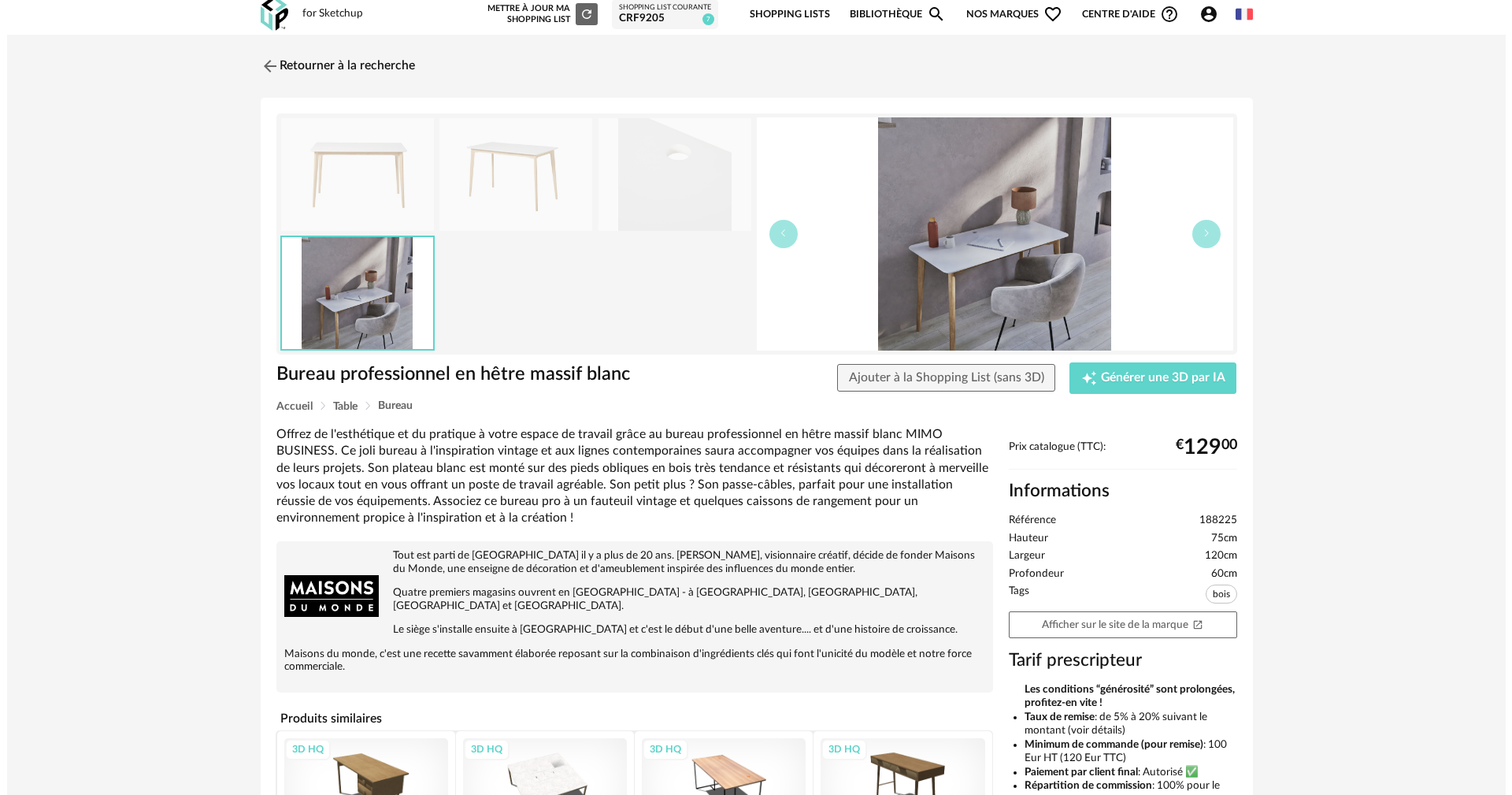 scroll, scrollTop: 0, scrollLeft: 0, axis: both 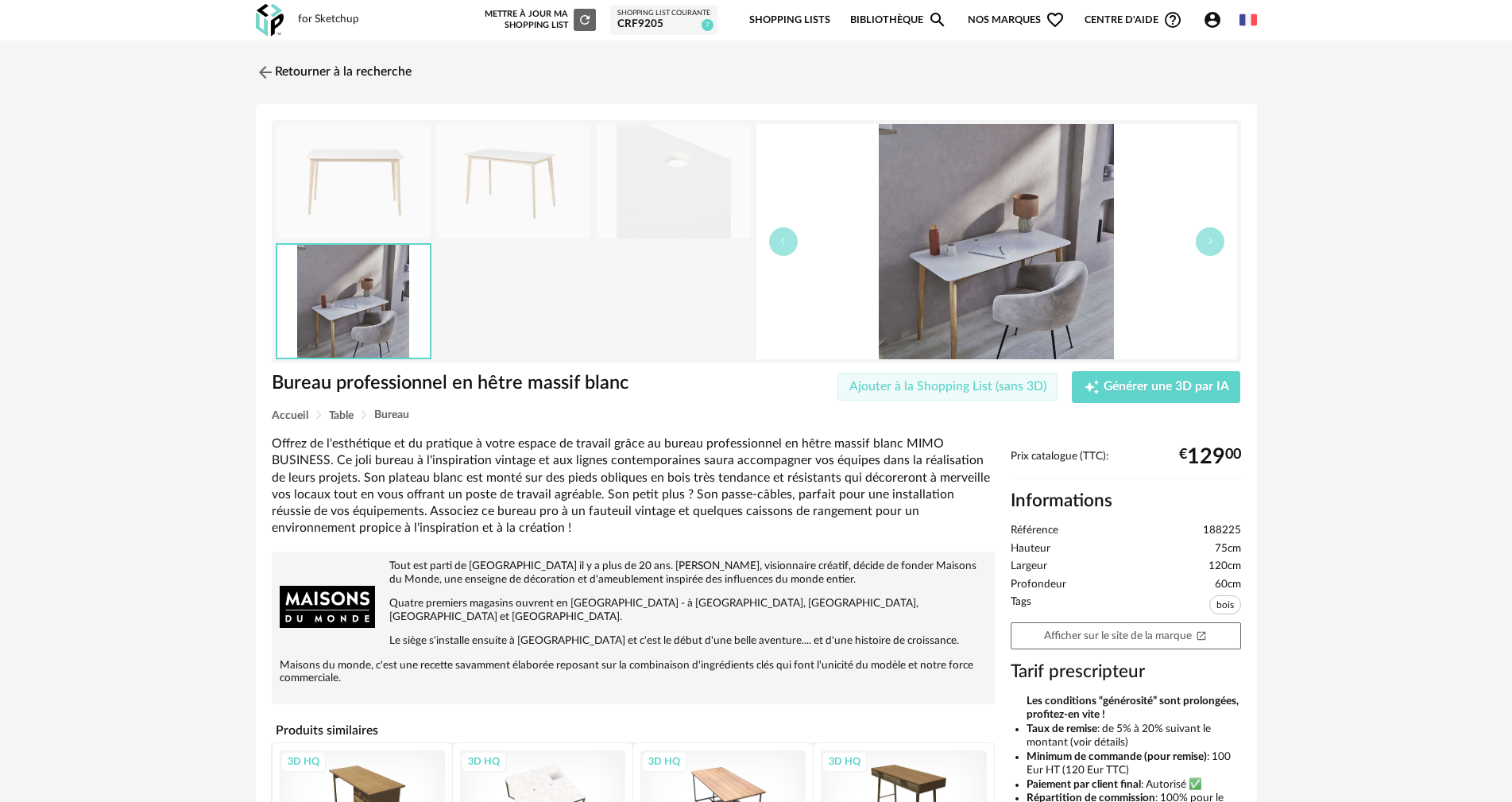 click on "Ajouter à la Shopping List (sans 3D)" at bounding box center (948, 386) 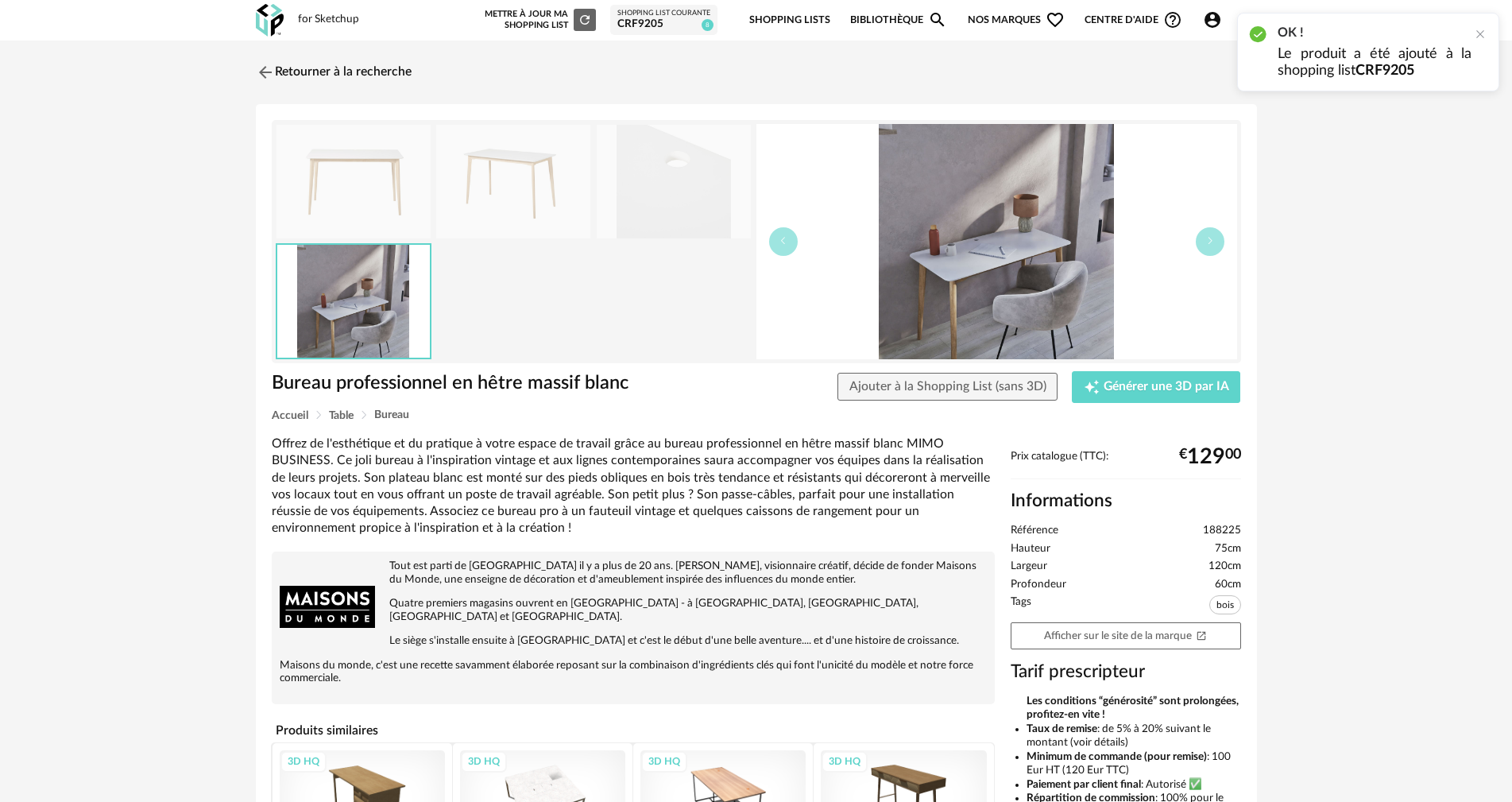 click on "CRF9205" at bounding box center (663, 25) 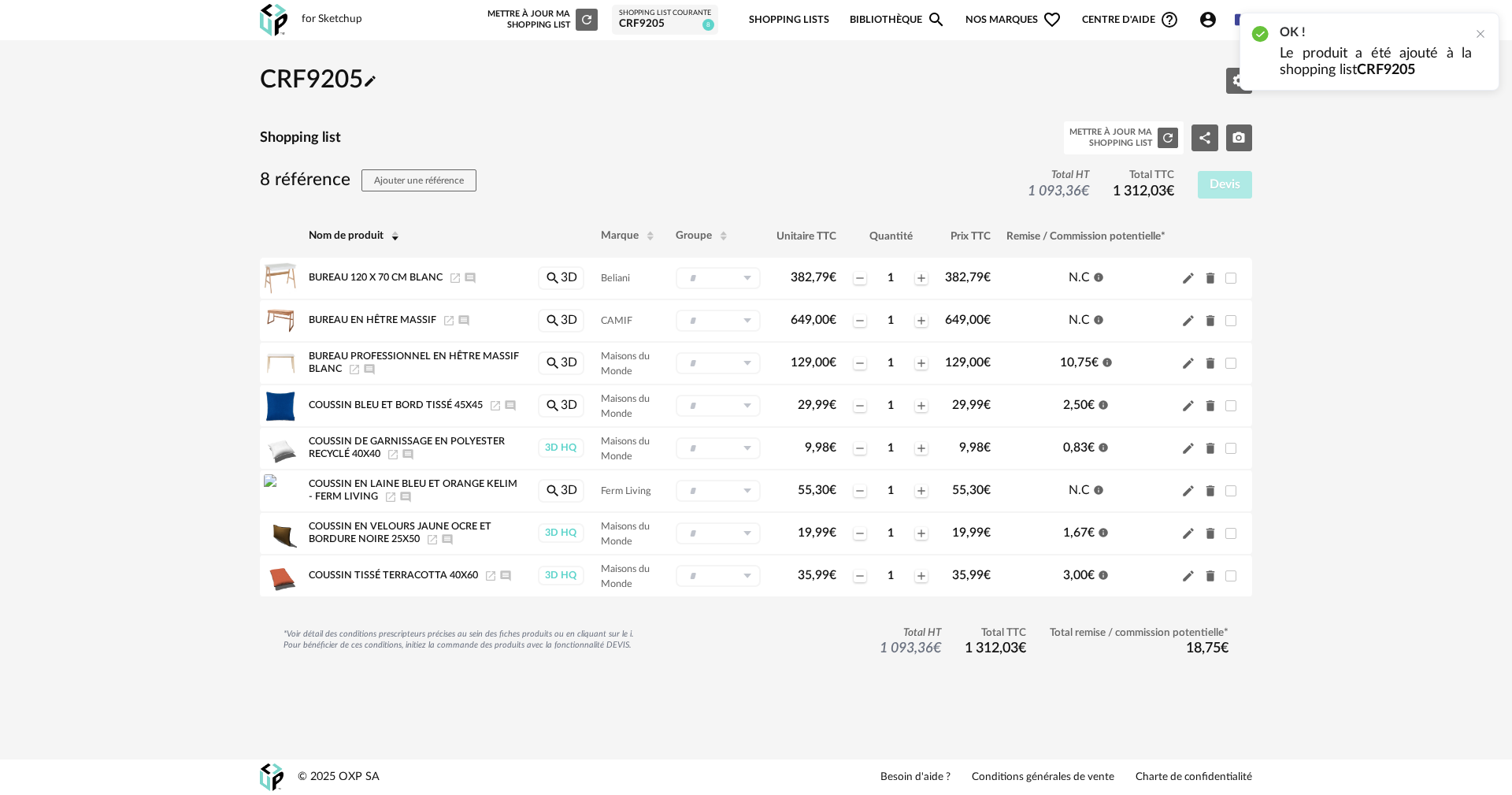 click on "CRF9205  Pencil icon   Editer les paramètres   Shopping list     Mettre à jour ma  Shopping List   Refresh icon   Share Variant icon   Camera icon
8 référence
Ajouter une référence
Total HT
1 093,36 €   Total TTC
1 312,03 €
Devis
Nom de produit
Marque
Groupe
Unitaire TTC   Quantité   Prix TTC   Remise / Commission potentielle*       Bureau 120 x 70 cm blanc   Magnify Plus Outline icon   Bureau 120 x 70 cm blanc   Launch icon   Ajouter un commentaire     Magnify icon
3D
Beliani   -    Nouveau groupe (ex.: Cuisine)   Nouveau groupe   Annuler   Créer
382,79 €   Minus icon
1   Plus icon
382,79 €   N.C   Information icon   Pencil icon     Delete icon         Bureau en hêtre massif   Magnify Plus Outline icon   Bureau en hêtre massif   Launch icon   Ajouter un commentaire     Magnify icon   CAMIF   -" at bounding box center (756, 380) 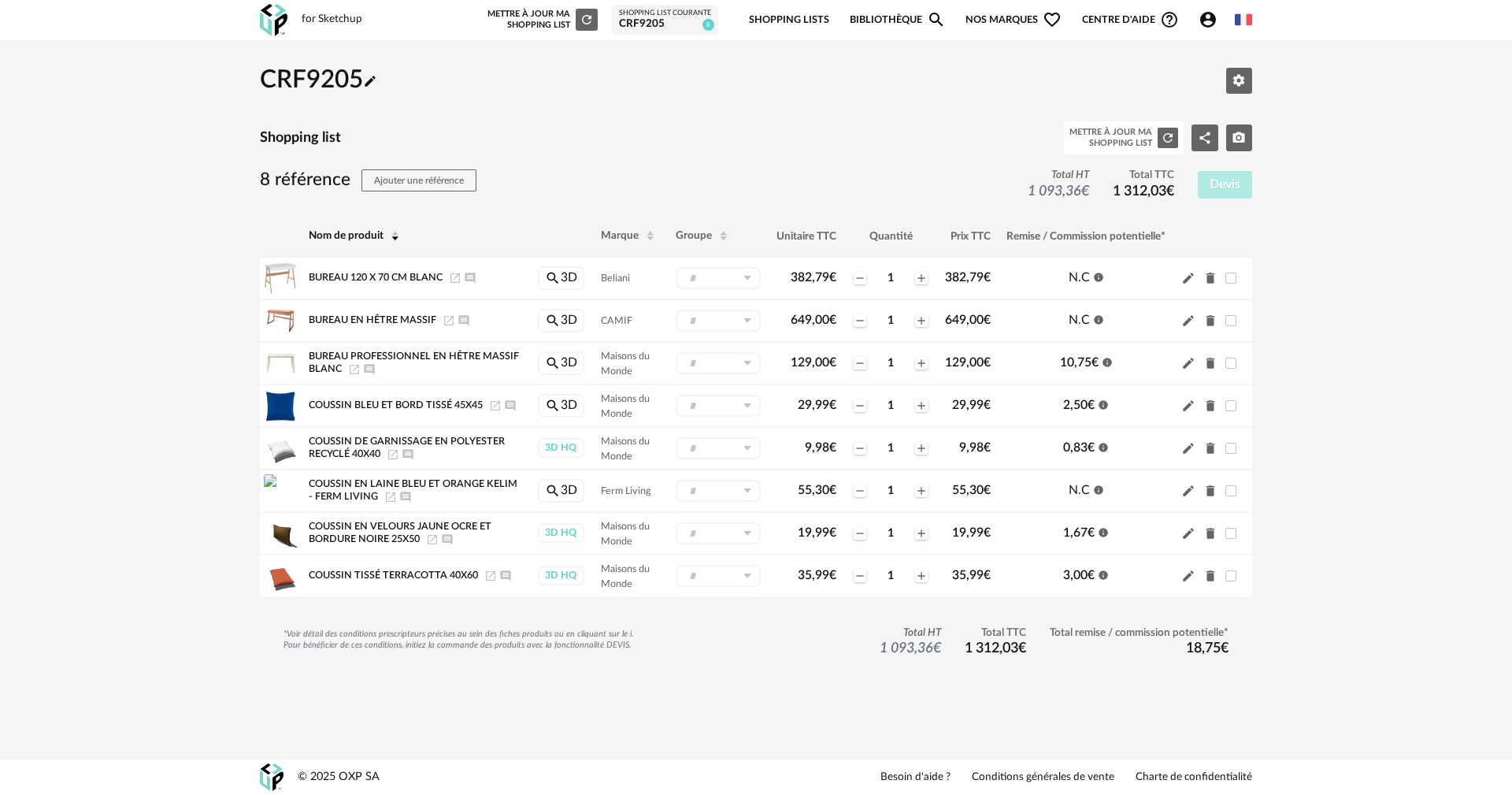 click at bounding box center (273, 20) 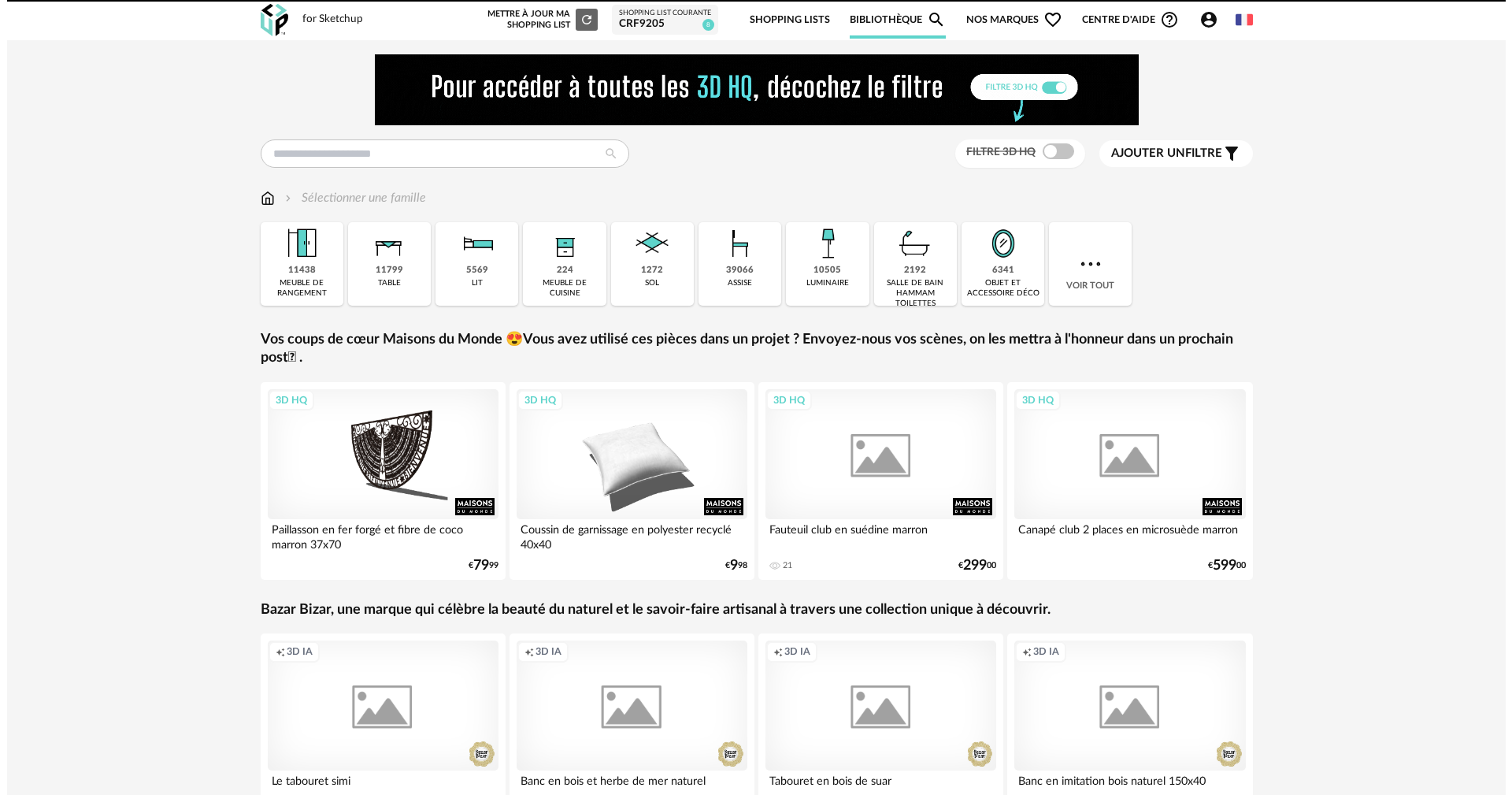 scroll, scrollTop: 0, scrollLeft: 0, axis: both 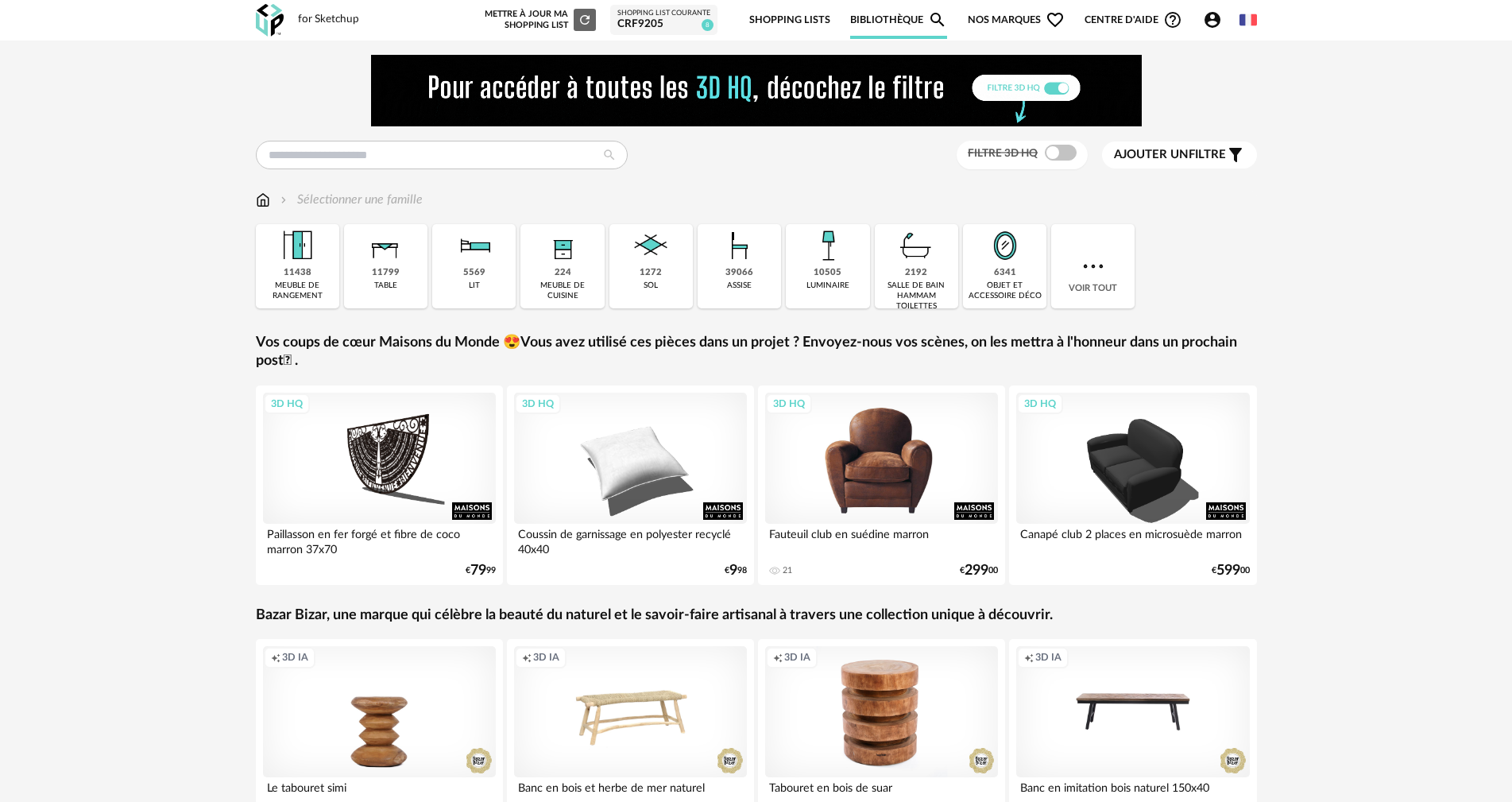 click on "3D HQ" at bounding box center [882, 458] 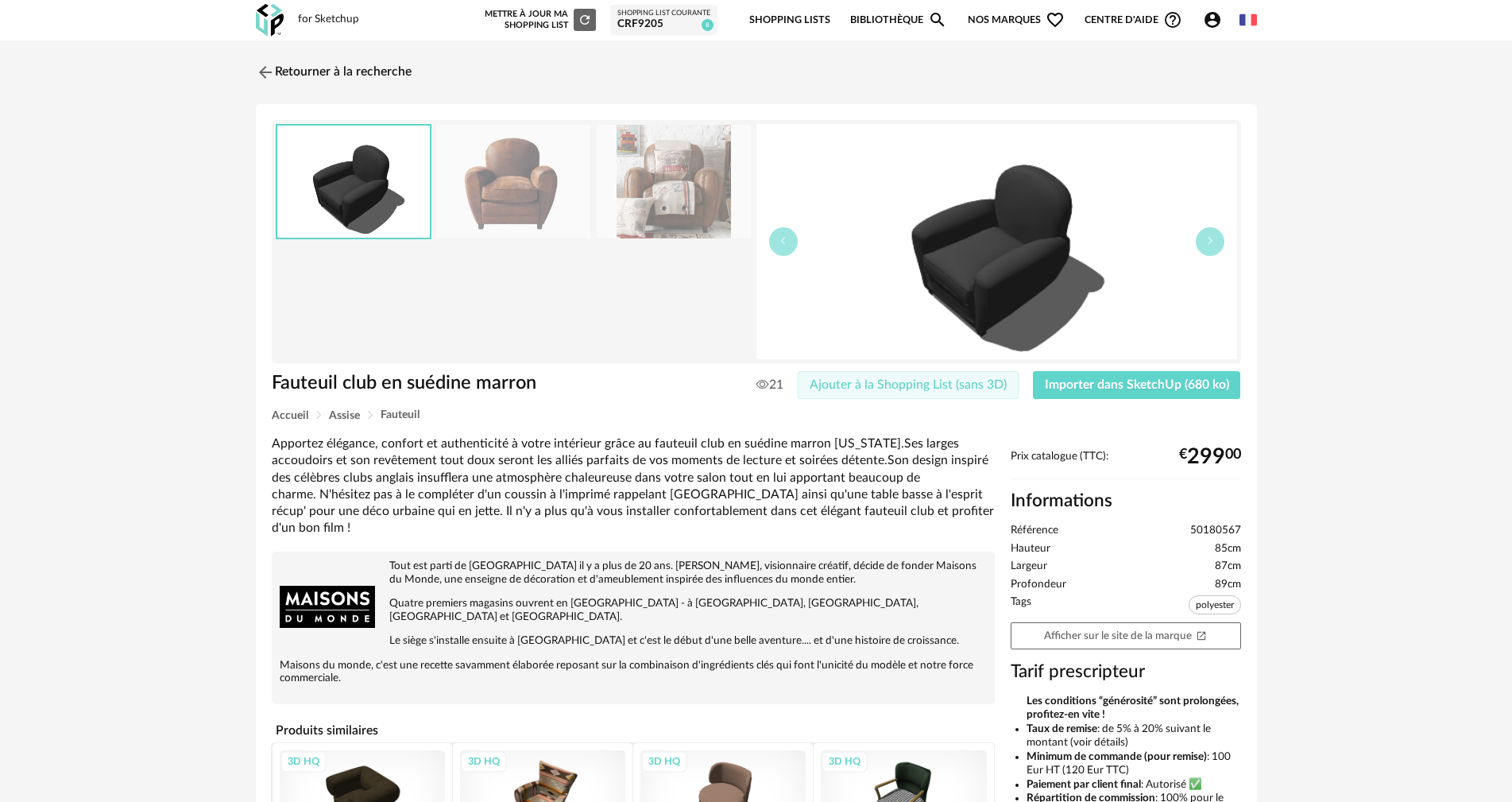 click on "Ajouter à la Shopping List (sans 3D)" at bounding box center [908, 385] 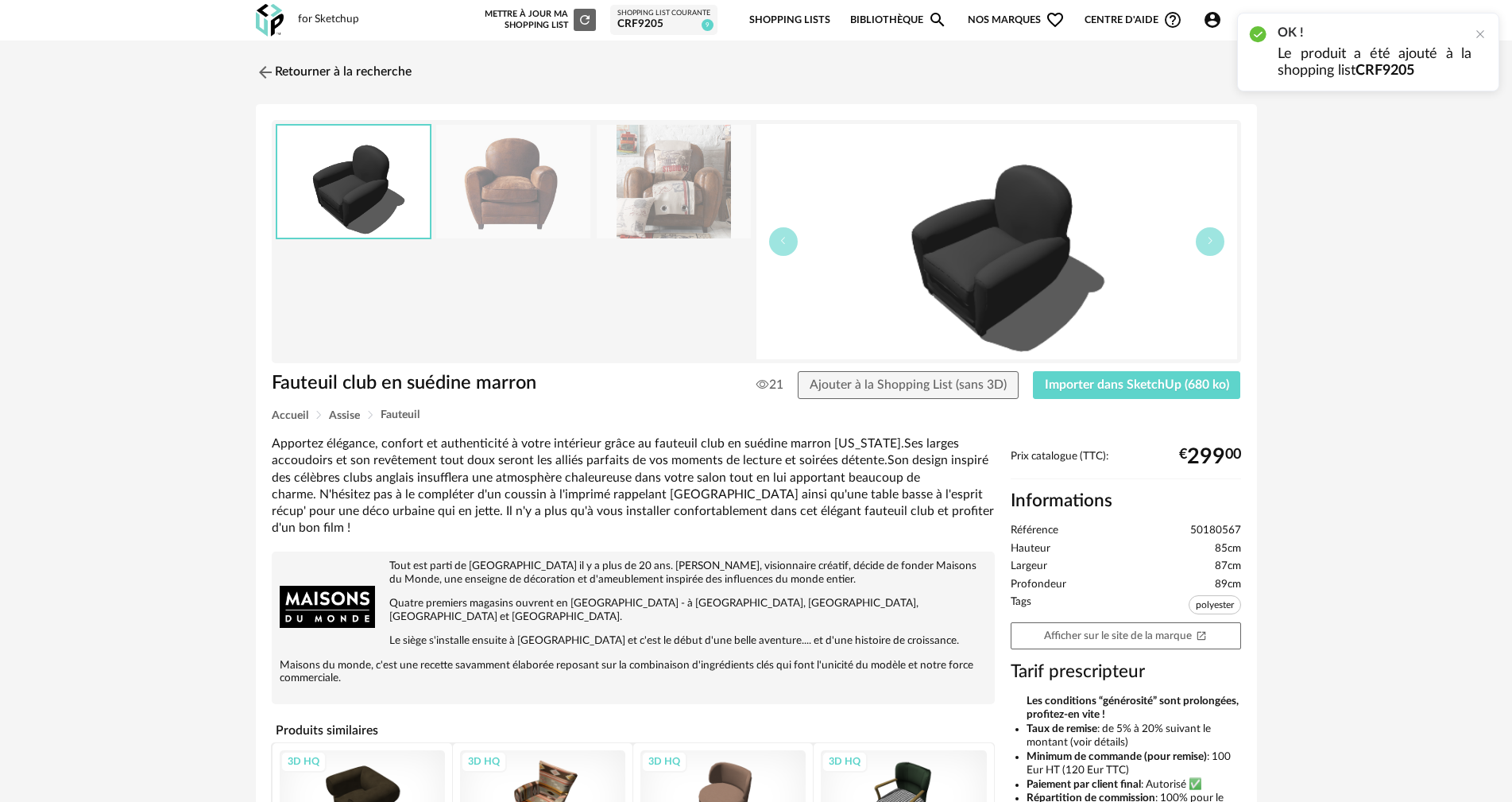 click on "CRF9205" at bounding box center (663, 25) 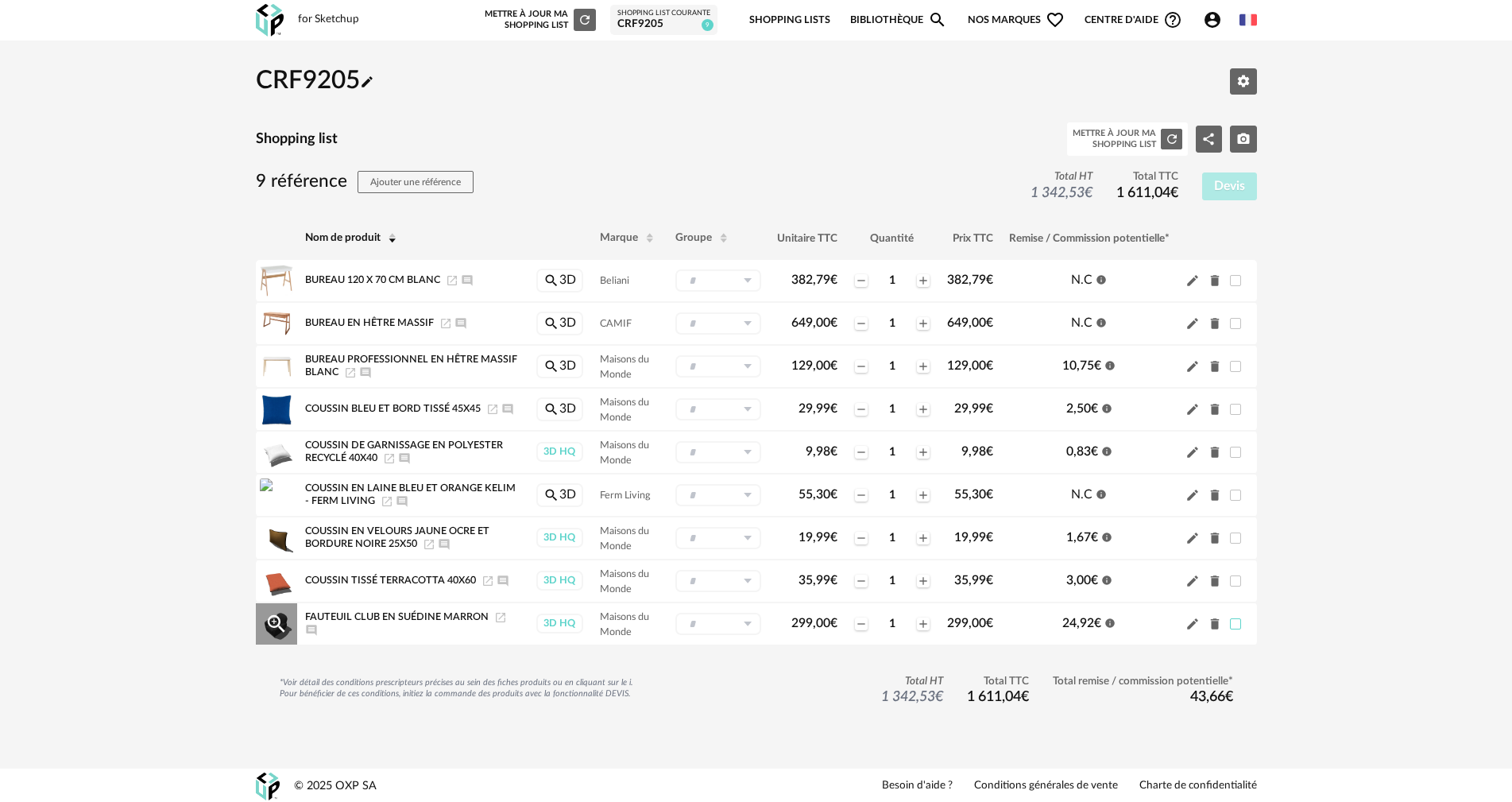 click at bounding box center (1236, 624) 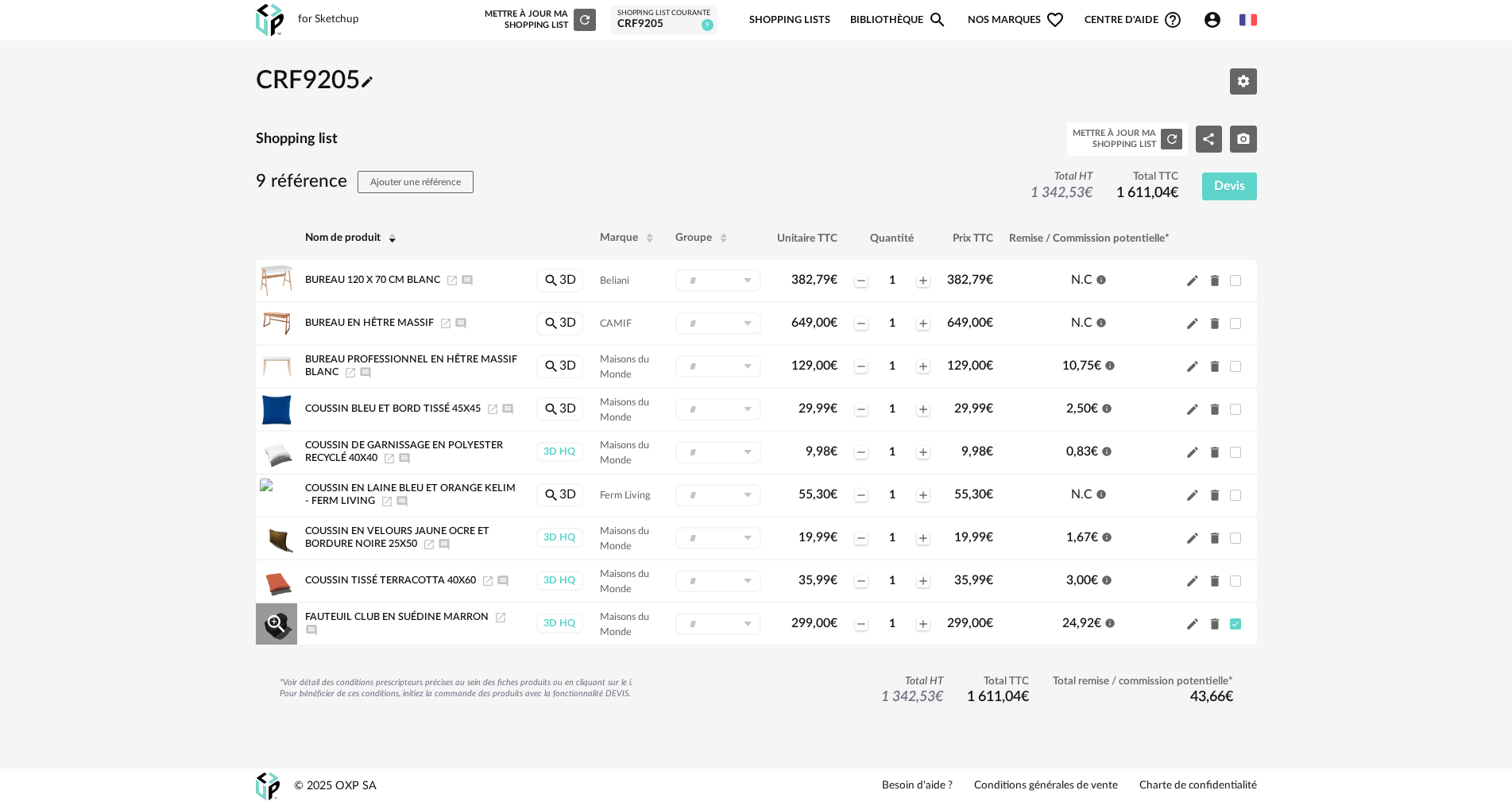 click on "Delete icon" 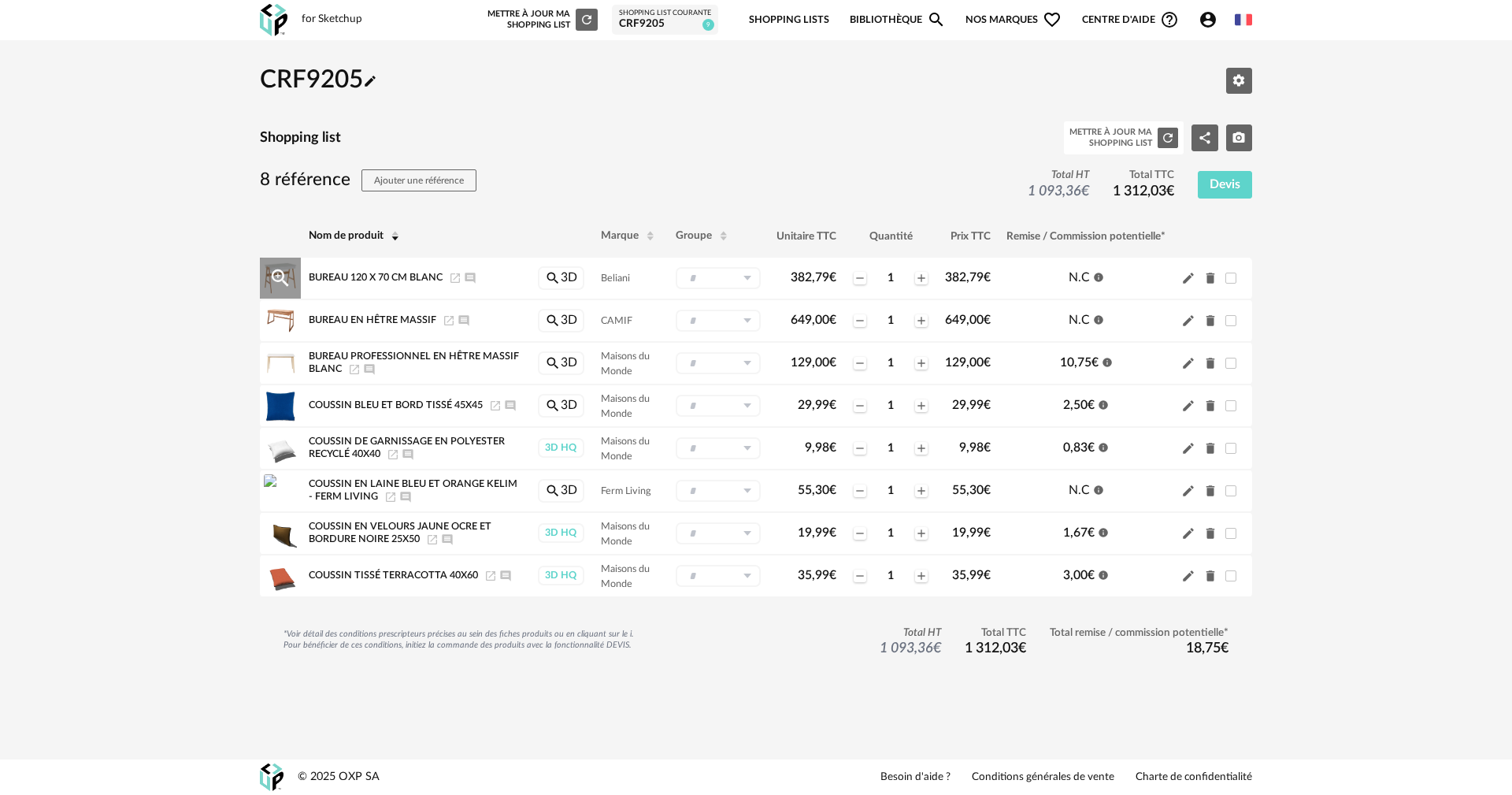 click on "Information icon" 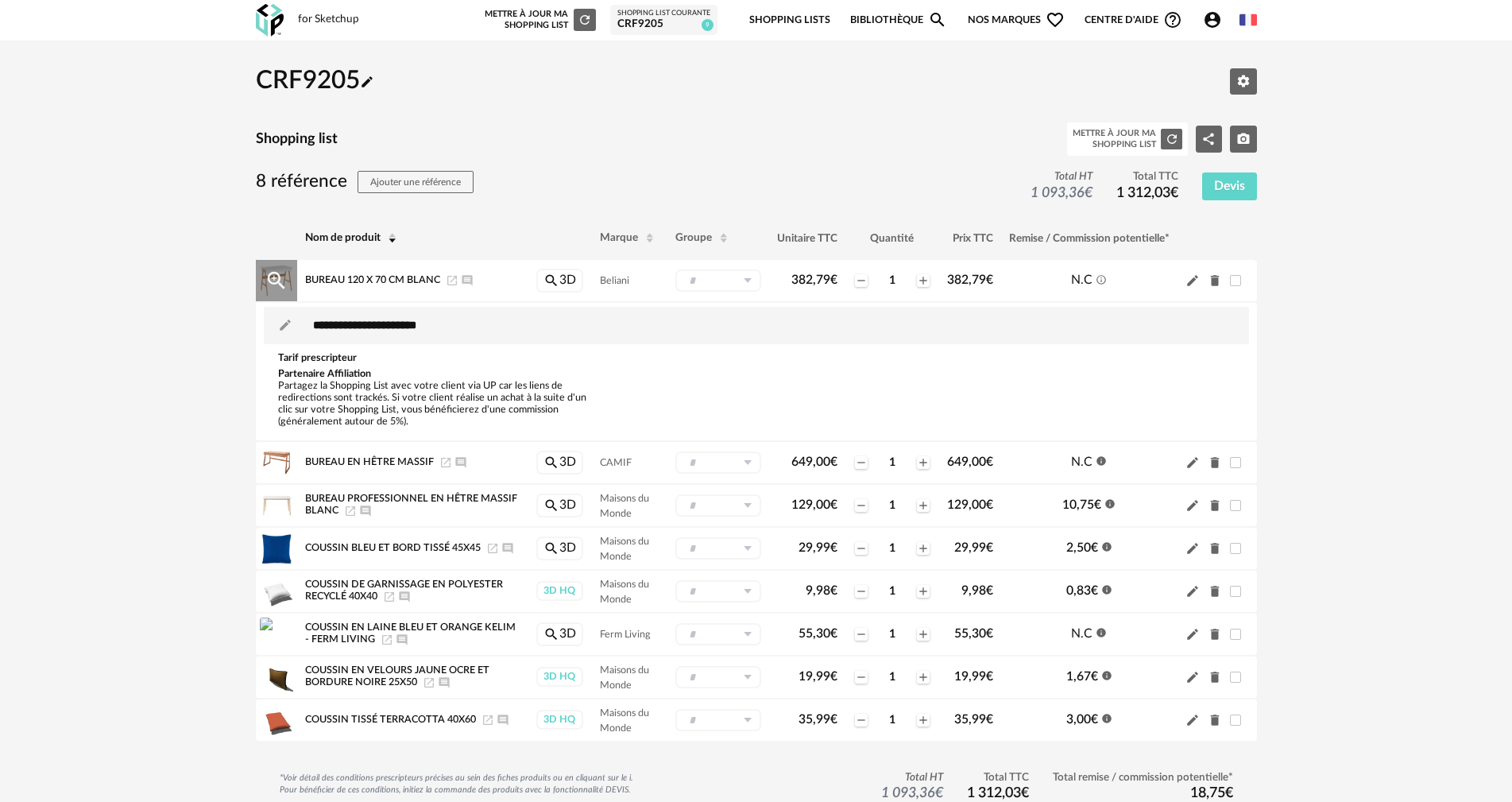 click on "Information Outline icon" 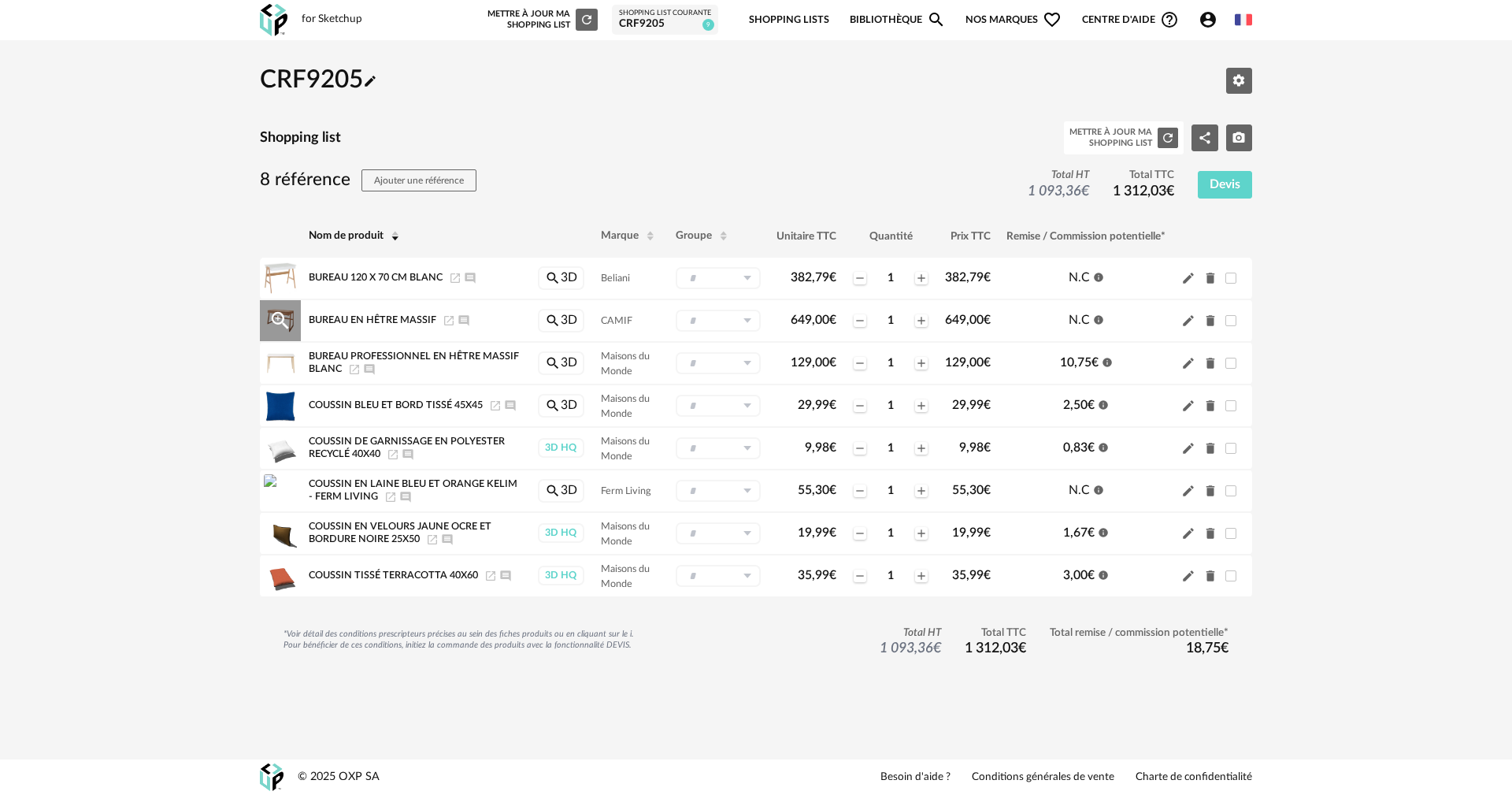 click on "Delete icon" 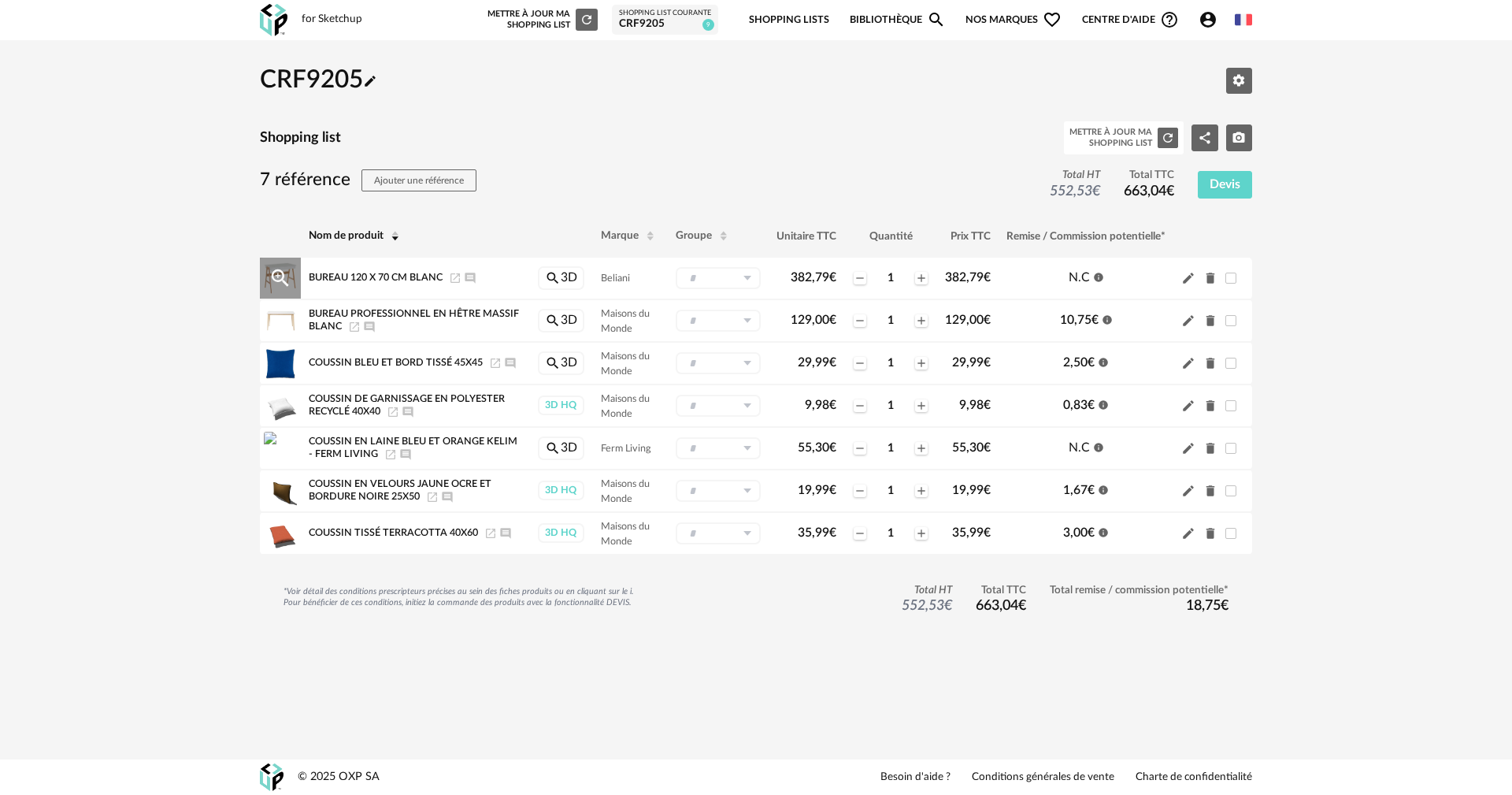 click on "Magnify Plus Outline icon" 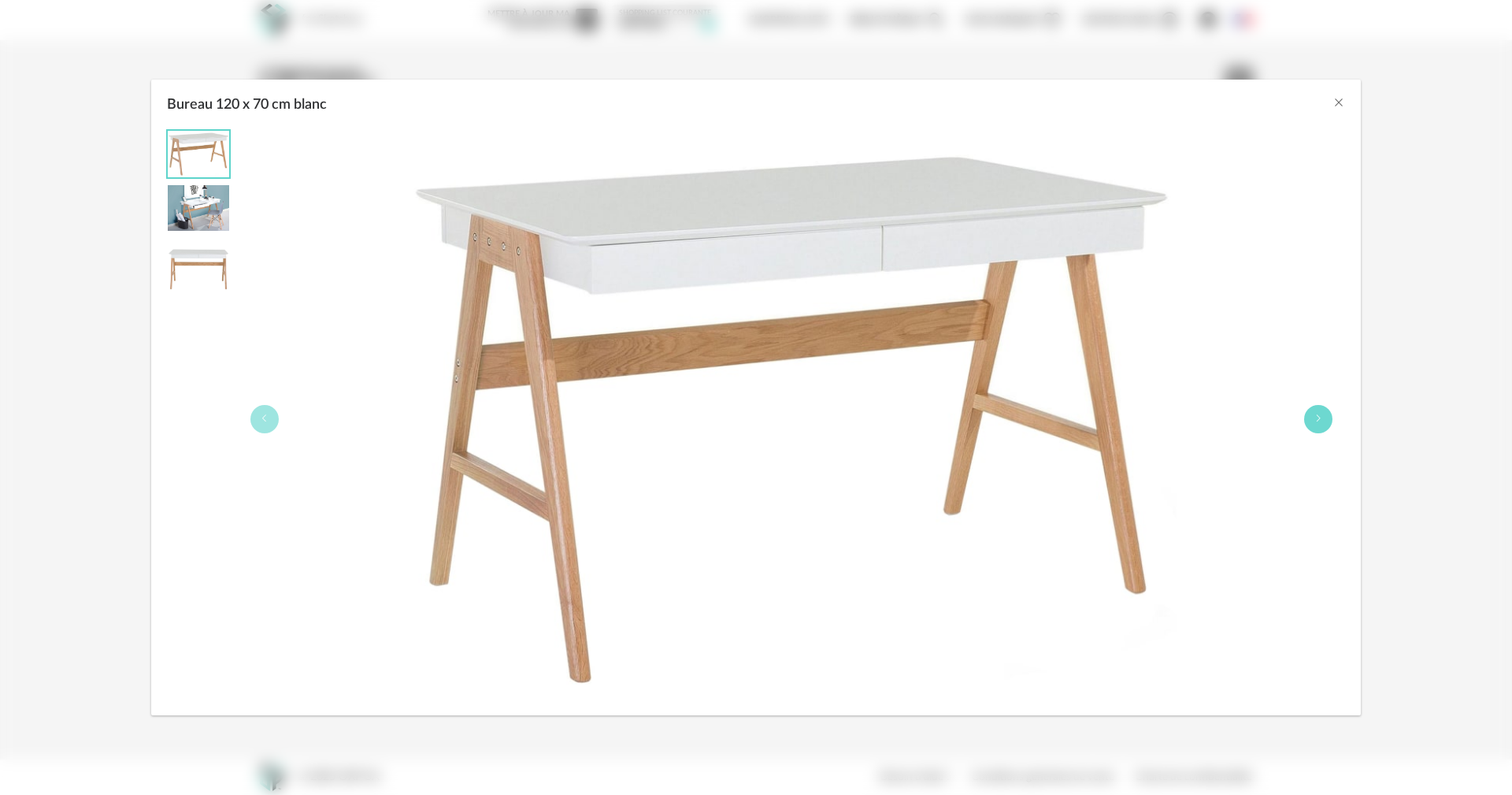 click at bounding box center (1318, 418) 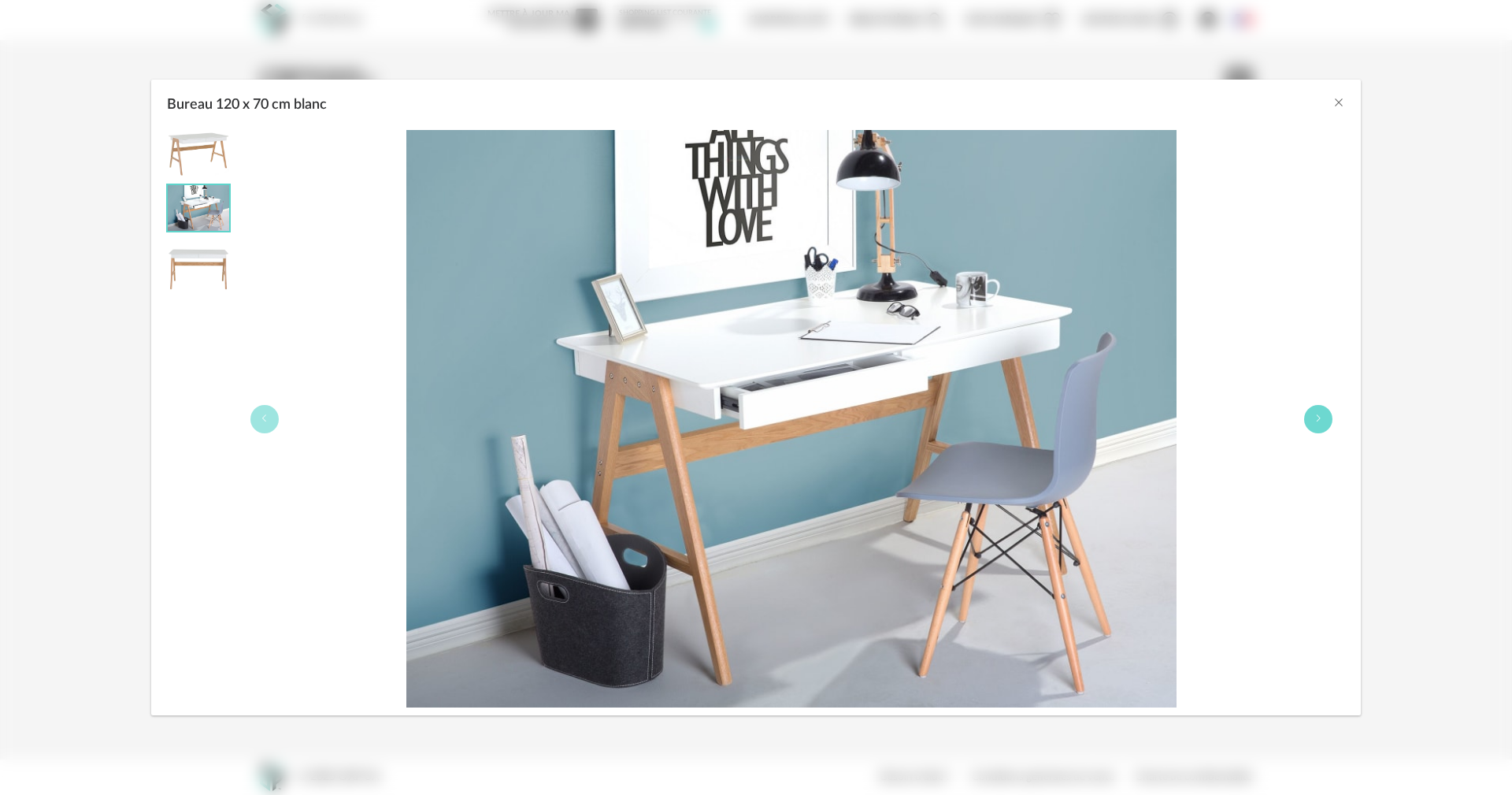 click at bounding box center [1318, 418] 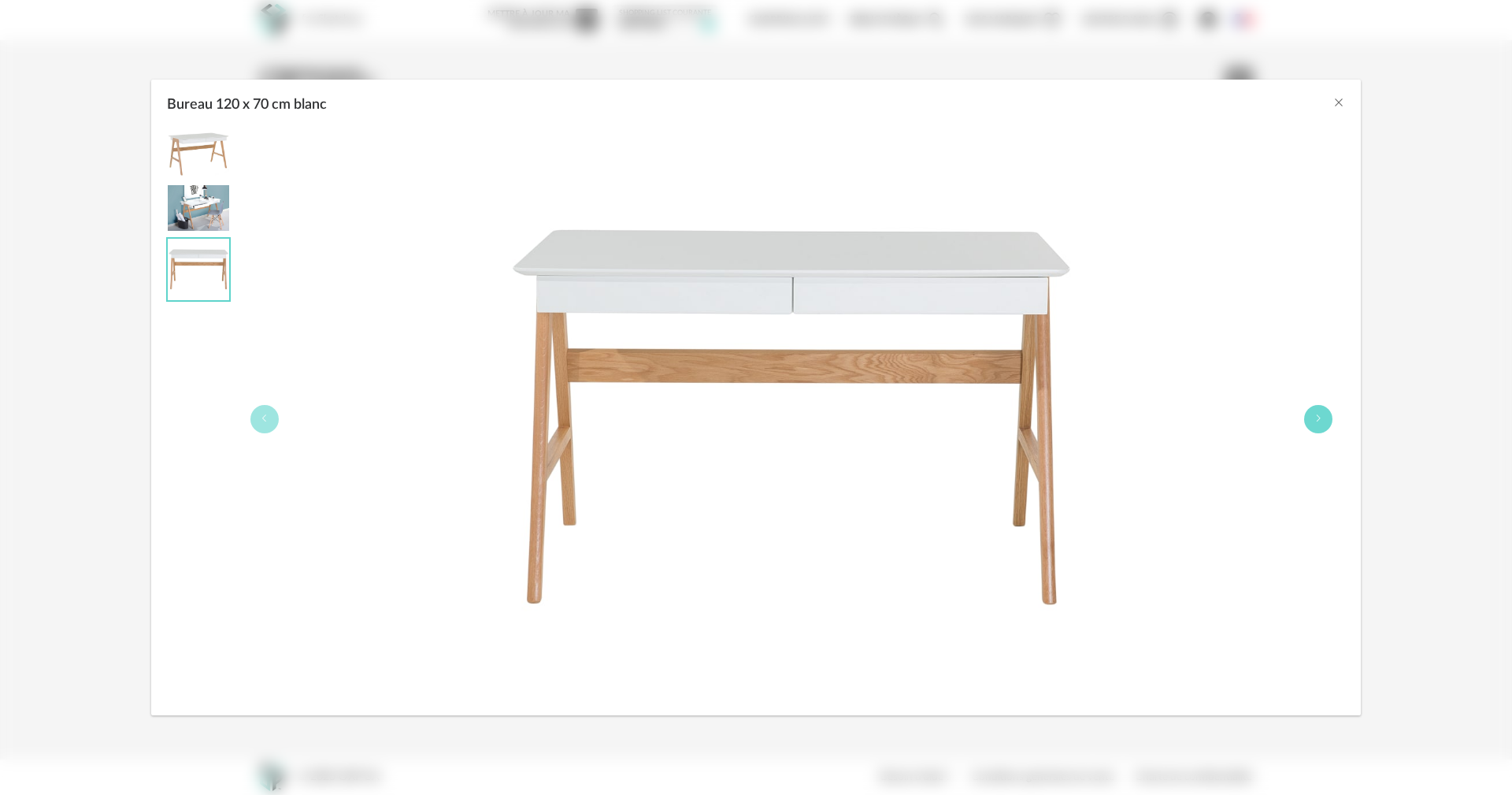 click at bounding box center (1318, 418) 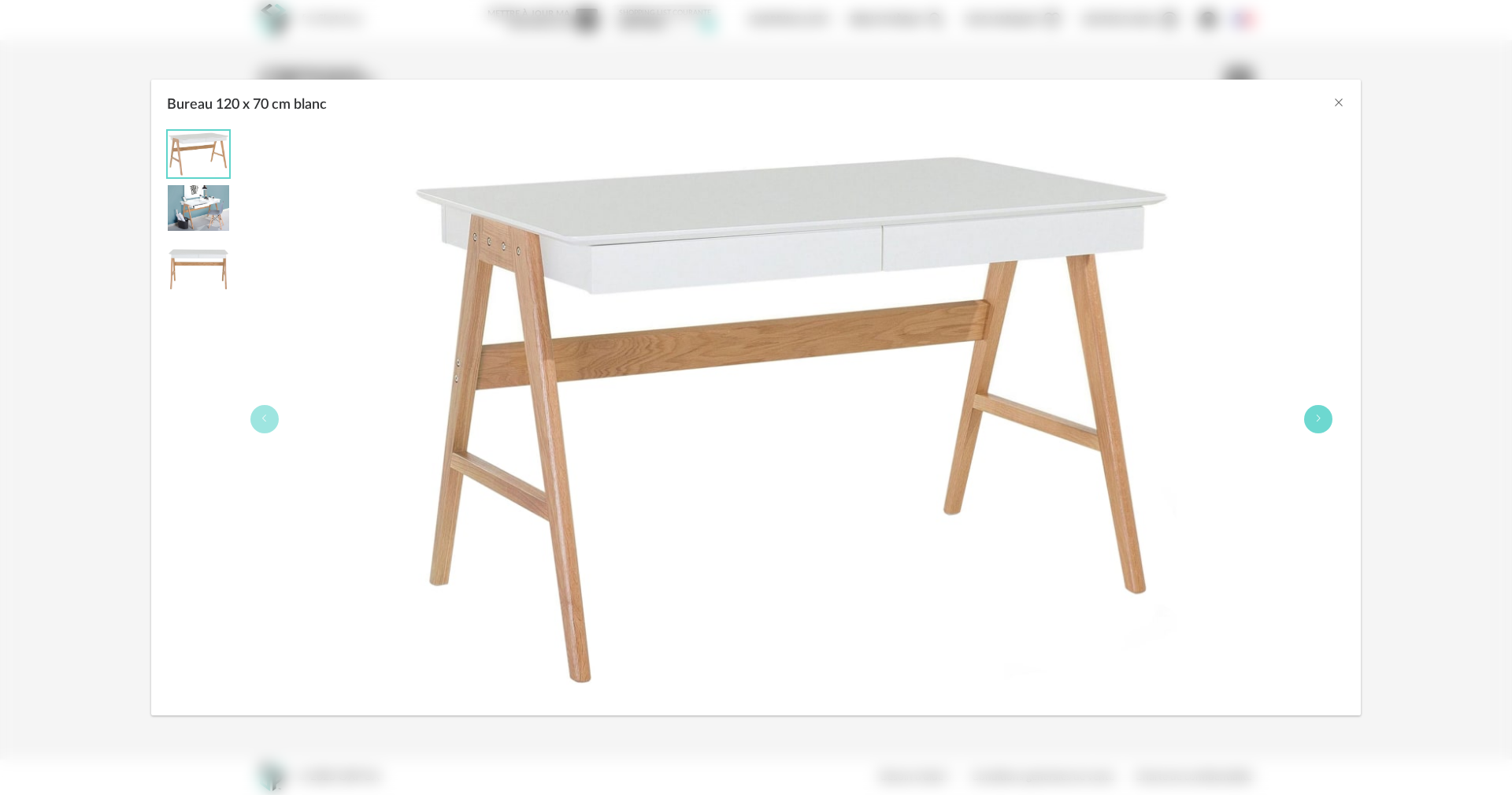 click at bounding box center (1318, 418) 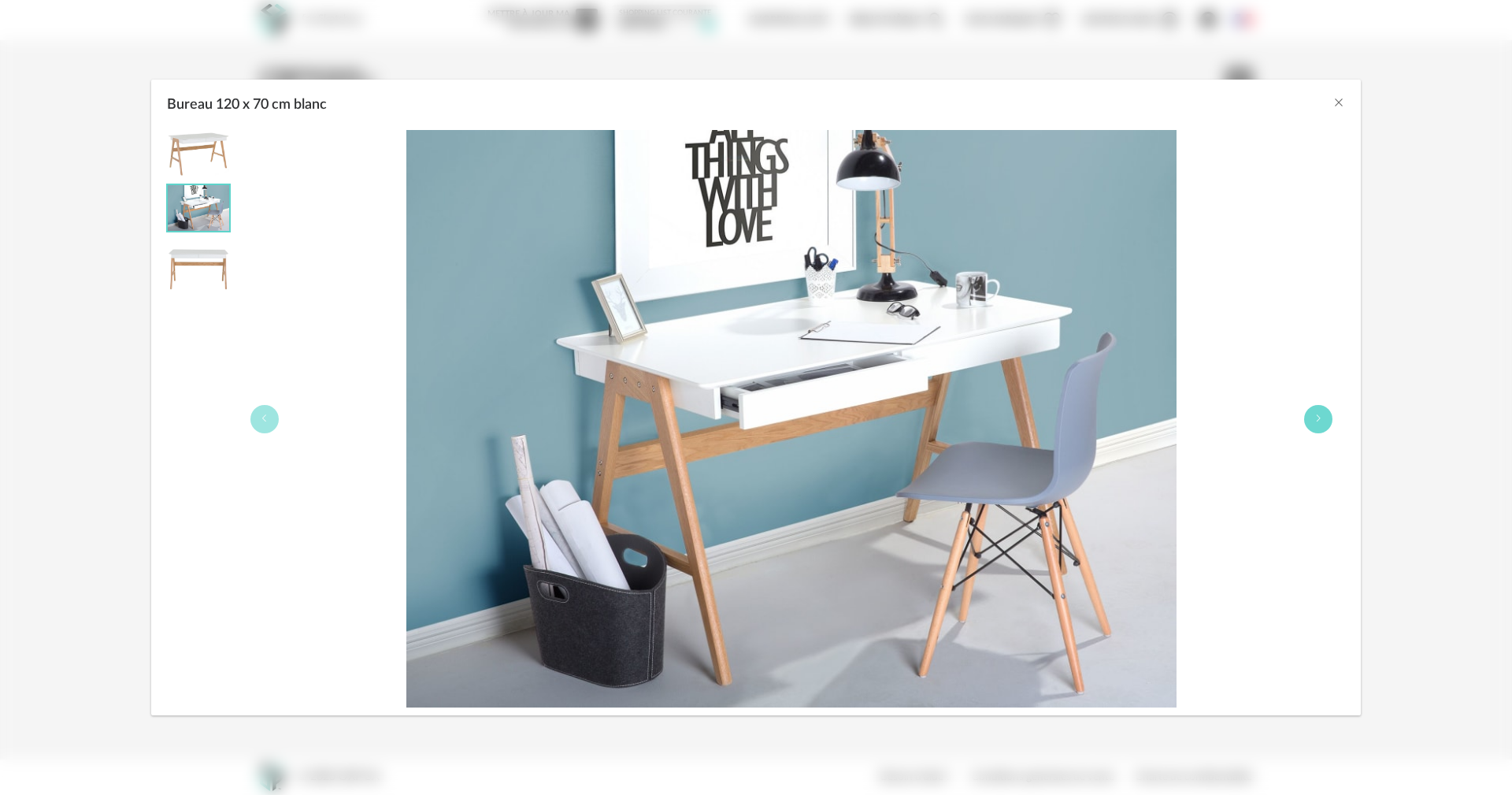 click at bounding box center (1318, 418) 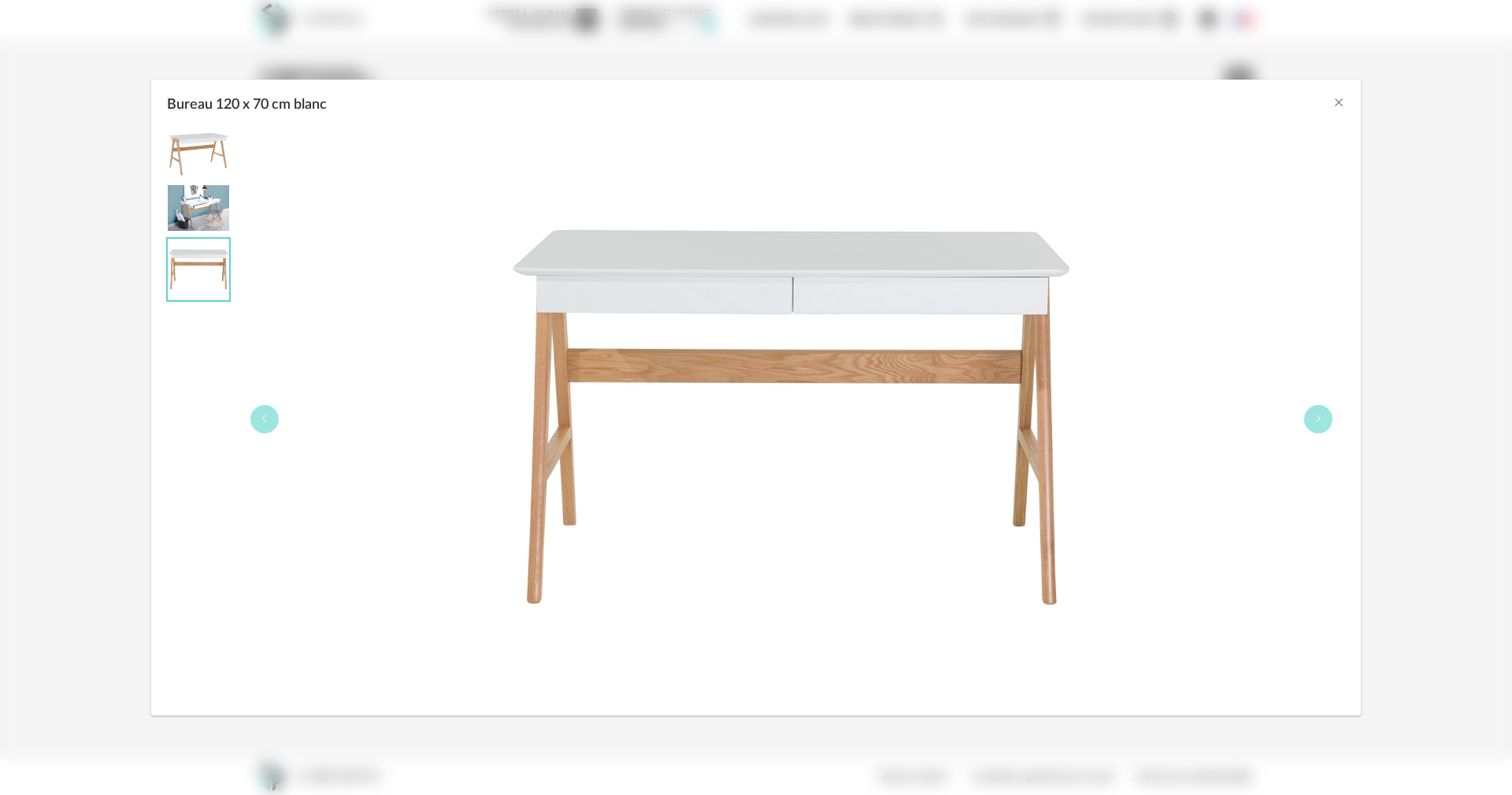 click on "Bureau 120 x 70 cm blanc" at bounding box center [756, 397] 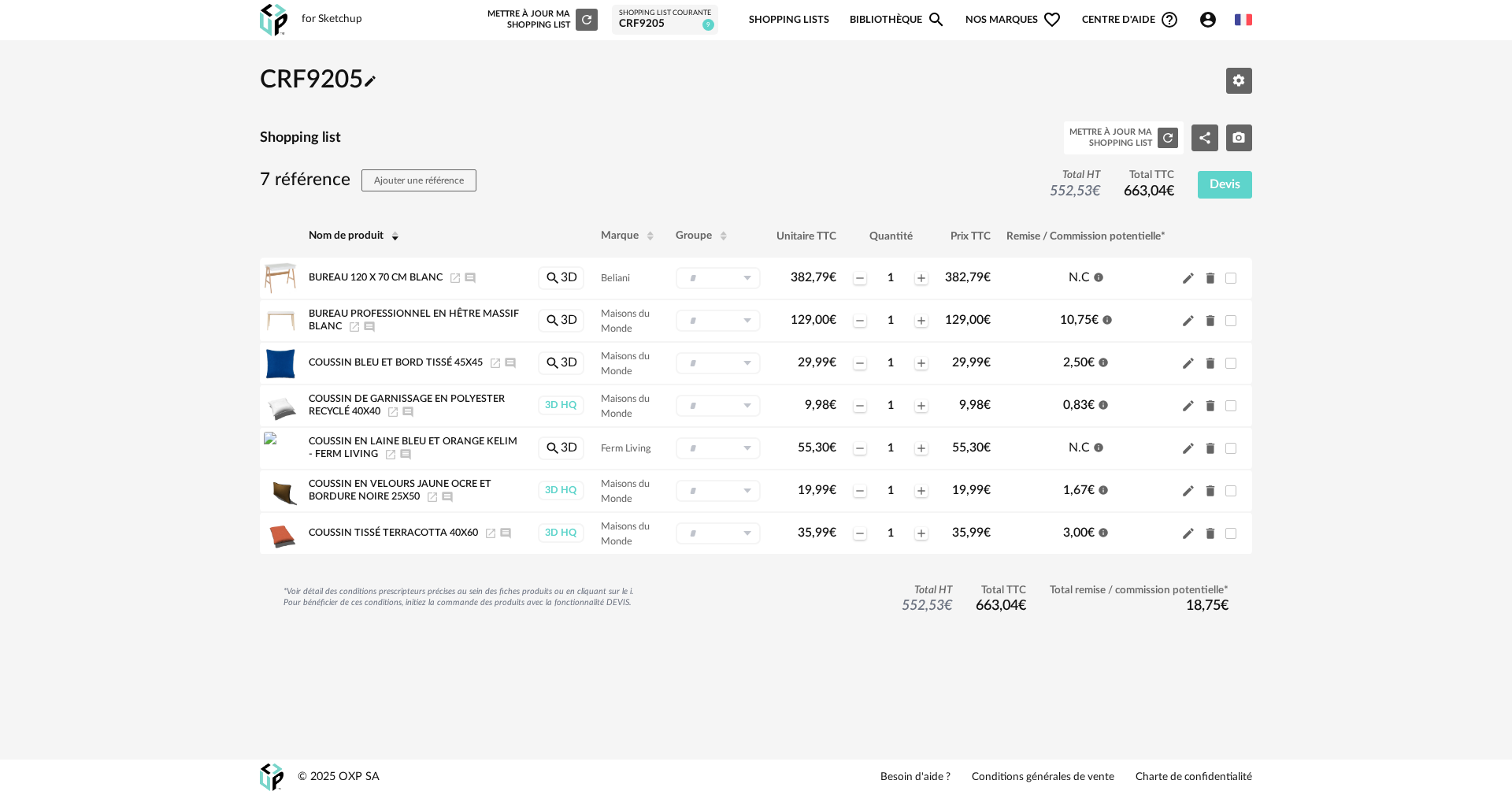 click at bounding box center [273, 20] 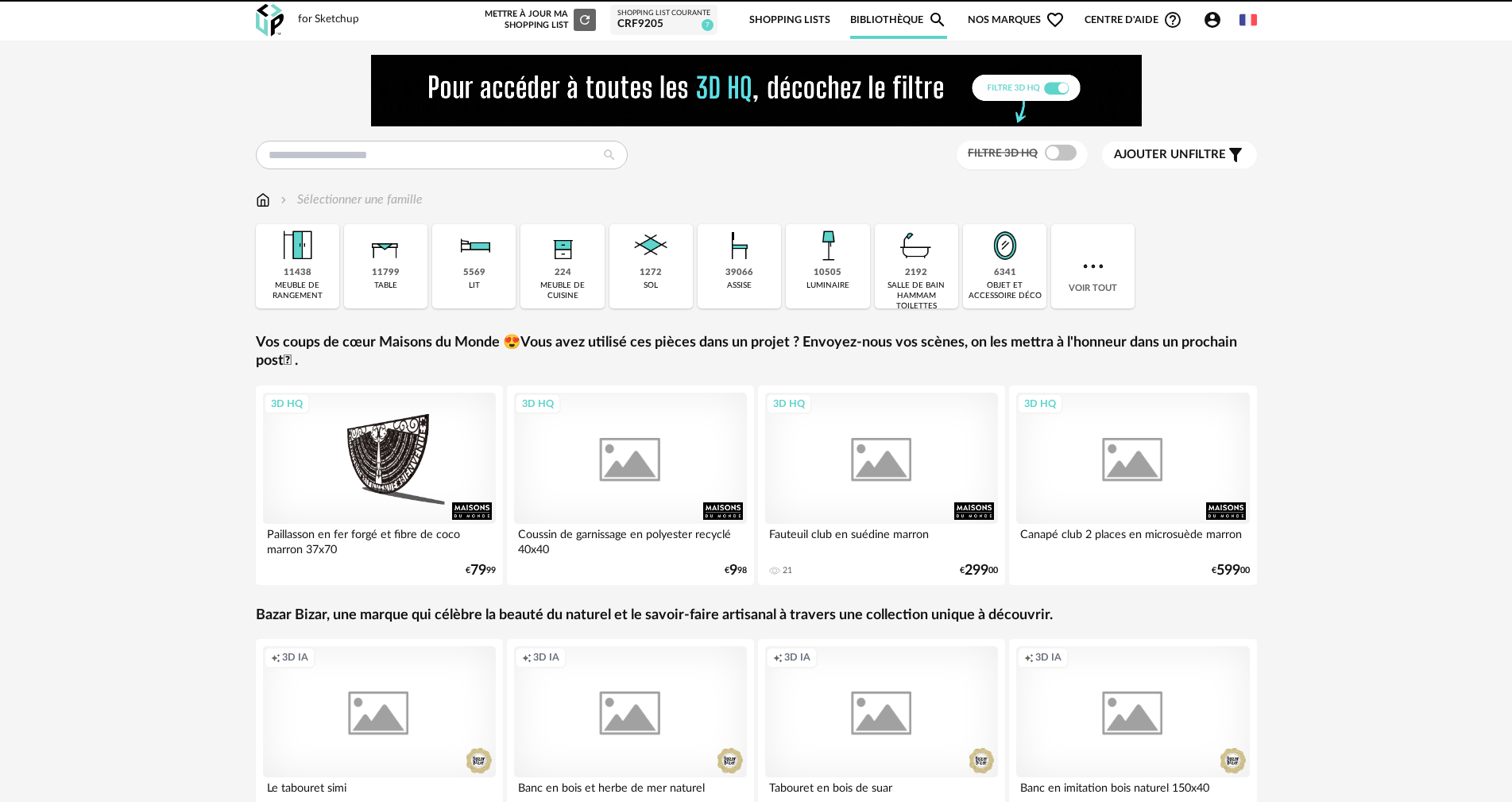 scroll, scrollTop: 0, scrollLeft: 0, axis: both 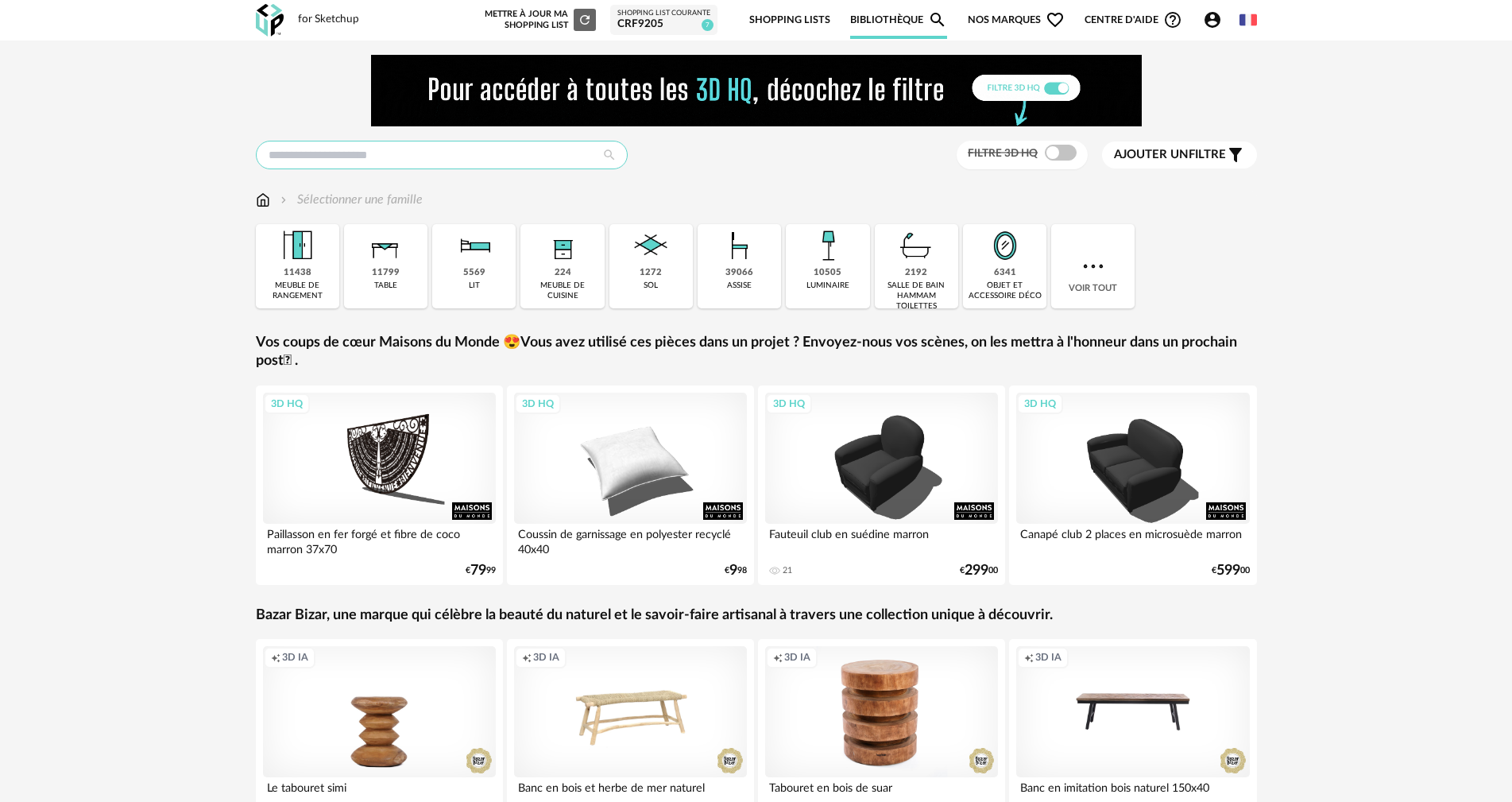 click at bounding box center (442, 155) 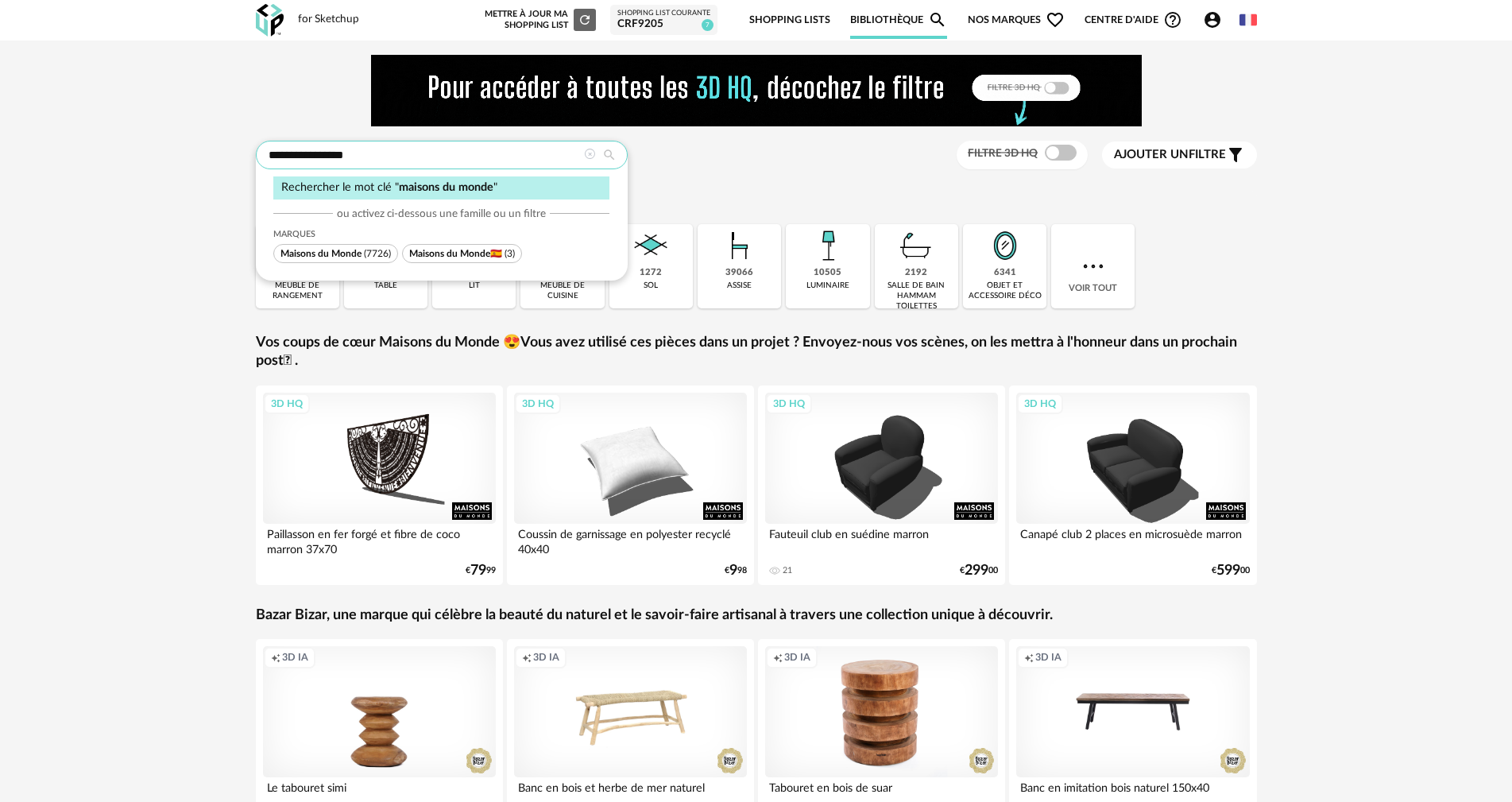 type on "**********" 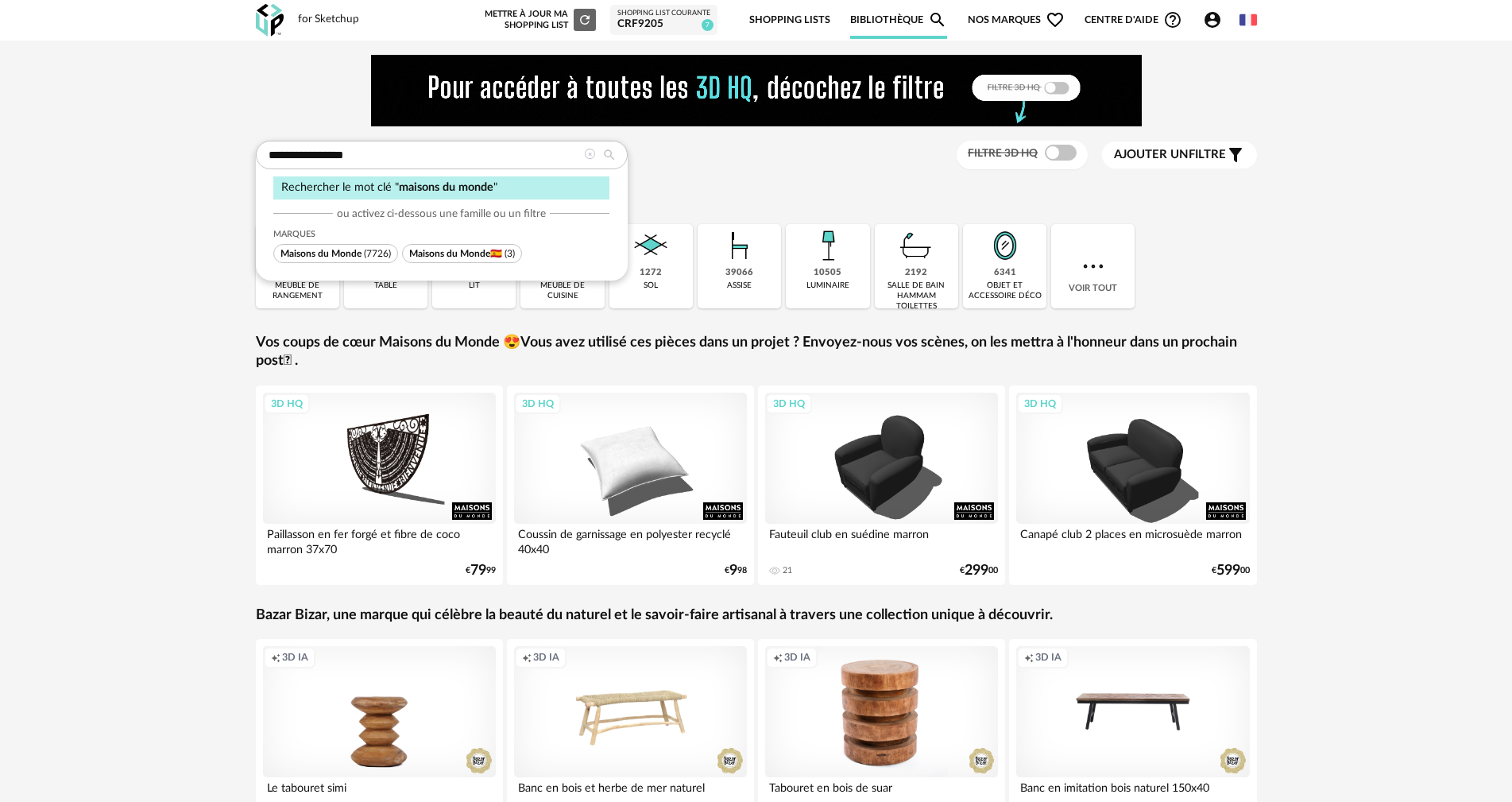 click on "Maisons du Monde" at bounding box center [321, 254] 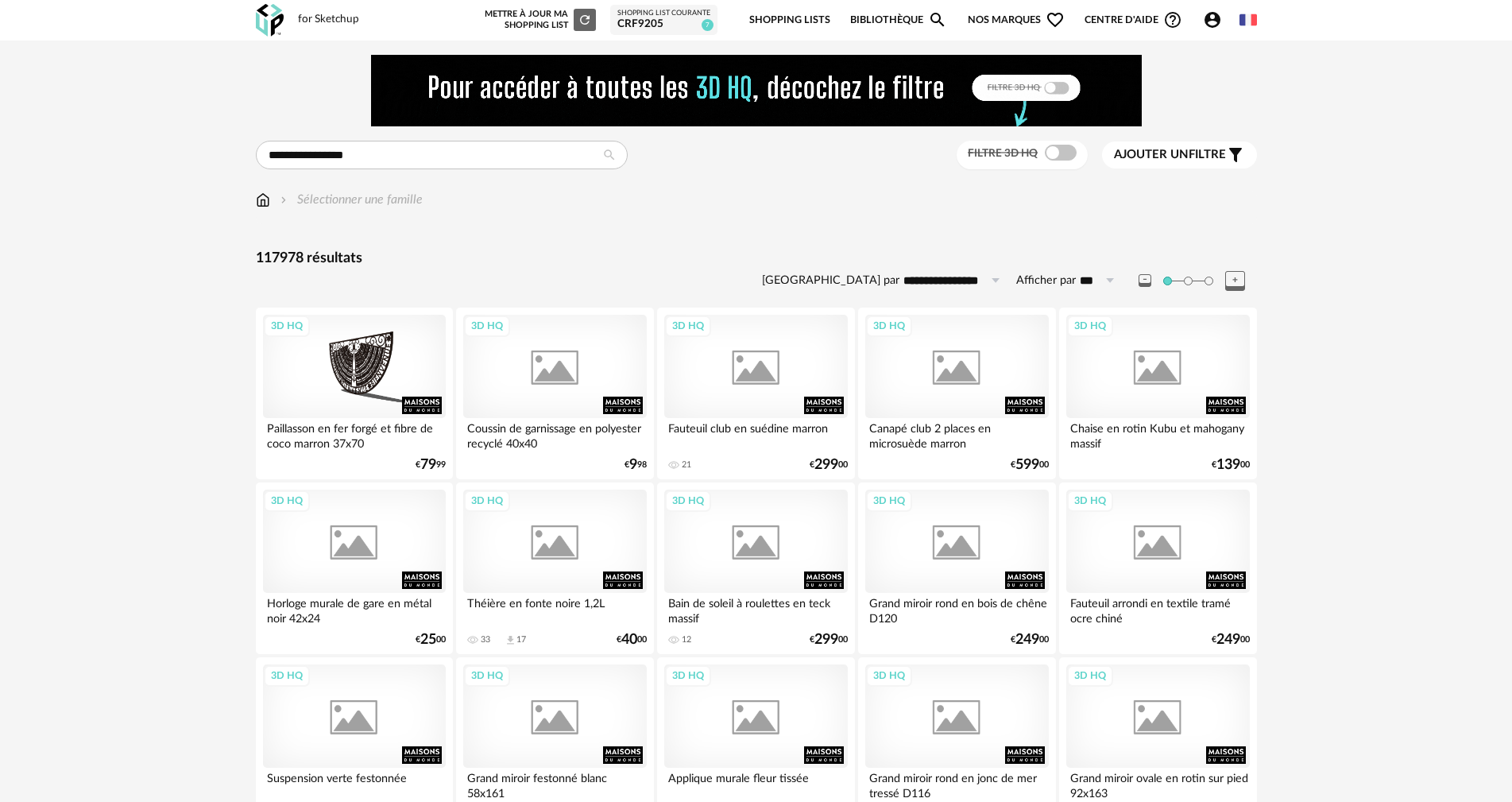 type 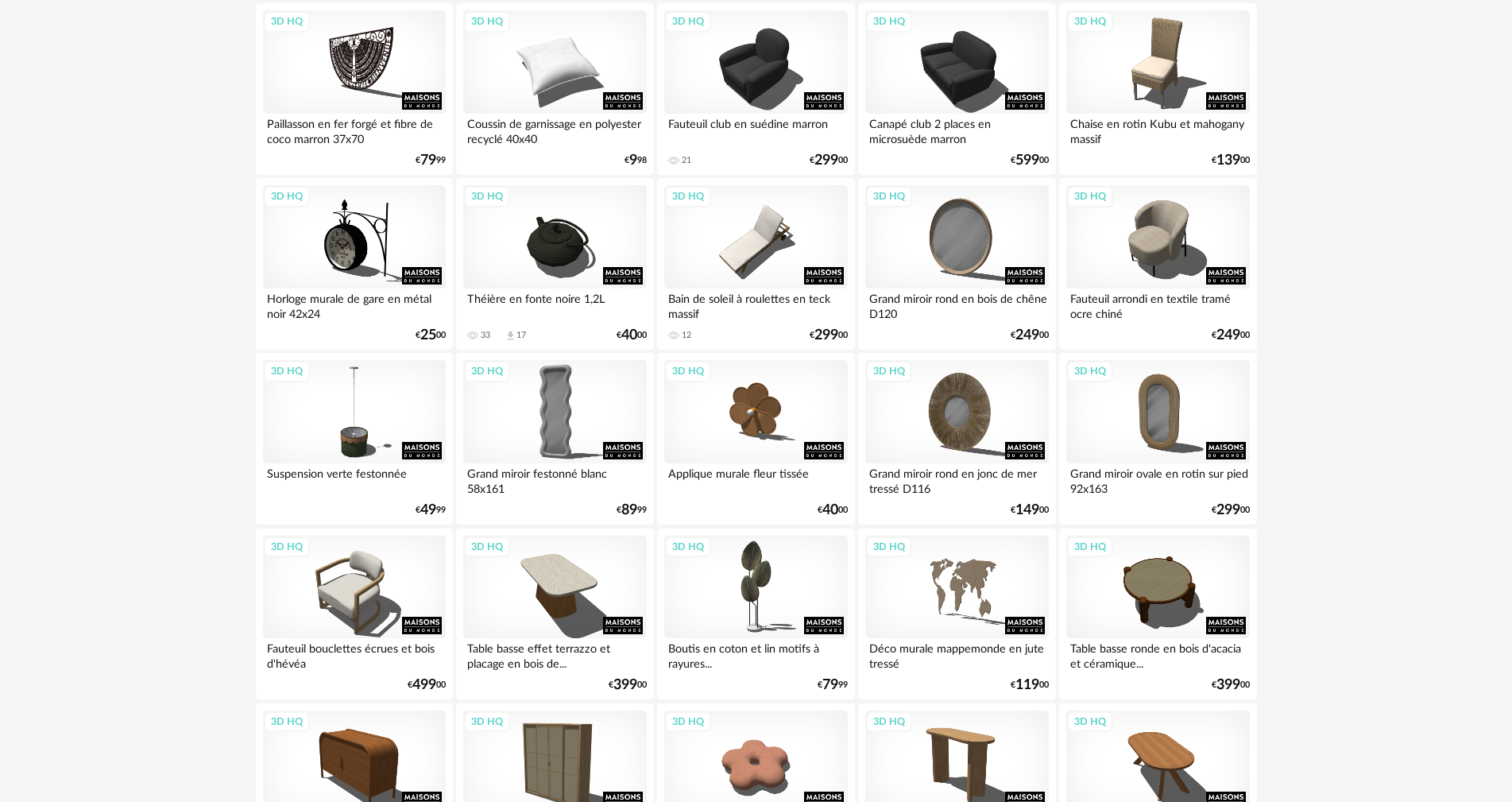 scroll, scrollTop: 318, scrollLeft: 0, axis: vertical 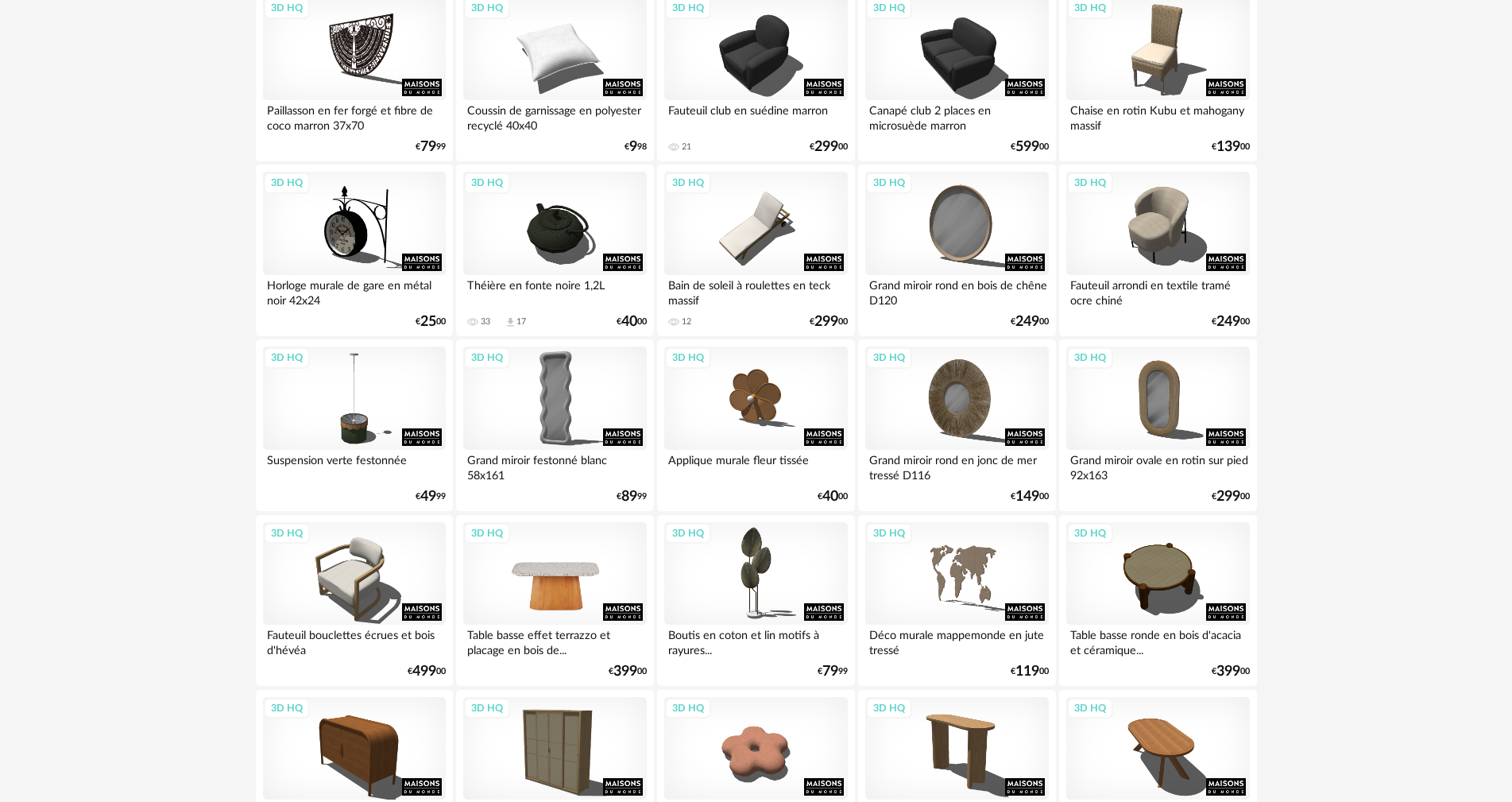 click on "3D HQ" at bounding box center (555, 574) 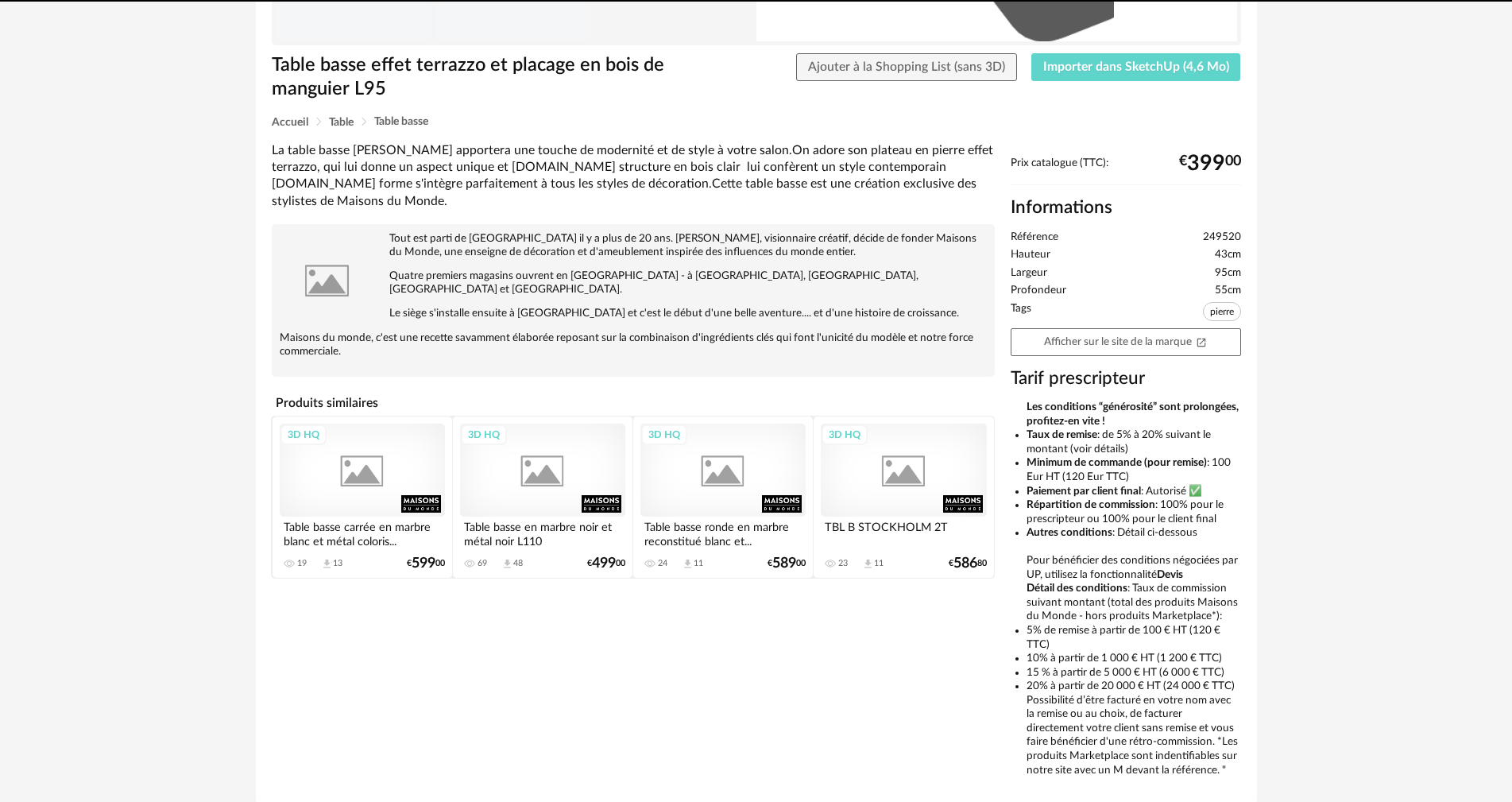 scroll, scrollTop: 0, scrollLeft: 0, axis: both 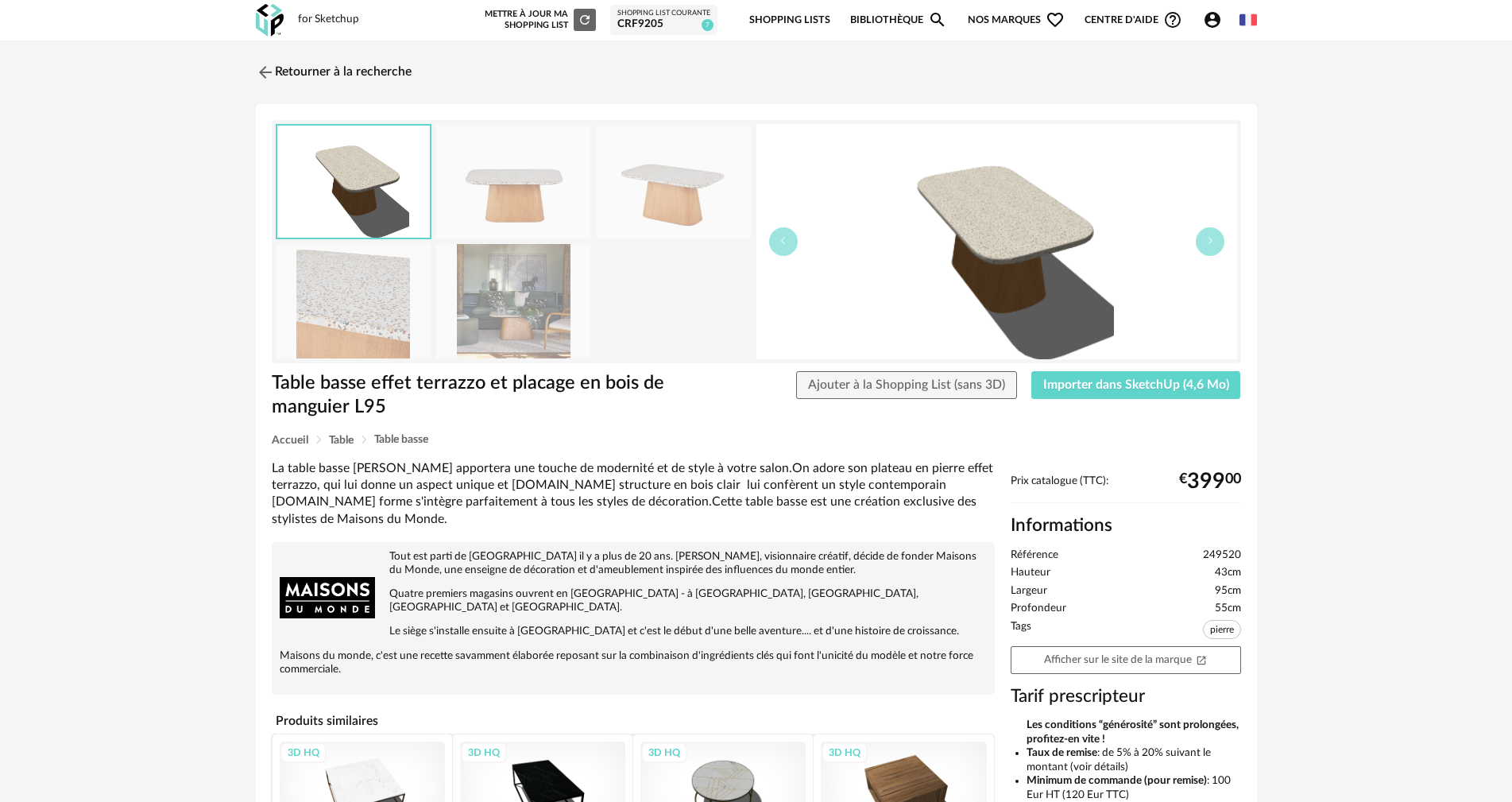 click at bounding box center [513, 181] 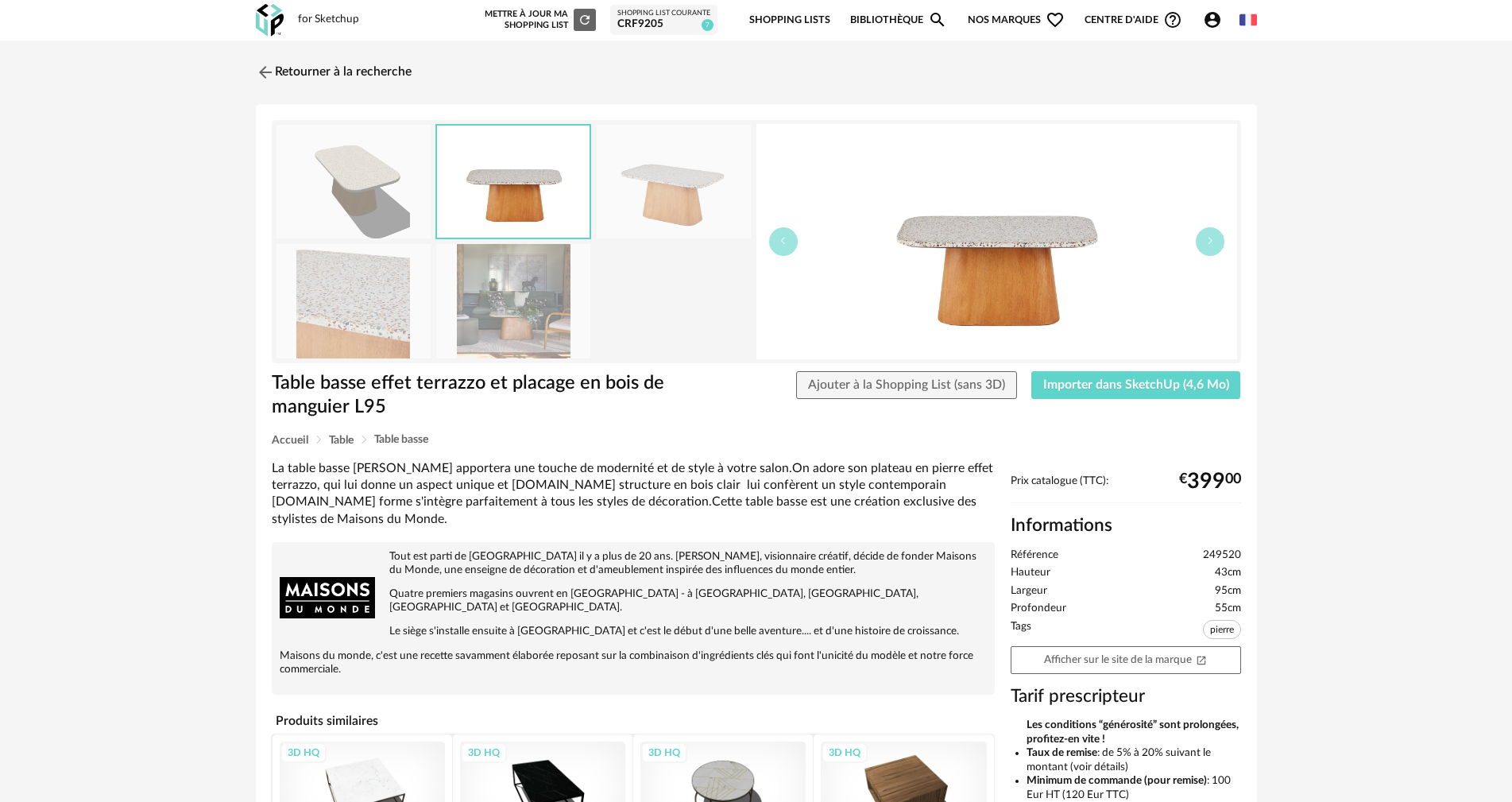 click at bounding box center (674, 181) 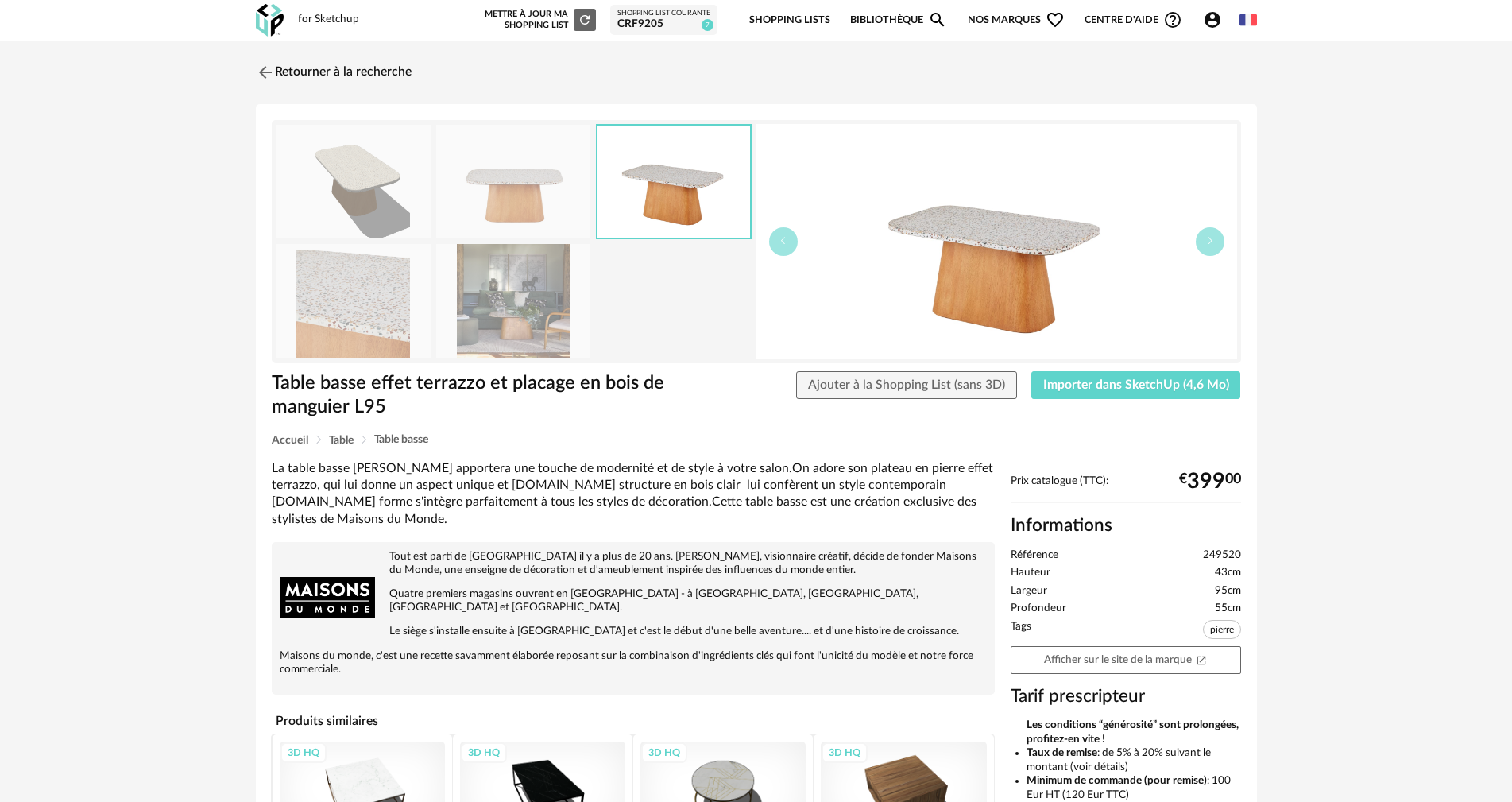click at bounding box center [513, 300] 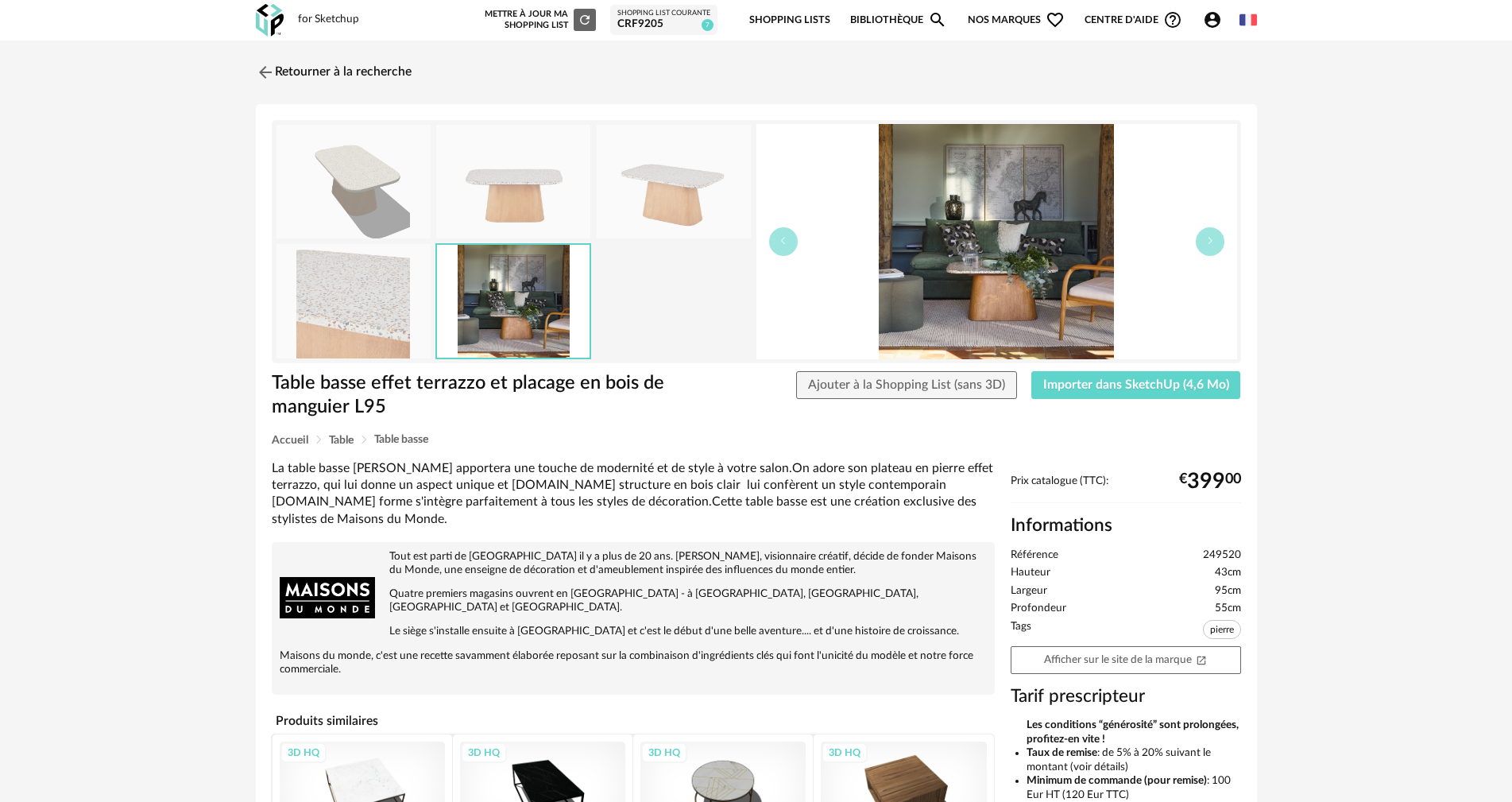 click at bounding box center (354, 300) 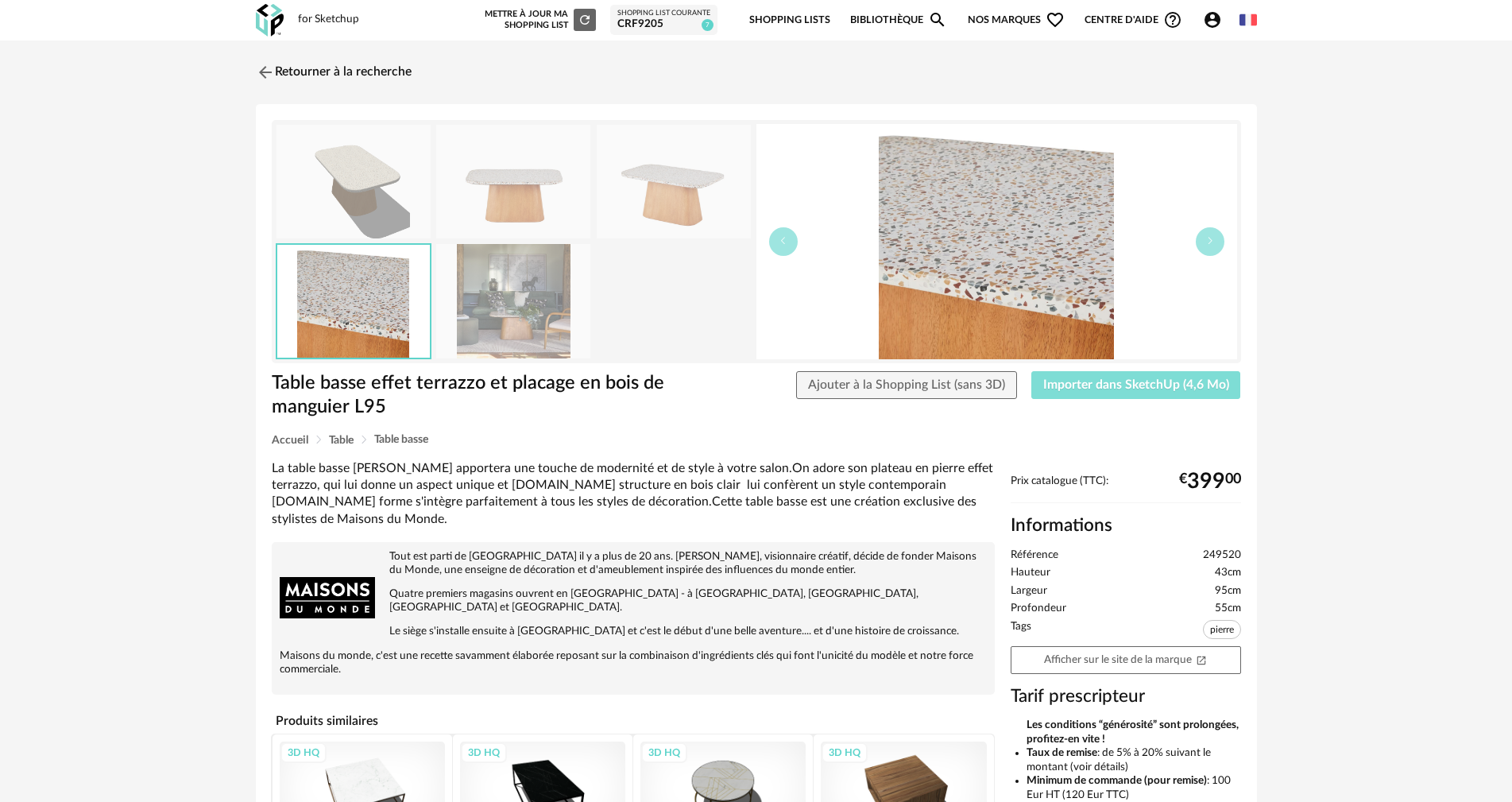 click on "Importer dans SketchUp (4,6 Mo)" at bounding box center [1136, 385] 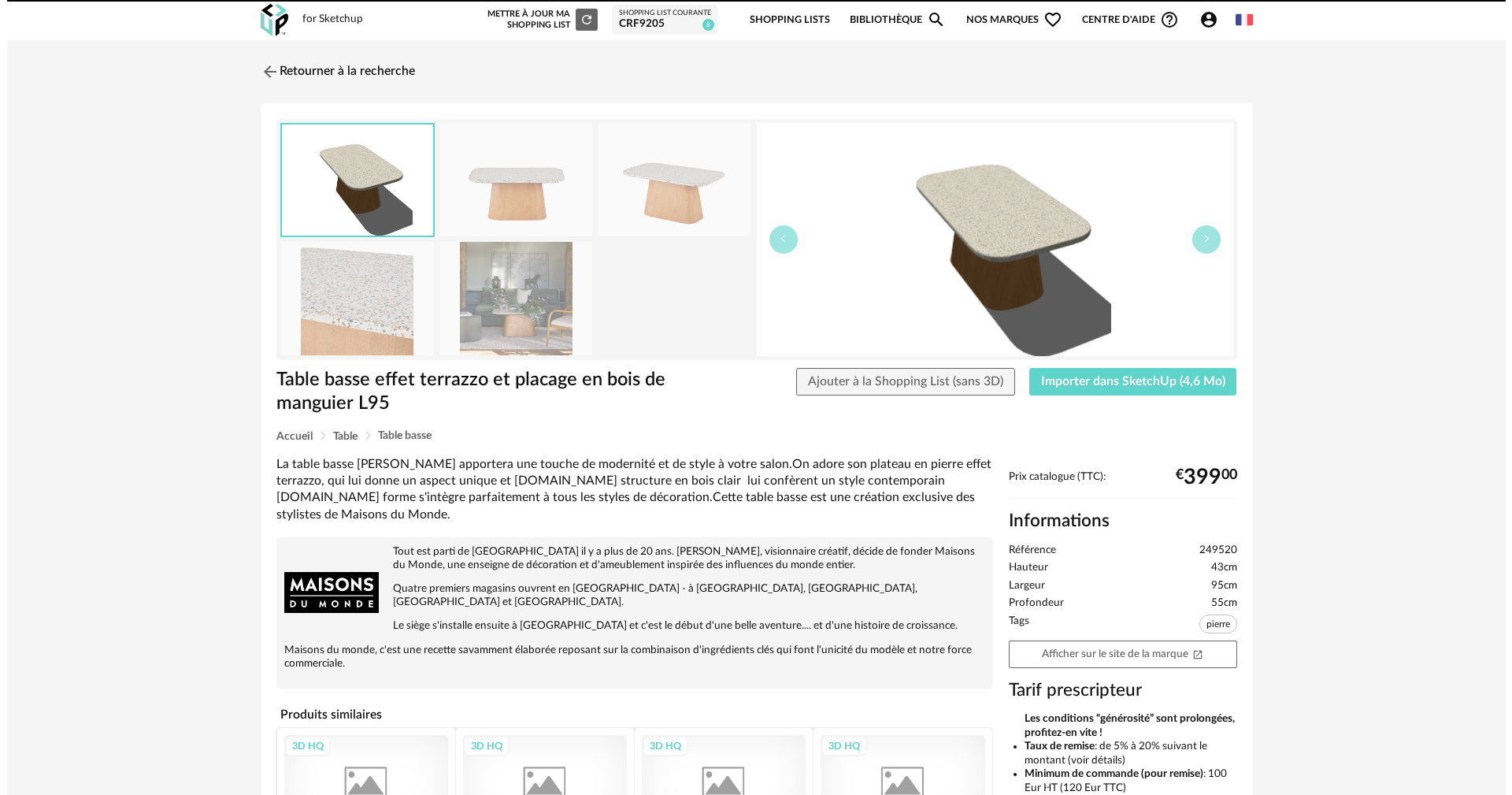 scroll, scrollTop: 0, scrollLeft: 0, axis: both 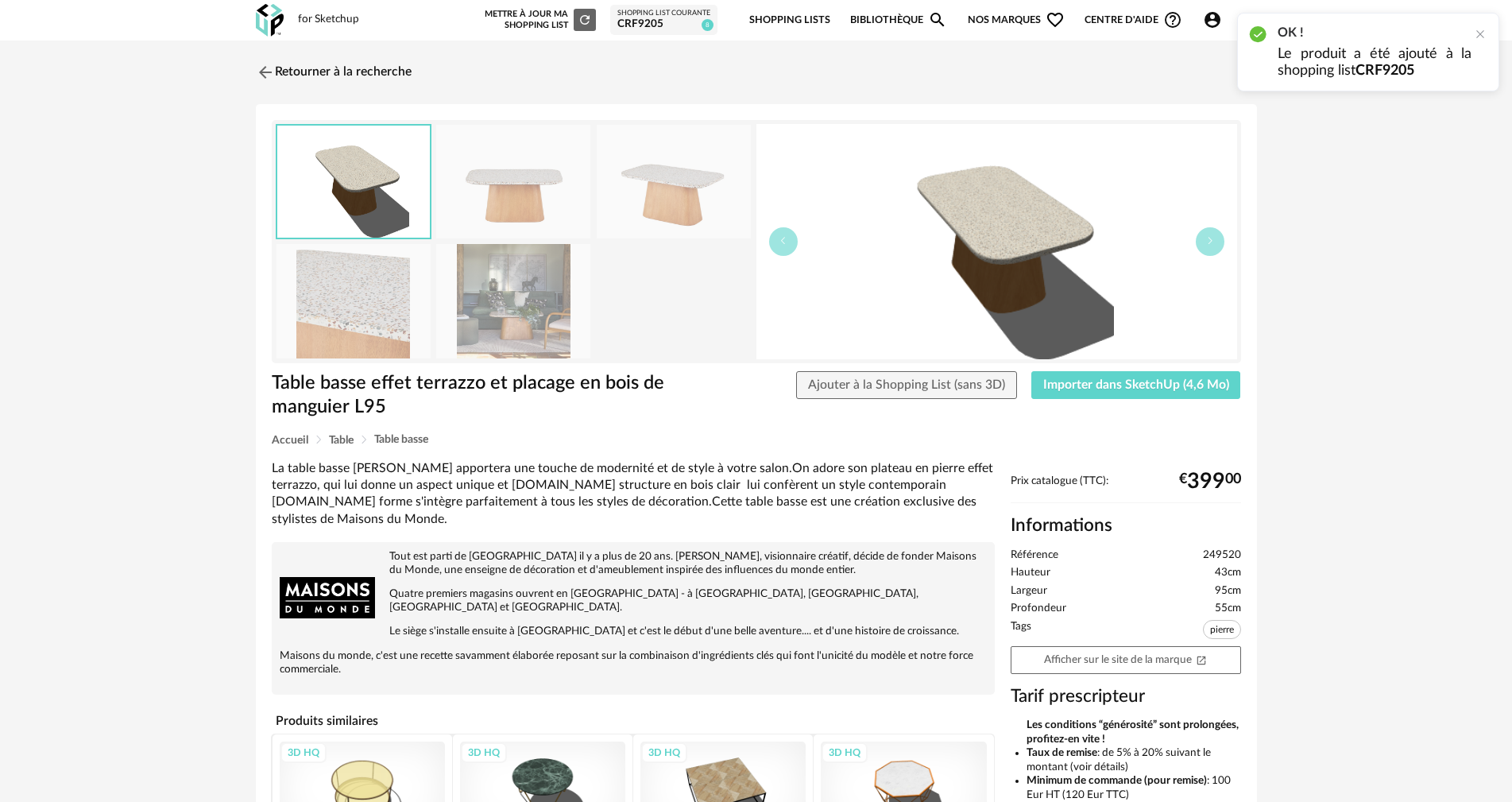 click on "Shopping List courante" at bounding box center [663, 14] 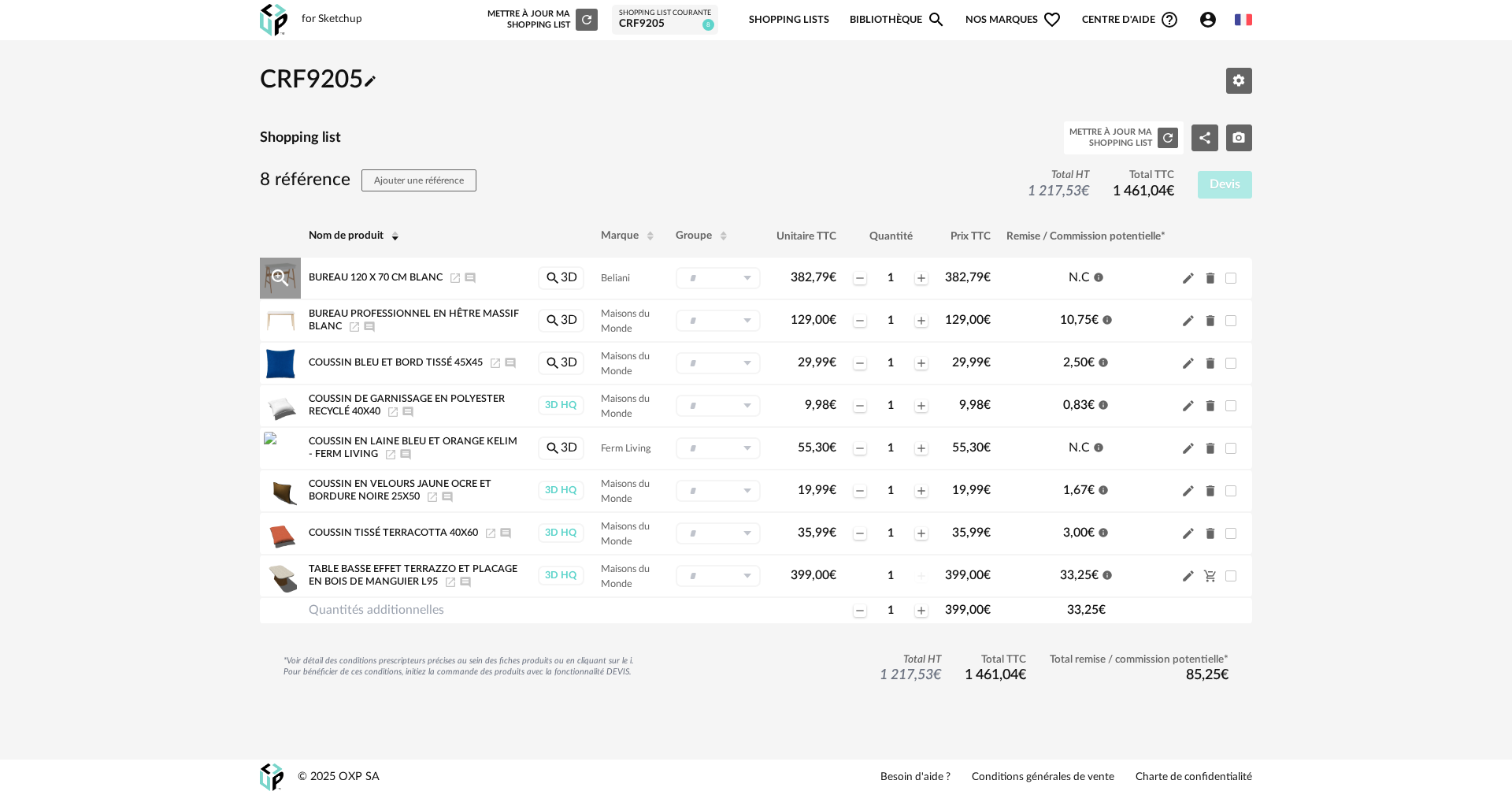 click on "Delete icon" 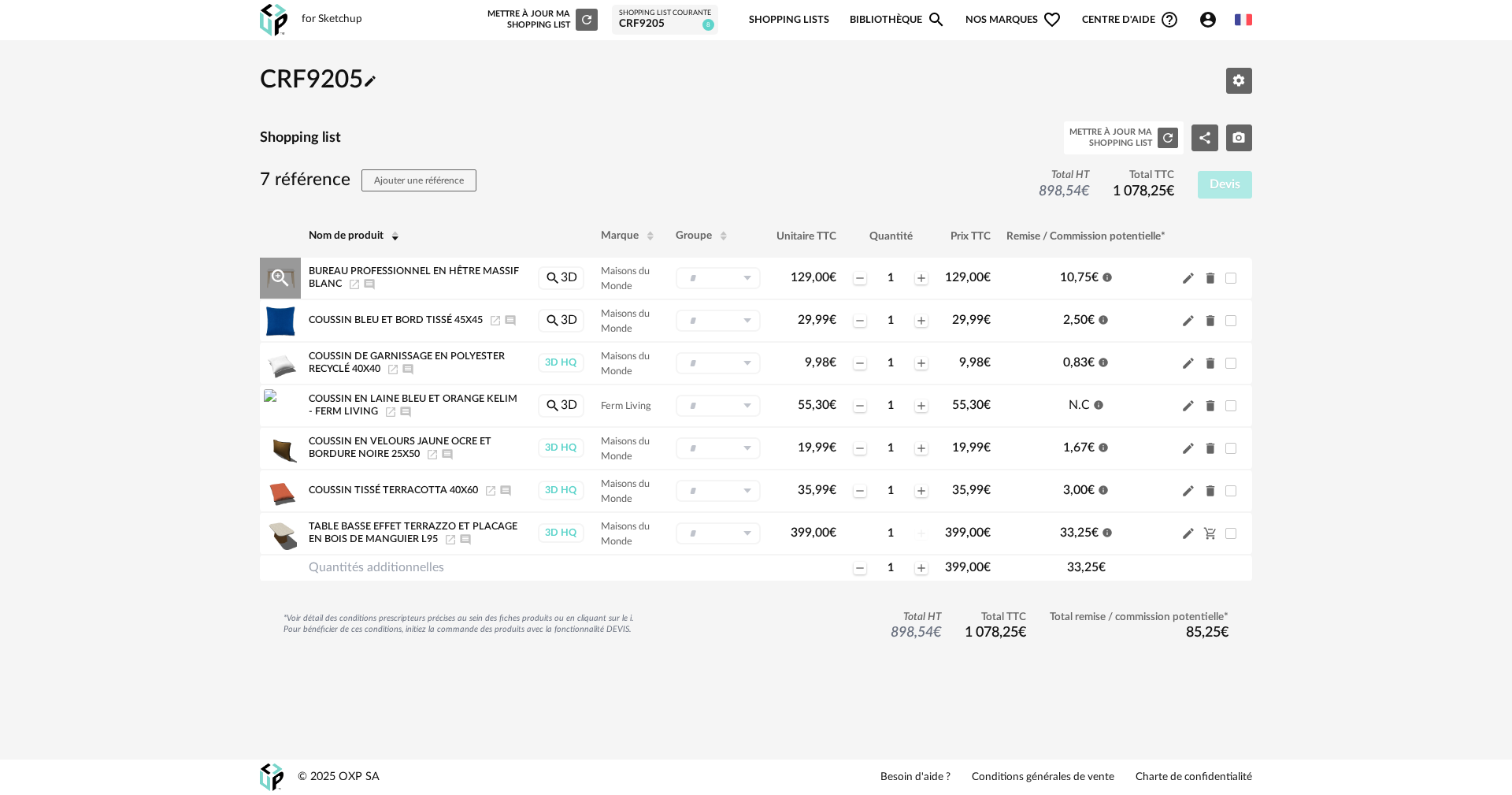 click at bounding box center (718, 278) 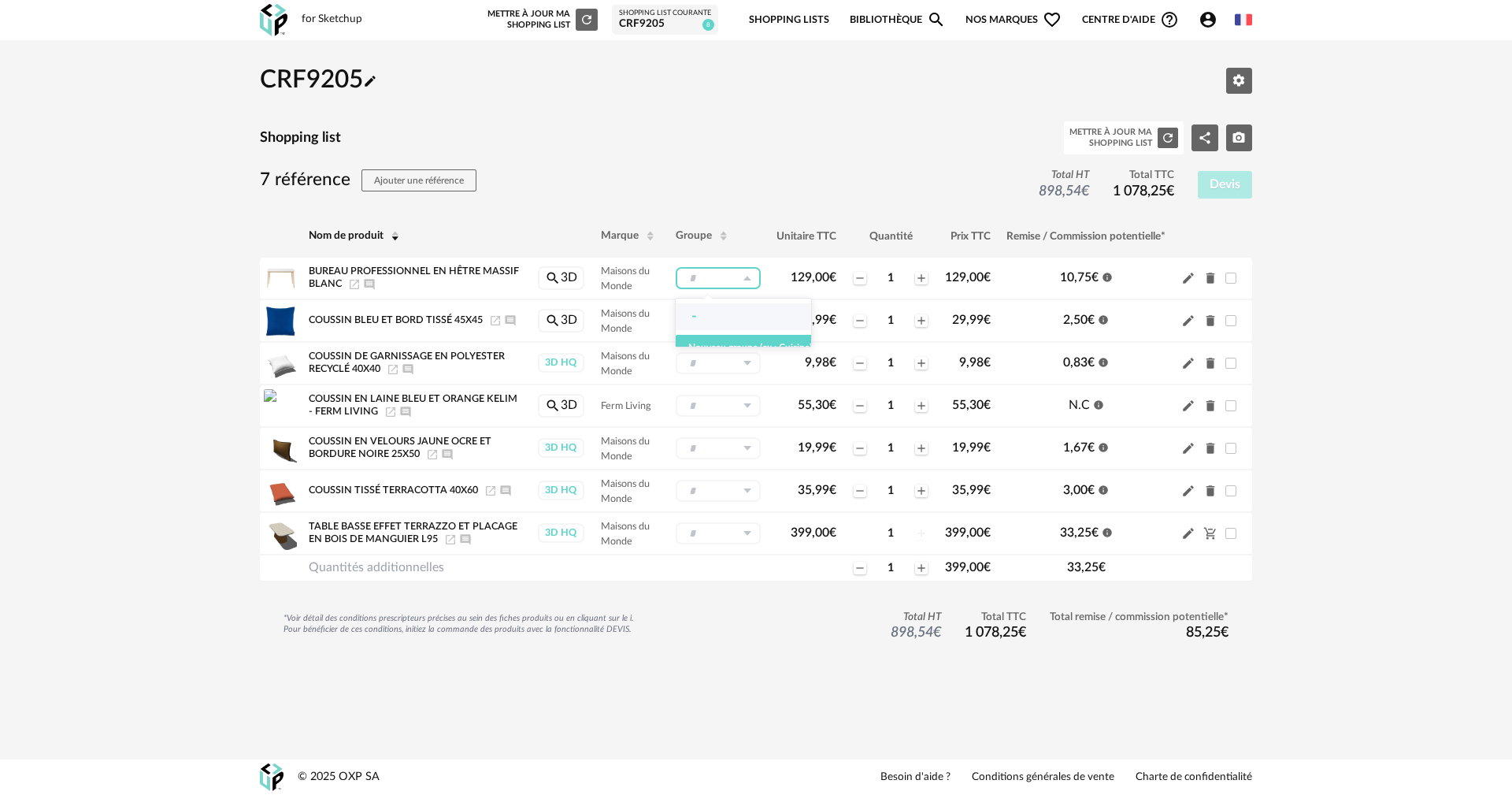 click on "*Voir détail des conditions prescripteurs précises au sein des fiches produits ou en cliquant sur le i.  Pour bénéficier de ces conditions, initiez la commande des produits avec la fonctionnalité DEVIS.
Total HT
898,54 €   Total TTC
1 078,25 €   Total remise / commission potentielle*
85,25 €" at bounding box center [744, 626] 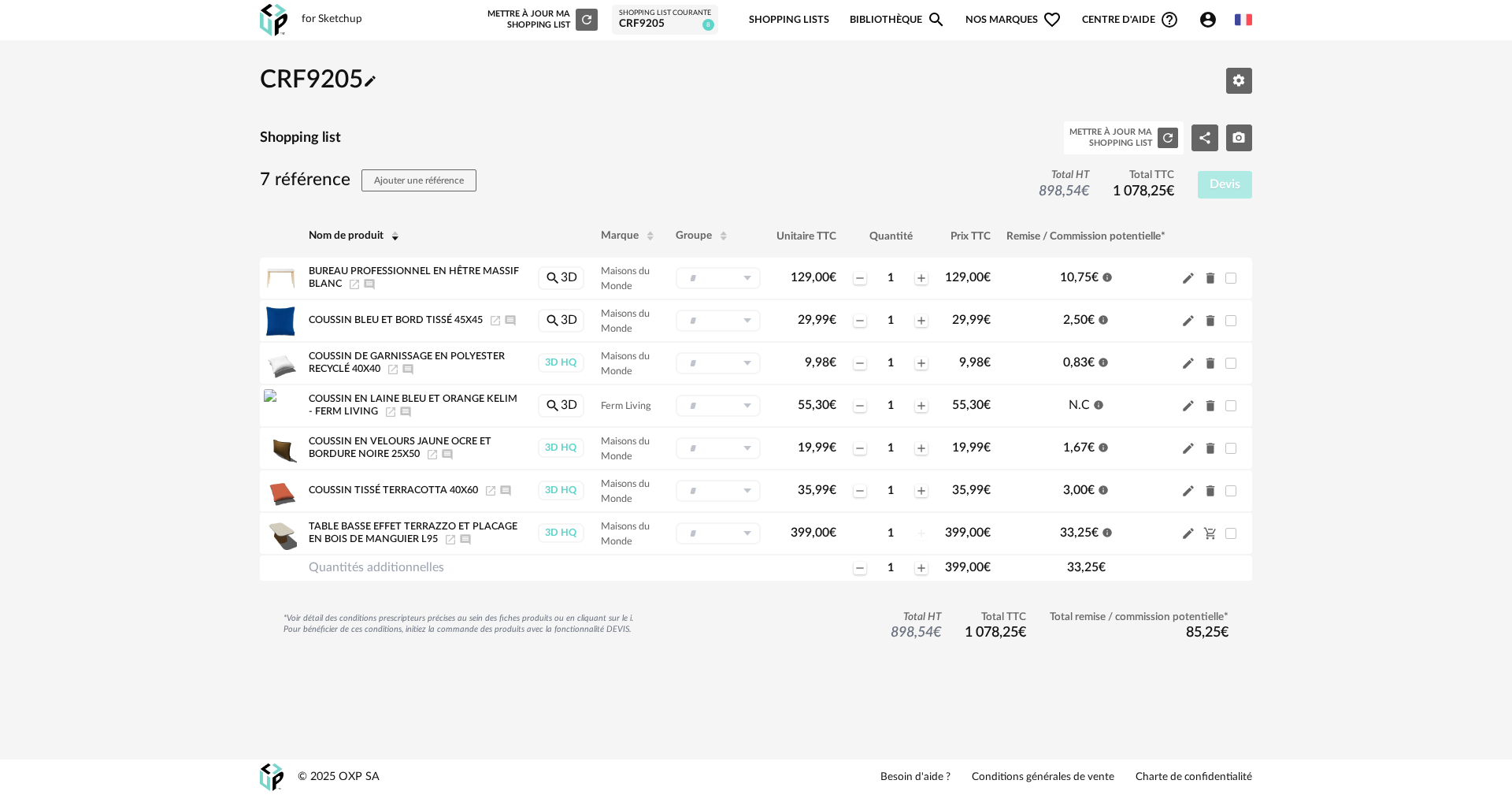 click at bounding box center (273, 20) 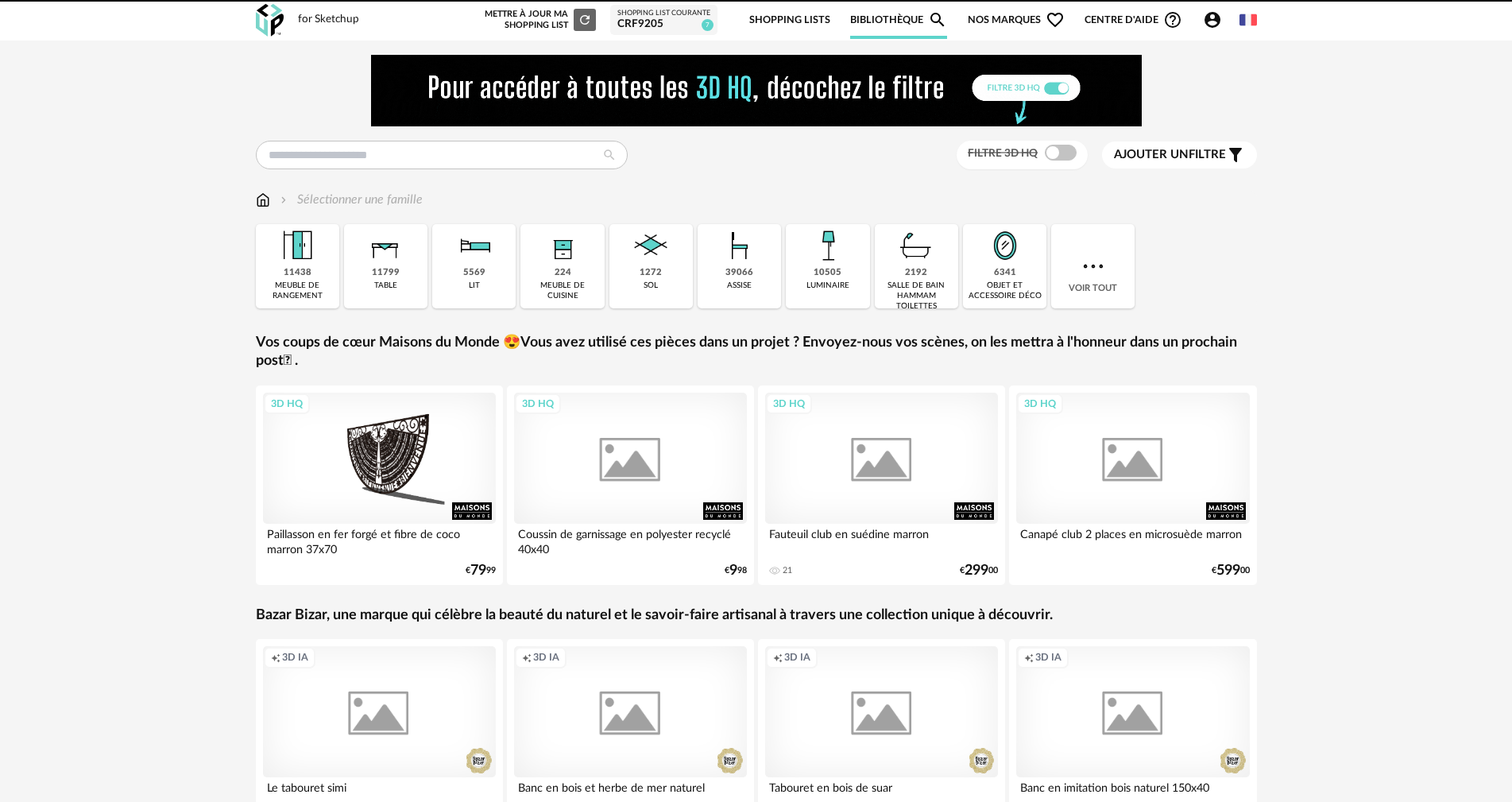 scroll, scrollTop: 0, scrollLeft: 0, axis: both 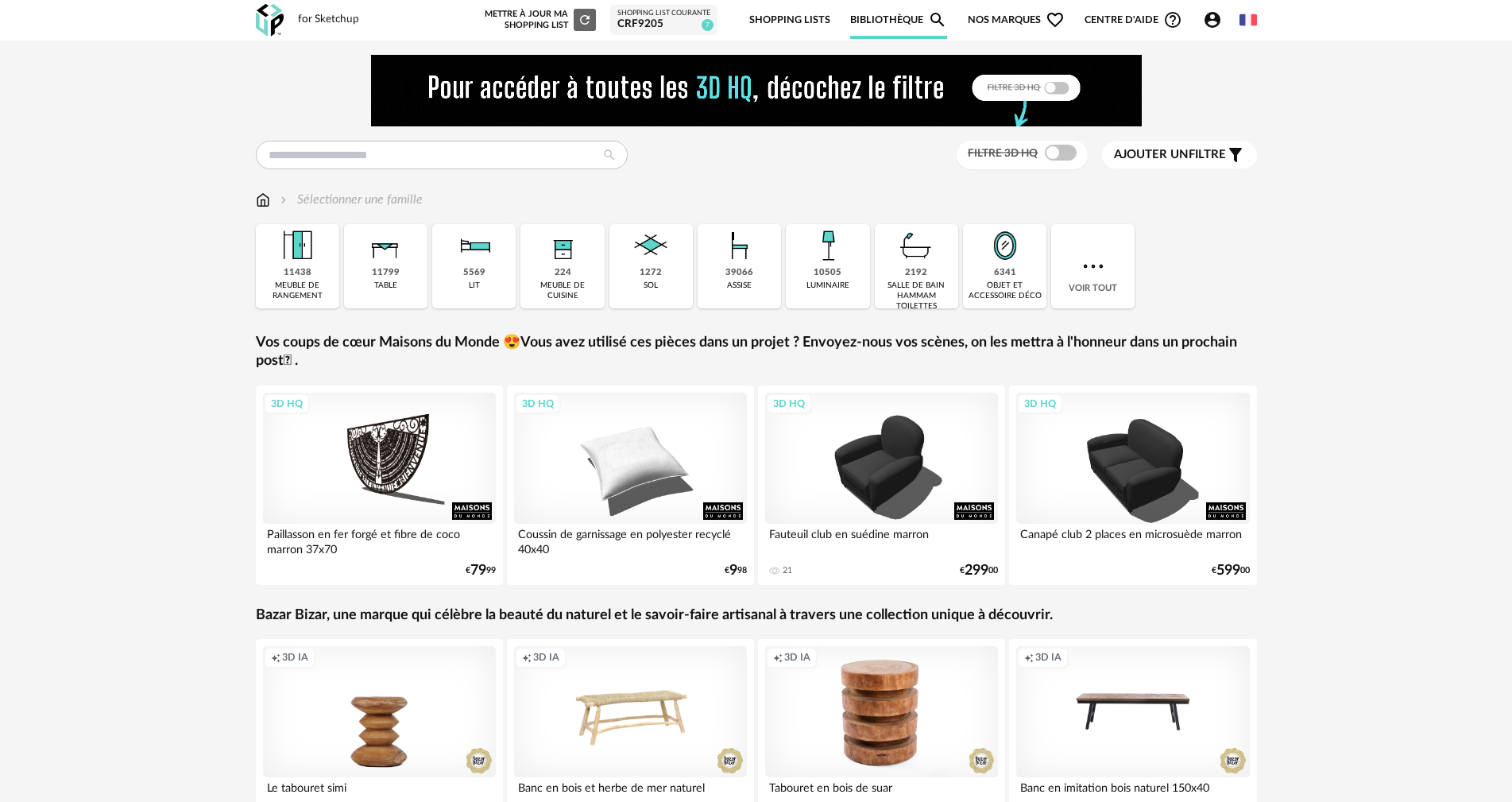 click on "CRF9205" at bounding box center (663, 25) 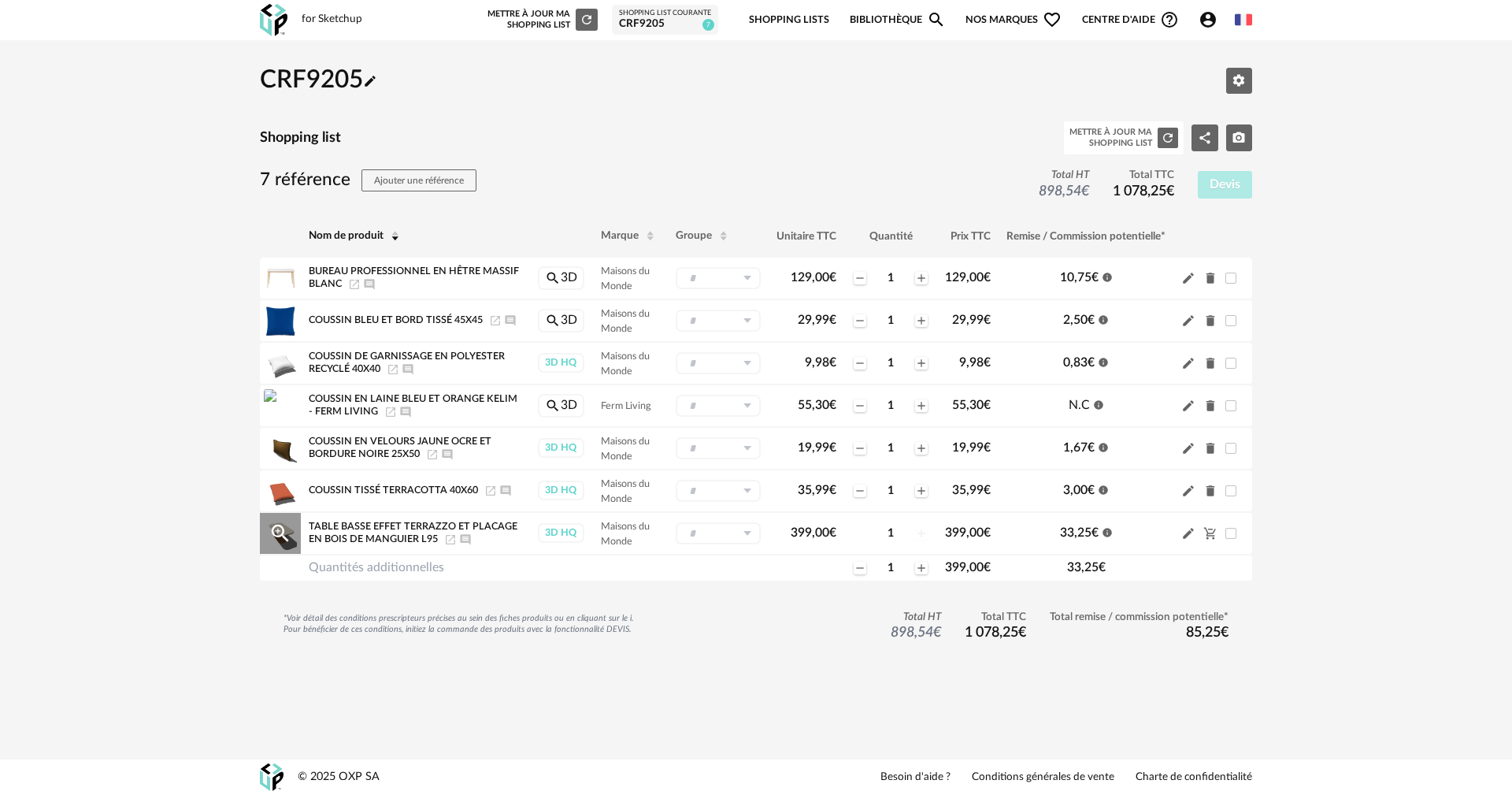 click on "Table basse effet terrazzo et placage en bois de manguier L95" at bounding box center [413, 533] 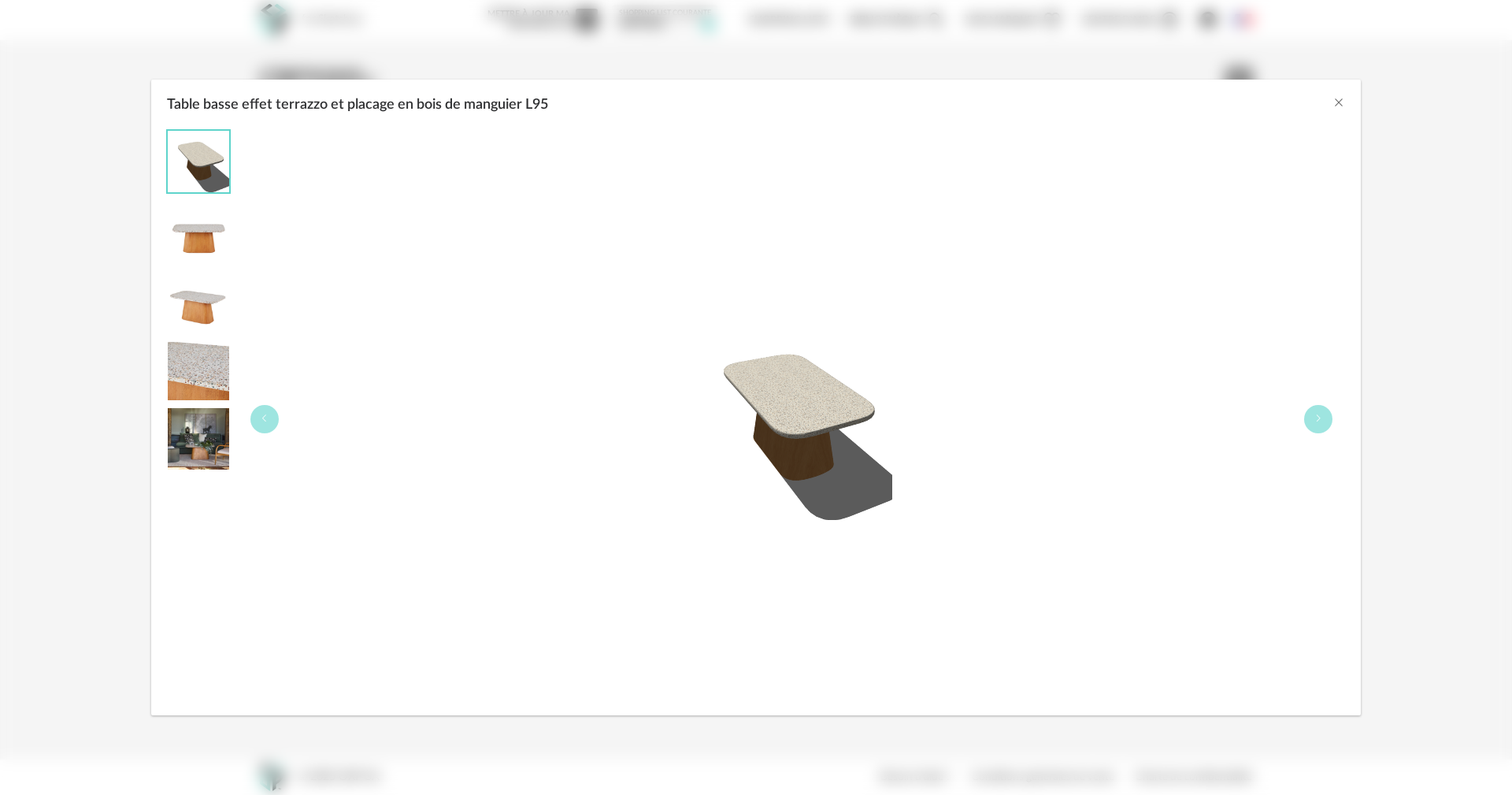 click at bounding box center [198, 439] 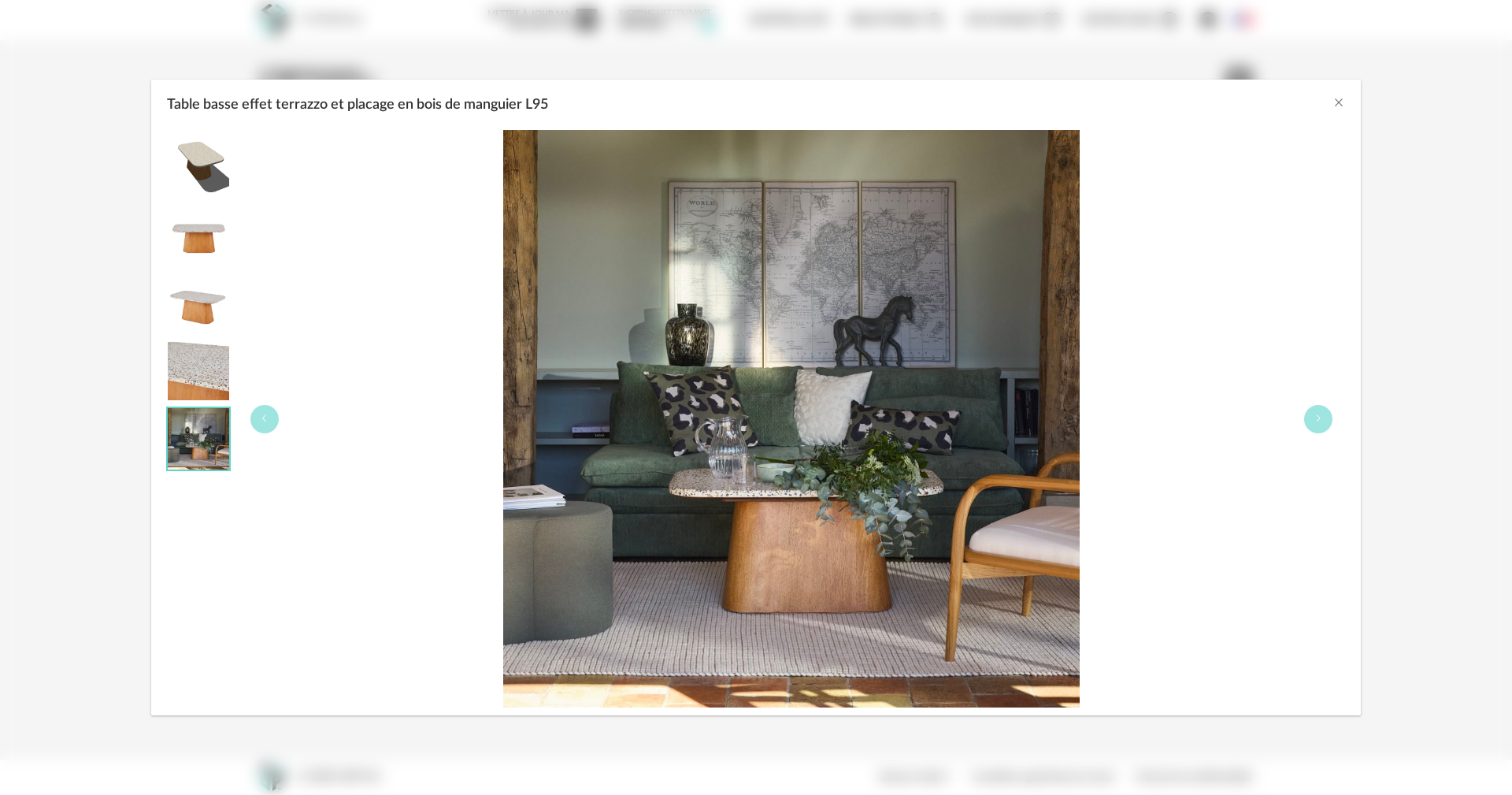 click at bounding box center [198, 370] 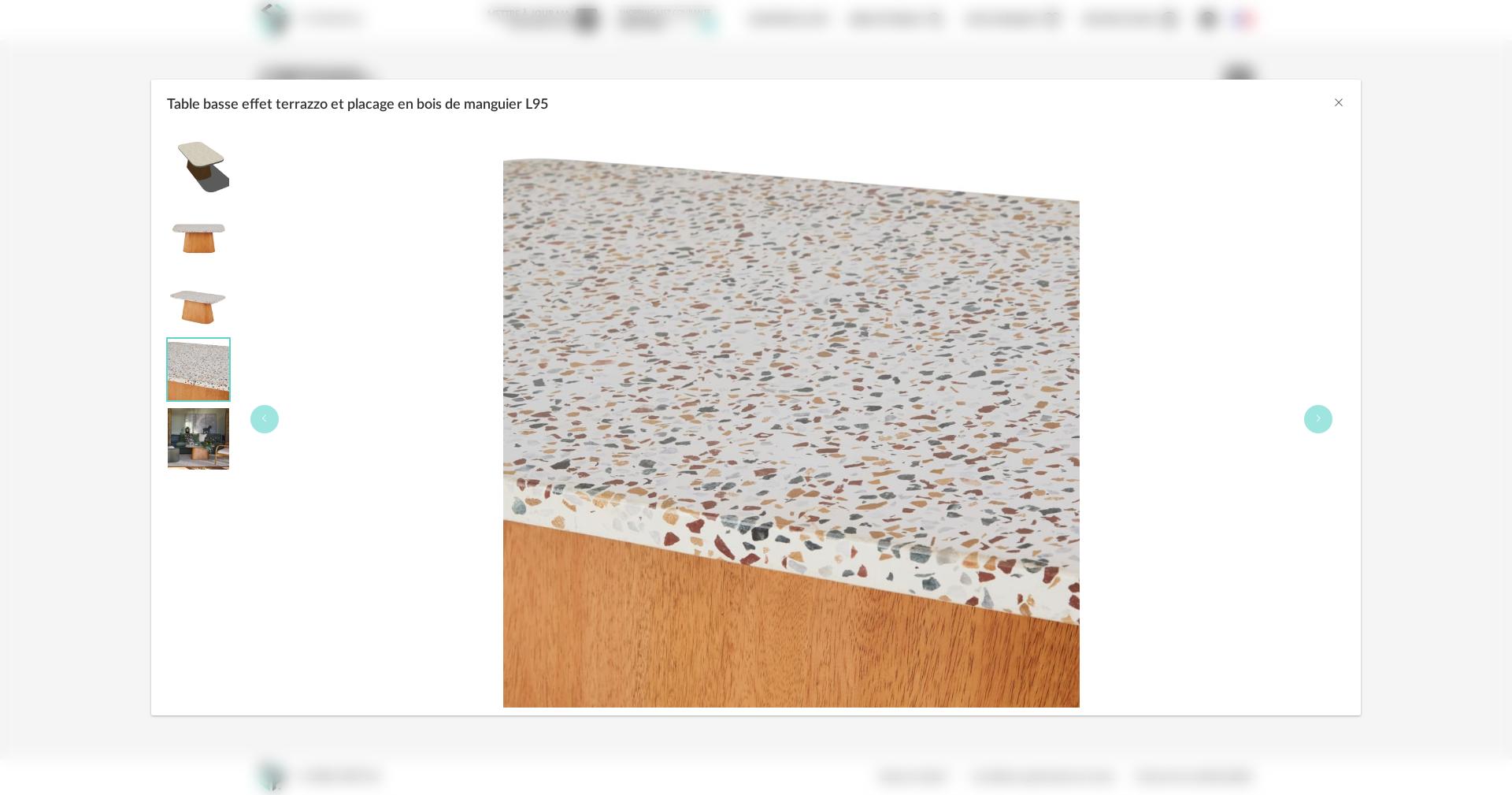 click at bounding box center [198, 300] 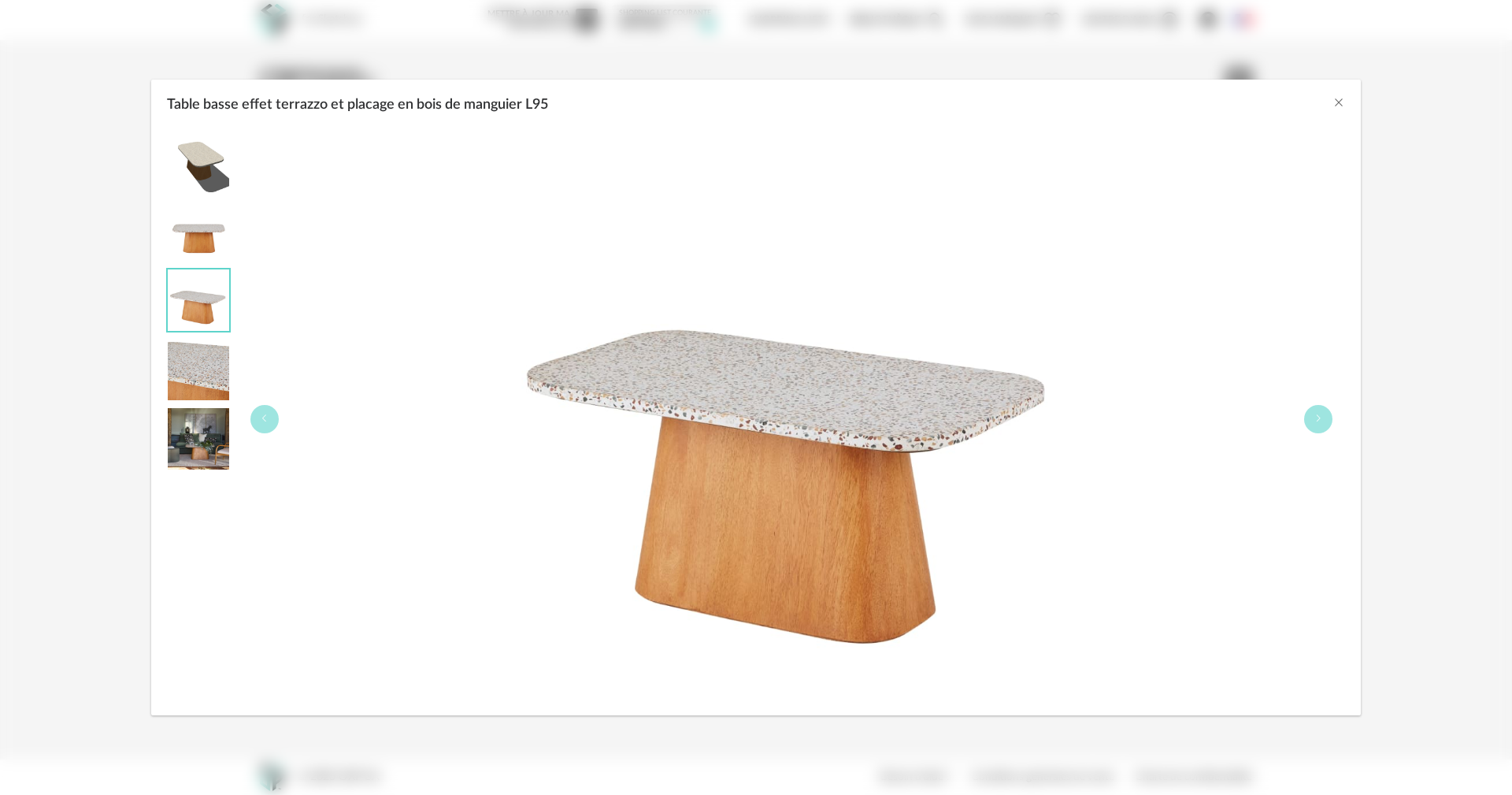 click at bounding box center (198, 231) 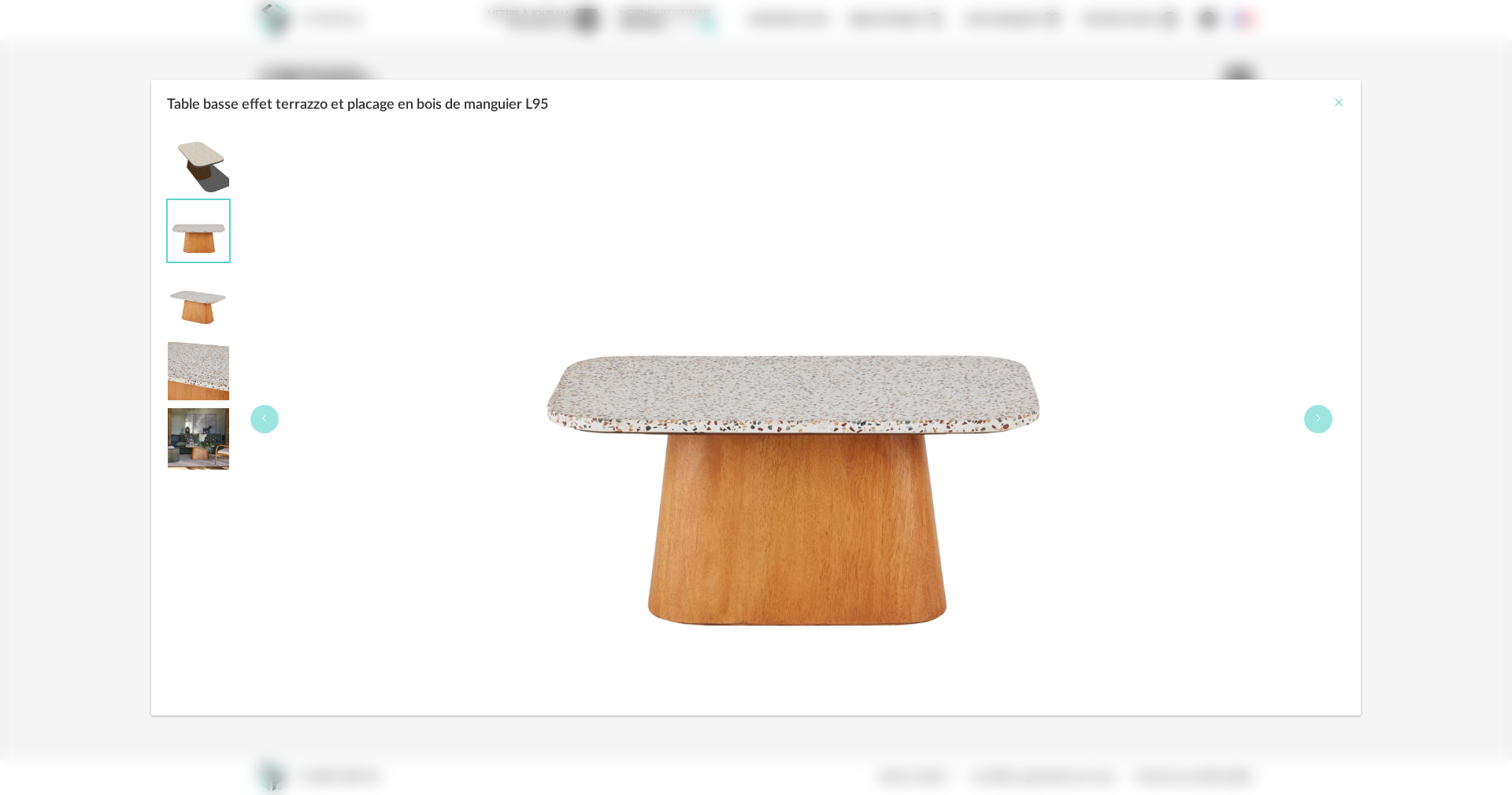 click at bounding box center [1339, 102] 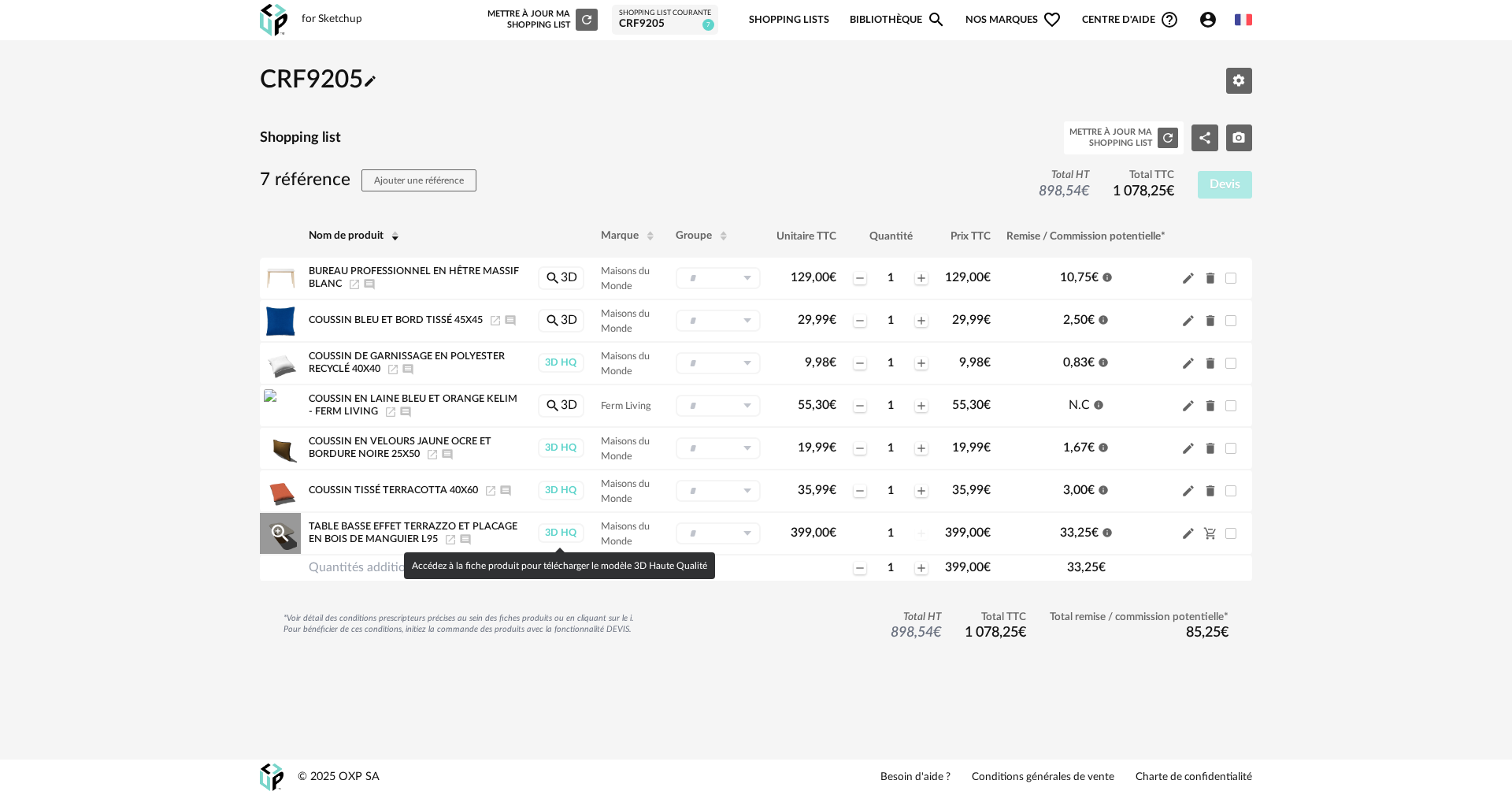 click on "3D HQ" at bounding box center (561, 533) 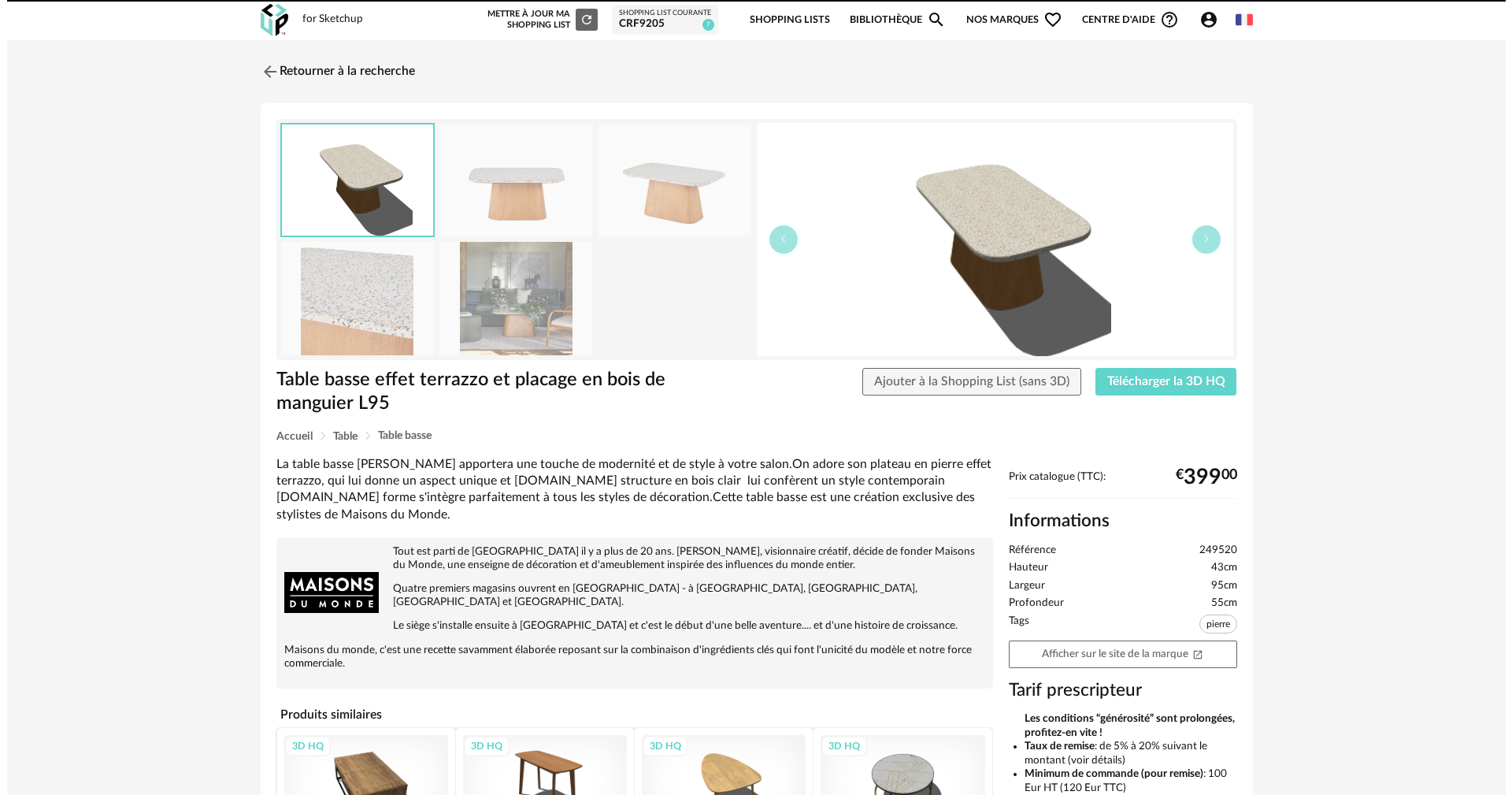 scroll, scrollTop: 0, scrollLeft: 0, axis: both 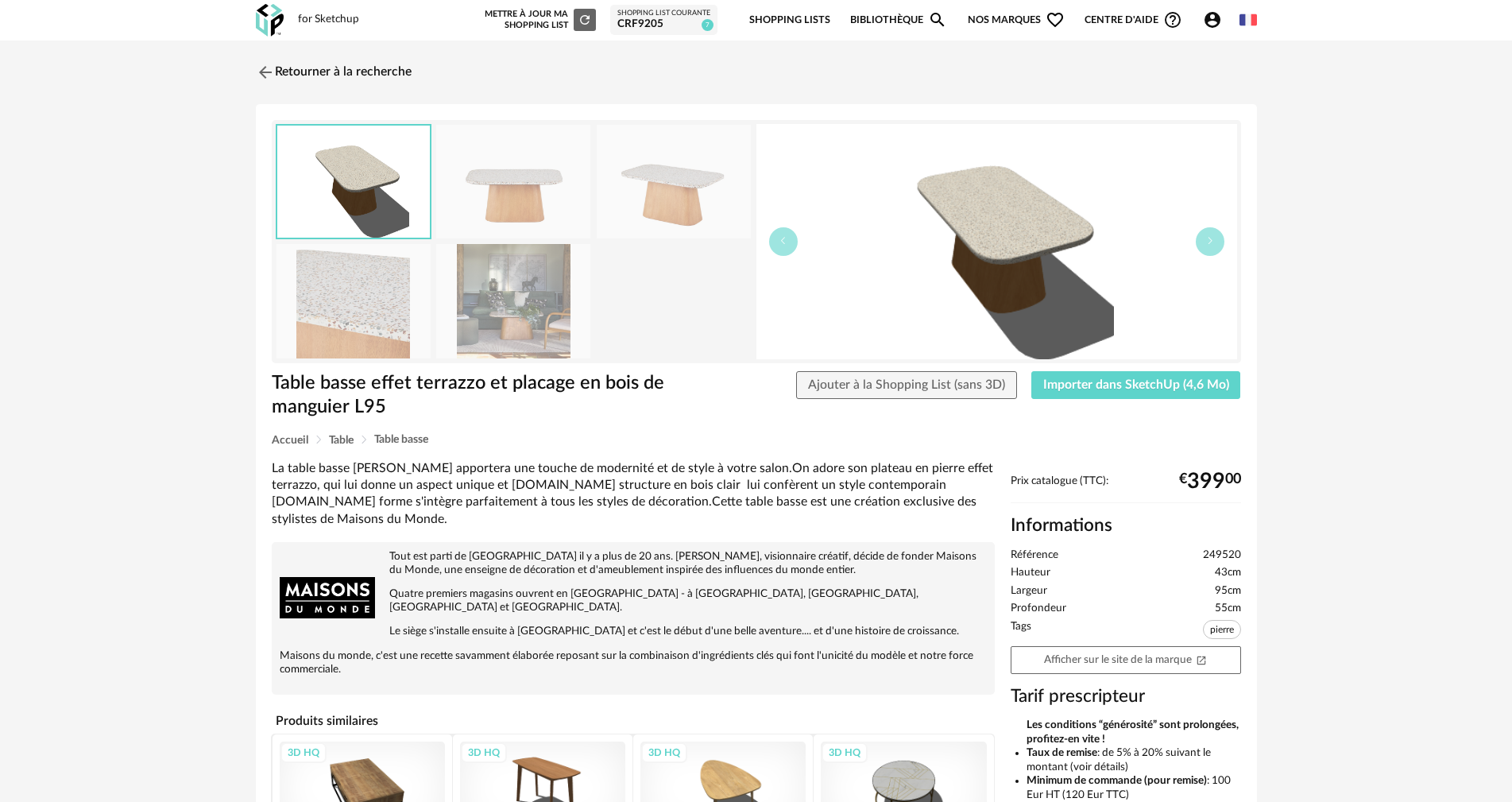 click at bounding box center [513, 300] 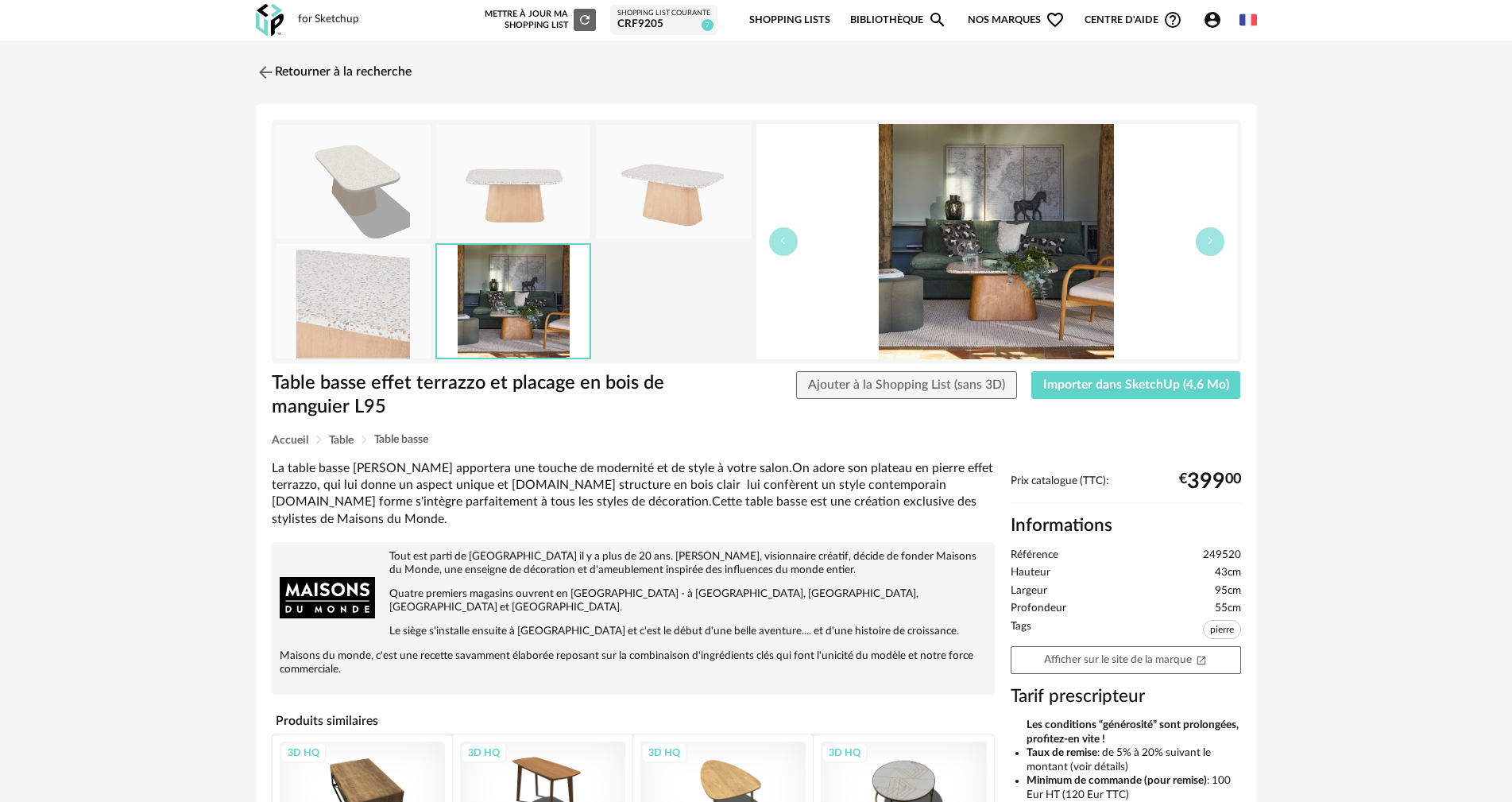 click at bounding box center (513, 181) 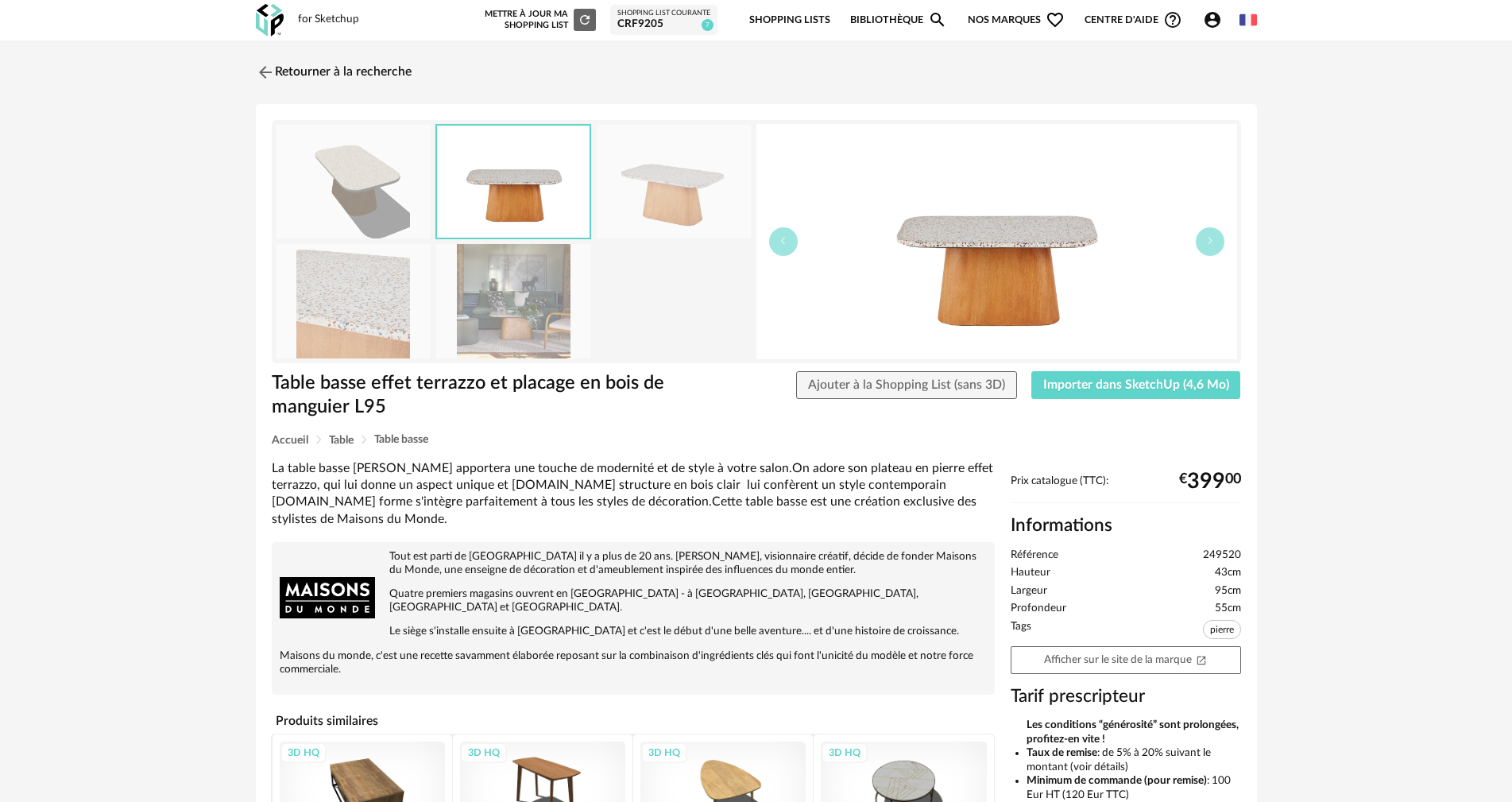 click at bounding box center [674, 181] 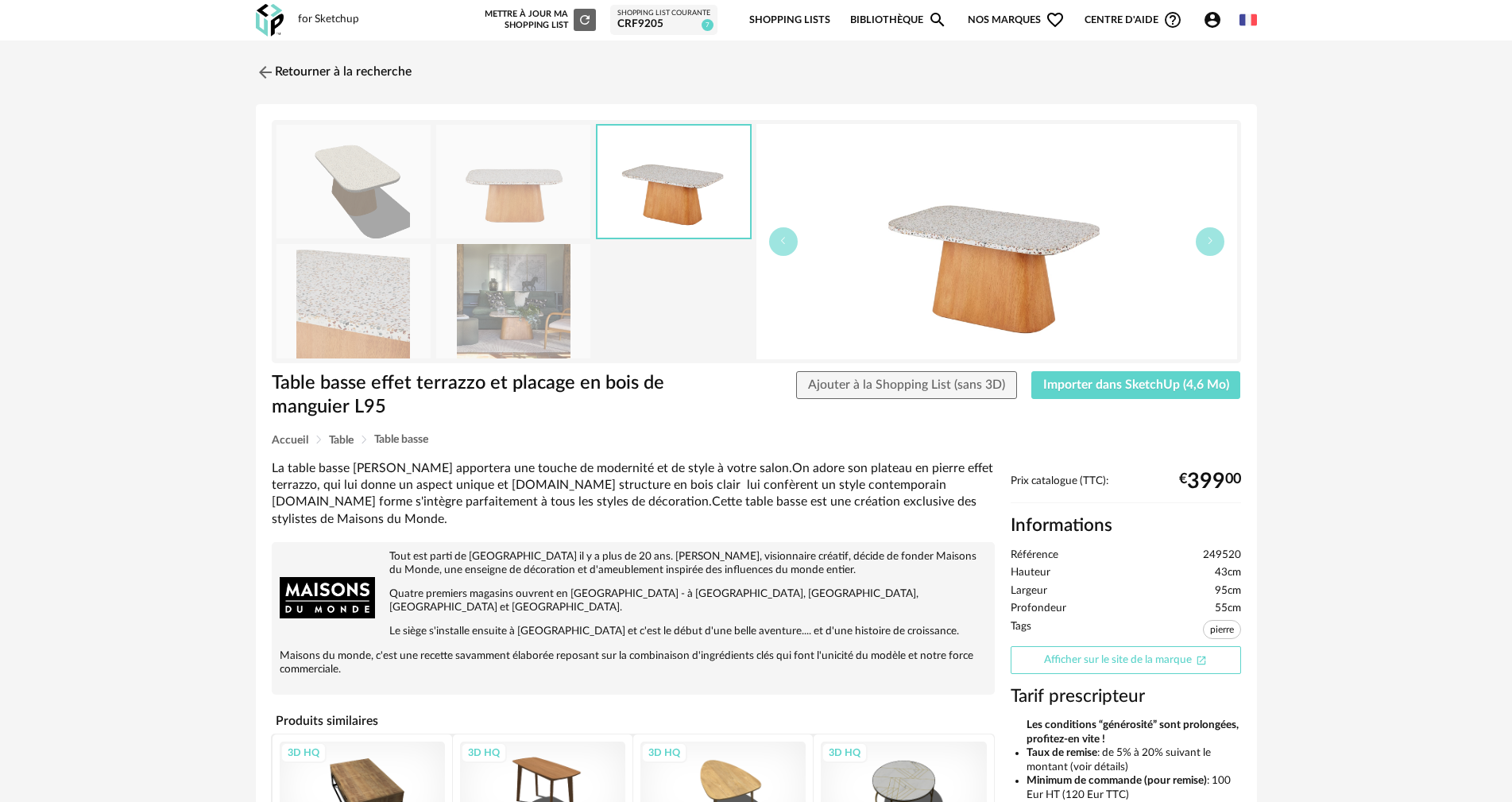 click on "Afficher sur le site de la marque
Open In New icon" at bounding box center (1126, 660) 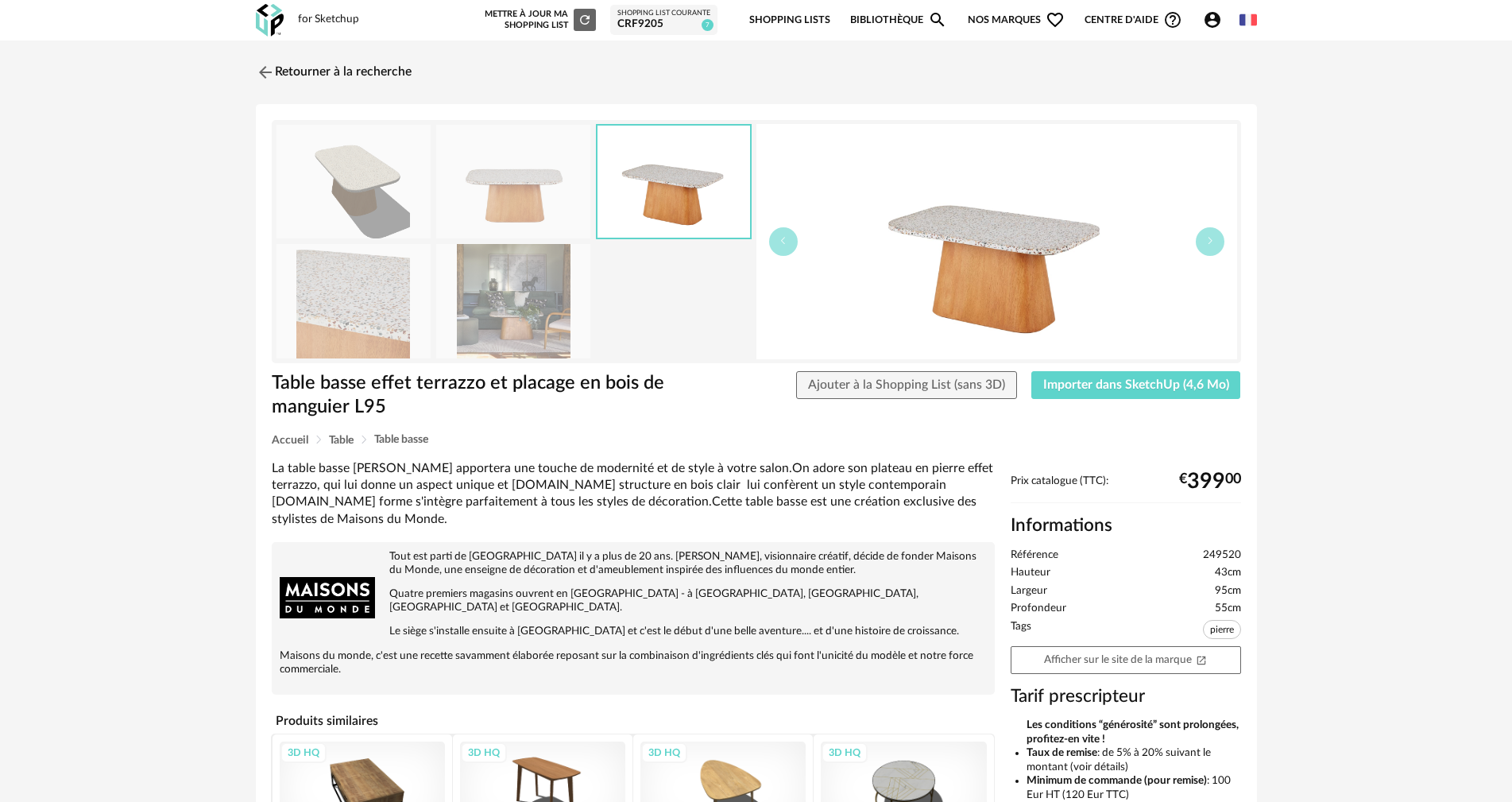 click on "CRF9205" at bounding box center [663, 25] 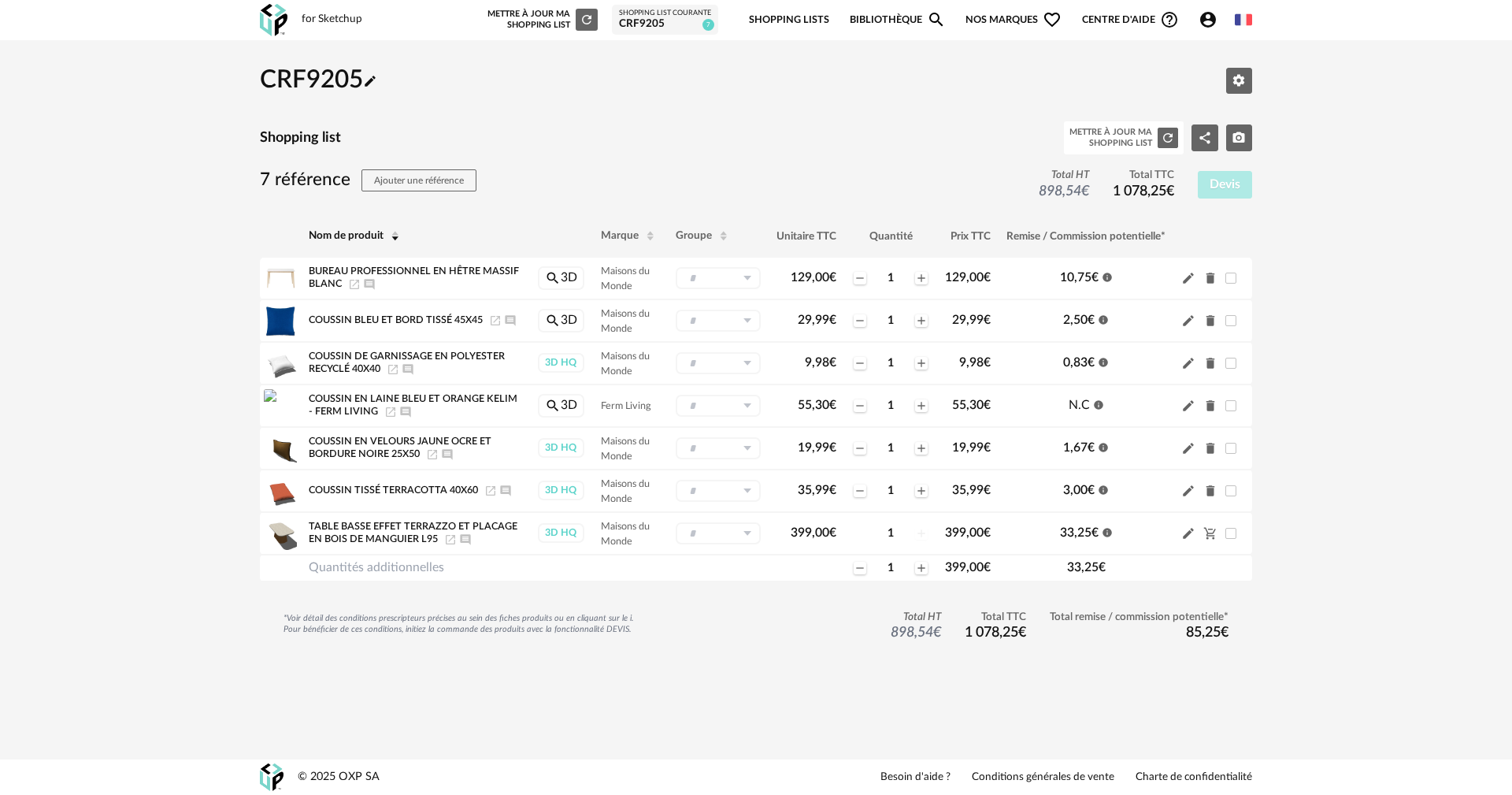 click on "CRF9205  Pencil icon   Editer les paramètres   Shopping list     Mettre à jour ma  Shopping List   Refresh icon   Share Variant icon   Camera icon
7 référence
Ajouter une référence
Total HT
898,54 €   Total TTC
1 078,25 €
Devis
Nom de produit
Marque
Groupe
Unitaire TTC   Quantité   Prix TTC   Remise / Commission potentielle*       Bureau professionnel en hêtre massif blanc   Magnify Plus Outline icon   Bureau professionnel en hêtre massif blanc   Launch icon   Ajouter un commentaire     Magnify icon
3D
Maisons du Monde   -    Nouveau groupe (ex.: Cuisine)   Nouveau groupe   Annuler   Créer
129,00 €   Minus icon
1   Plus icon
129,00 €
10,75 €   Information icon   Pencil icon     Delete icon         Coussin bleu et bord tissé 45x45   Magnify Plus Outline icon   Coussin bleu et bord tissé 45x45" at bounding box center (756, 372) 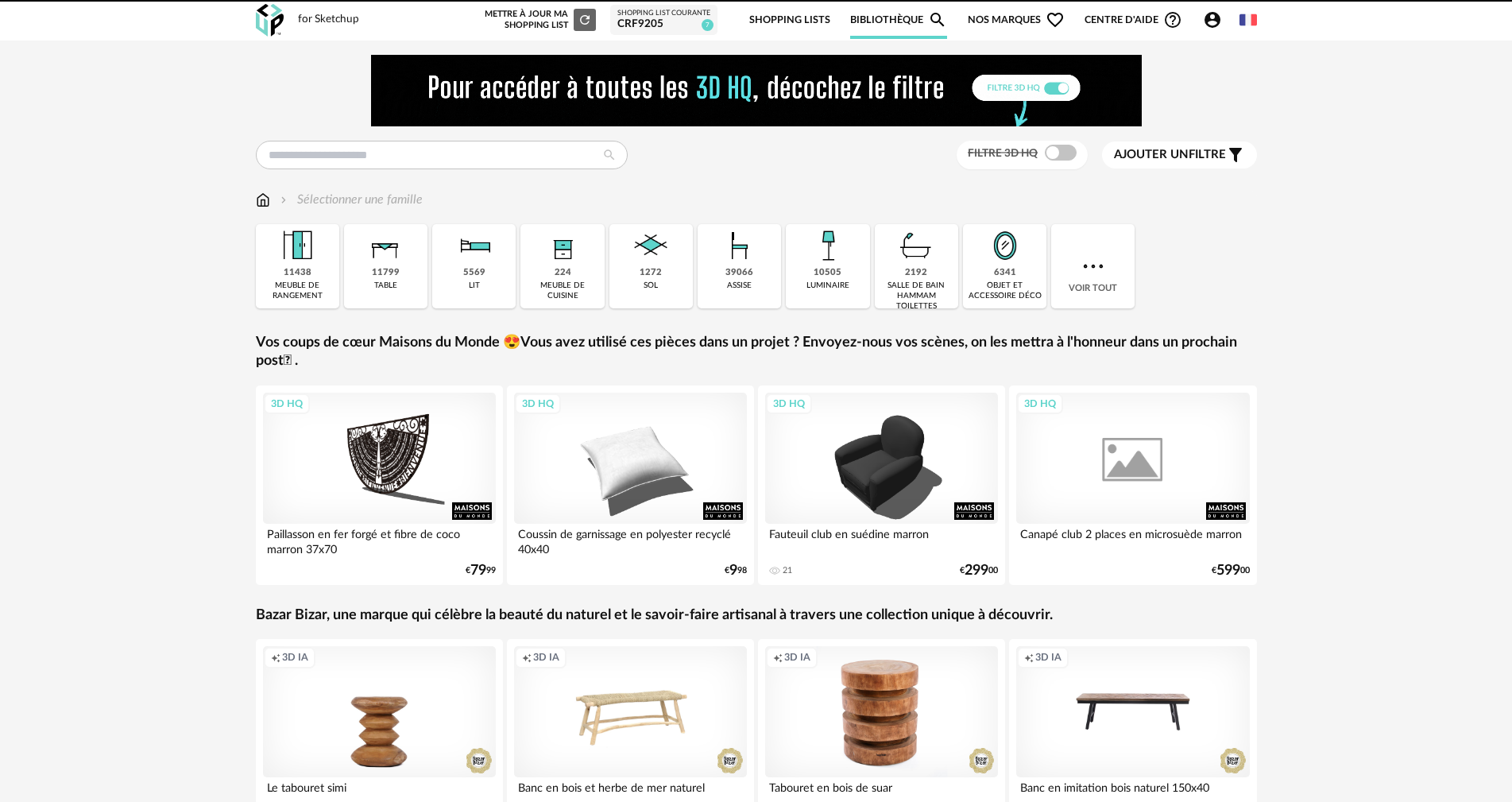 scroll, scrollTop: 0, scrollLeft: 0, axis: both 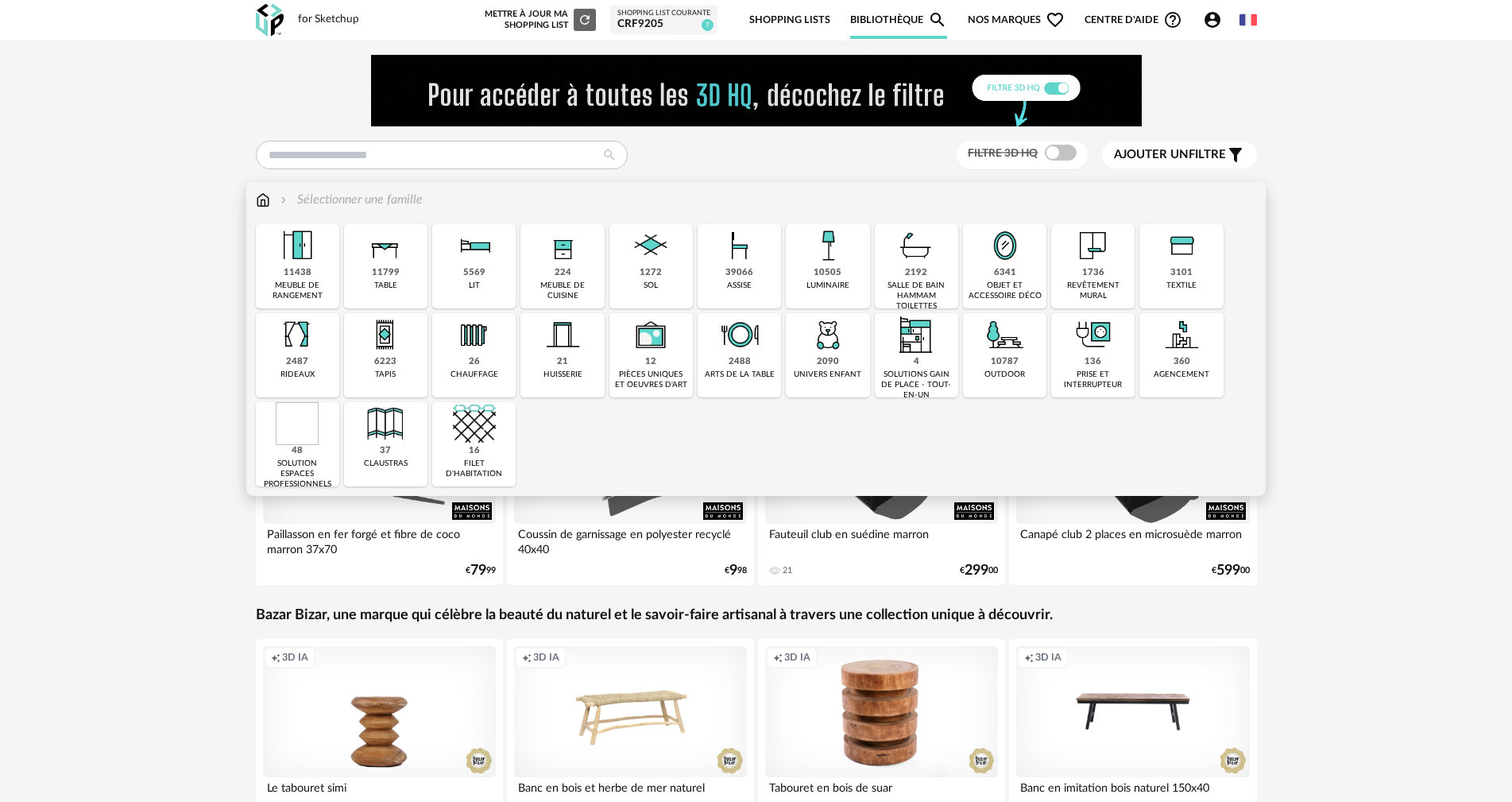 click on "table" at bounding box center [385, 285] 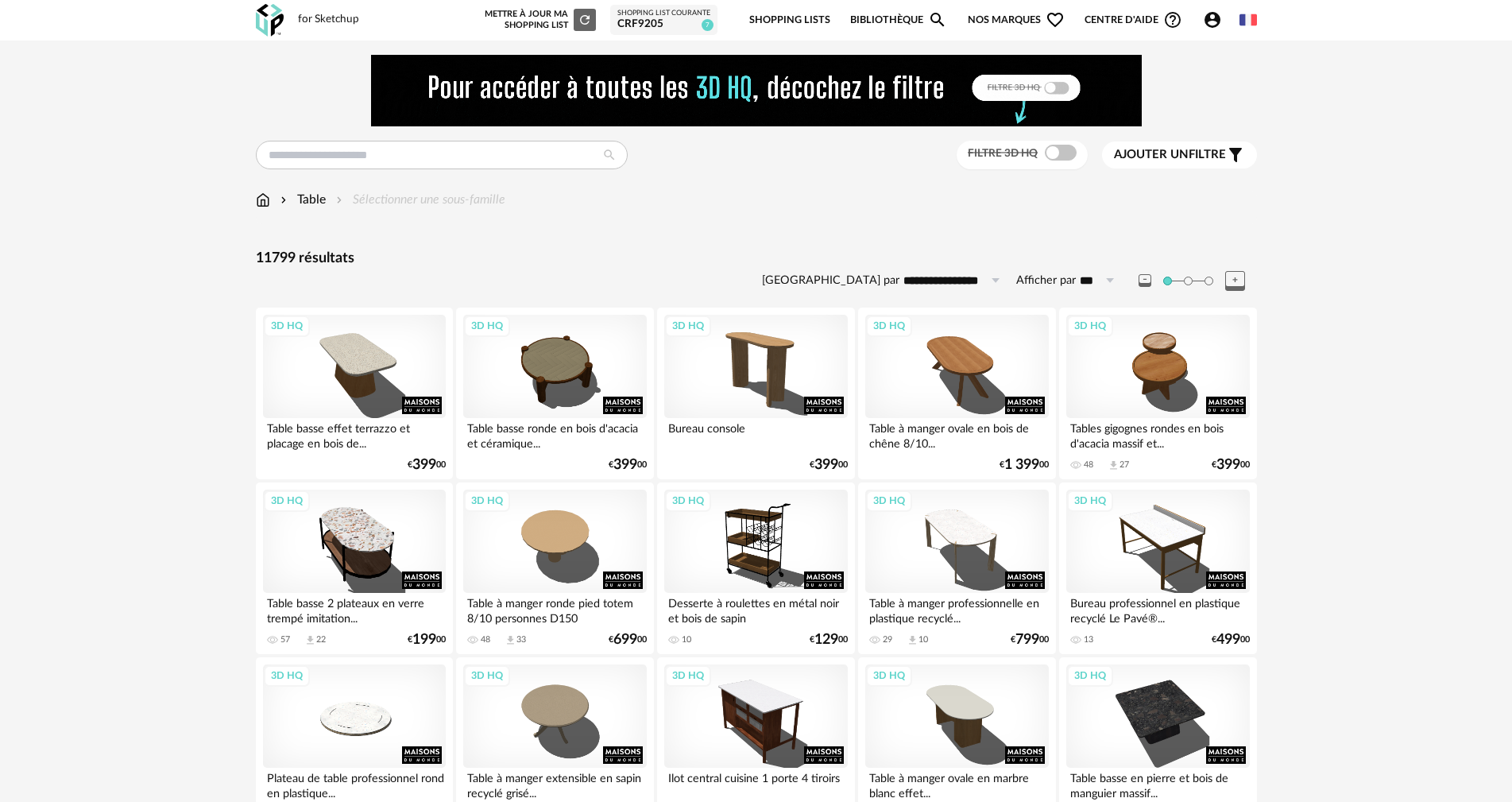click on "Ajouter un  filtre" at bounding box center [1170, 155] 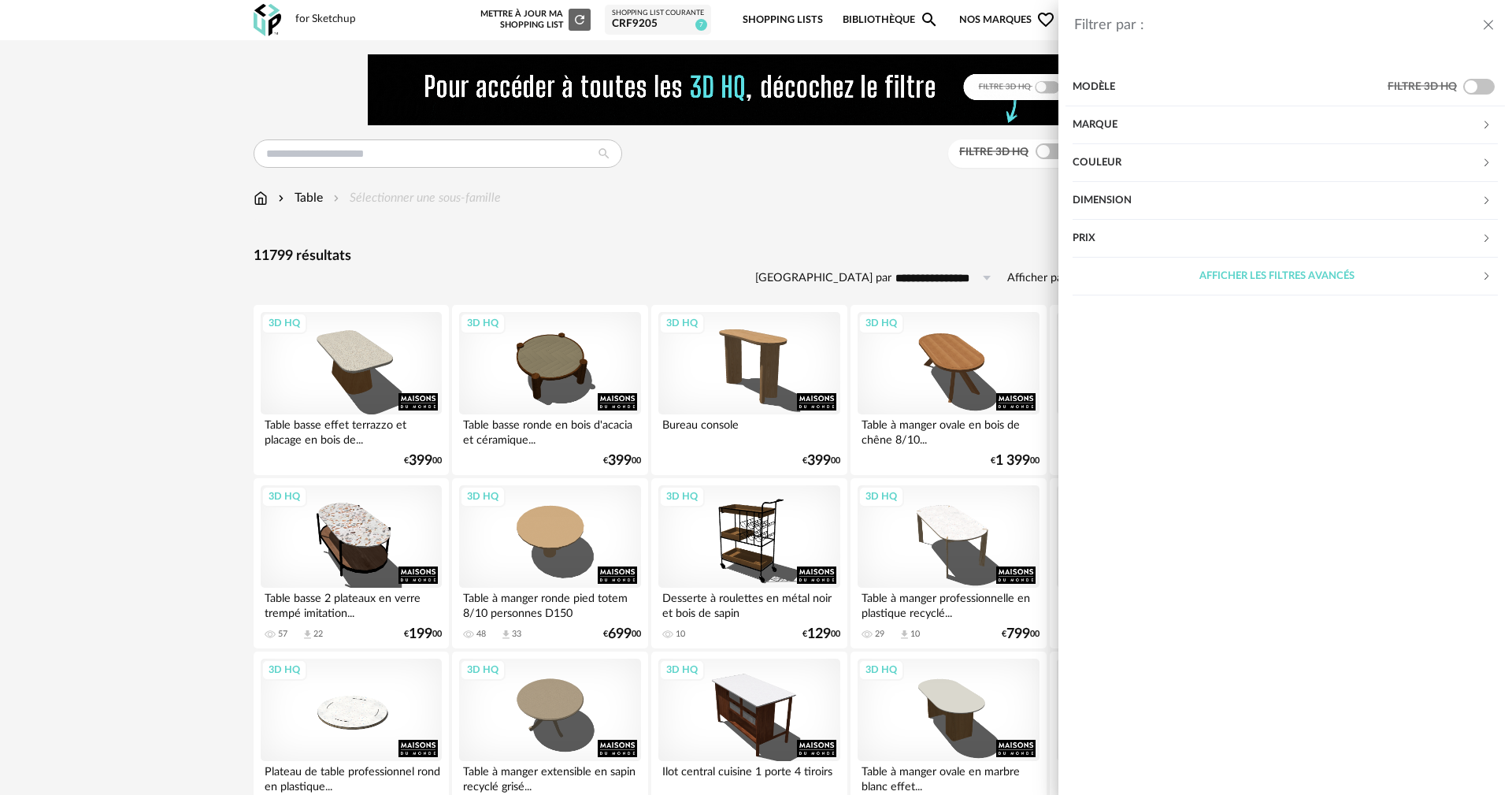 click on "Dimension" at bounding box center (1277, 201) 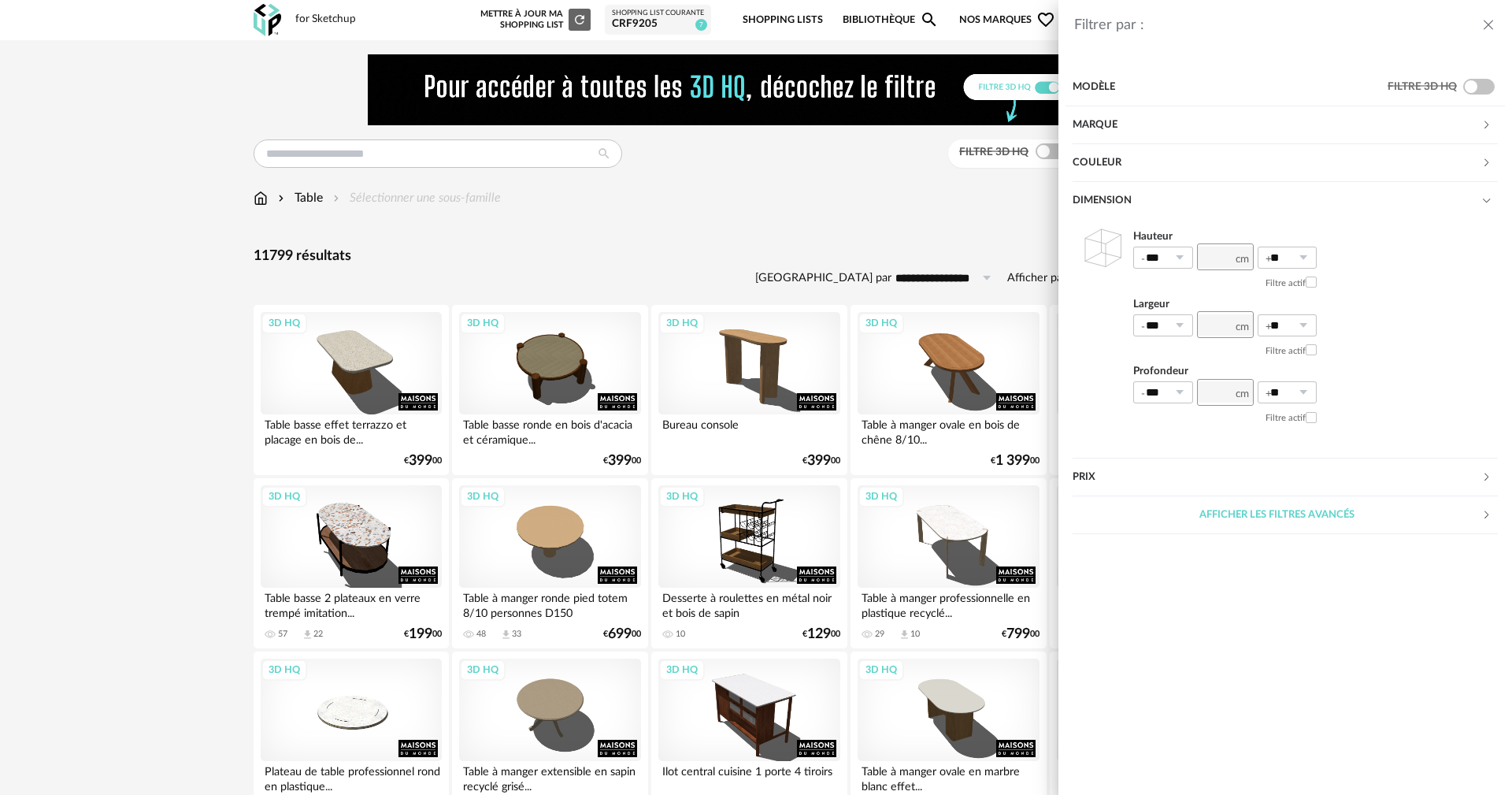 click on "Filtrer par :   Modèle
Filtre 3D HQ
Marque
&tradition
93
101 Copenhagen
0
366 Concept
6
AMPM
247
AYTM
38
Acte DECO
0
Airborne Design
5
Alinea
147     Arrow Right icon
Afficher toutes les marques
Toutes les marques   Close icon
Couleur
noir
1704
acier
62
beige
0
blanc
1464
gris
617
brun
3894
jaune
81
orange
59
rouge
137
rose
59
violet
12
bleu
219
vert
264
transparent
216
argenté
157
doré - laiton
238
bois
1607
multicolore
140
Dimension
Hauteur    *** 0% 10% 20% 30% 40% 50% 60% 70% 80% 90% 100%     ** 0%" at bounding box center (756, 397) 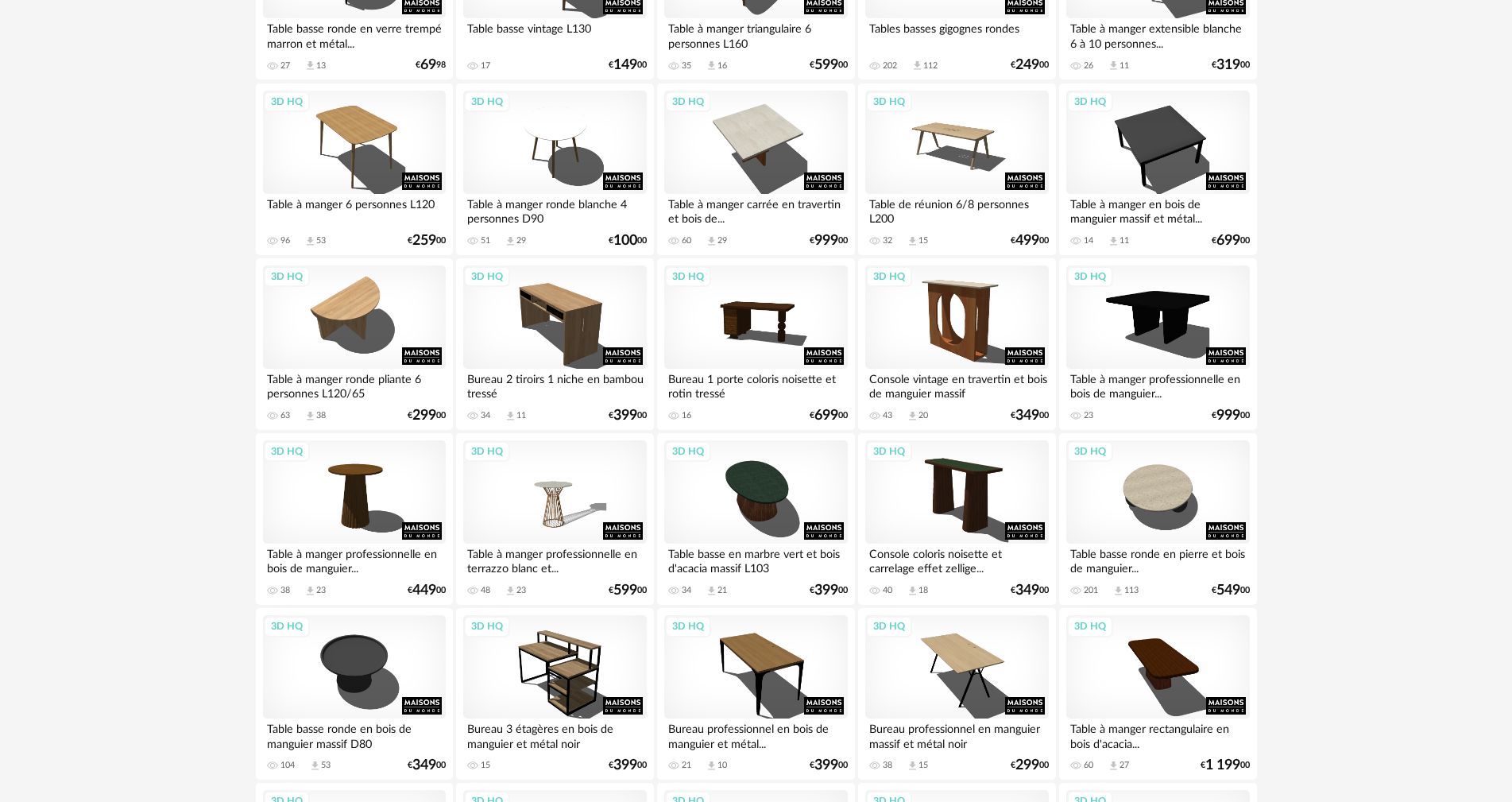 scroll, scrollTop: 1510, scrollLeft: 0, axis: vertical 